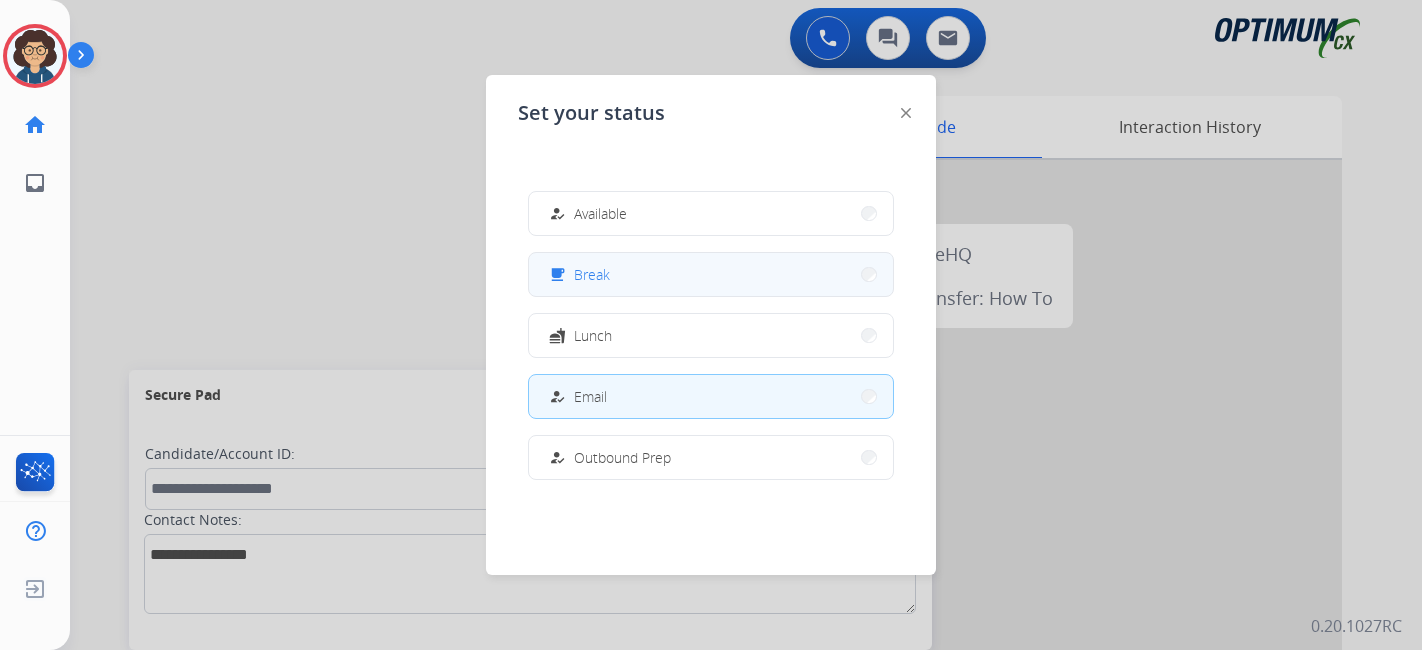 scroll, scrollTop: 0, scrollLeft: 0, axis: both 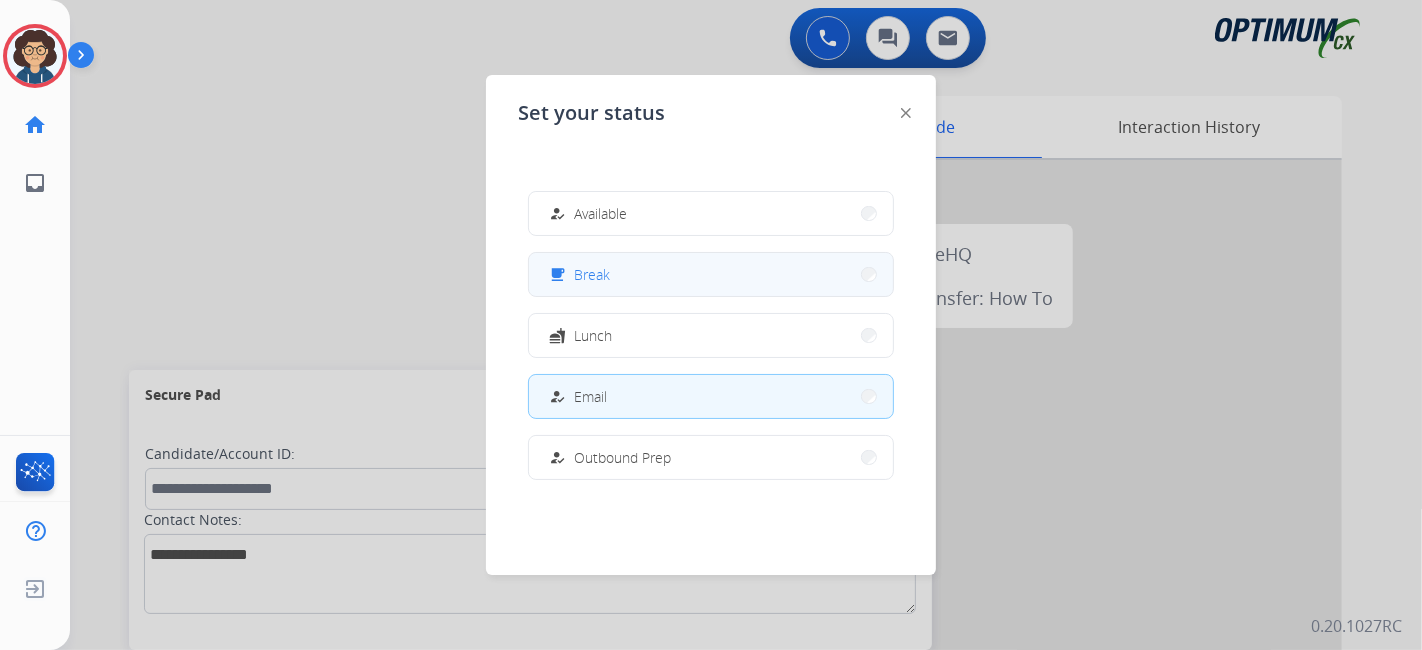 click on "free_breakfast Break" at bounding box center (711, 274) 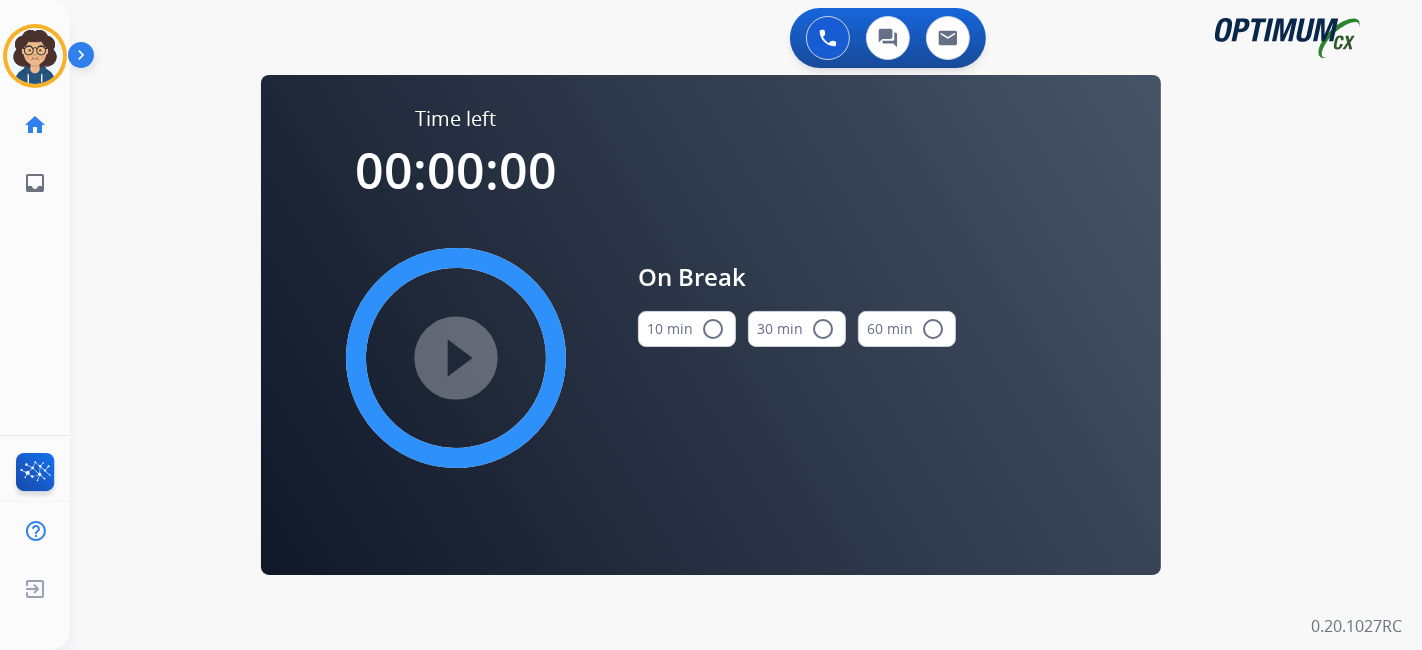 click on "10 min  radio_button_unchecked" at bounding box center [687, 329] 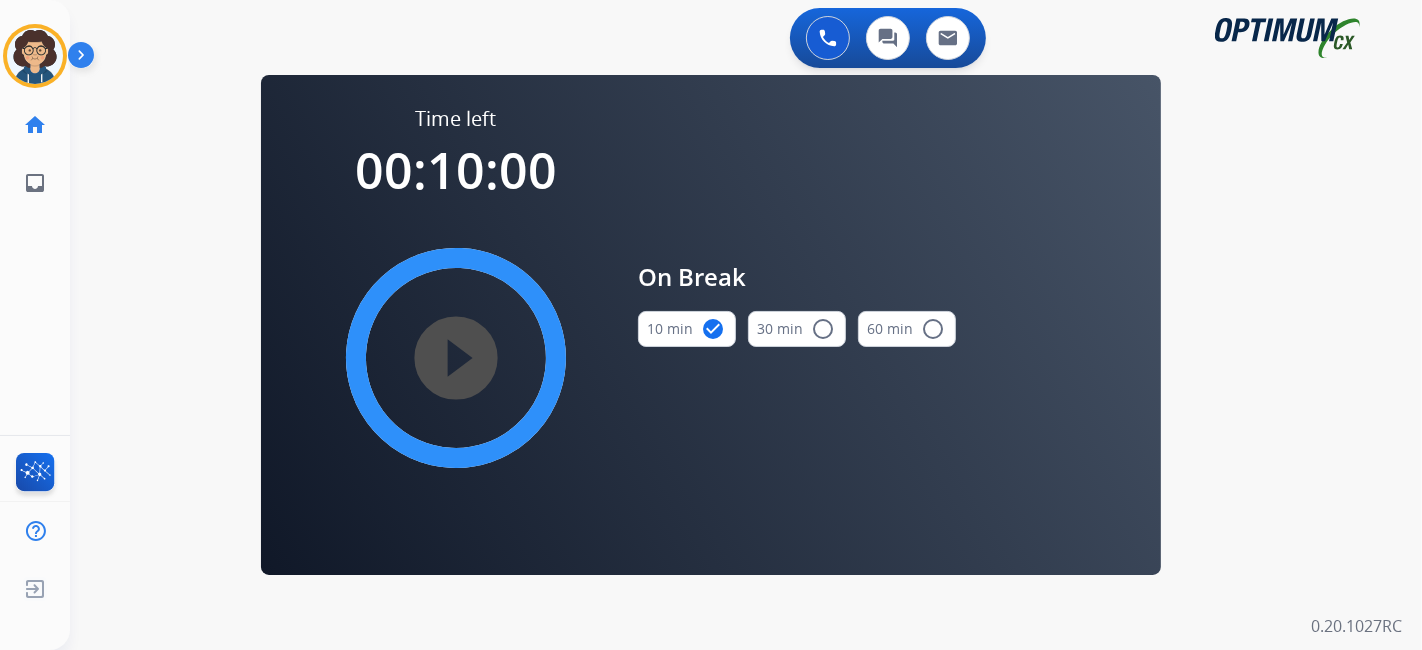 click on "play_circle_filled" at bounding box center (456, 358) 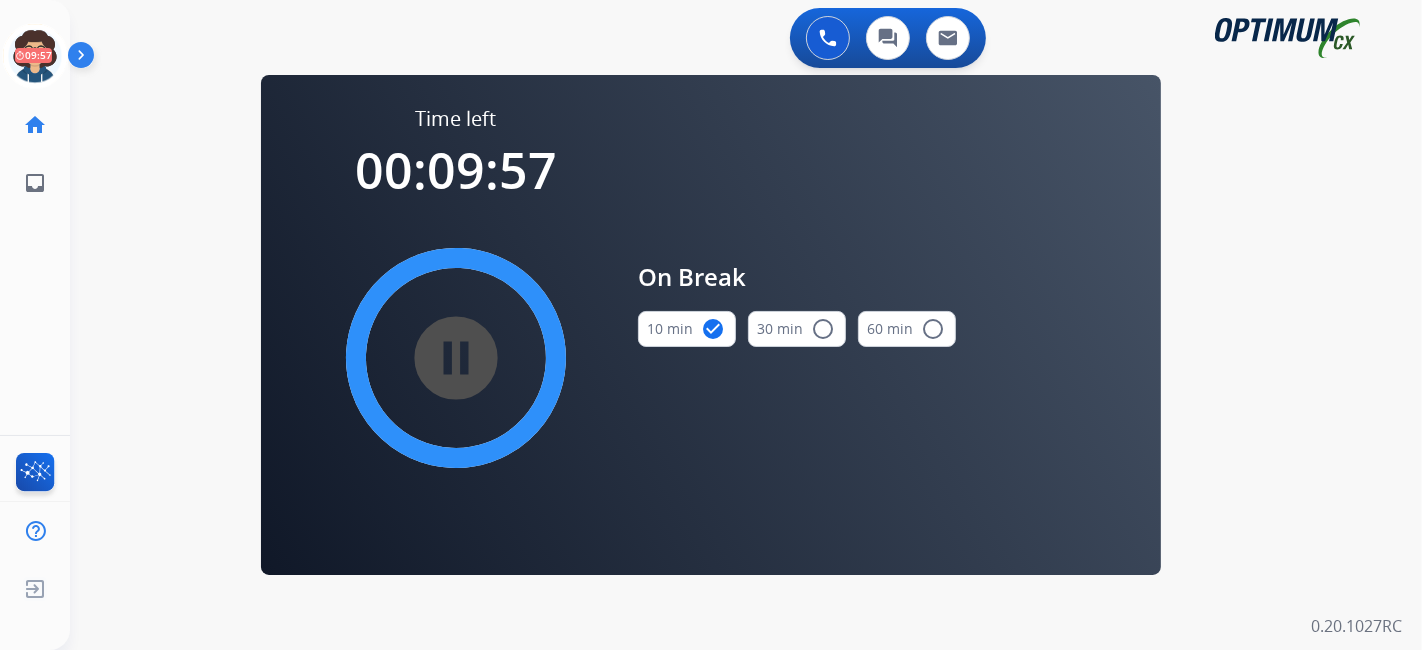 click on "pause_circle_filled" at bounding box center (456, 358) 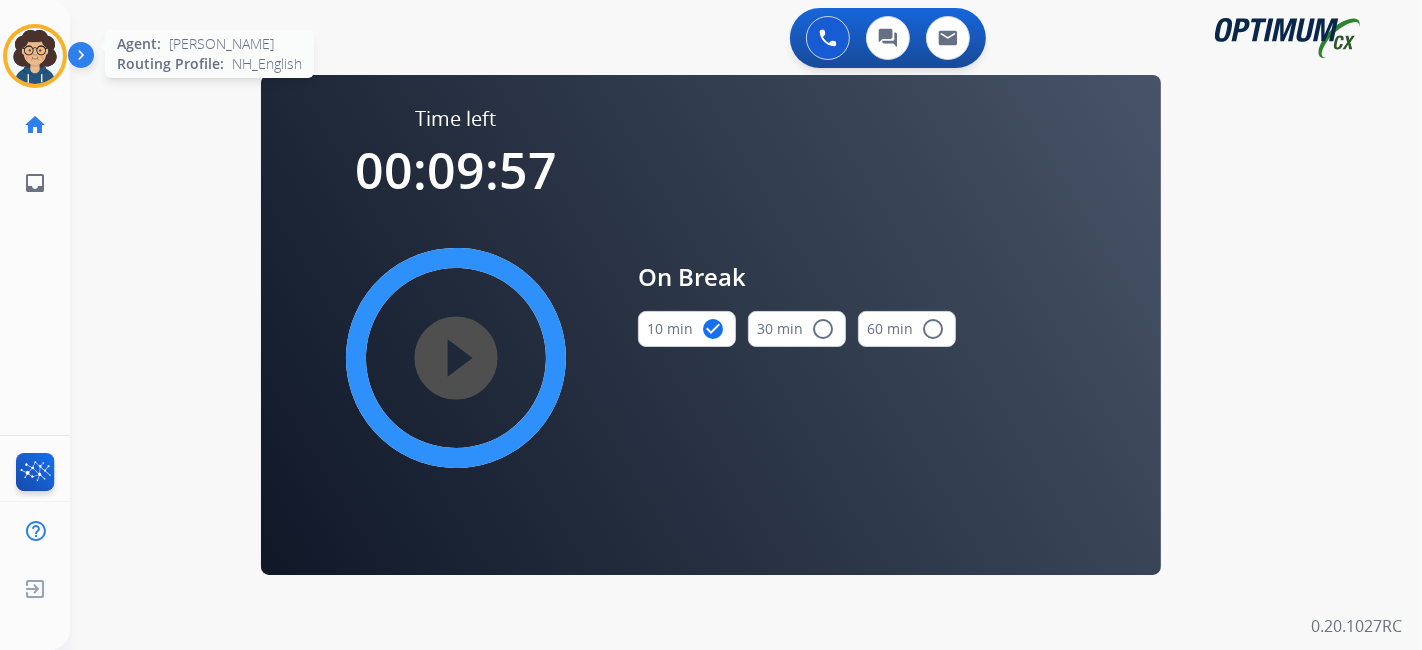 click at bounding box center (35, 56) 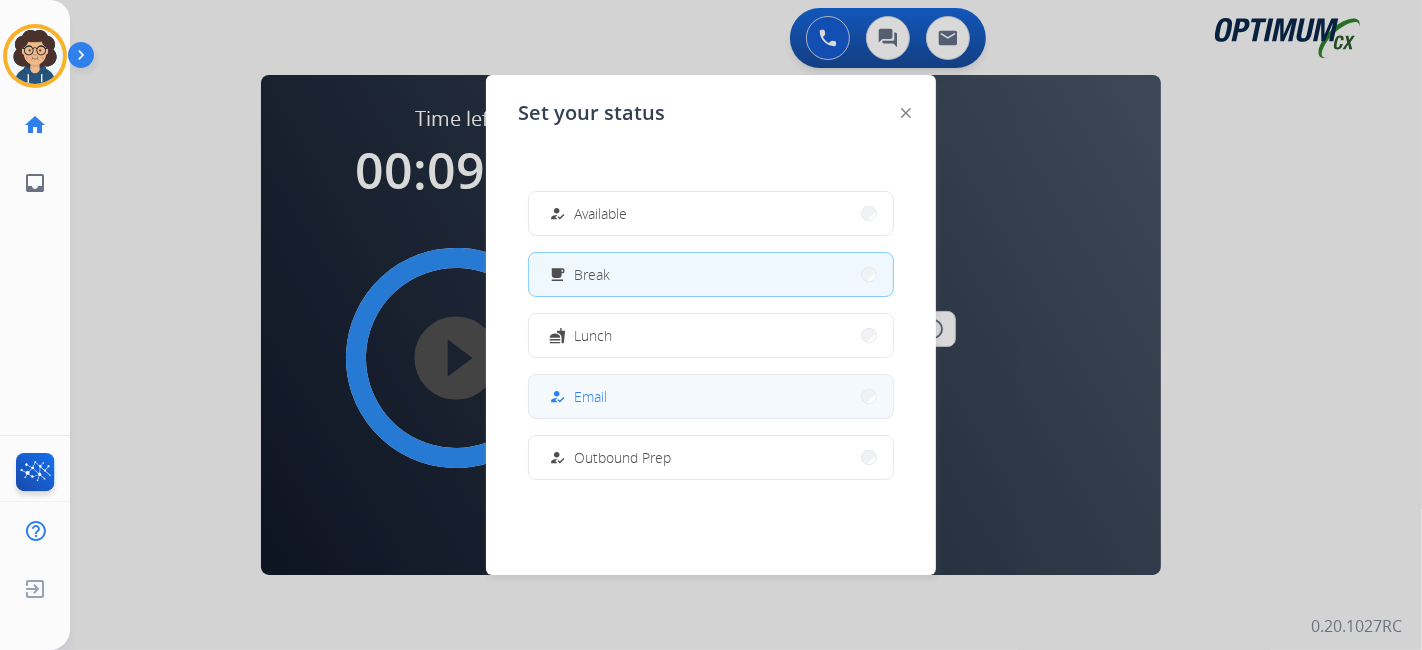 click on "how_to_reg Email" at bounding box center (711, 396) 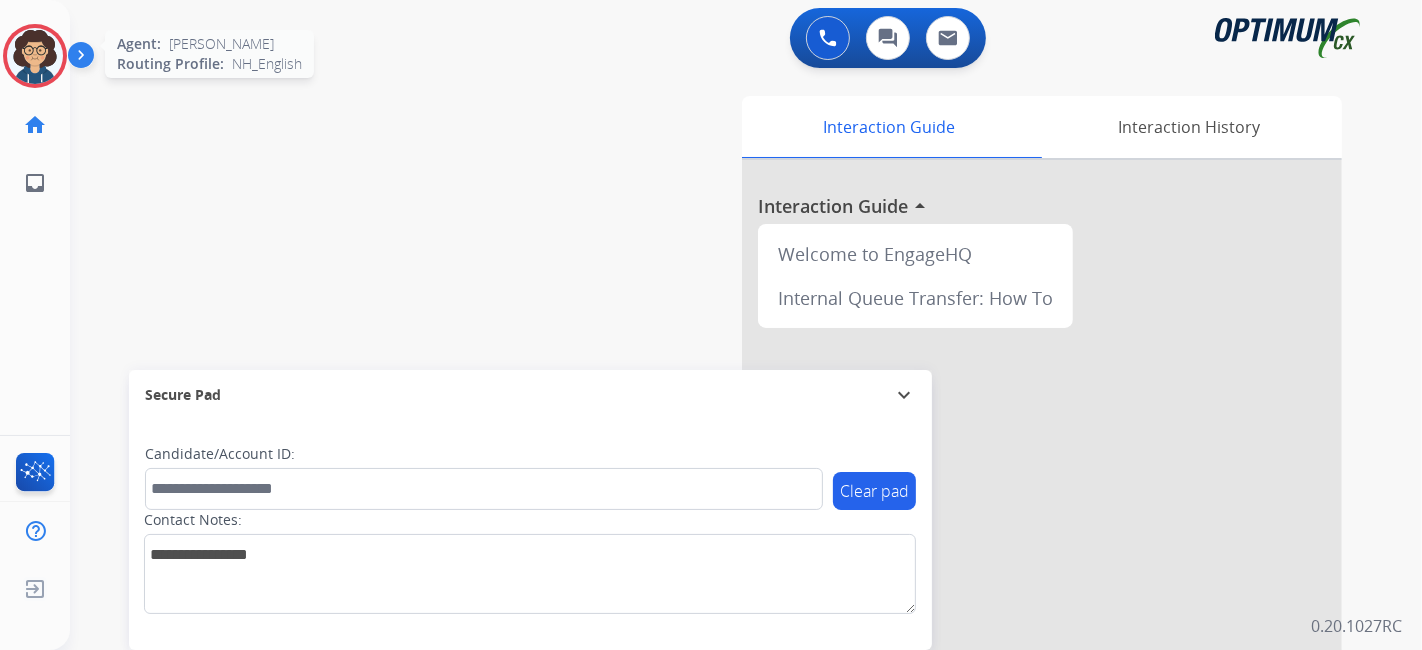 click at bounding box center [35, 56] 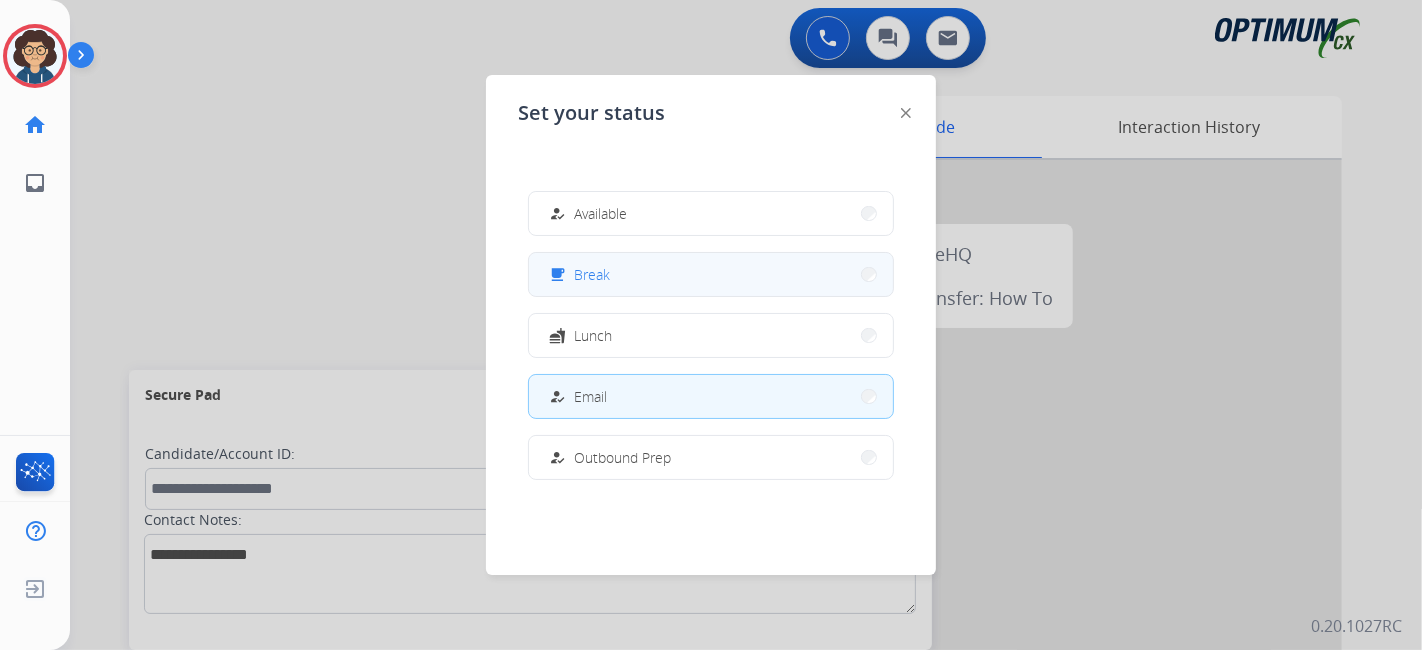 click on "free_breakfast Break" at bounding box center [711, 274] 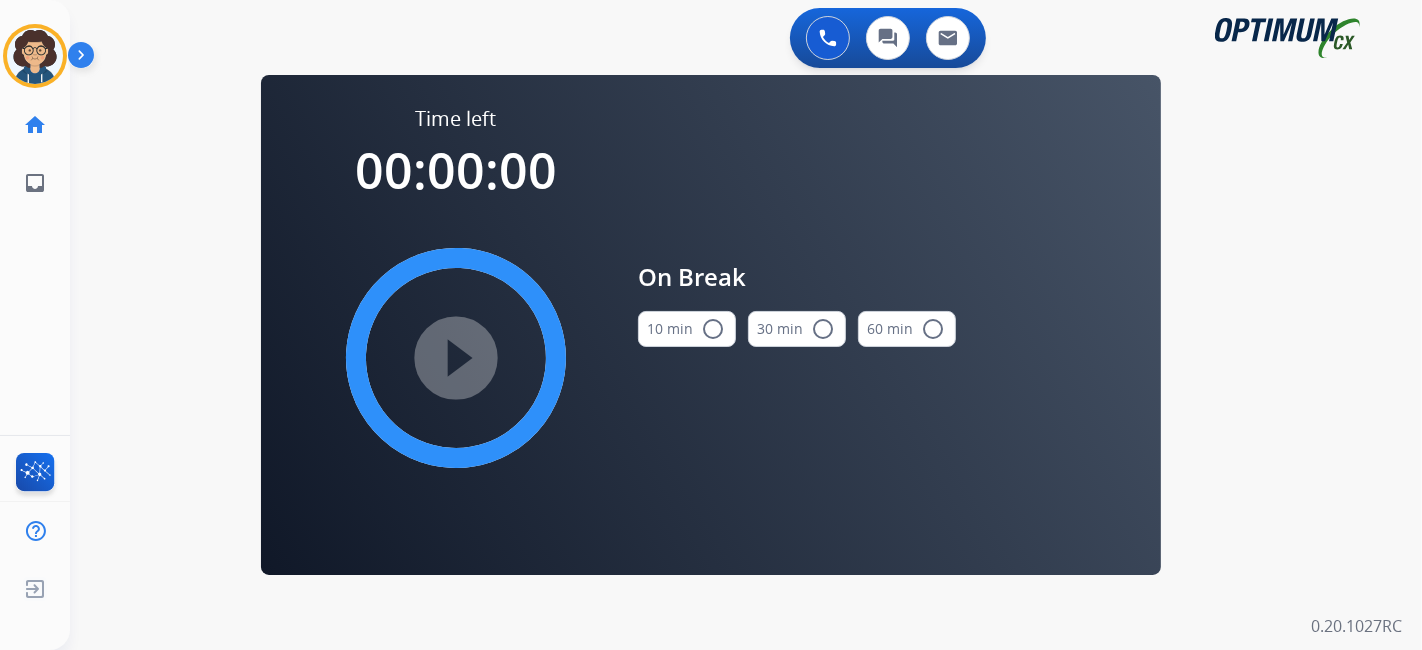 click on "10 min  radio_button_unchecked" at bounding box center [687, 329] 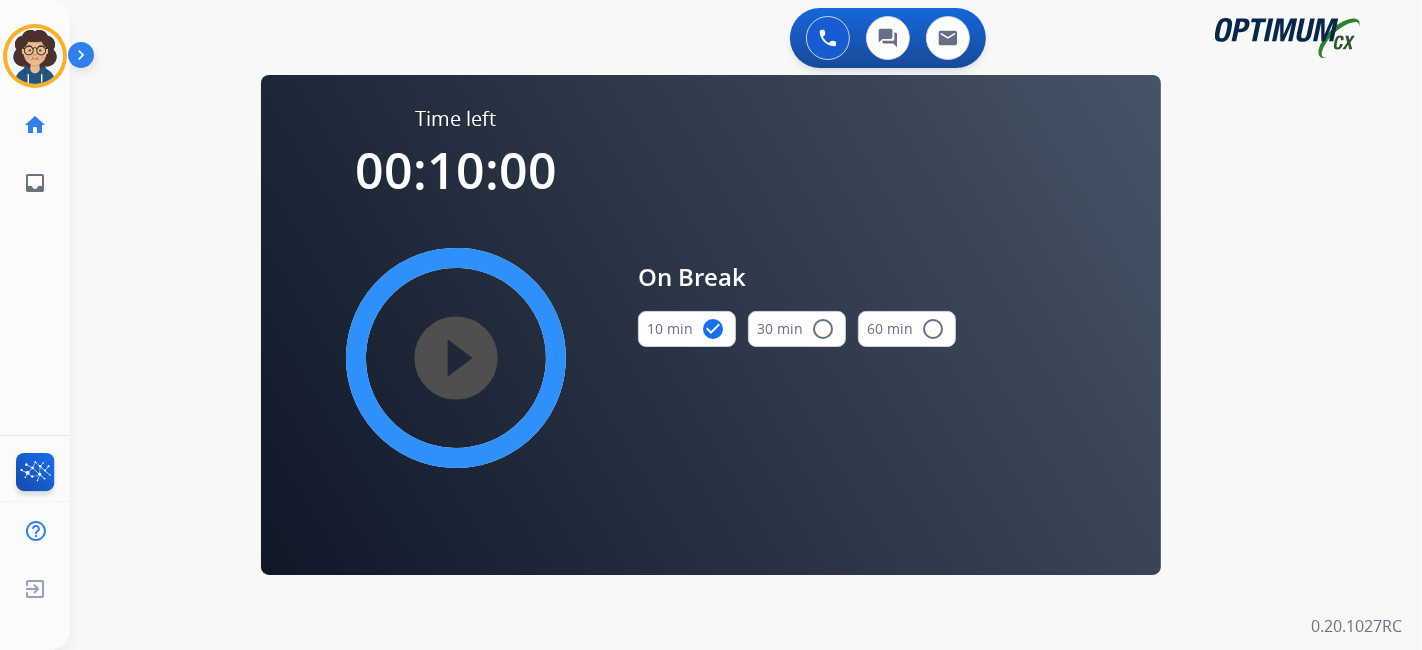 click on "play_circle_filled" at bounding box center (456, 358) 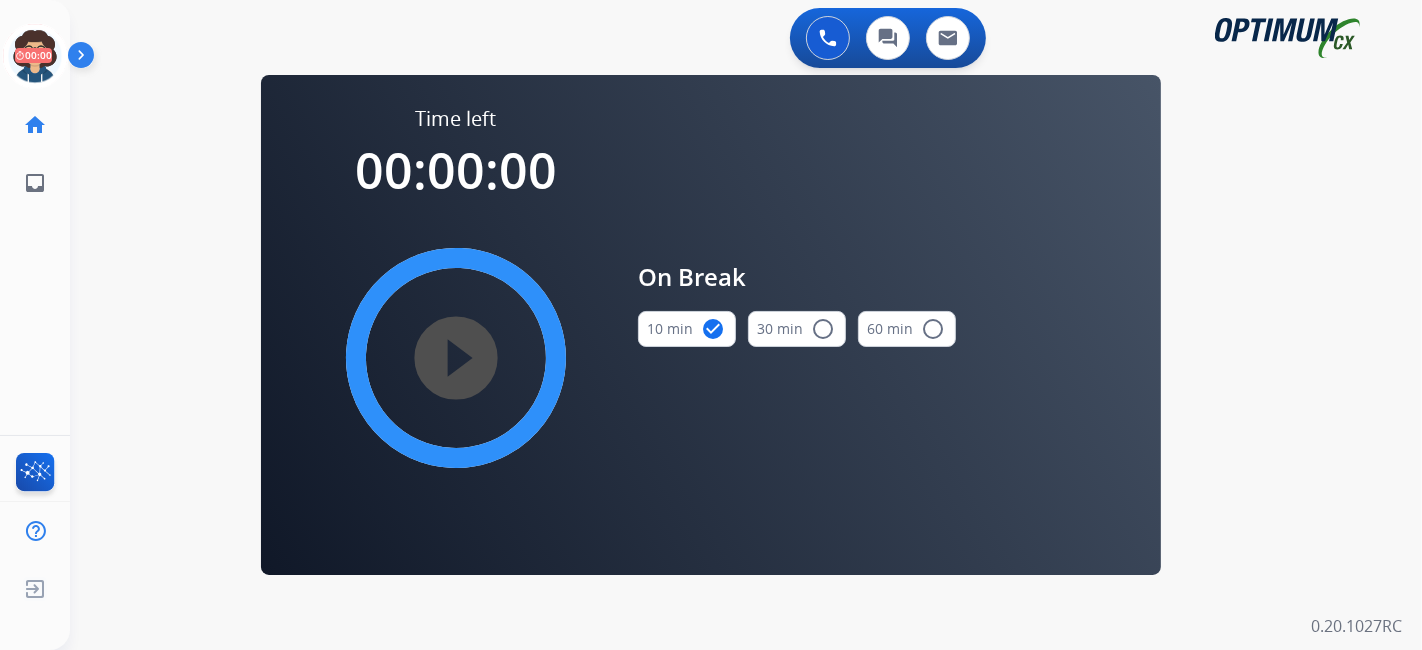 click on "play_circle_filled" at bounding box center [456, 358] 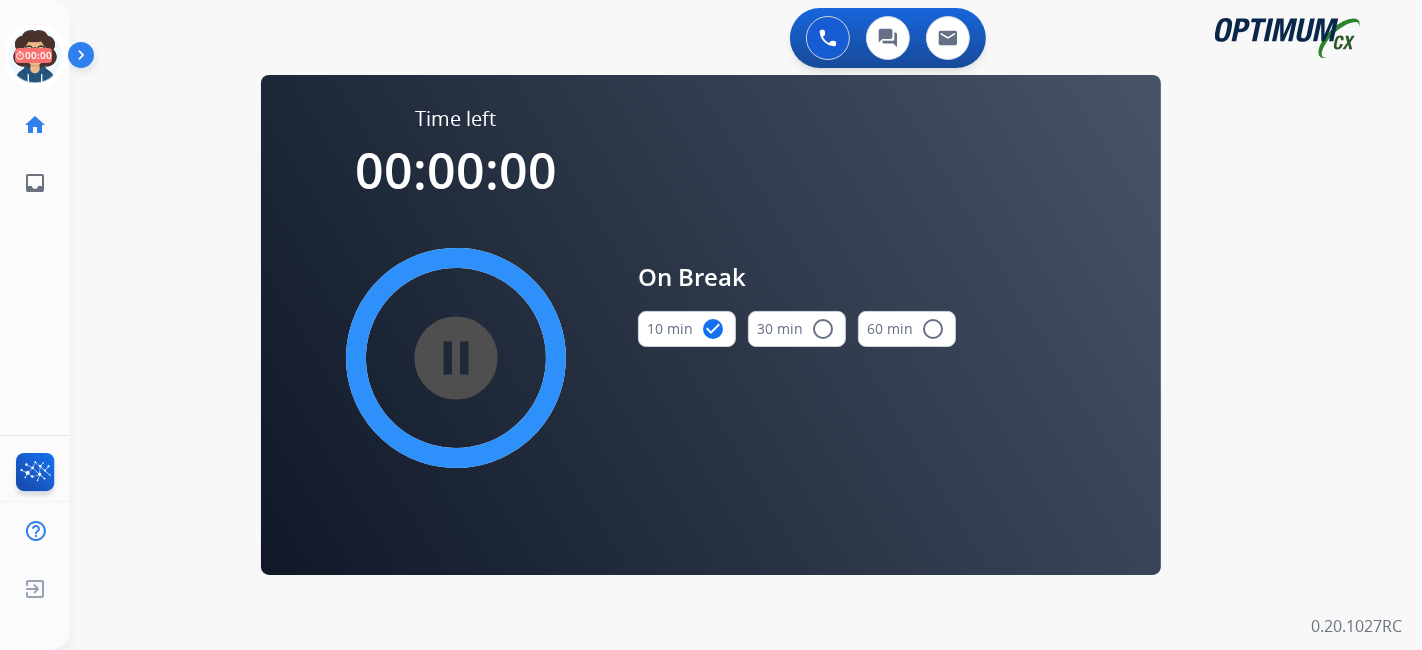 click on "pause_circle_filled" at bounding box center [456, 358] 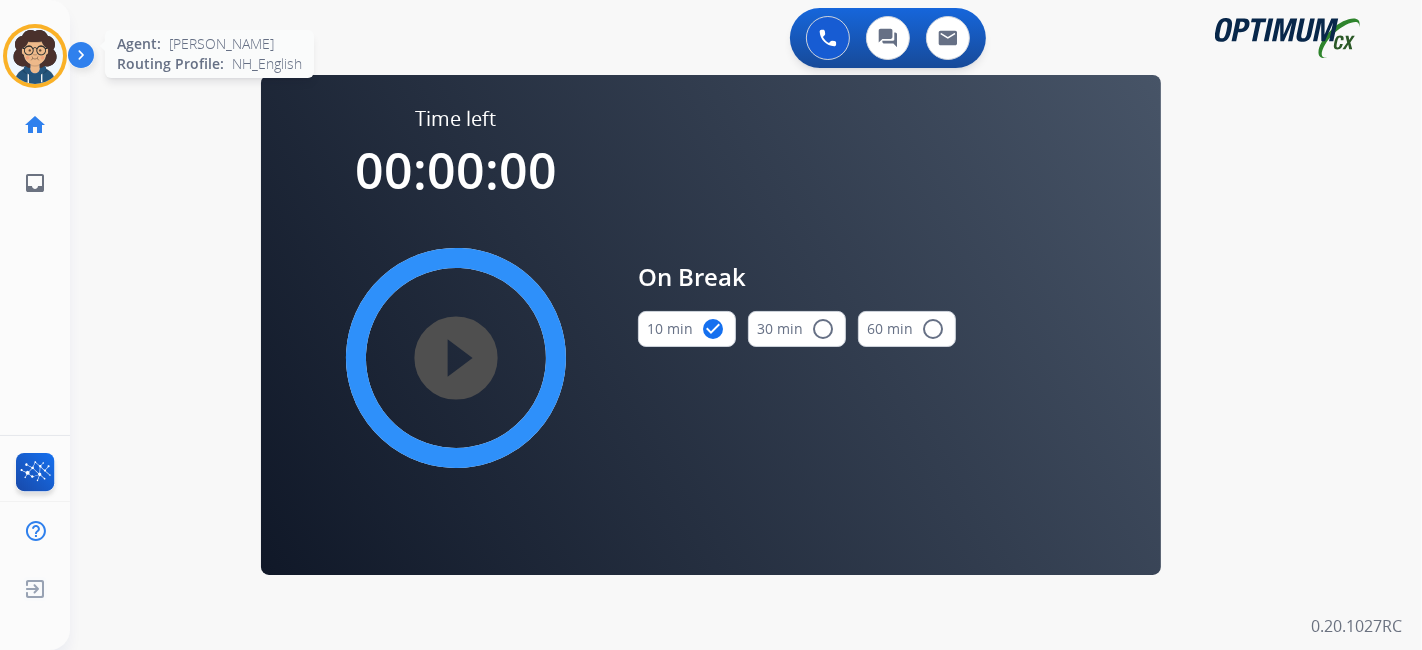 click at bounding box center [35, 56] 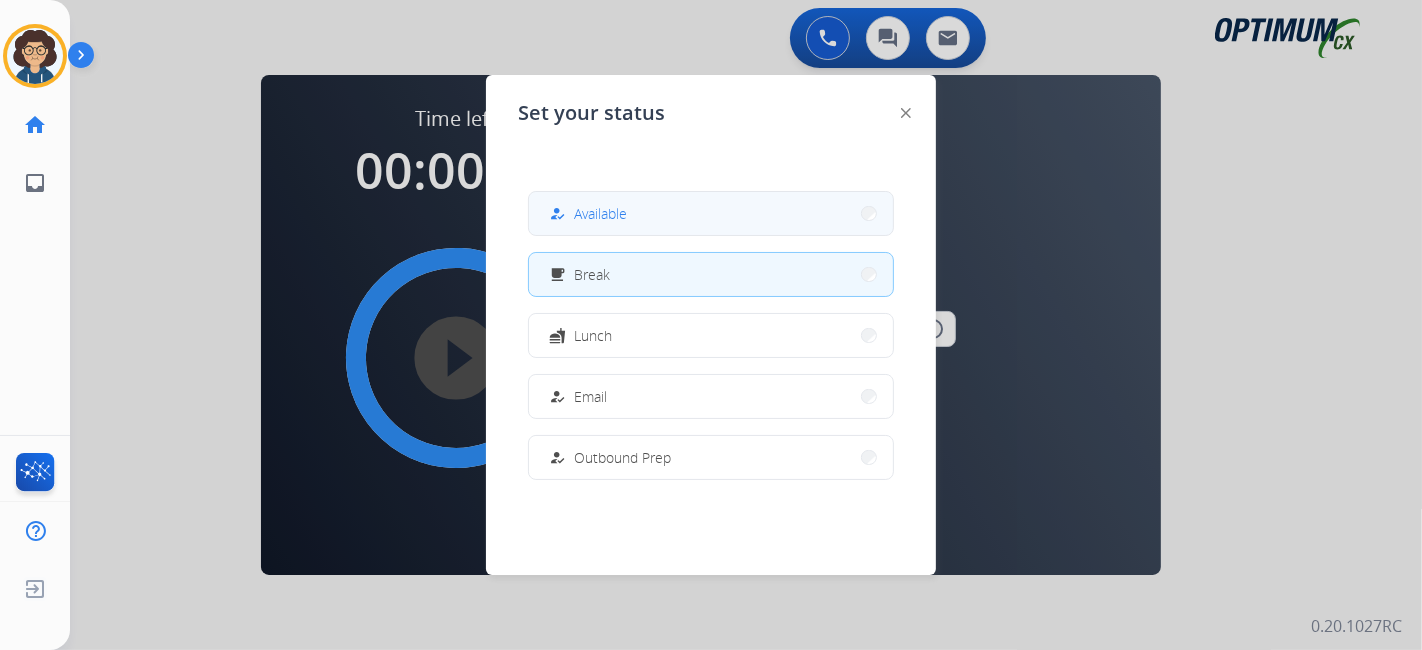 click on "Available" at bounding box center (600, 213) 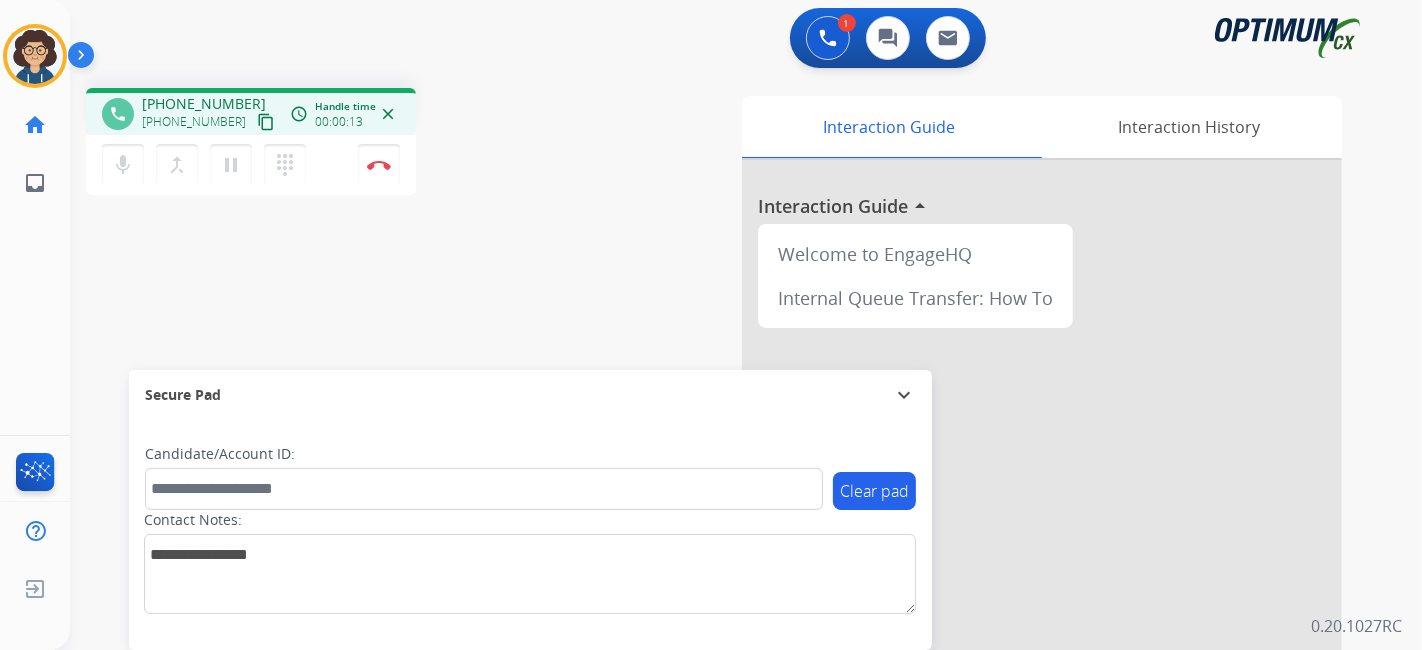 click on "content_copy" at bounding box center (266, 122) 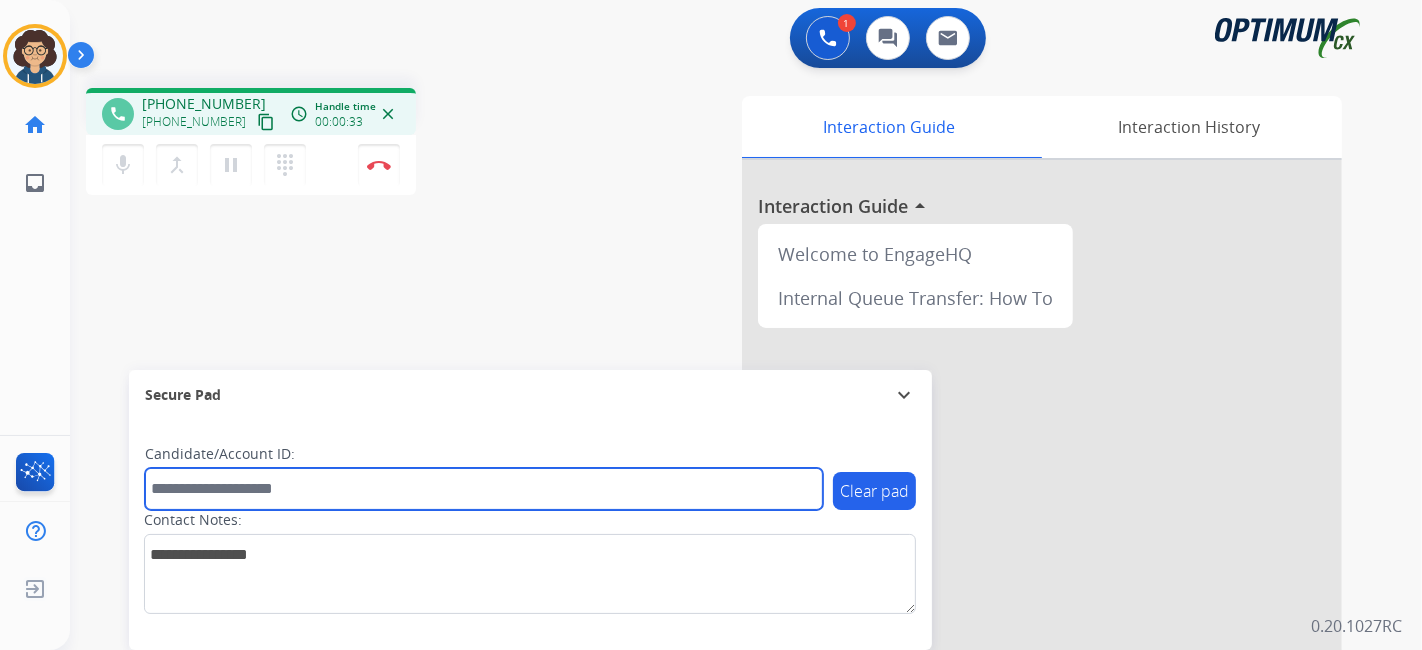 click at bounding box center (484, 489) 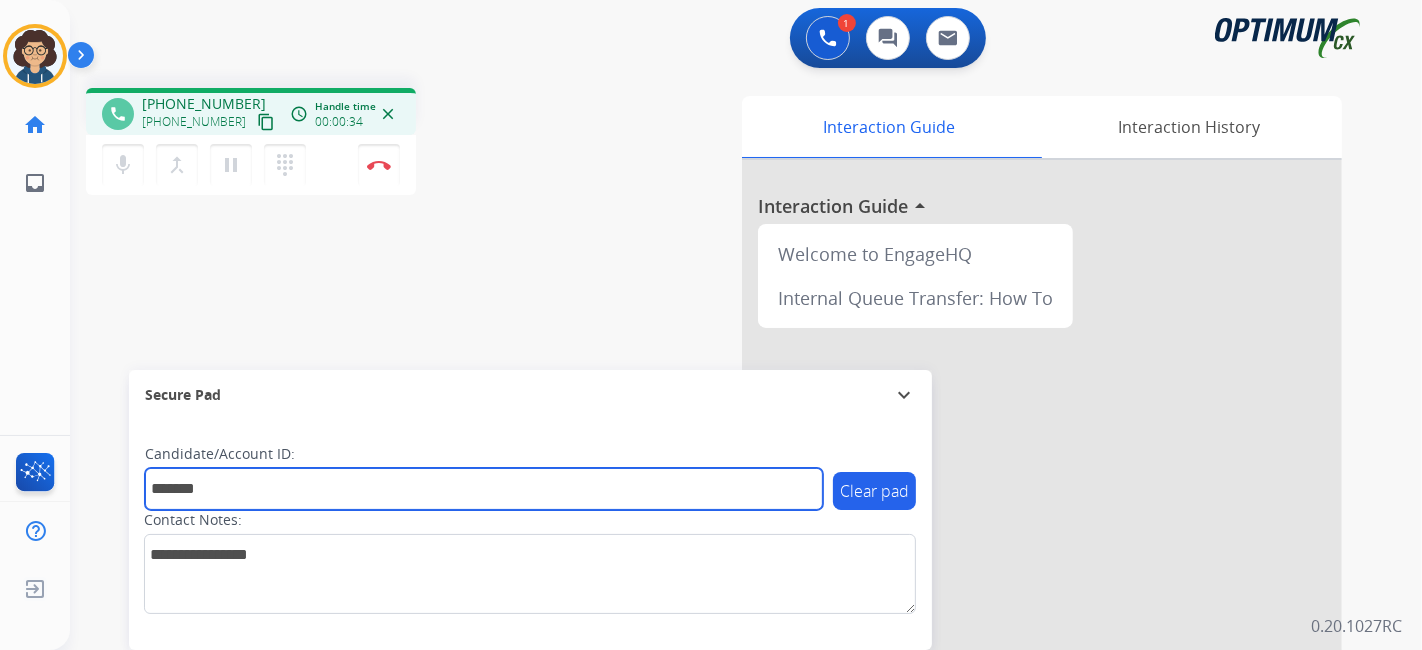 type on "*******" 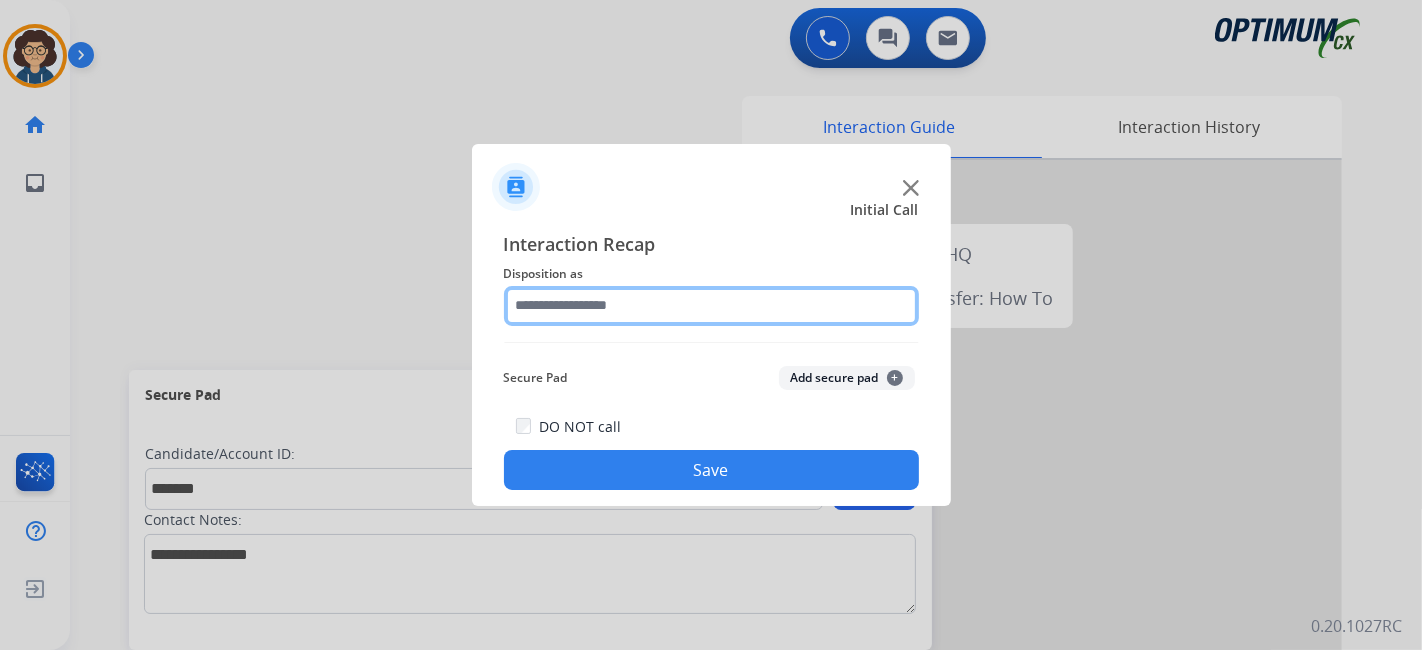 click 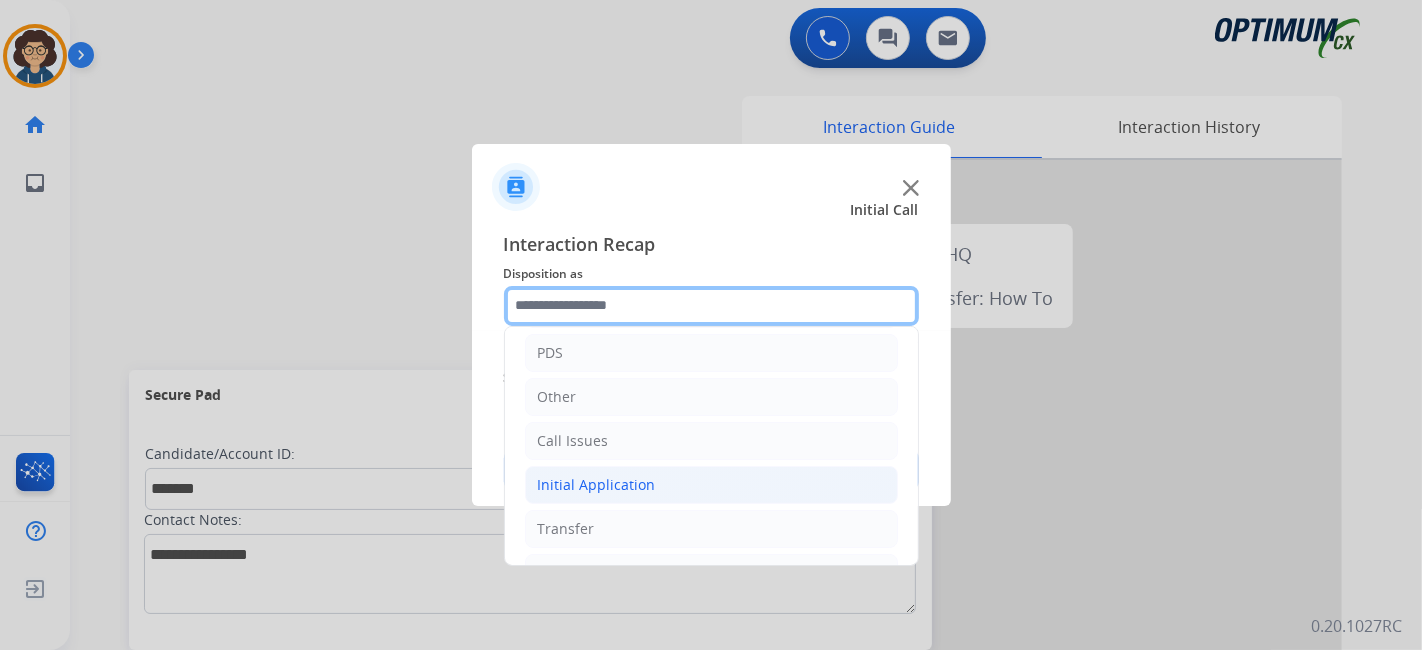 scroll, scrollTop: 131, scrollLeft: 0, axis: vertical 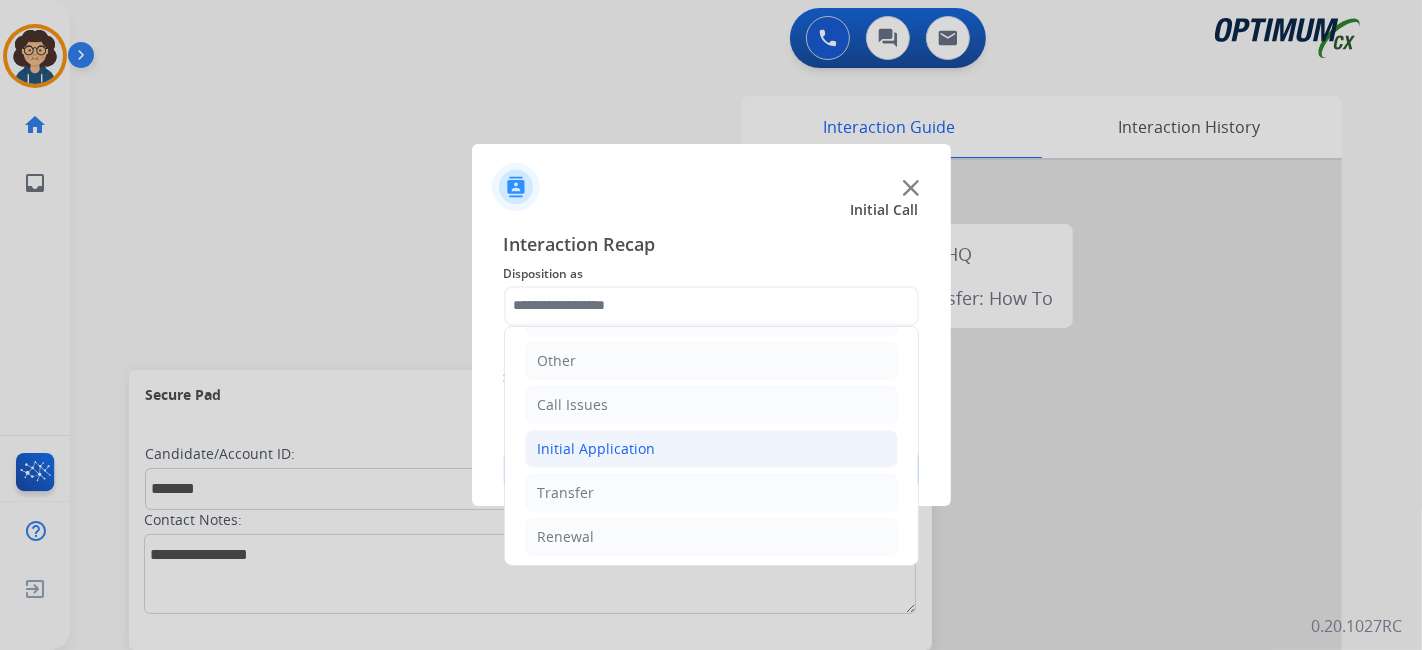 click on "Initial Application" 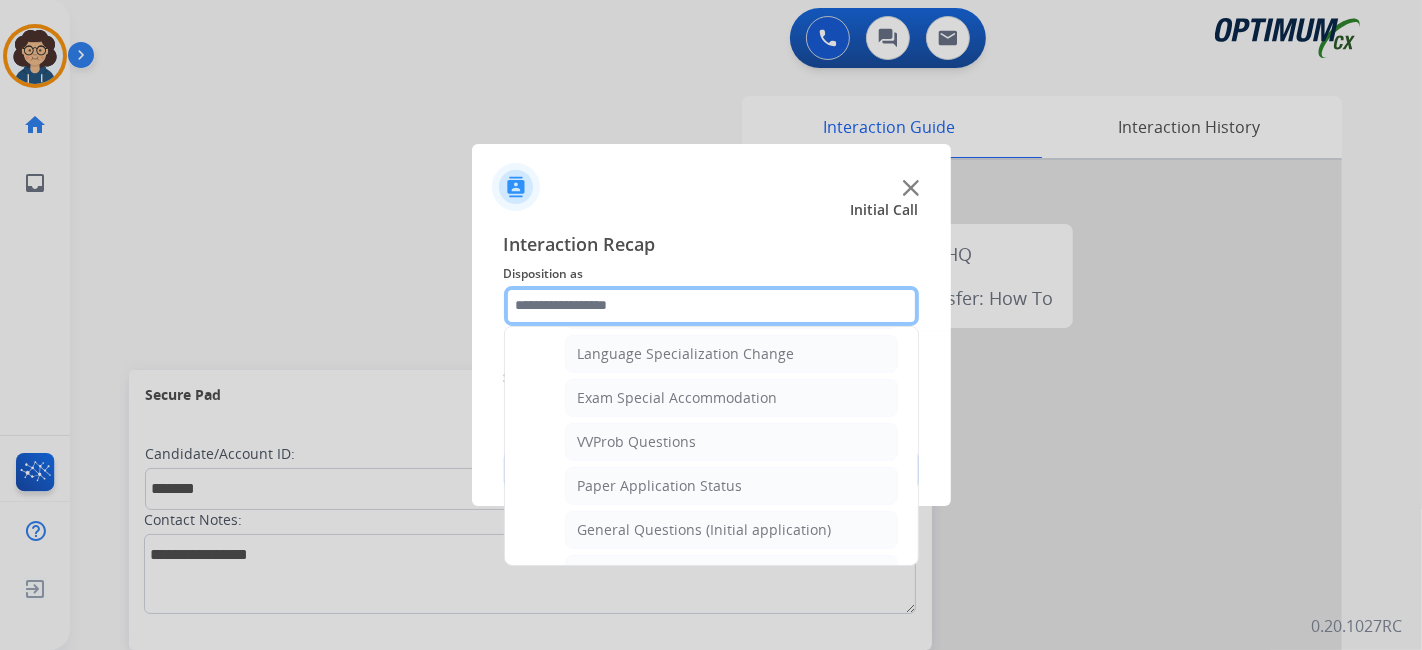 scroll, scrollTop: 1021, scrollLeft: 0, axis: vertical 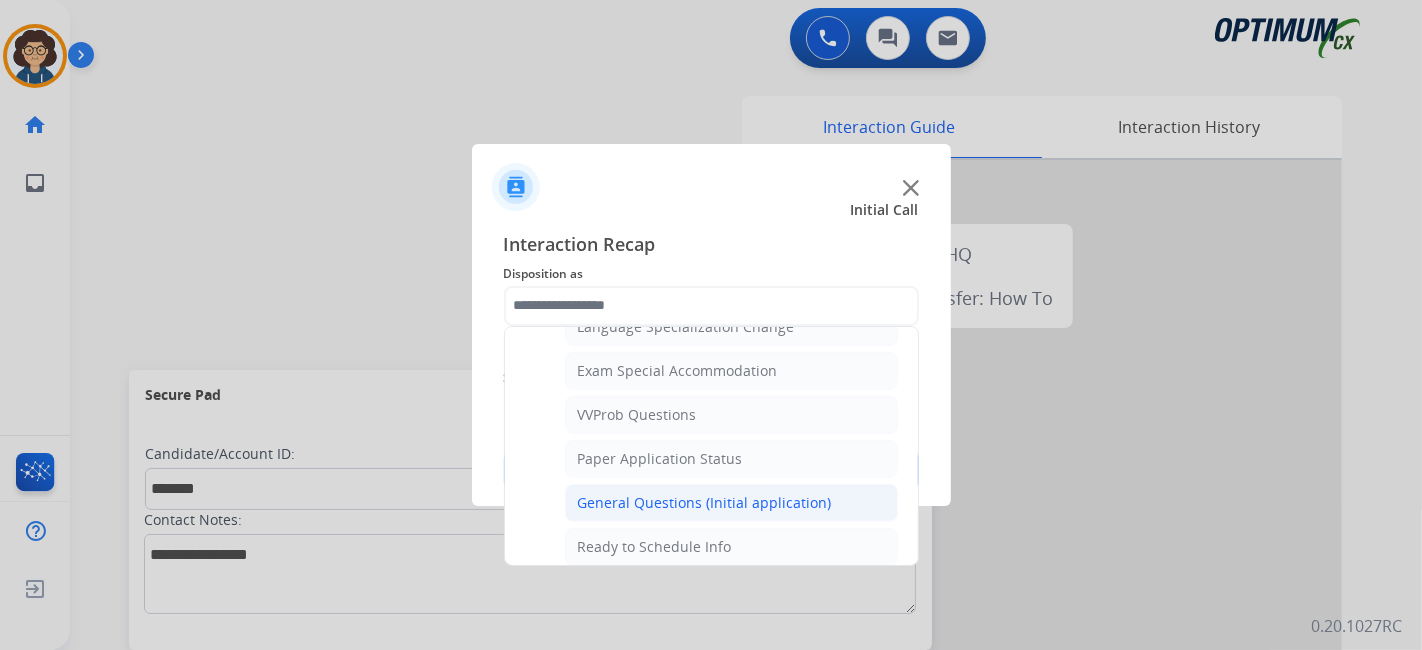 click on "General Questions (Initial application)" 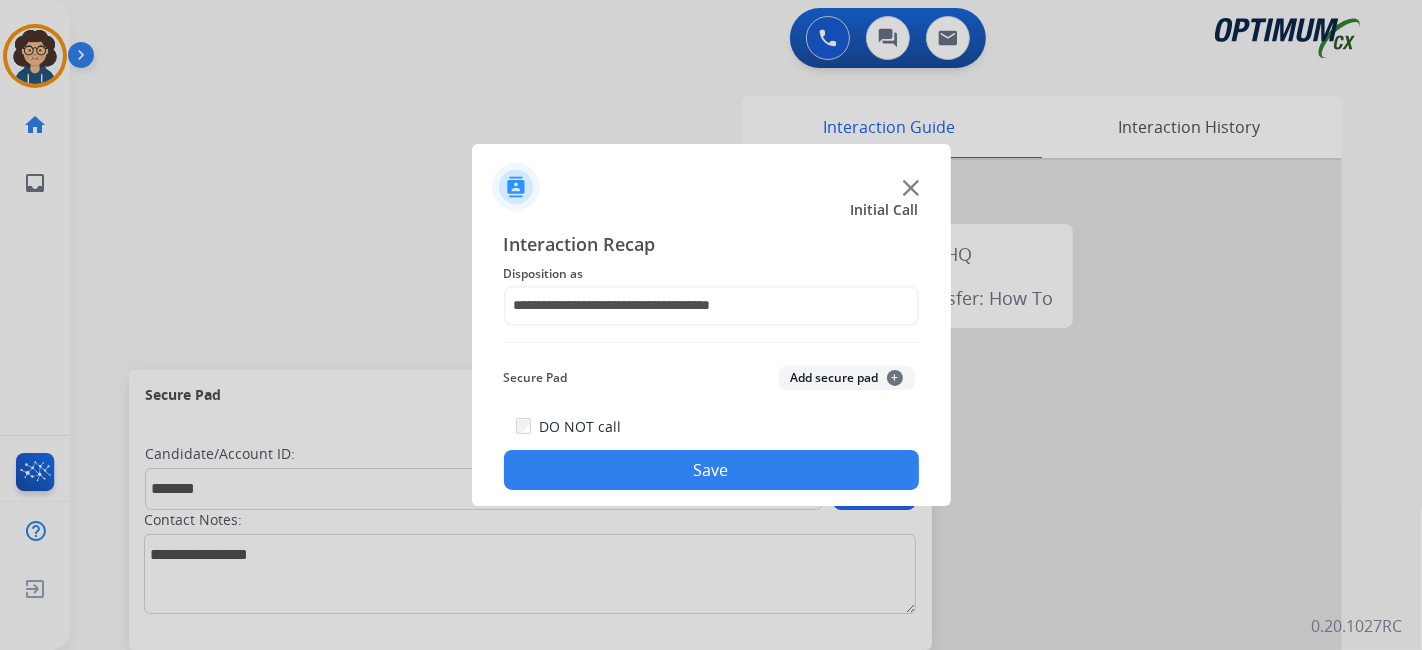 click on "Add secure pad  +" 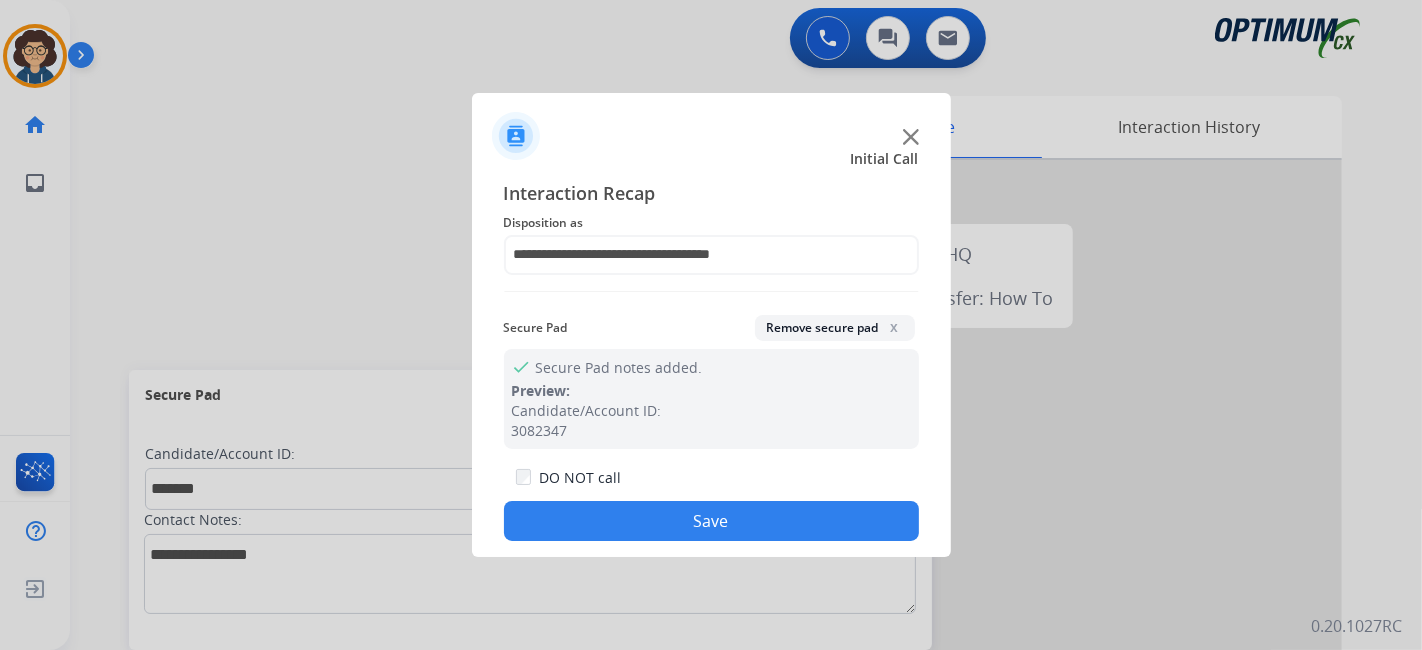 drag, startPoint x: 770, startPoint y: 515, endPoint x: 748, endPoint y: 487, distance: 35.608986 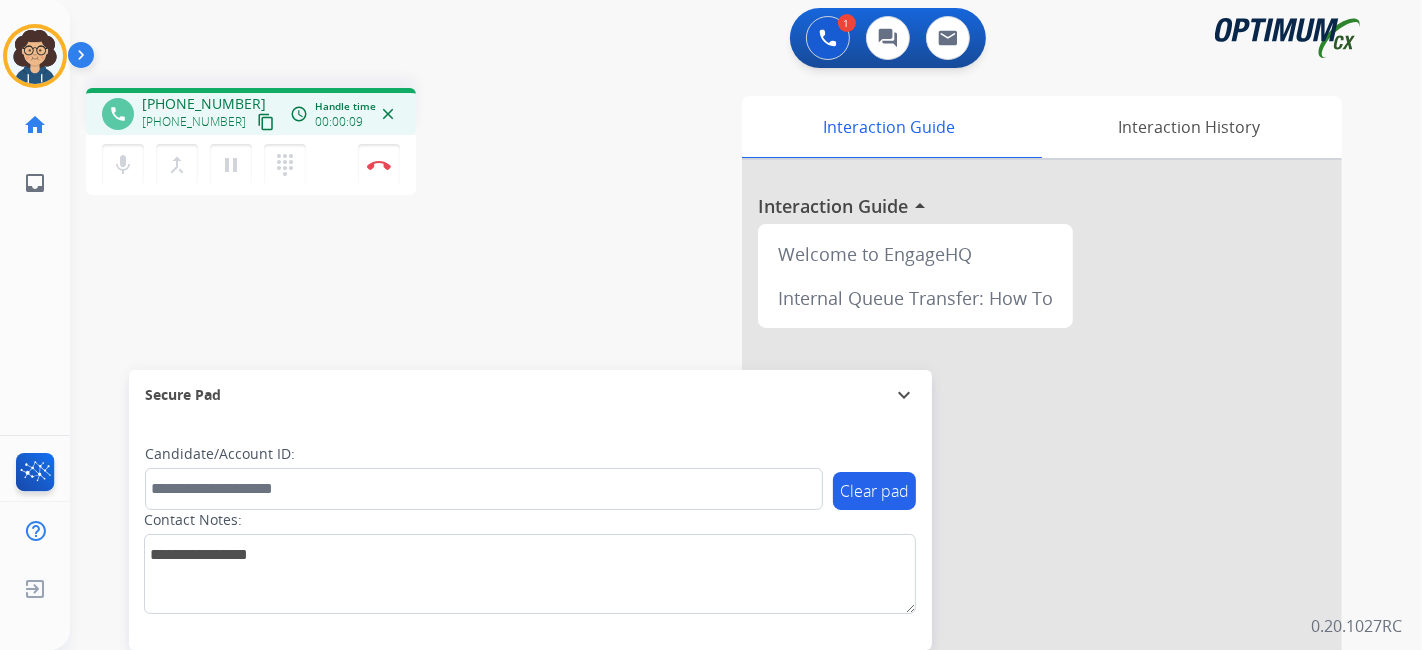 click on "content_copy" at bounding box center (266, 122) 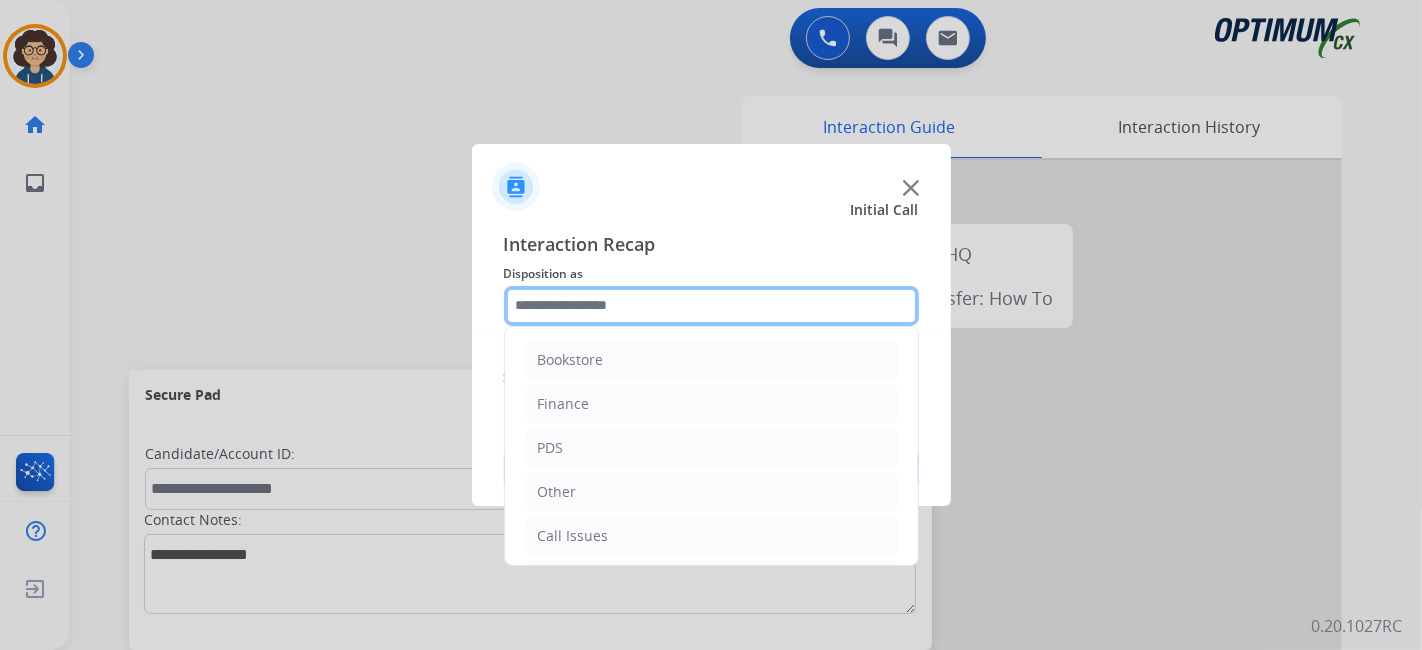 click 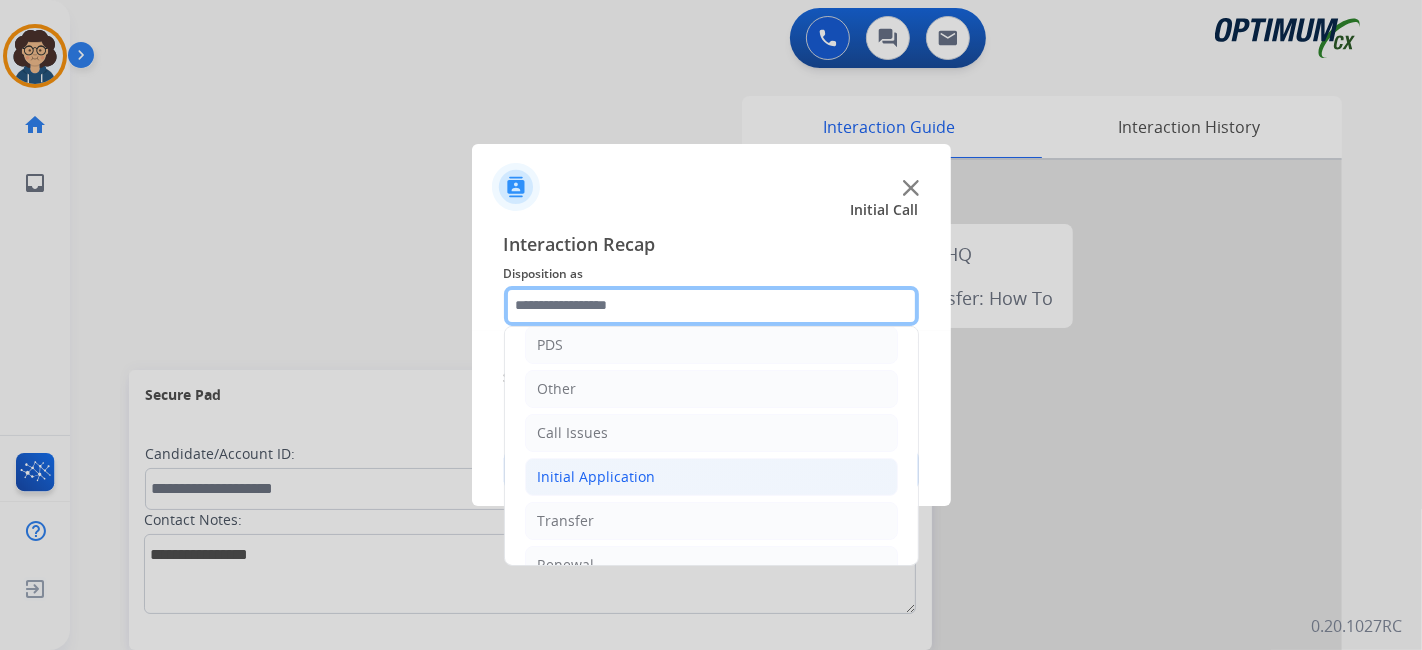 scroll, scrollTop: 131, scrollLeft: 0, axis: vertical 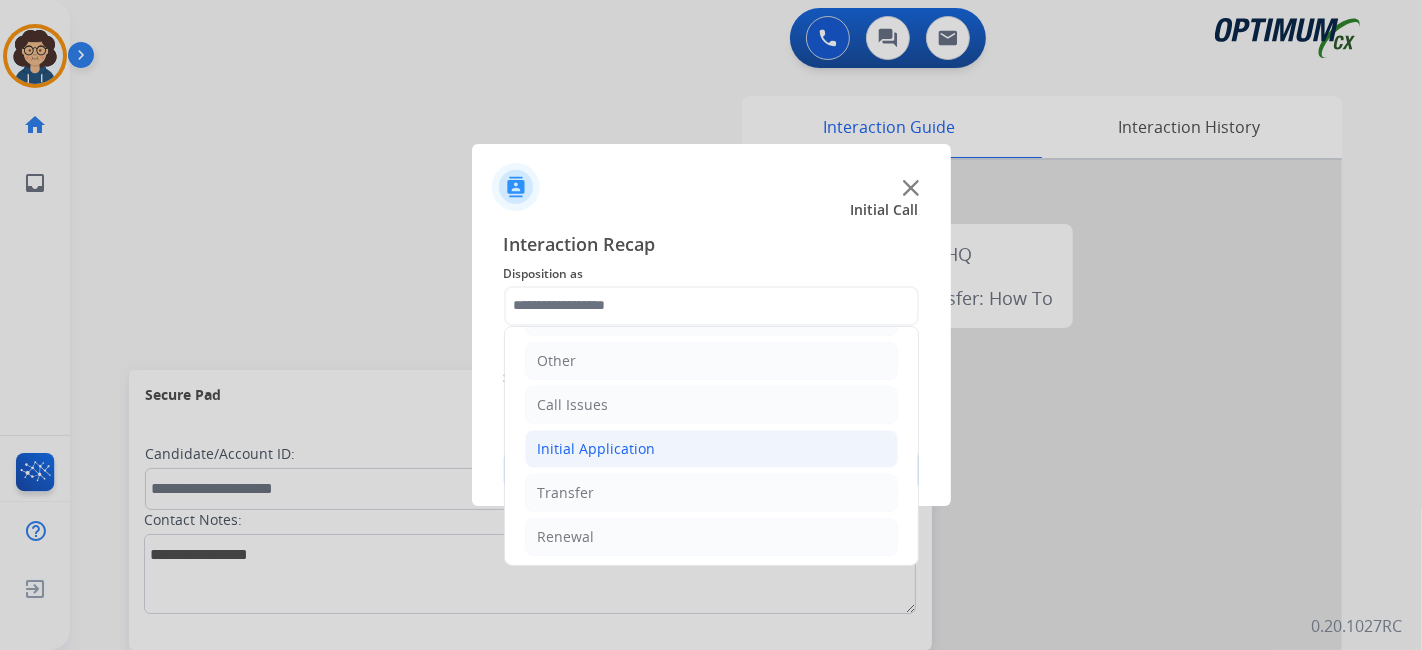 click on "Initial Application" 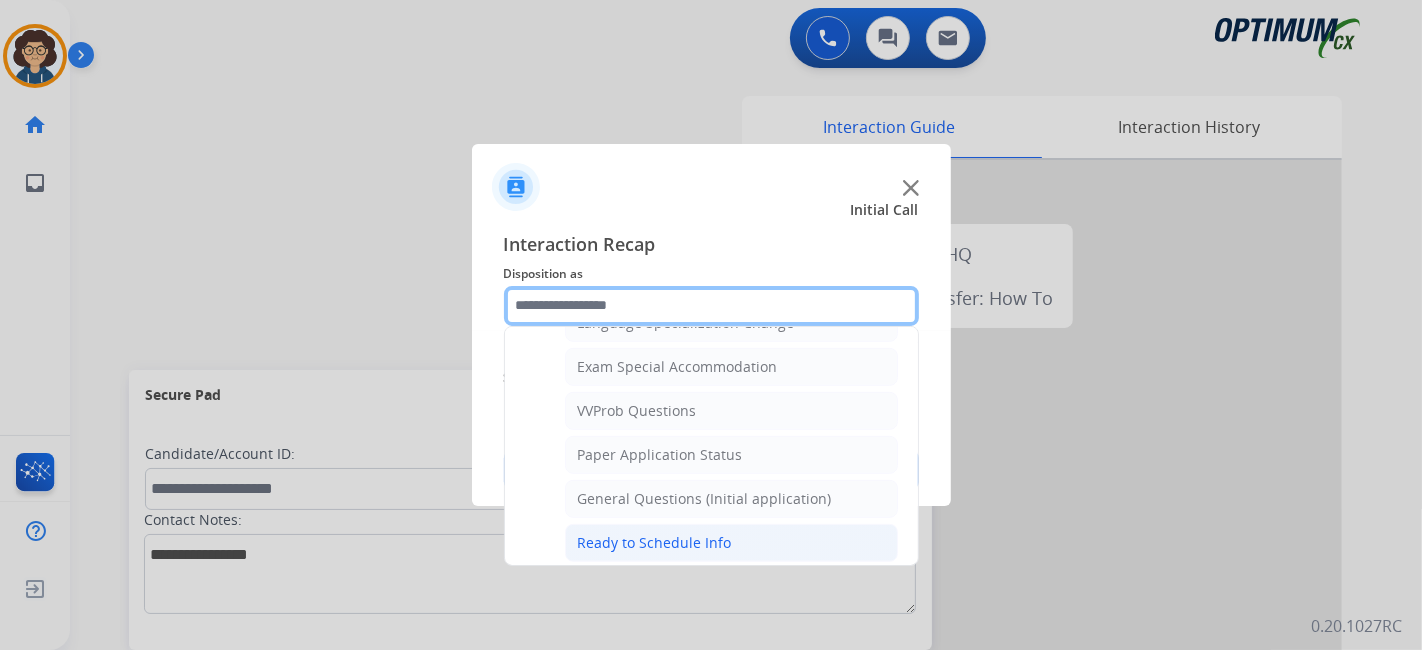 scroll, scrollTop: 1030, scrollLeft: 0, axis: vertical 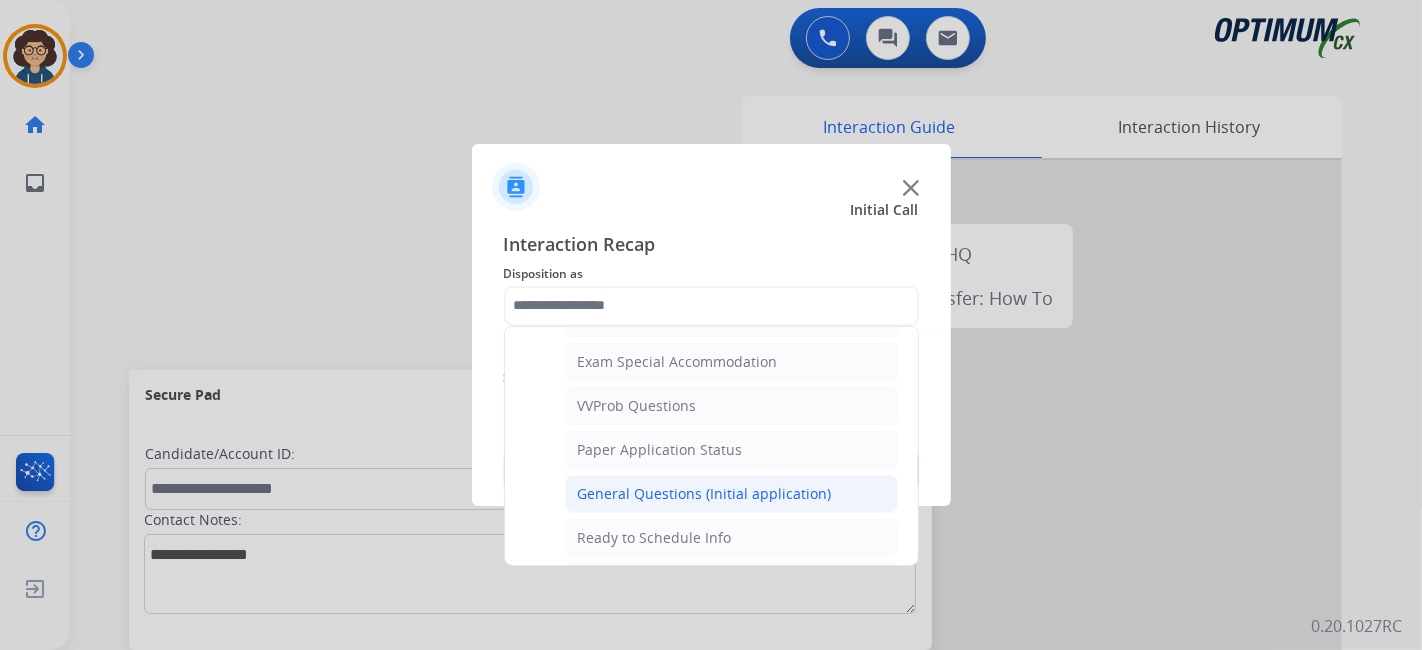 click on "General Questions (Initial application)" 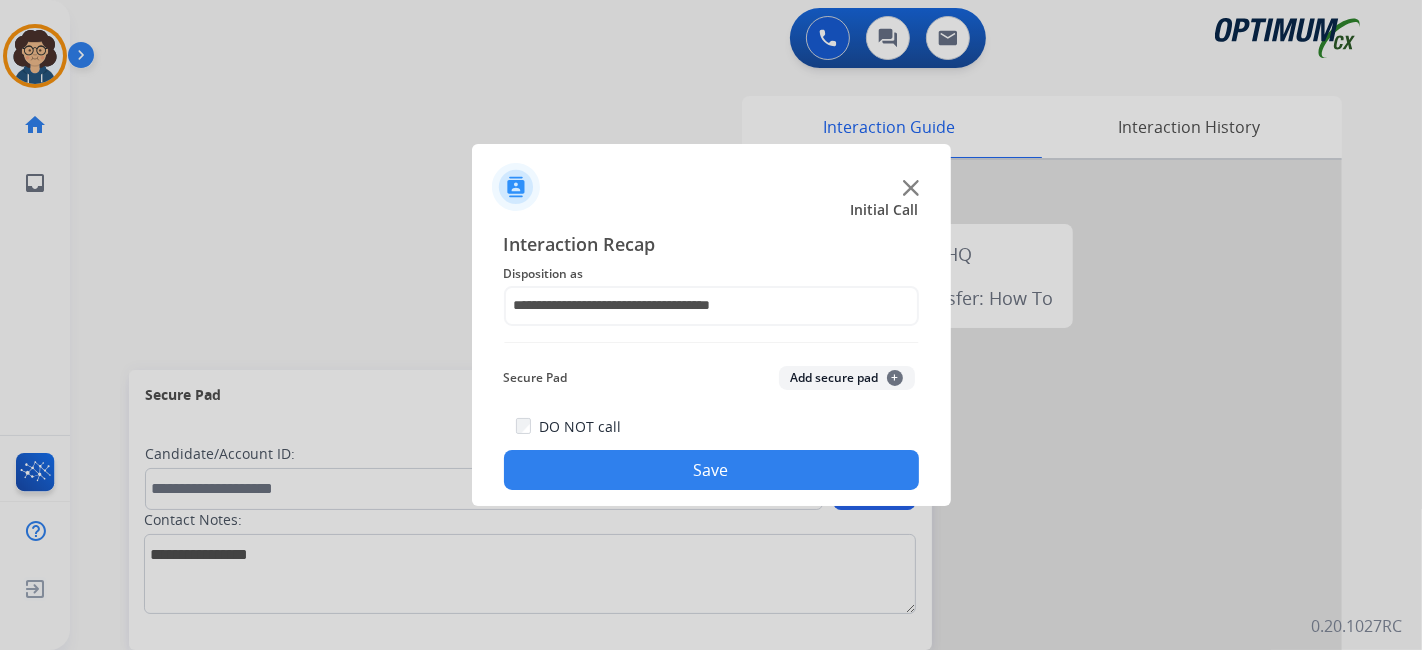 click on "Save" 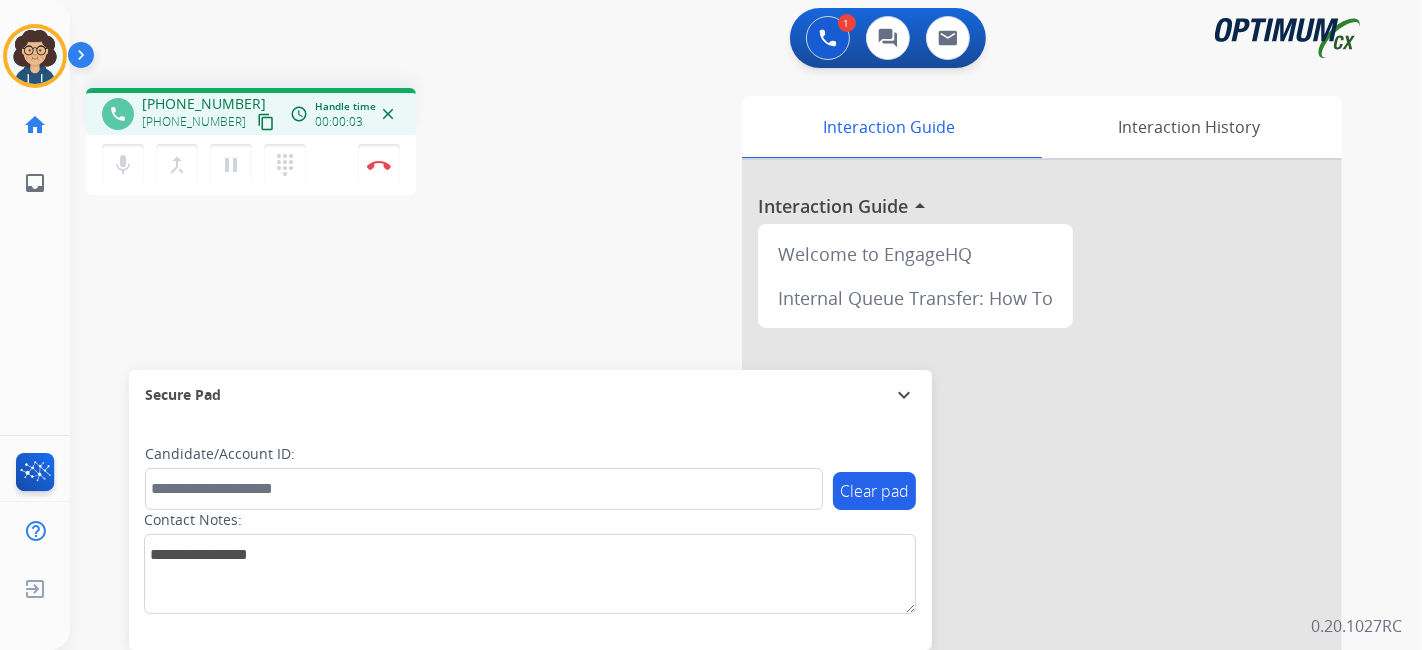 click on "content_copy" at bounding box center (266, 122) 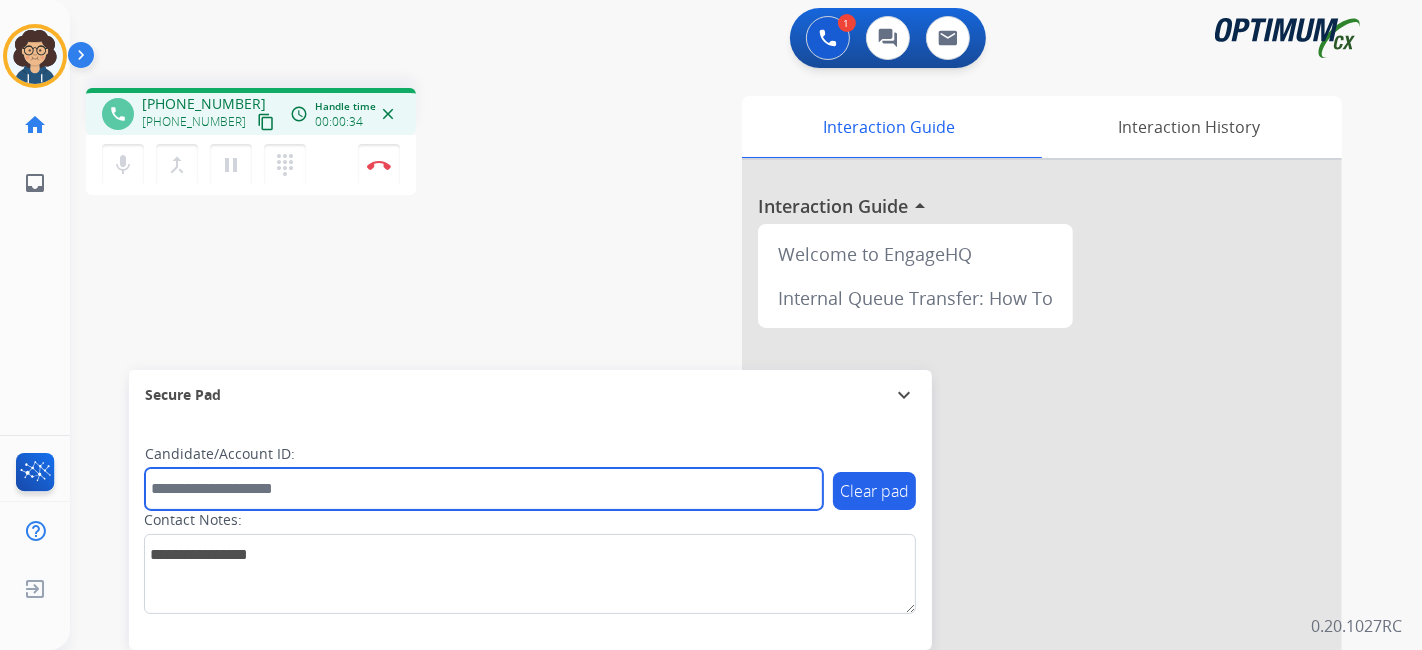 click at bounding box center [484, 489] 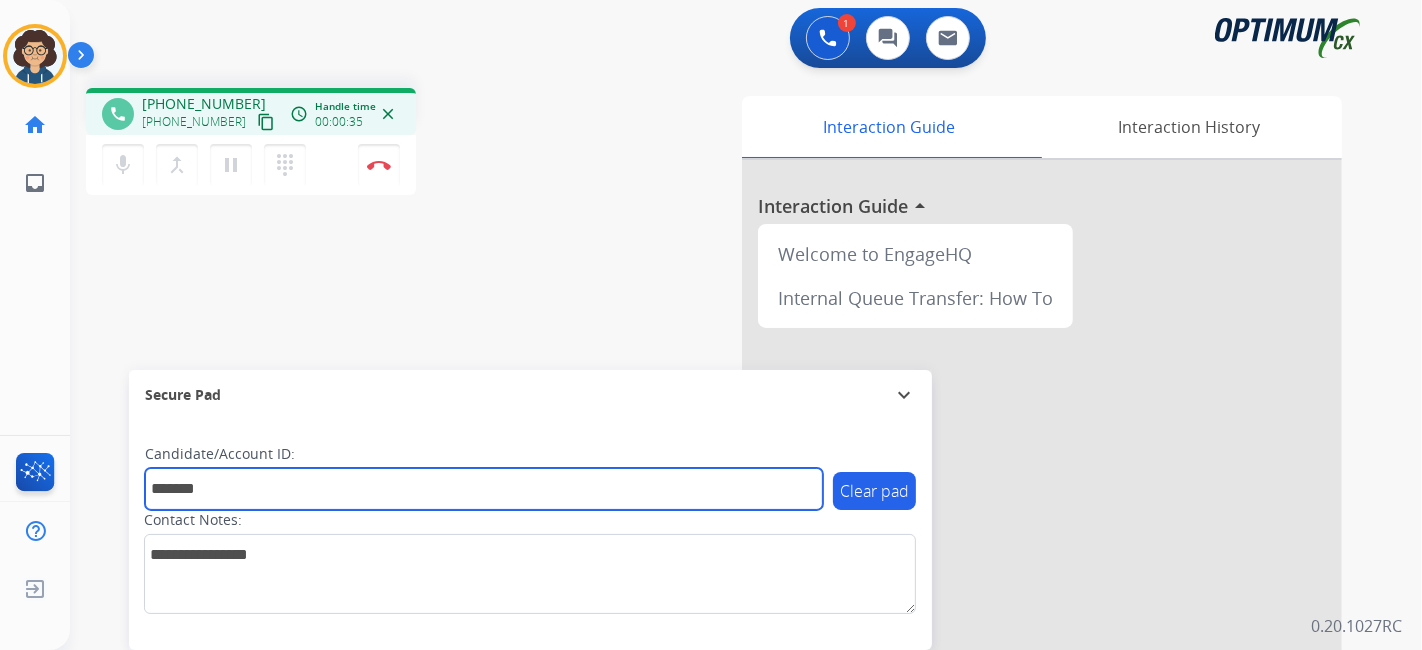 type on "*******" 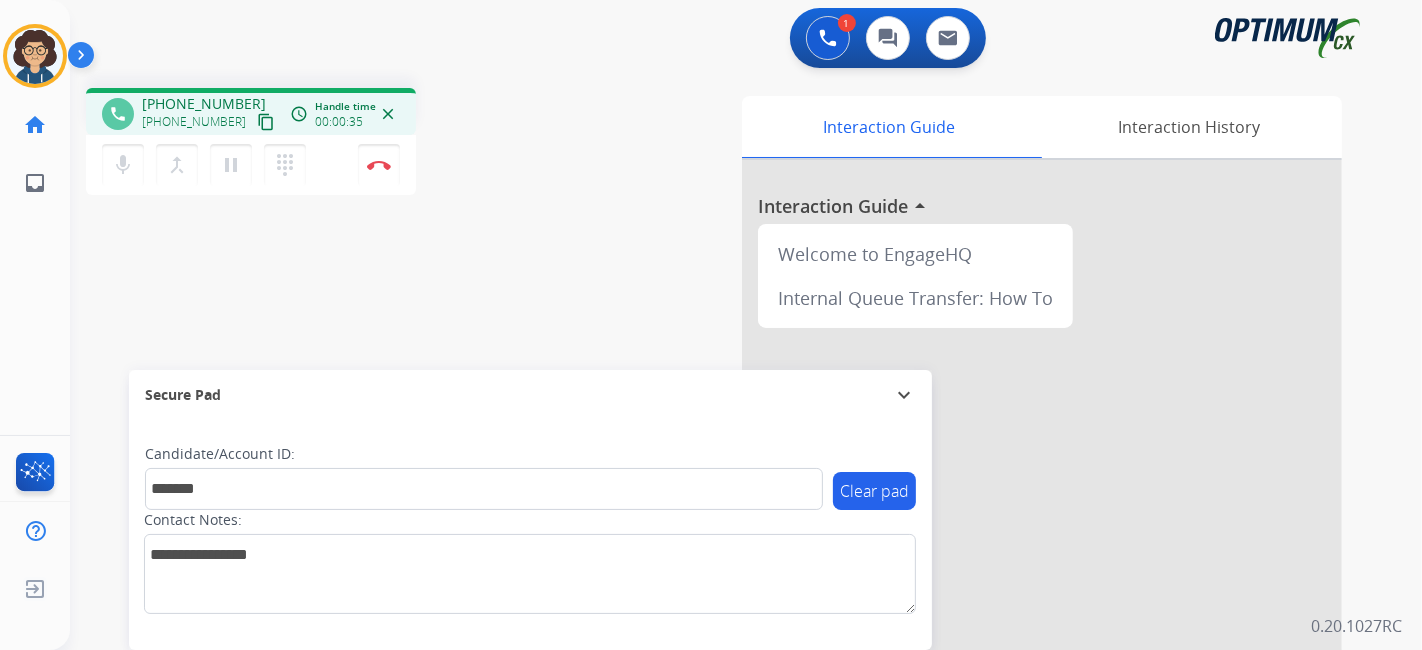 click on "phone [PHONE_NUMBER] [PHONE_NUMBER] content_copy access_time Call metrics Queue   00:09 Hold   00:00 Talk   00:36 Total   00:44 Handle time 00:00:35 close mic Mute merge_type Bridge pause Hold dialpad Dialpad Disconnect swap_horiz Break voice bridge close_fullscreen Connect 3-Way Call merge_type Separate 3-Way Call  Interaction Guide   Interaction History  Interaction Guide arrow_drop_up  Welcome to EngageHQ   Internal Queue Transfer: How To  Secure Pad expand_more Clear pad Candidate/Account ID: ******* Contact Notes:" at bounding box center [722, 489] 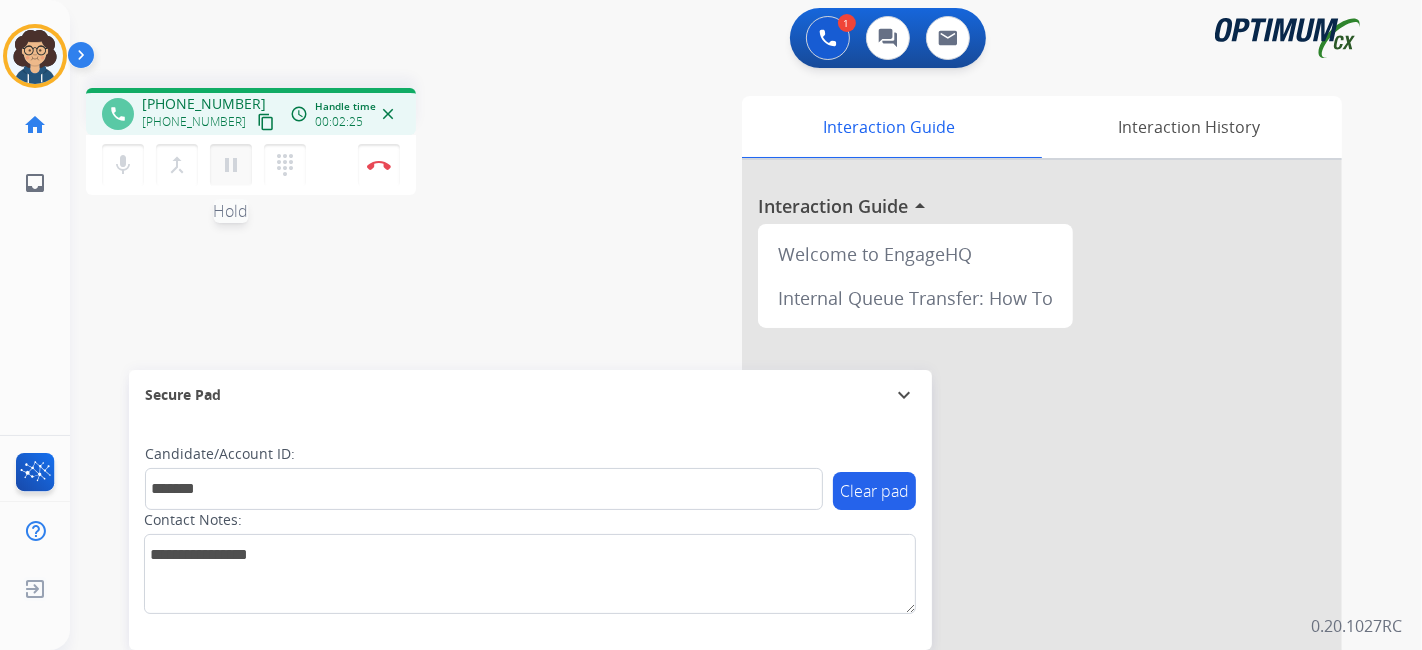 click on "pause" at bounding box center [231, 165] 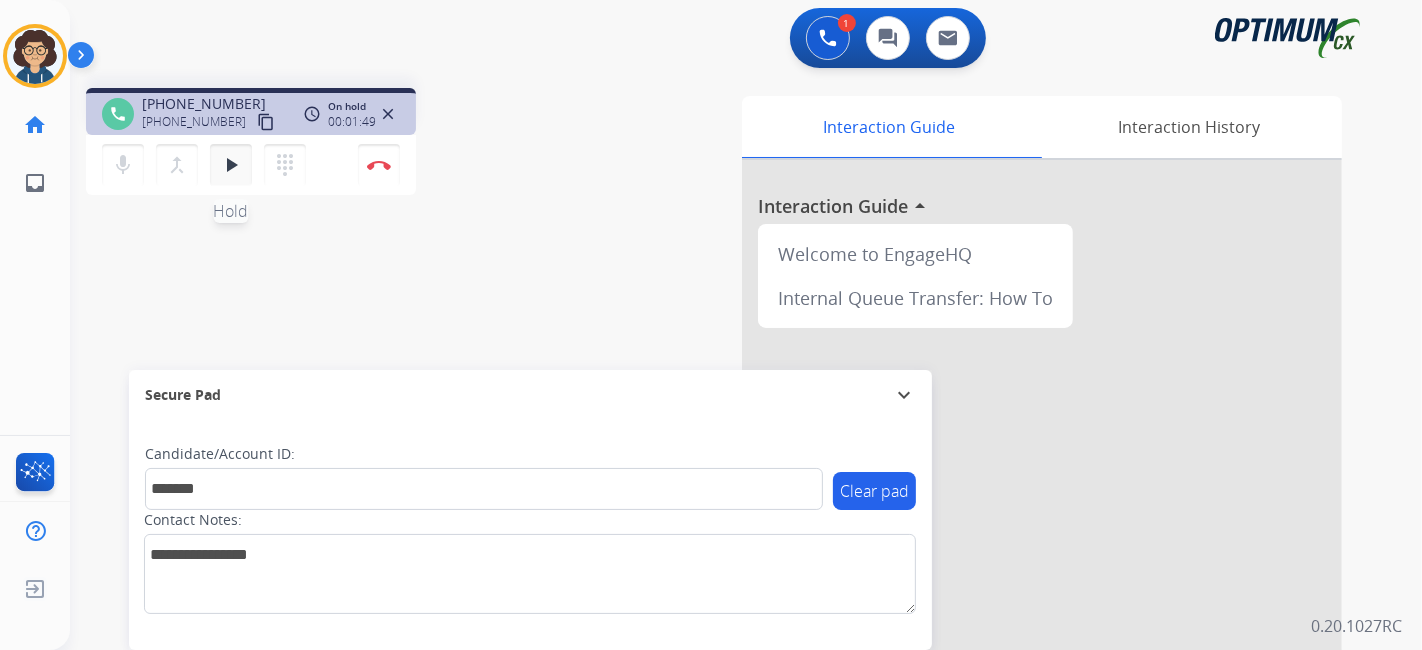 click on "play_arrow" at bounding box center (231, 165) 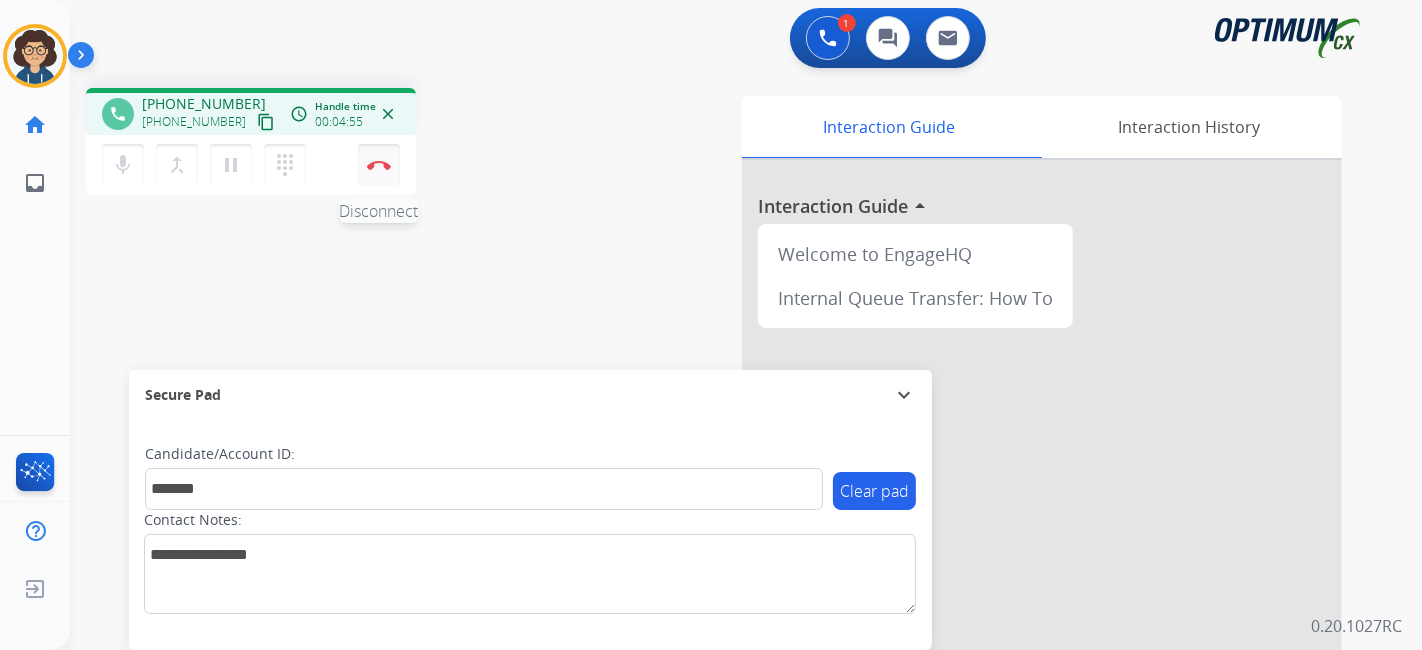 click on "Disconnect" at bounding box center [379, 165] 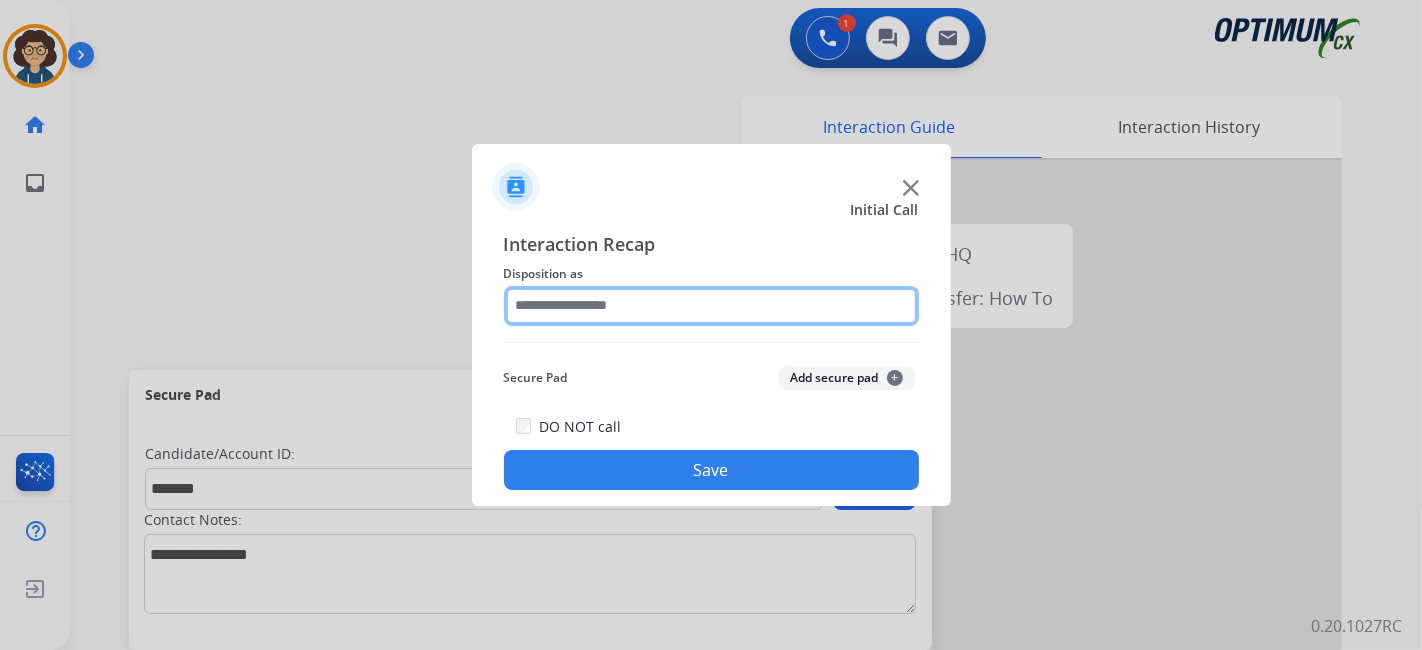 click 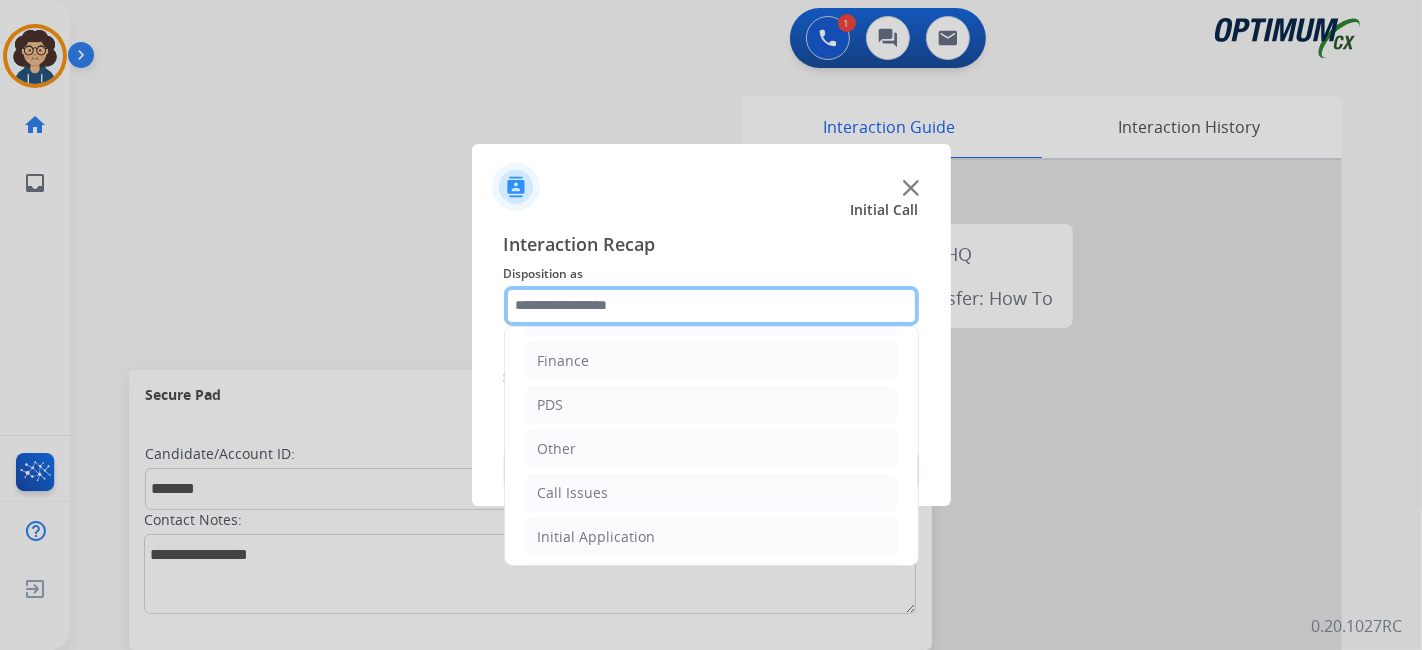 scroll, scrollTop: 131, scrollLeft: 0, axis: vertical 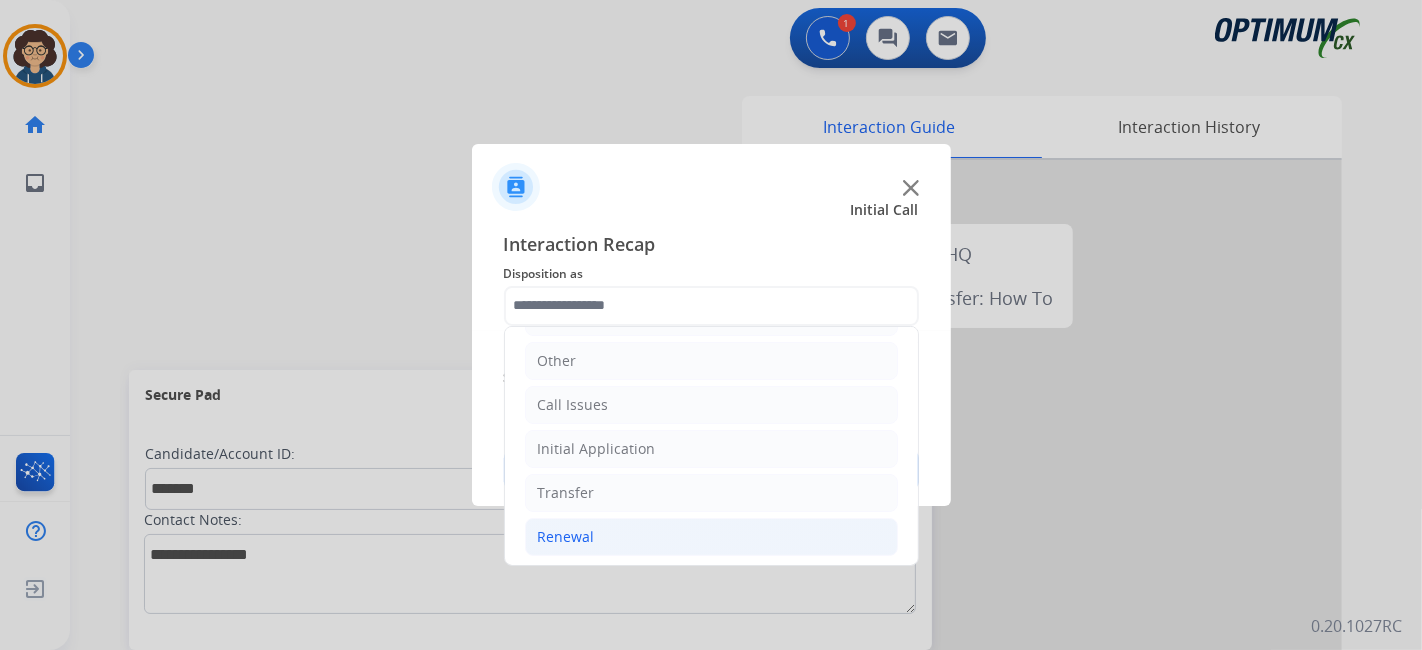 click on "Renewal" 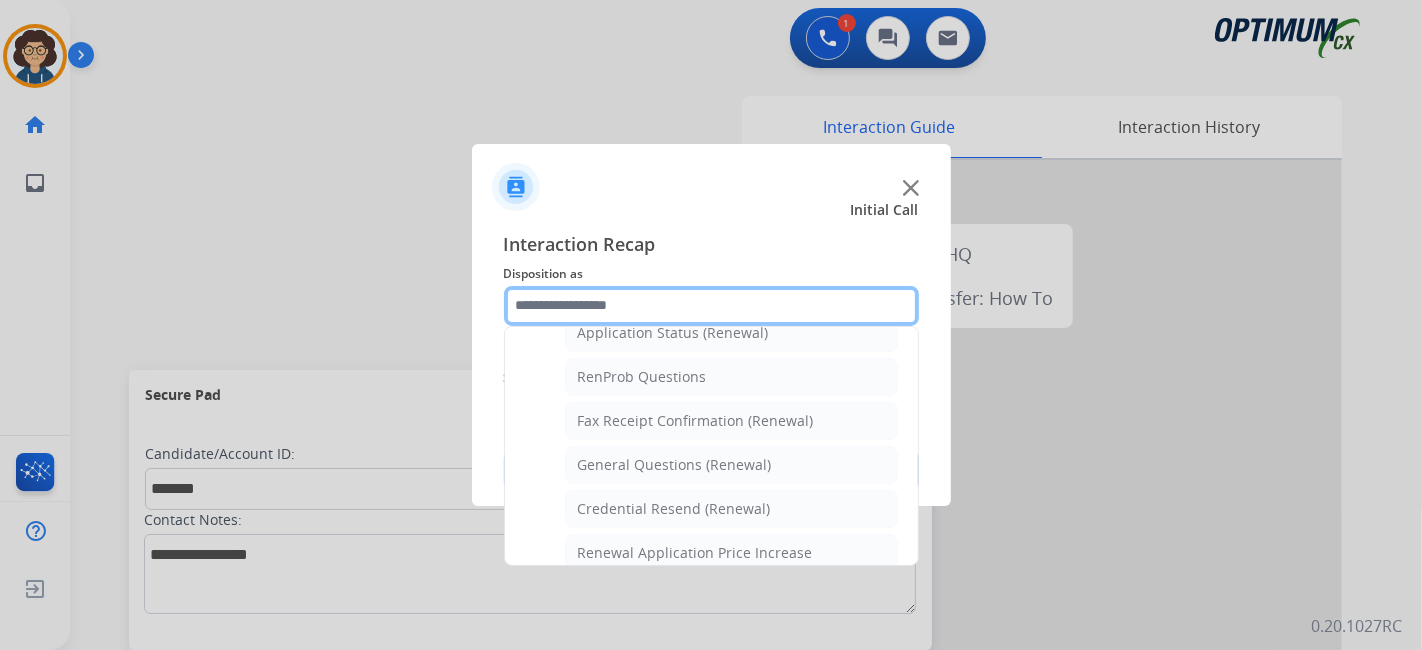scroll, scrollTop: 489, scrollLeft: 0, axis: vertical 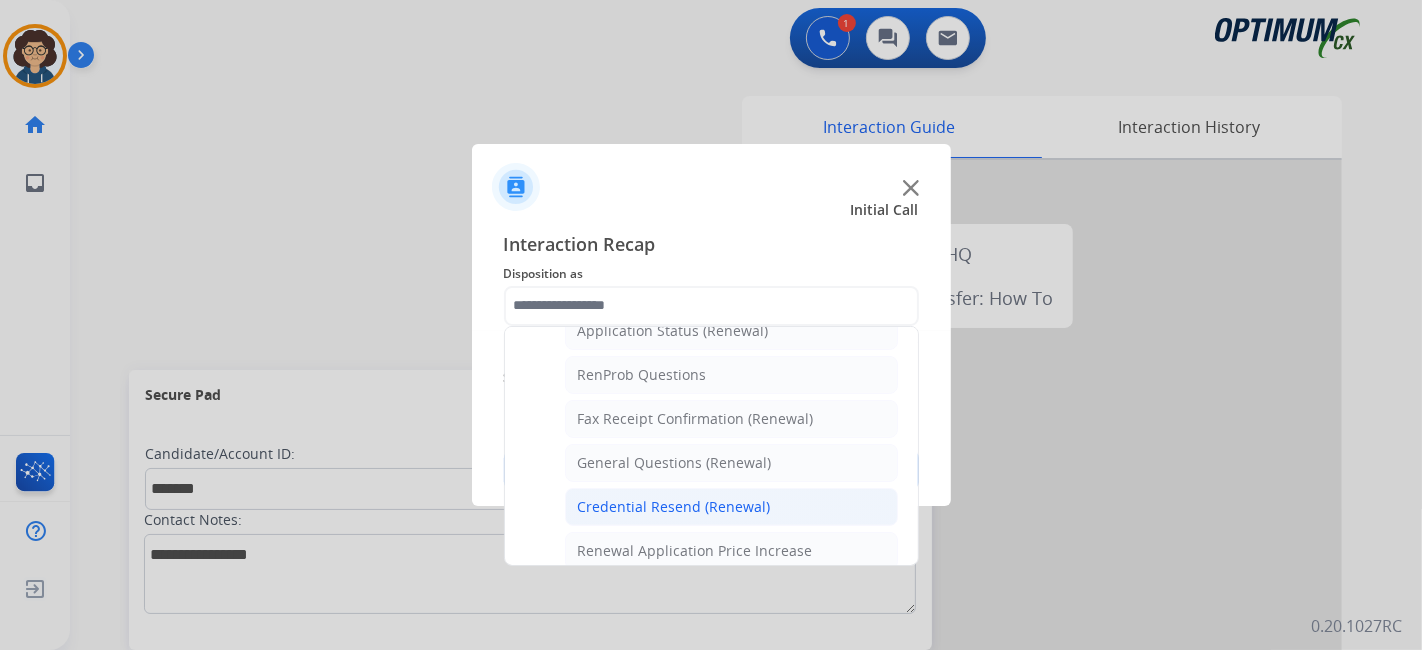 click on "Credential Resend (Renewal)" 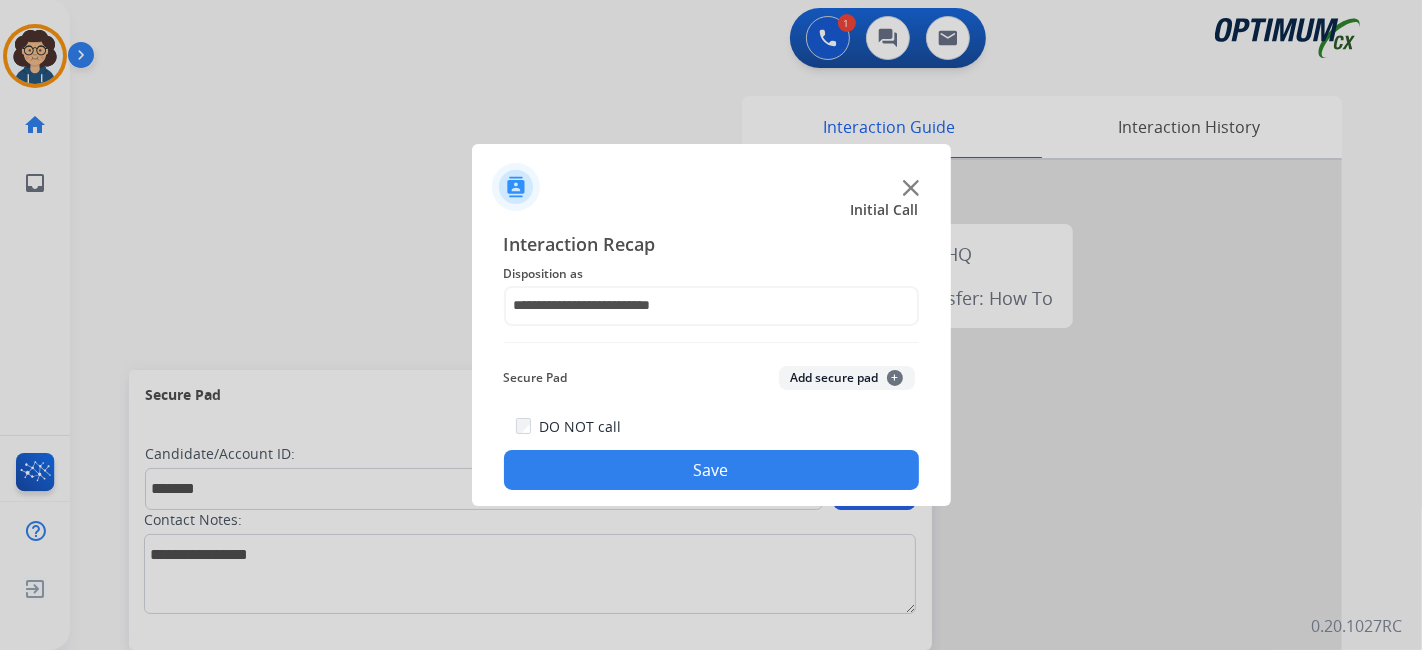 click on "Add secure pad  +" 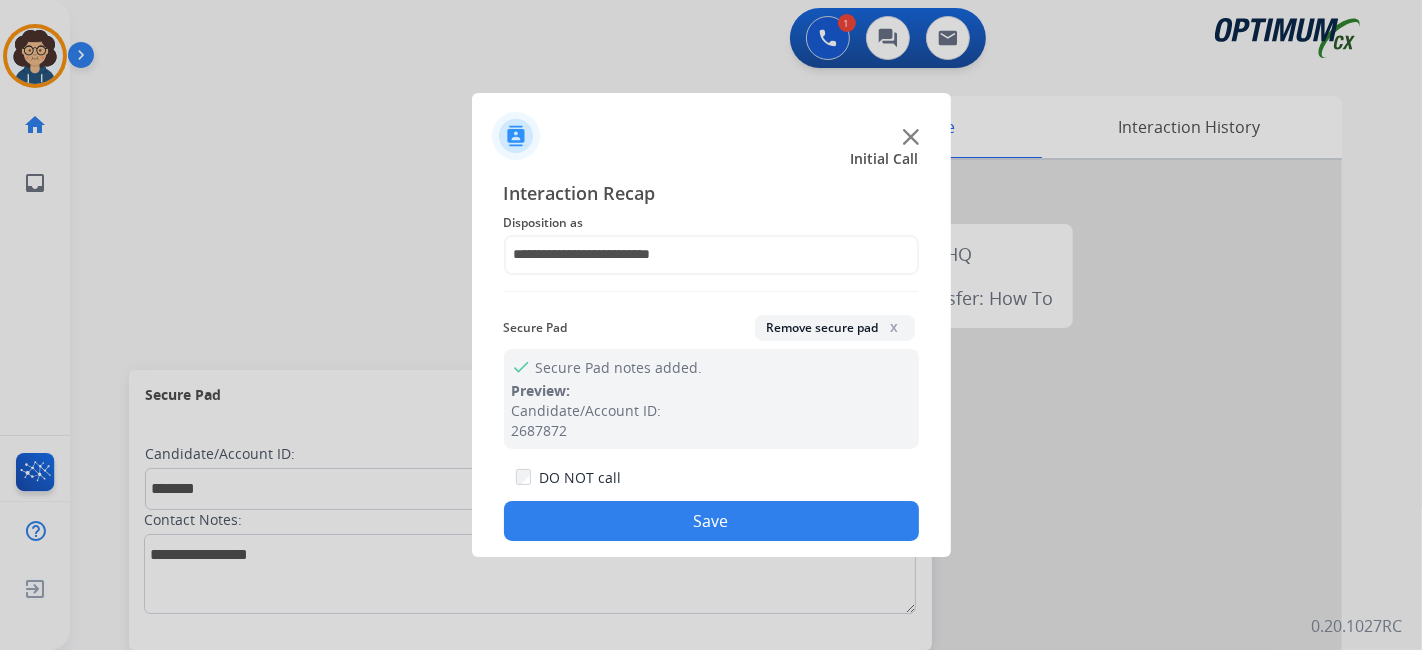 click on "Save" 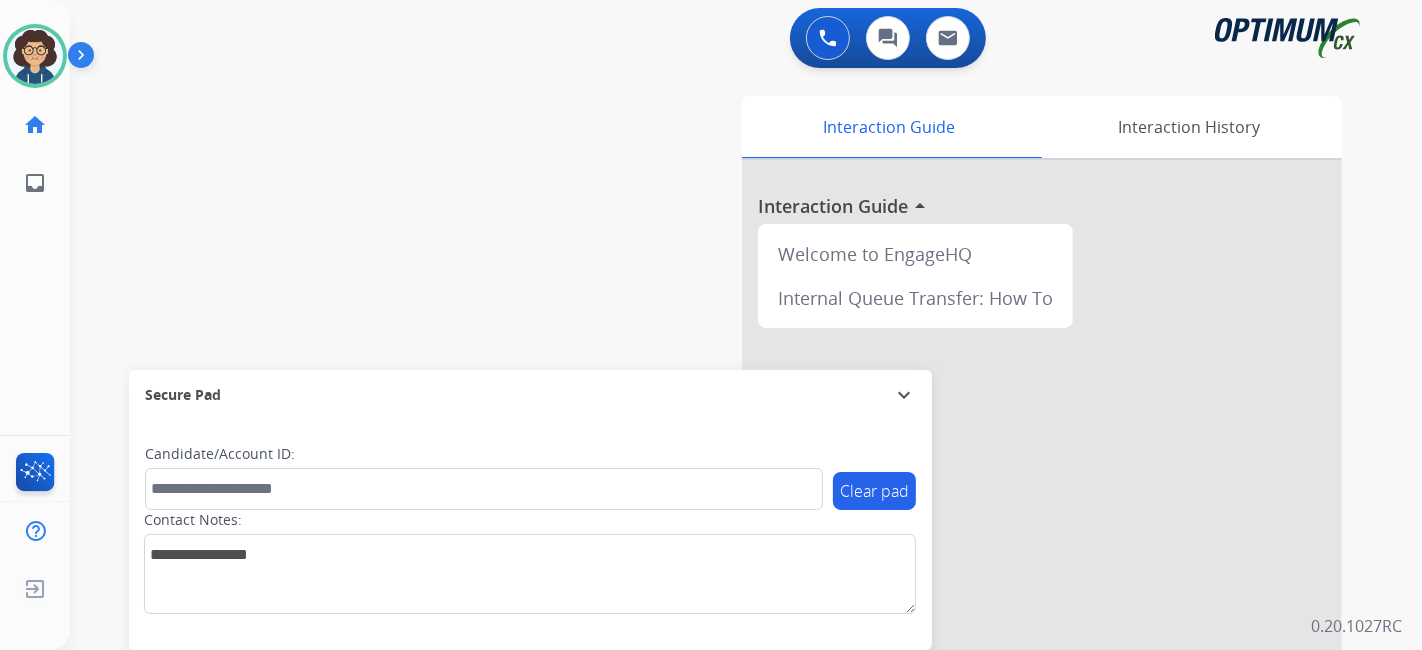 click on "swap_horiz Break voice bridge close_fullscreen Connect 3-Way Call merge_type Separate 3-Way Call  Interaction Guide   Interaction History  Interaction Guide arrow_drop_up  Welcome to EngageHQ   Internal Queue Transfer: How To  Secure Pad expand_more Clear pad Candidate/Account ID: Contact Notes:" at bounding box center [722, 489] 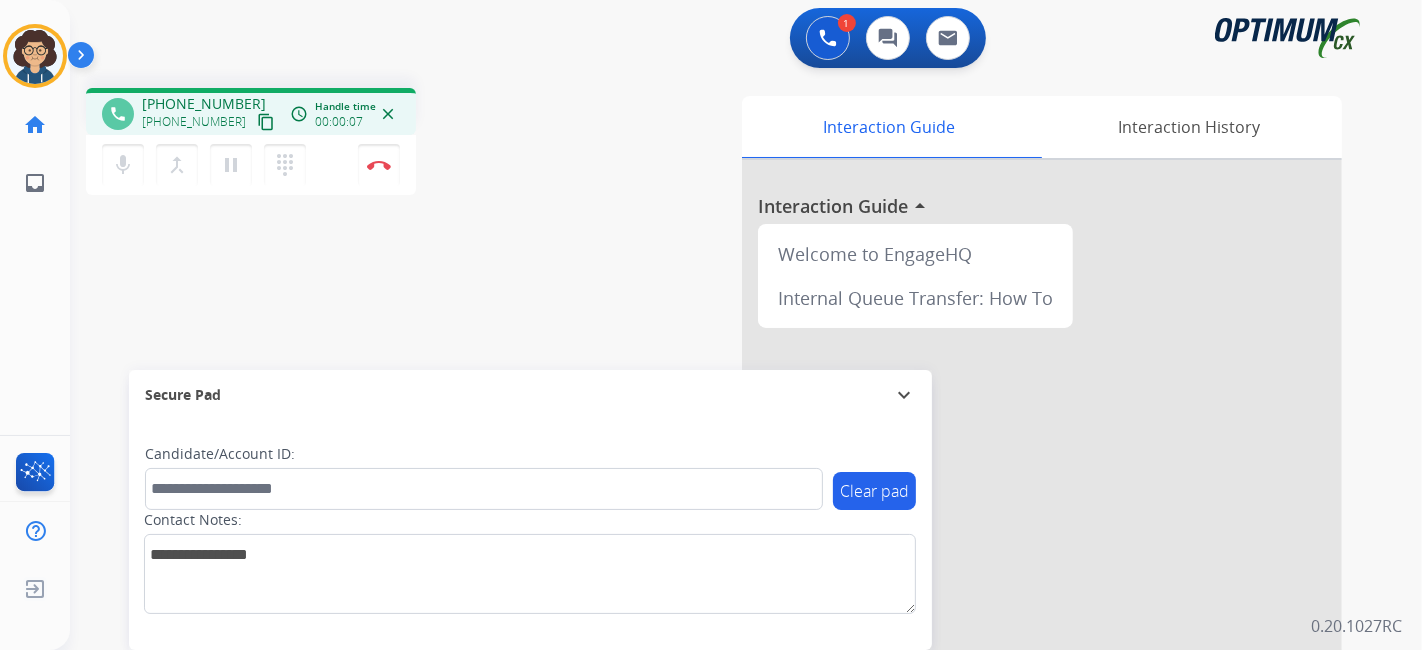 click on "content_copy" at bounding box center [266, 122] 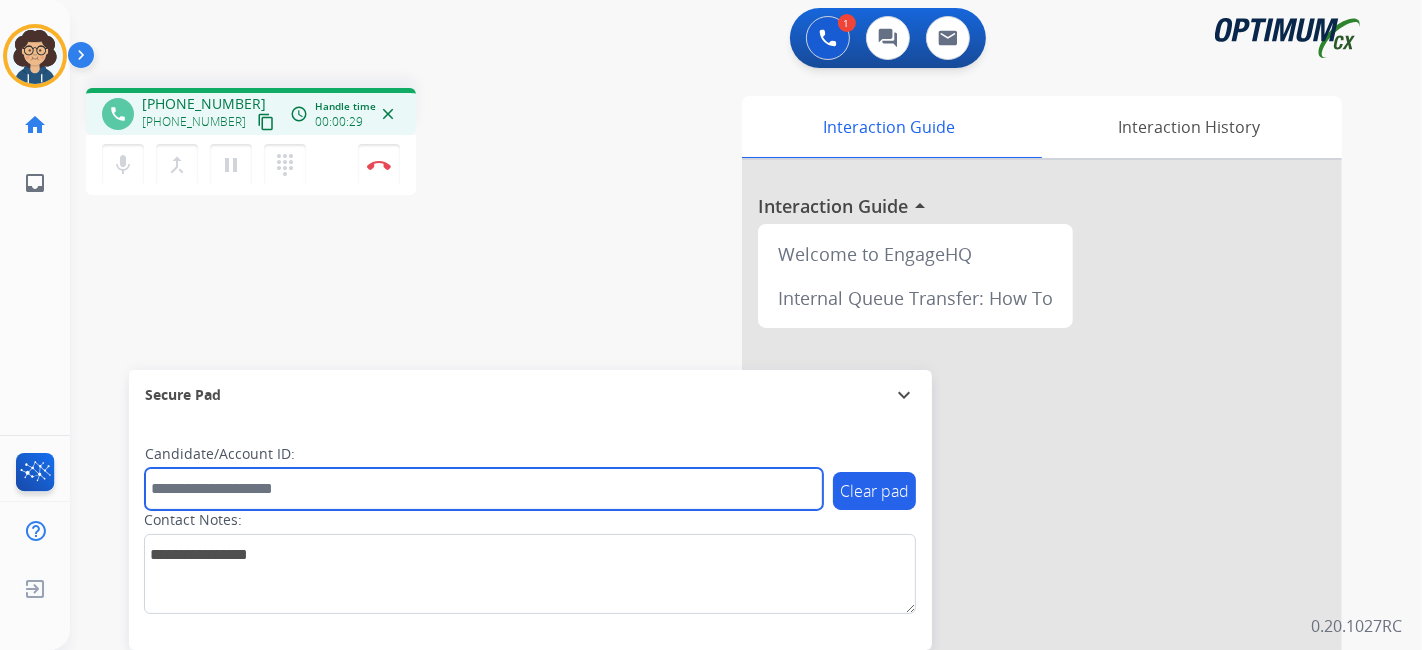 click at bounding box center (484, 489) 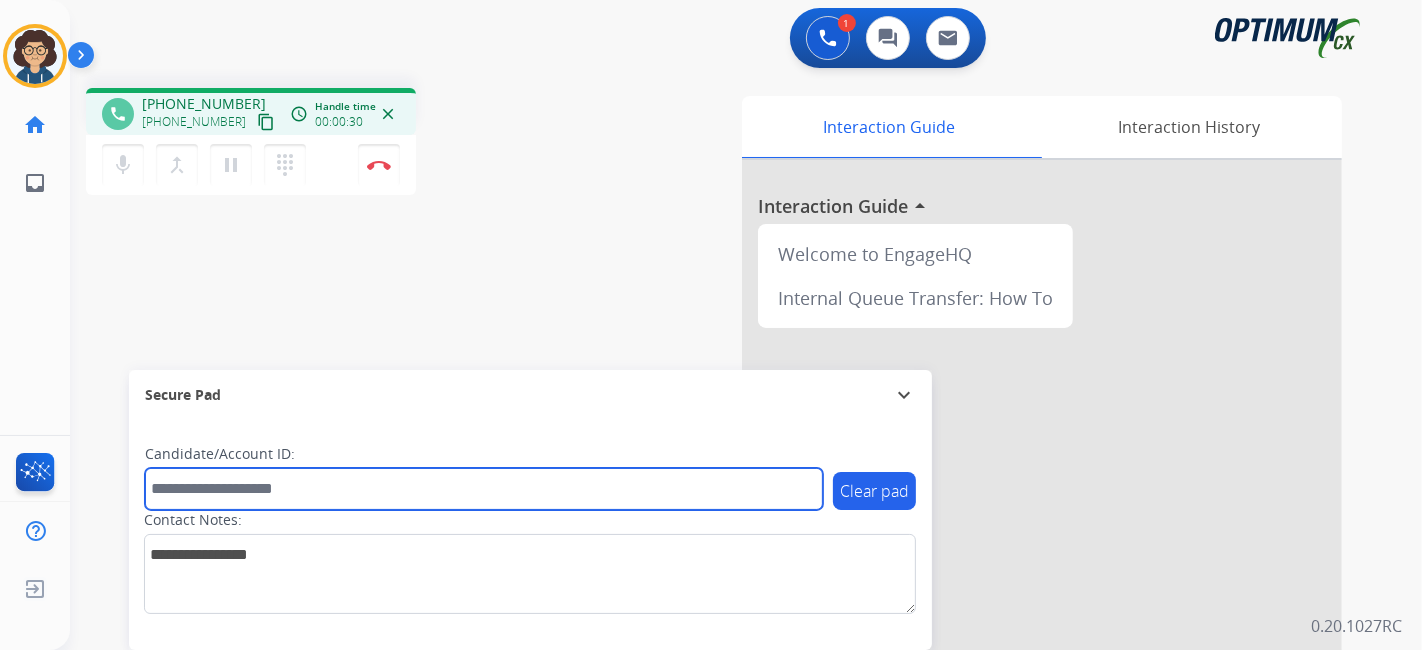 paste on "*******" 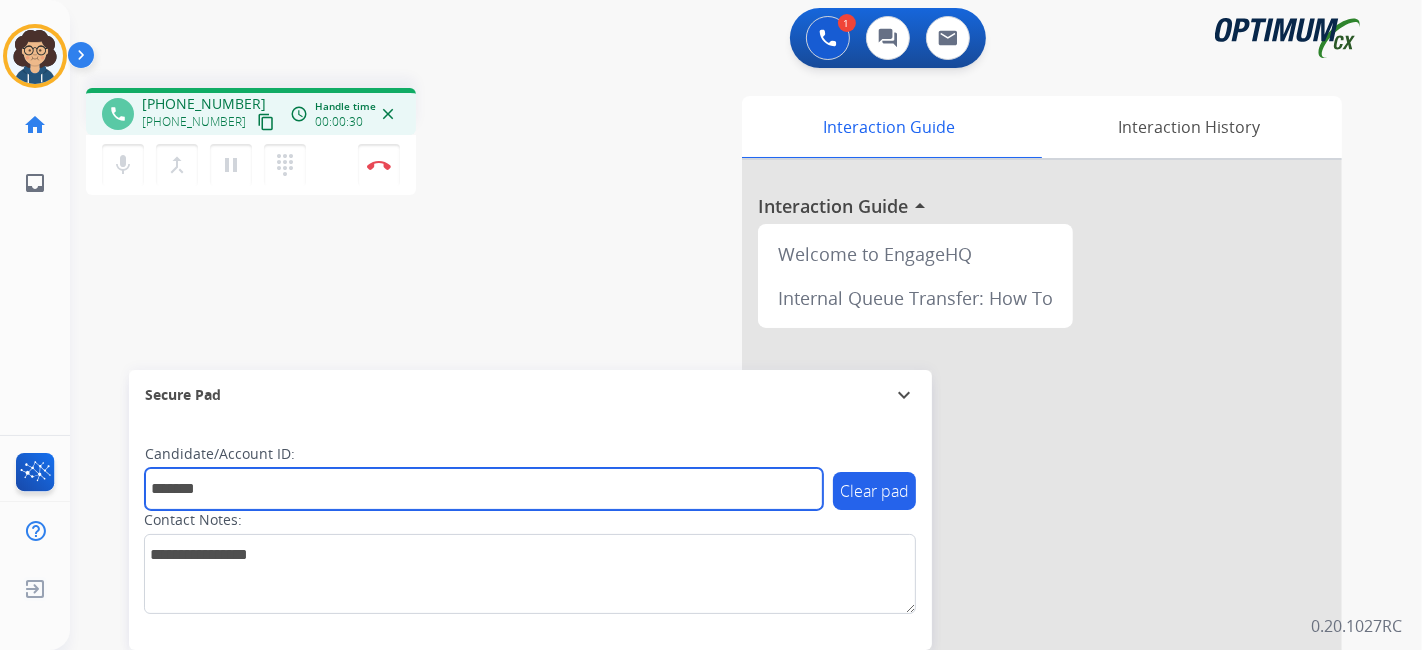 type on "*******" 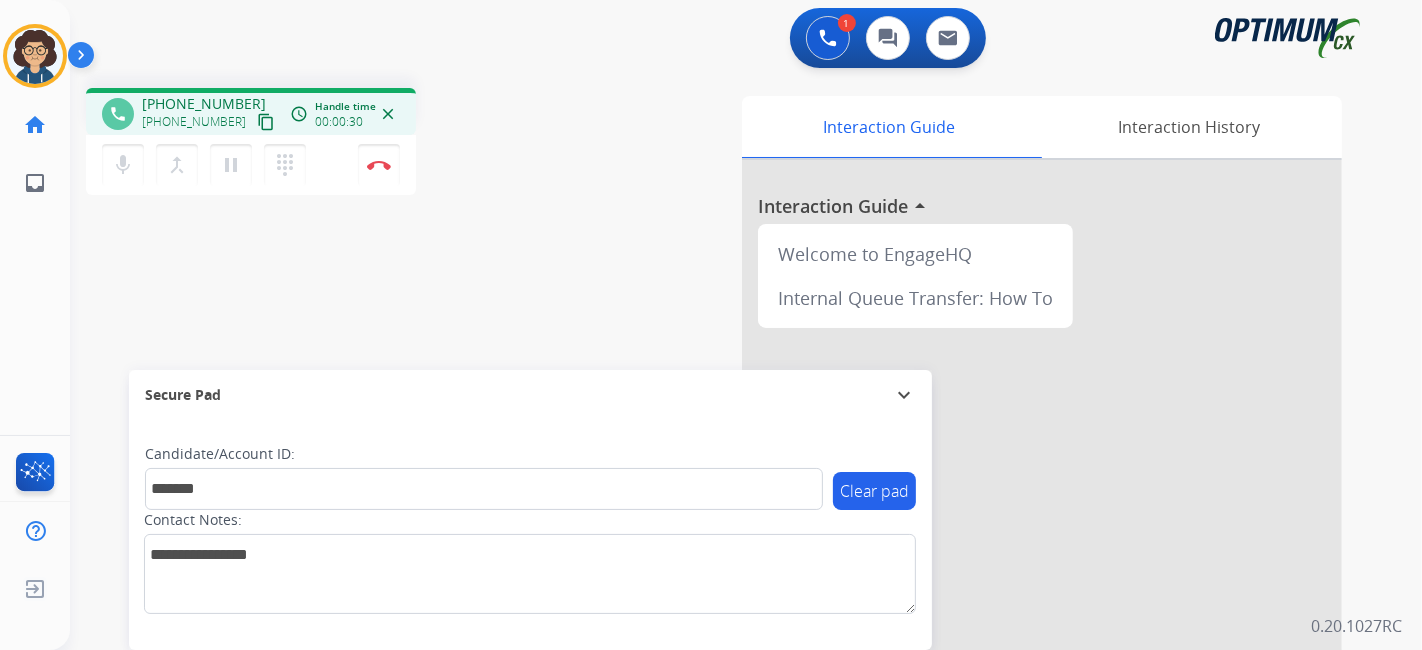 click on "phone [PHONE_NUMBER] [PHONE_NUMBER] content_copy access_time Call metrics Queue   00:11 Hold   00:00 Talk   00:31 Total   00:41 Handle time 00:00:30 close mic Mute merge_type Bridge pause Hold dialpad Dialpad Disconnect swap_horiz Break voice bridge close_fullscreen Connect 3-Way Call merge_type Separate 3-Way Call  Interaction Guide   Interaction History  Interaction Guide arrow_drop_up  Welcome to EngageHQ   Internal Queue Transfer: How To  Secure Pad expand_more Clear pad Candidate/Account ID: ******* Contact Notes:" at bounding box center (722, 489) 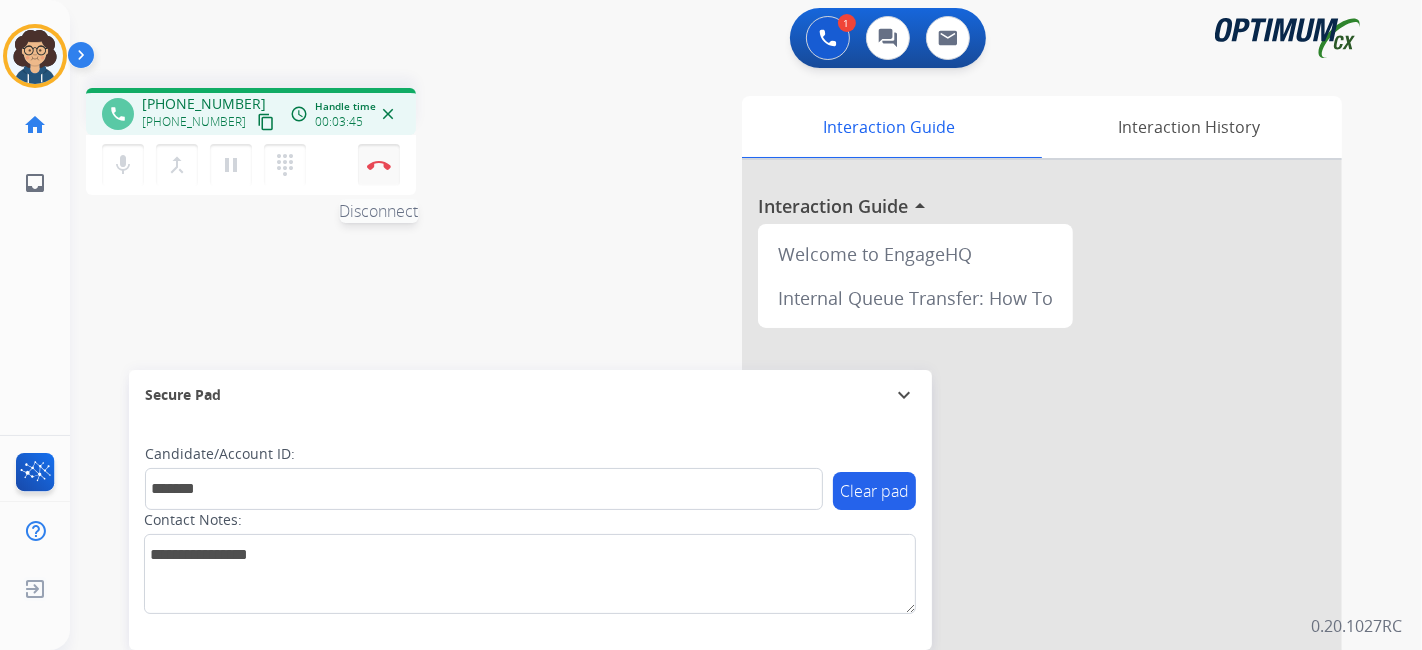click on "Disconnect" at bounding box center [379, 165] 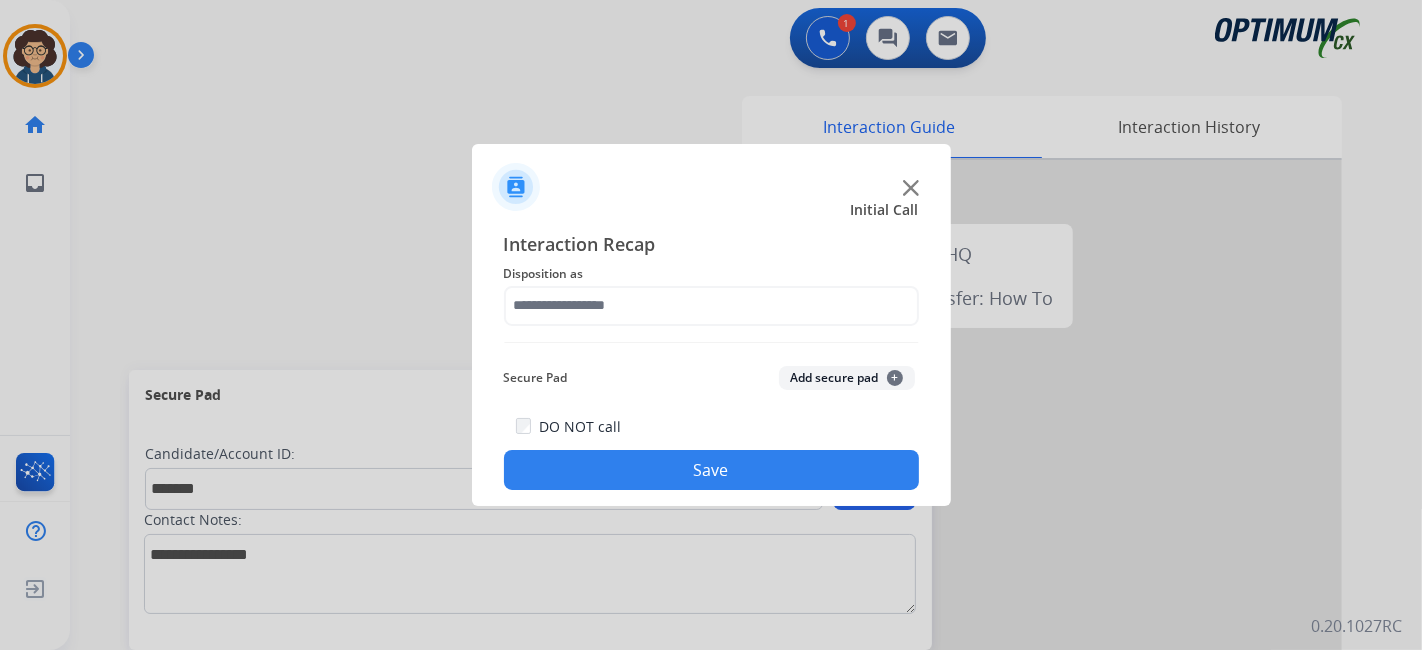 click on "Interaction Recap Disposition as    Secure Pad  Add secure pad  +  DO NOT call  Save" 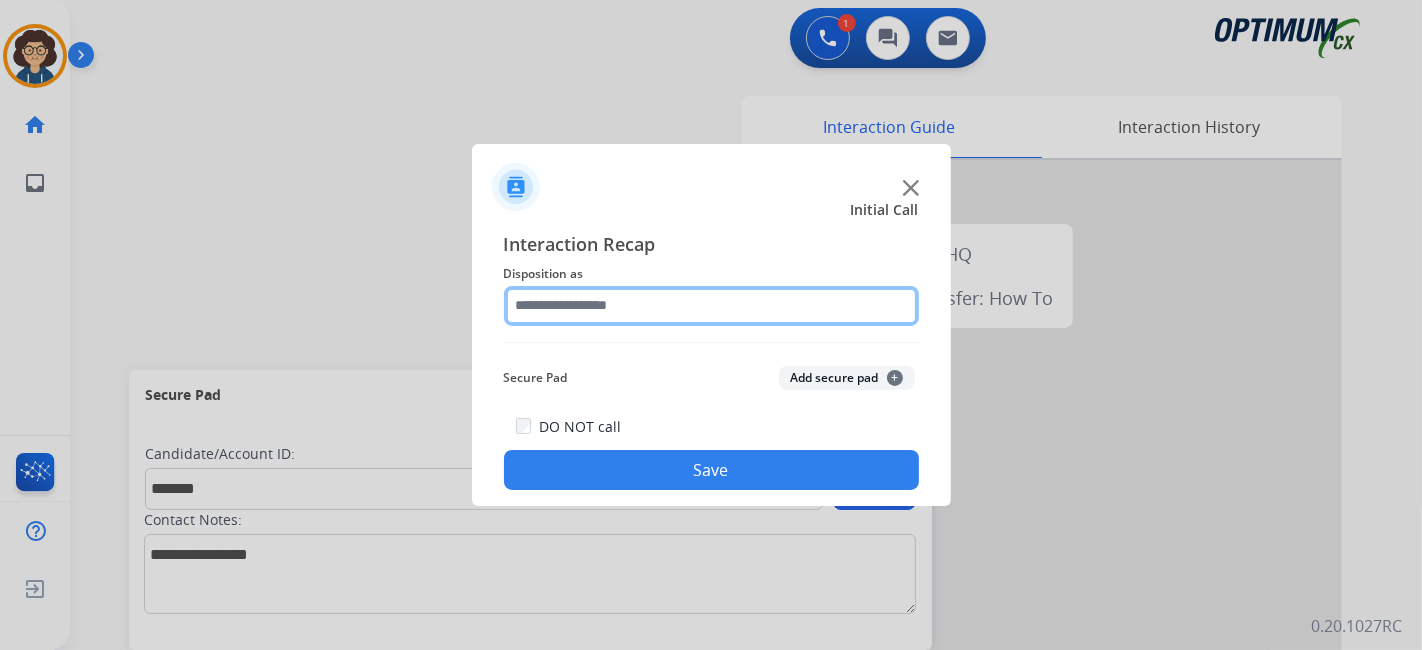 click 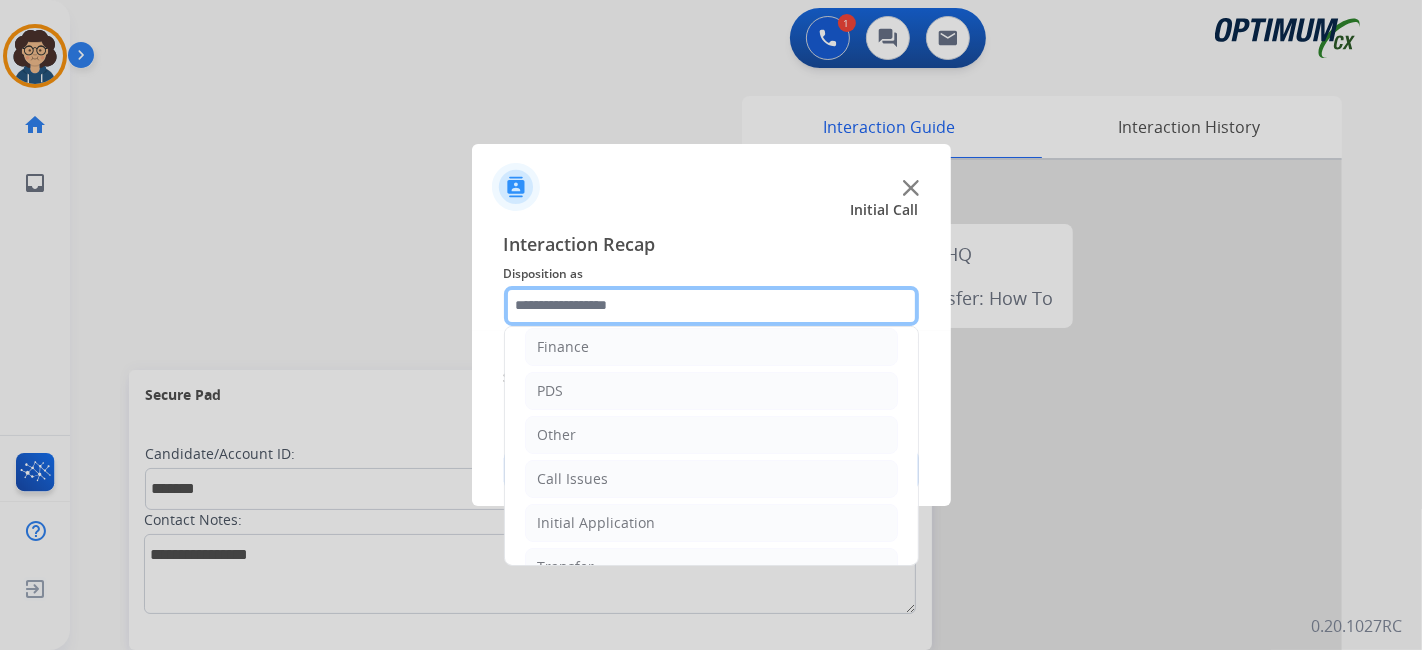 scroll, scrollTop: 131, scrollLeft: 0, axis: vertical 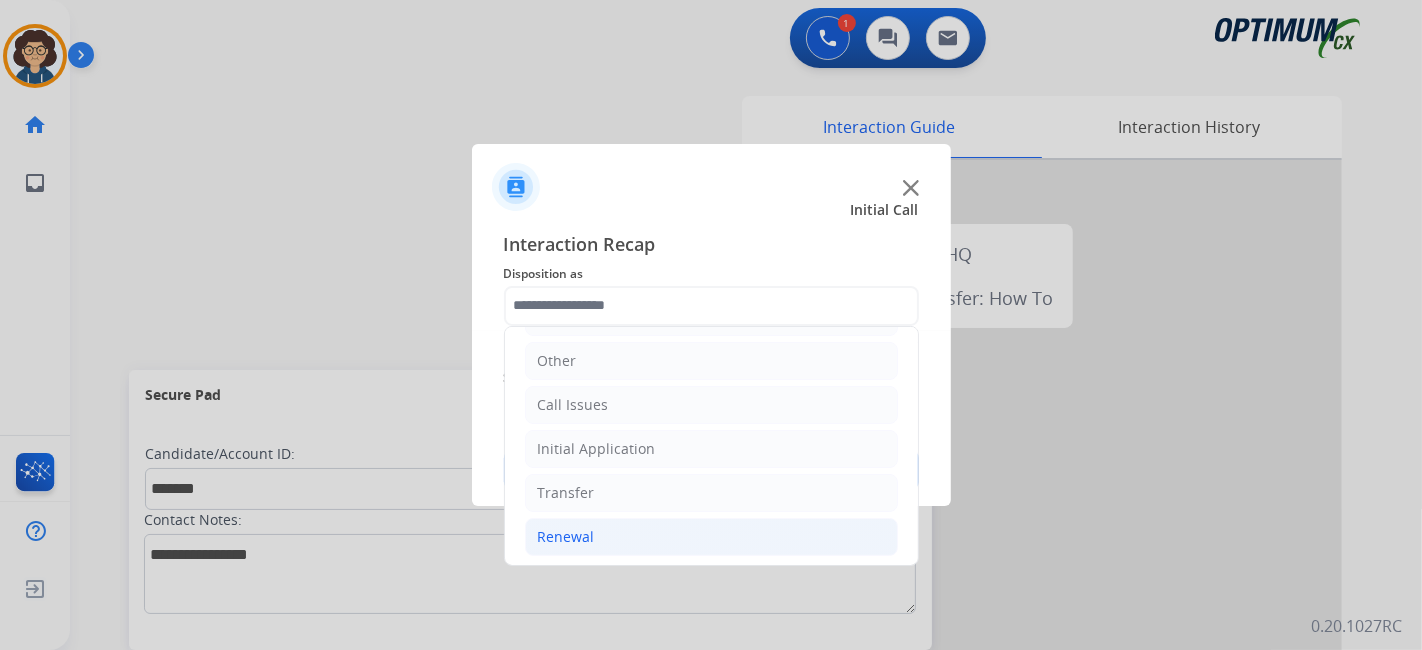 click on "Renewal" 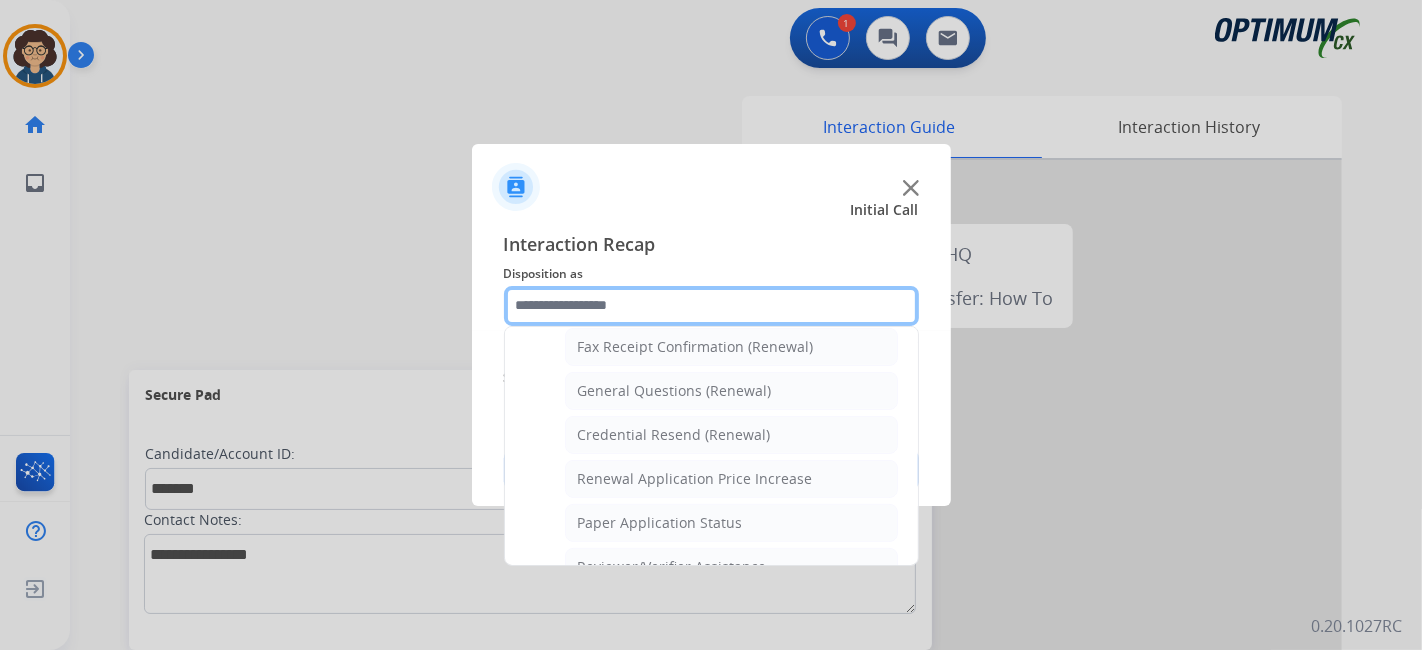 scroll, scrollTop: 564, scrollLeft: 0, axis: vertical 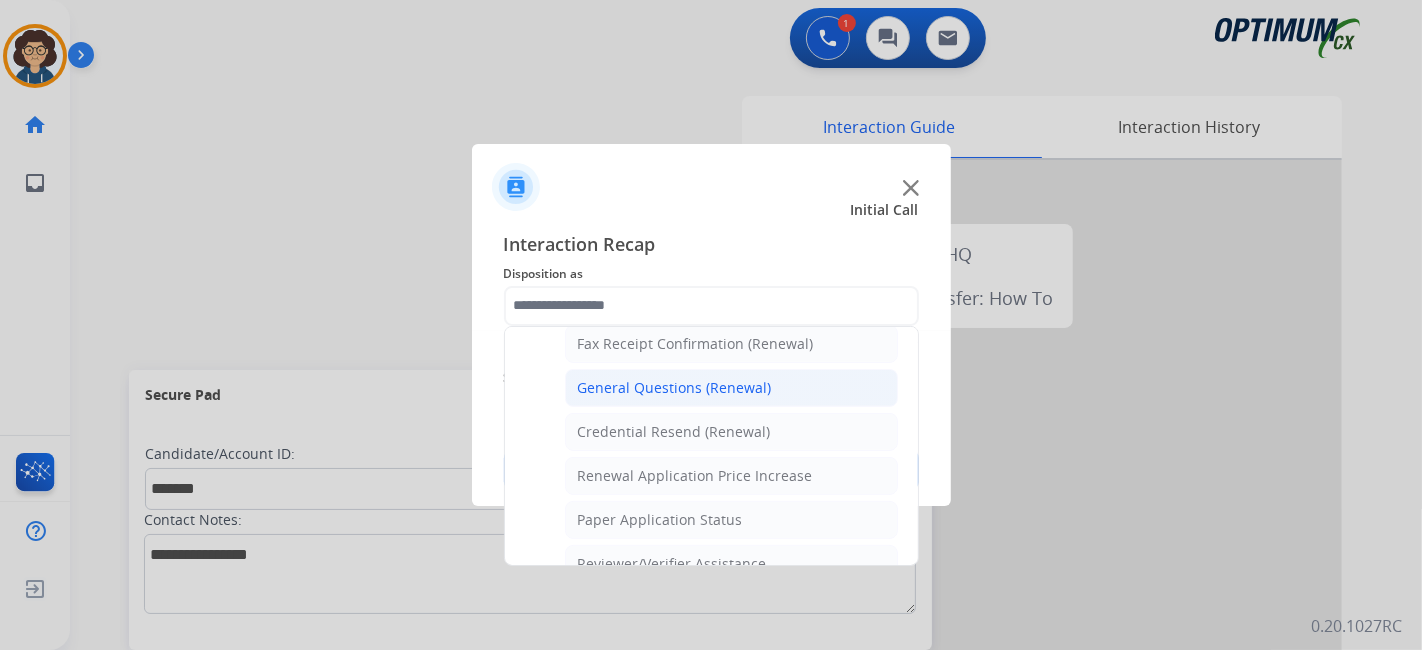 click on "General Questions (Renewal)" 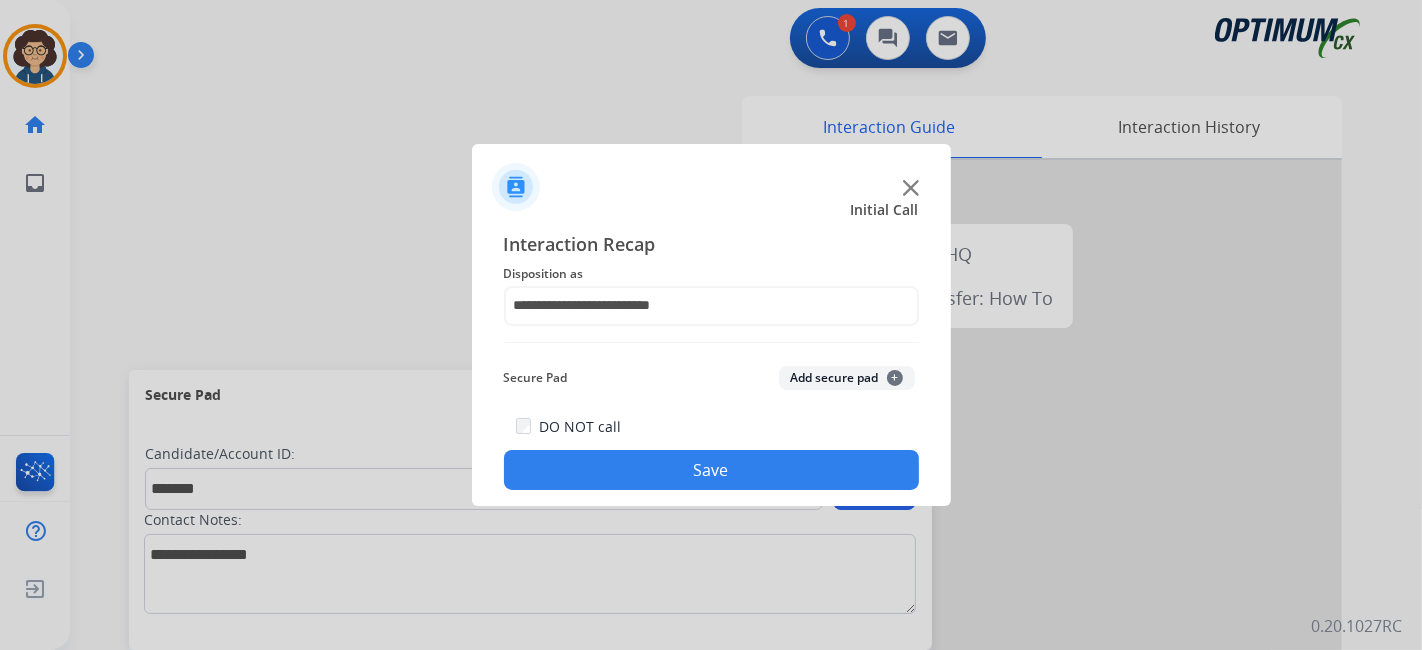 click on "Secure Pad  Add secure pad  +" 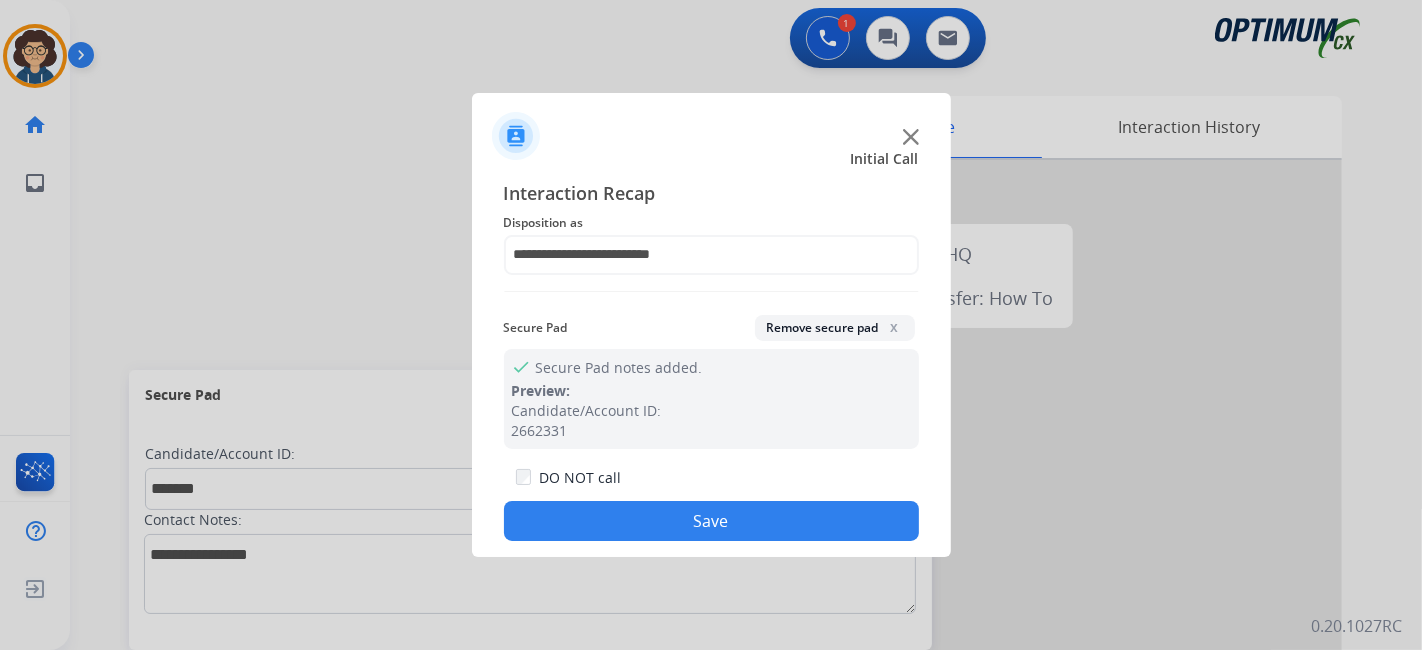 drag, startPoint x: 788, startPoint y: 527, endPoint x: 553, endPoint y: 27, distance: 552.47174 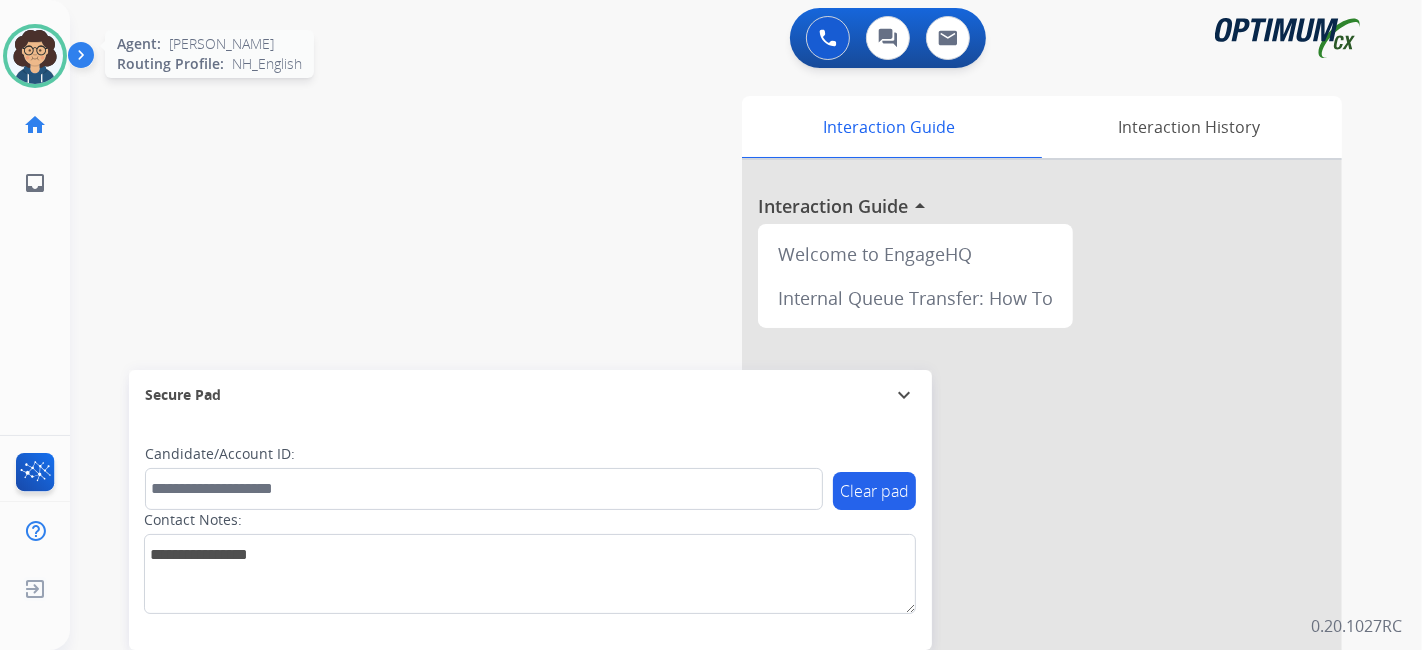 click at bounding box center [35, 56] 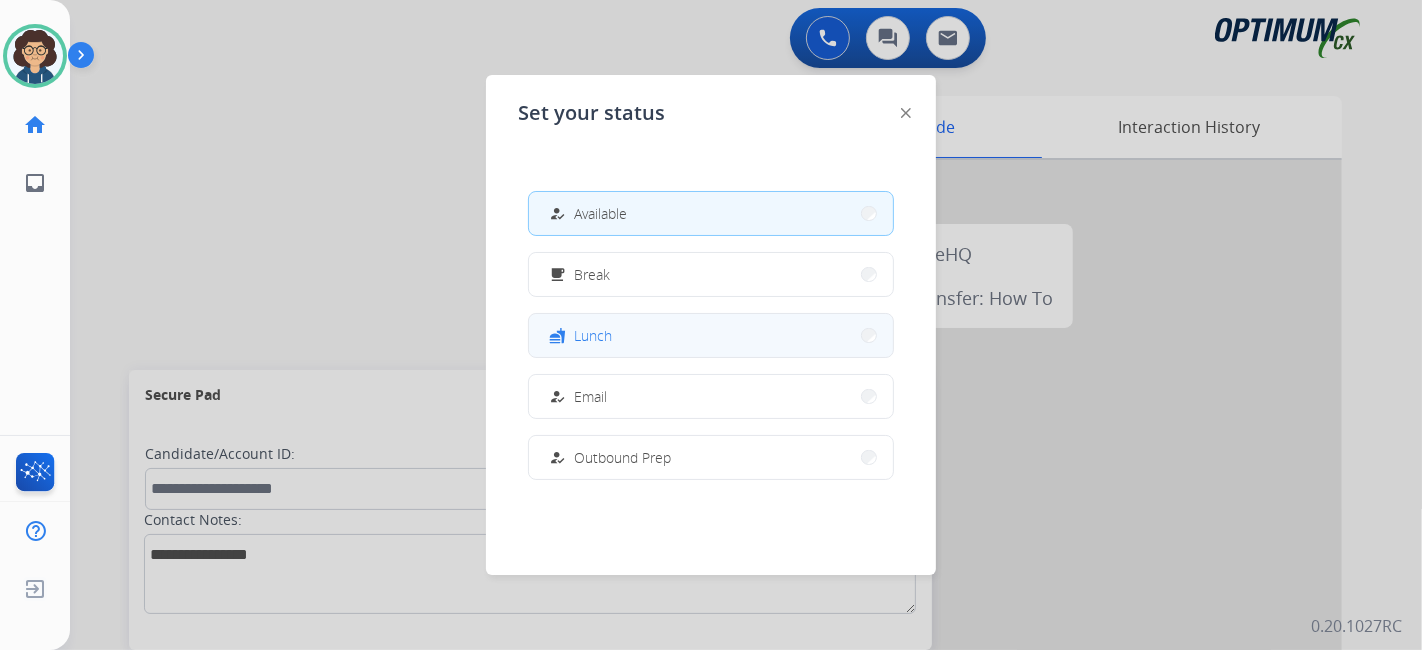 click on "fastfood Lunch" at bounding box center [711, 335] 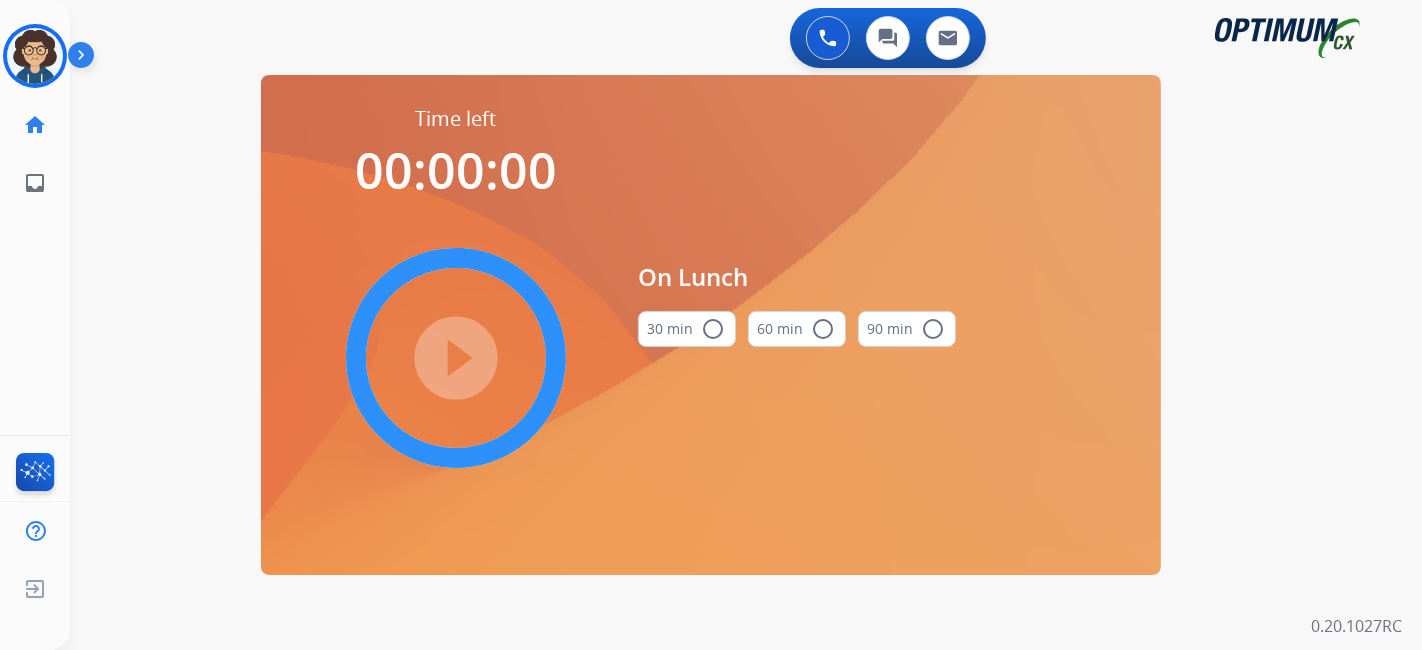 click on "30 min  radio_button_unchecked" at bounding box center [687, 329] 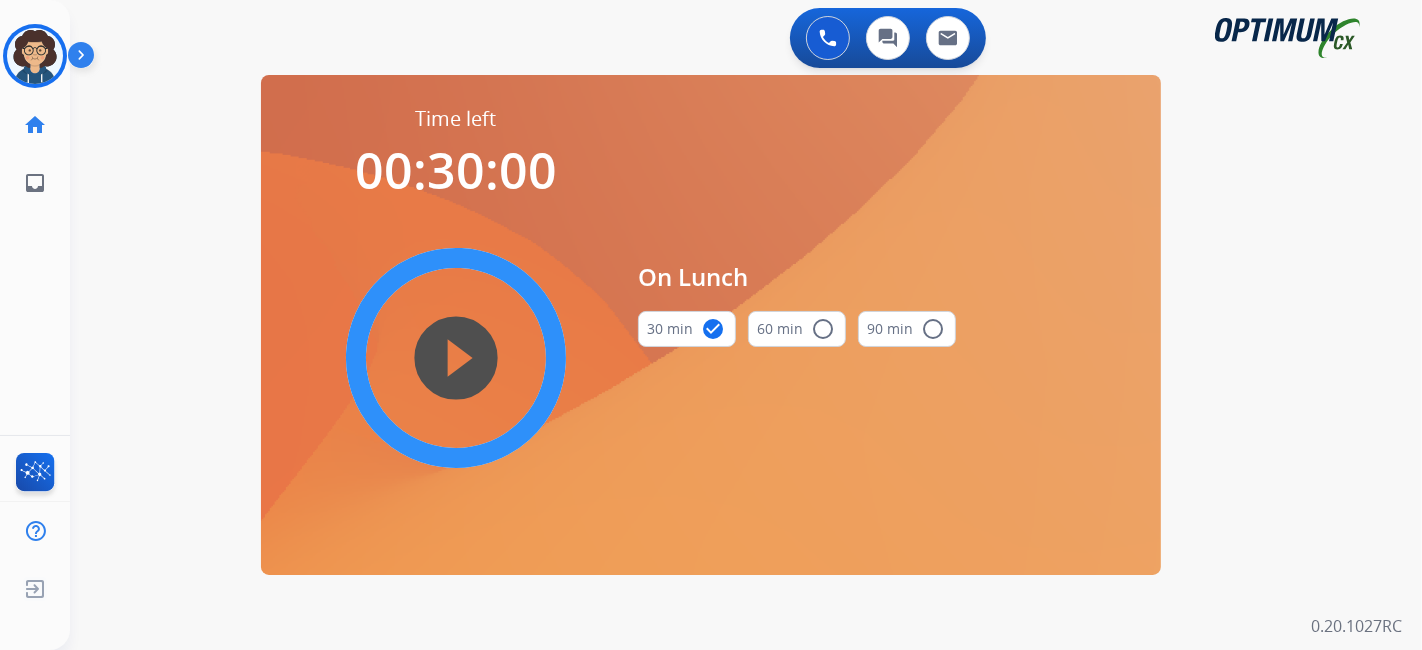 click on "play_circle_filled" at bounding box center [456, 358] 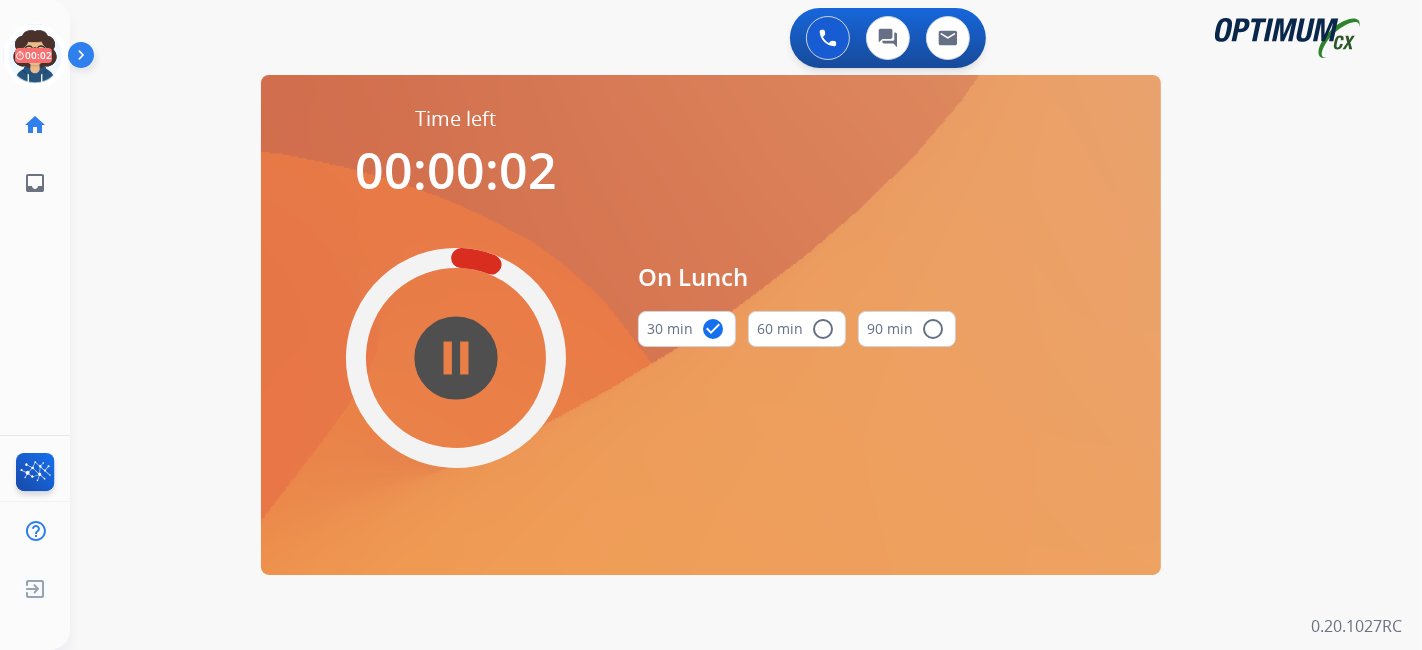 click on "pause_circle_filled" at bounding box center [456, 358] 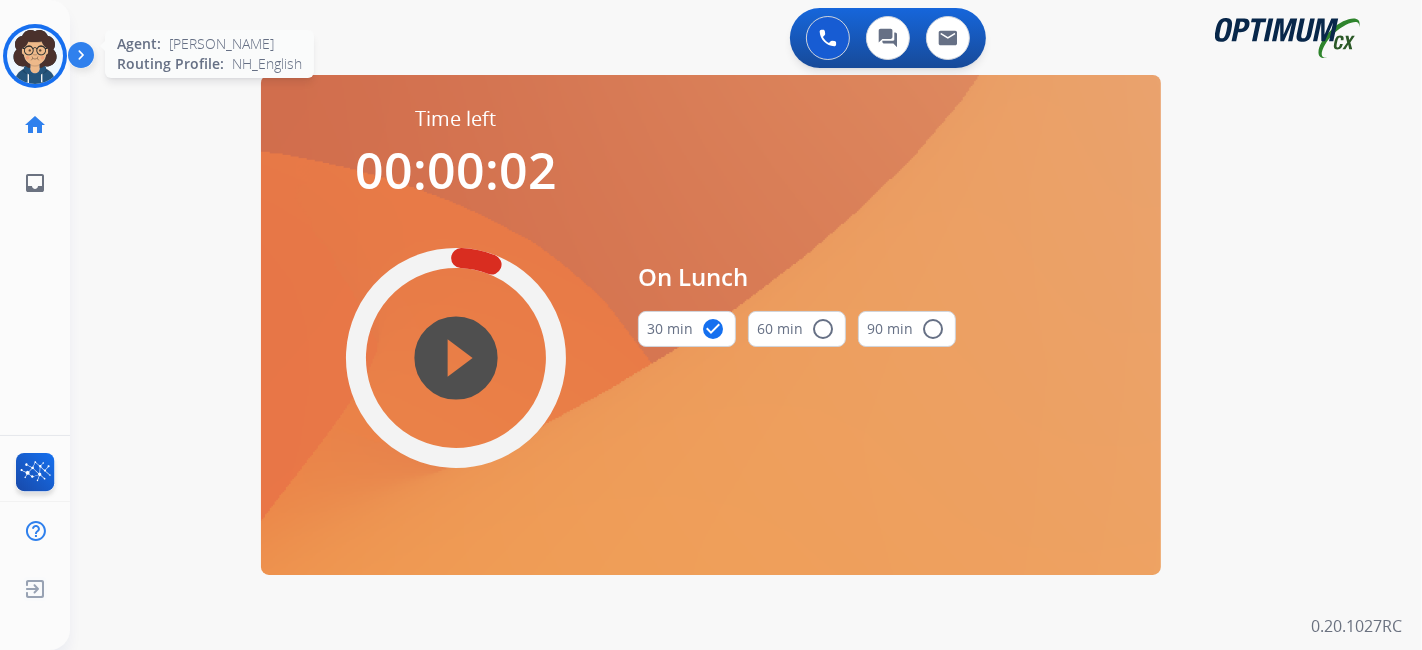 click at bounding box center (35, 56) 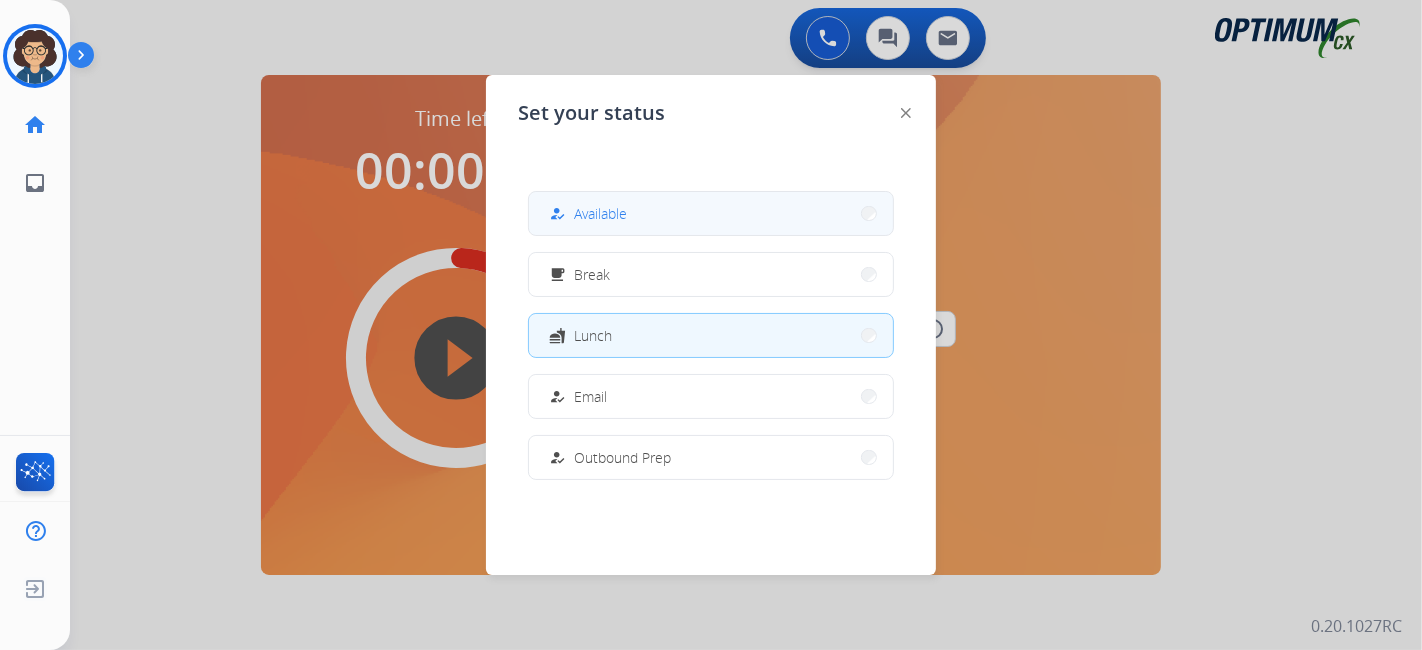 click on "how_to_reg Available" at bounding box center (711, 213) 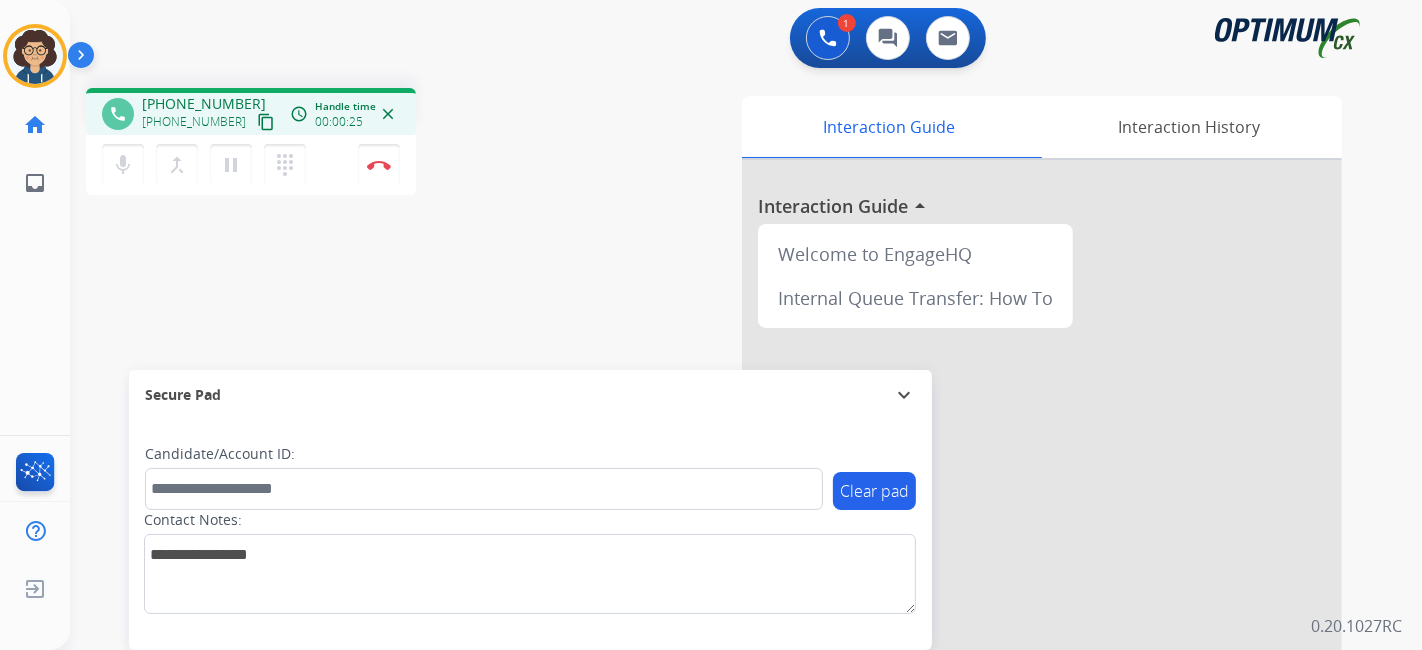 click on "content_copy" at bounding box center (266, 122) 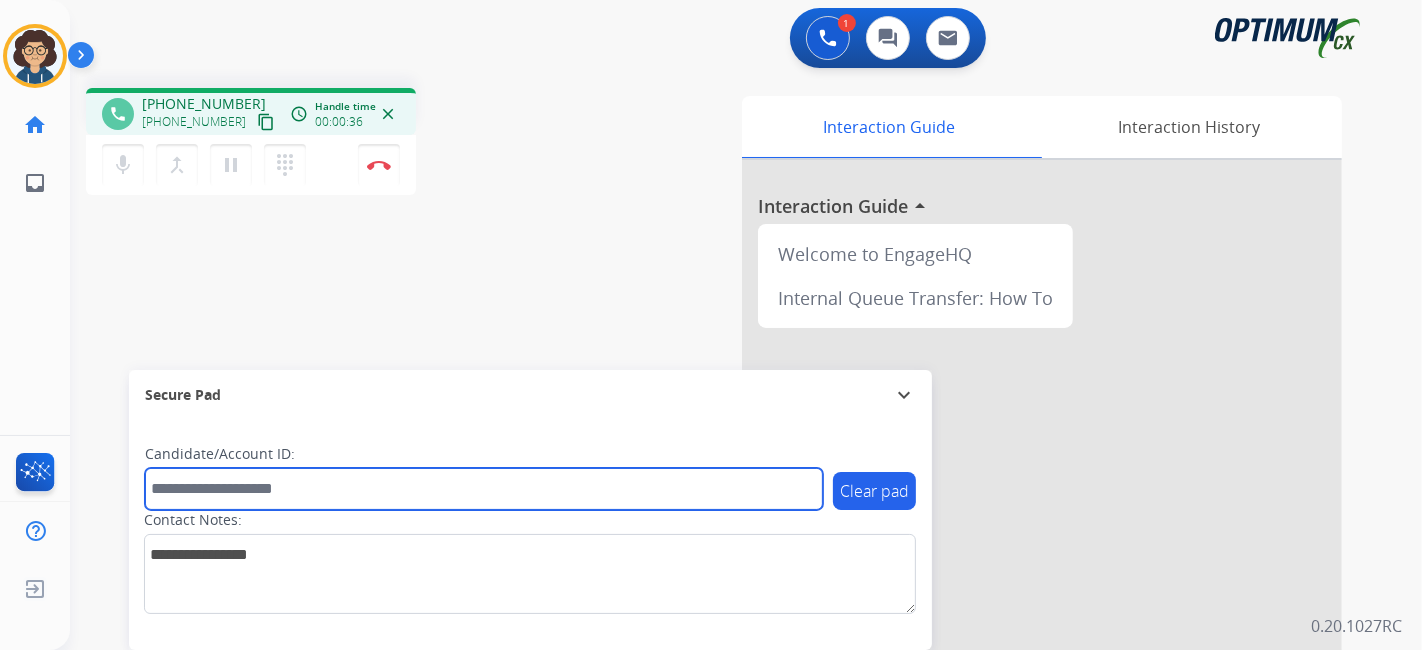 click at bounding box center (484, 489) 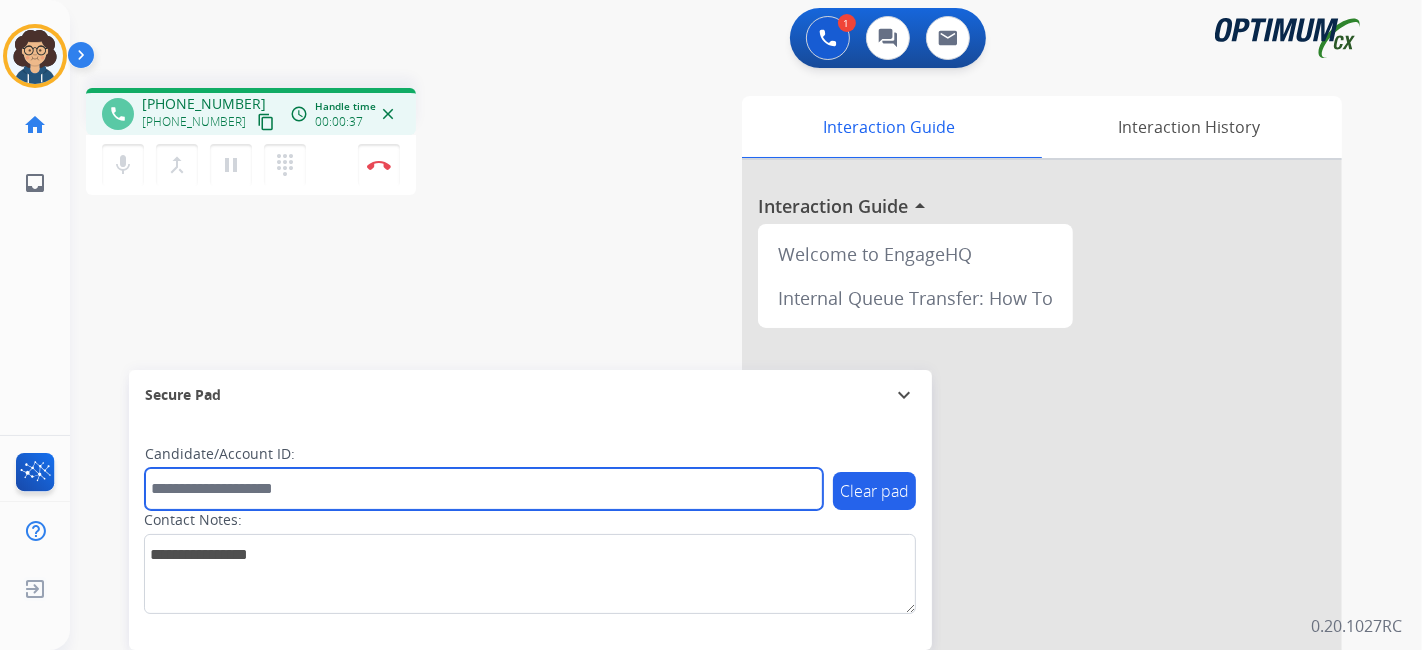paste on "*******" 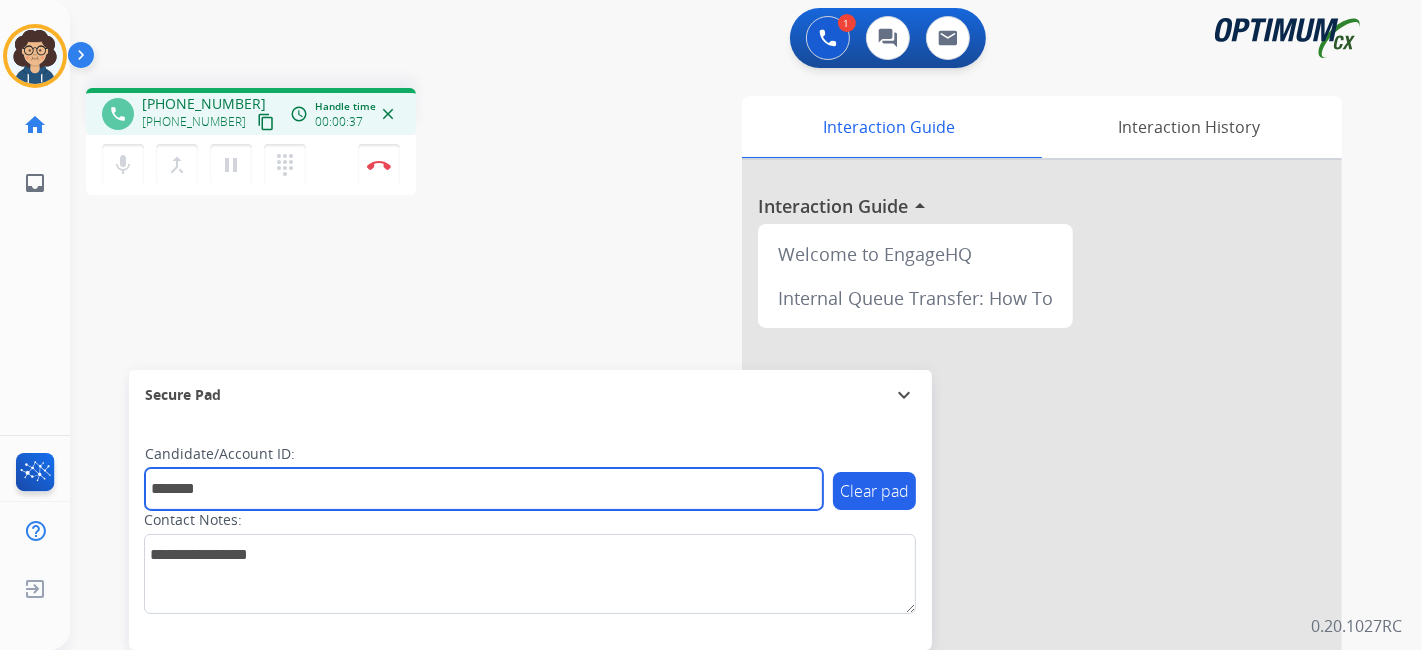 type on "*******" 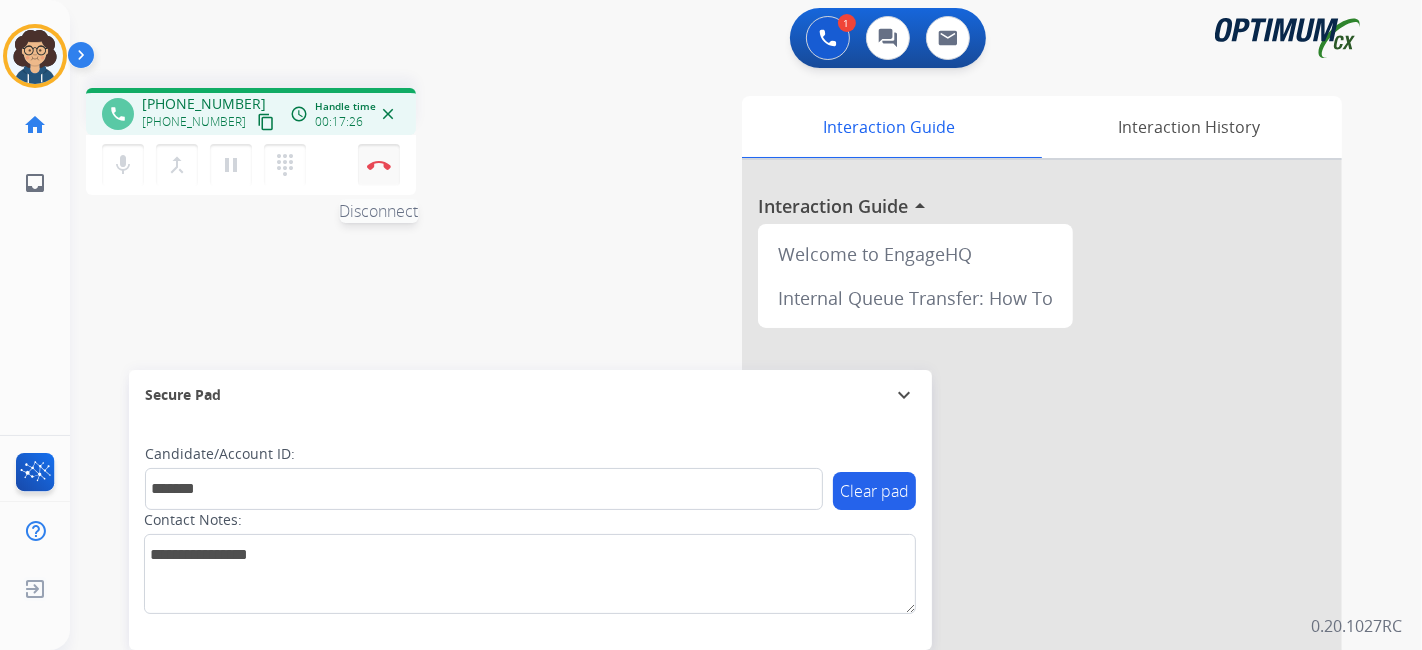 click on "Disconnect" at bounding box center [379, 165] 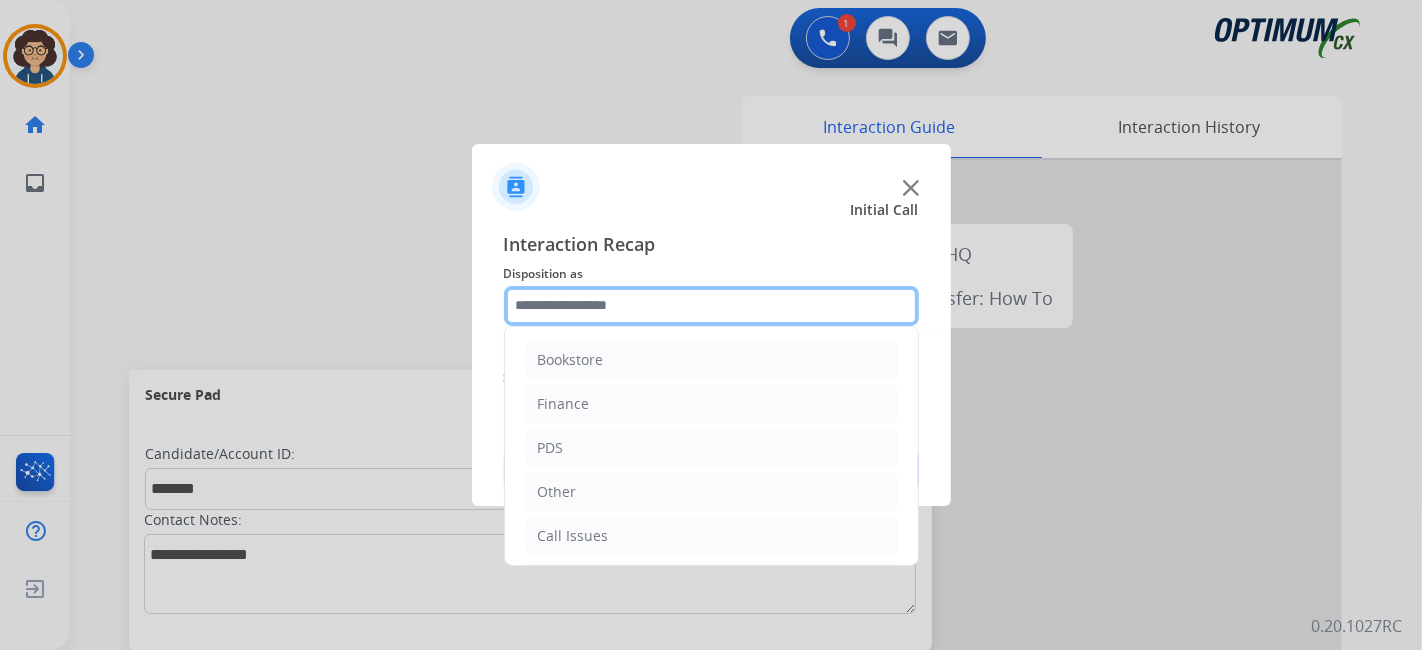 click 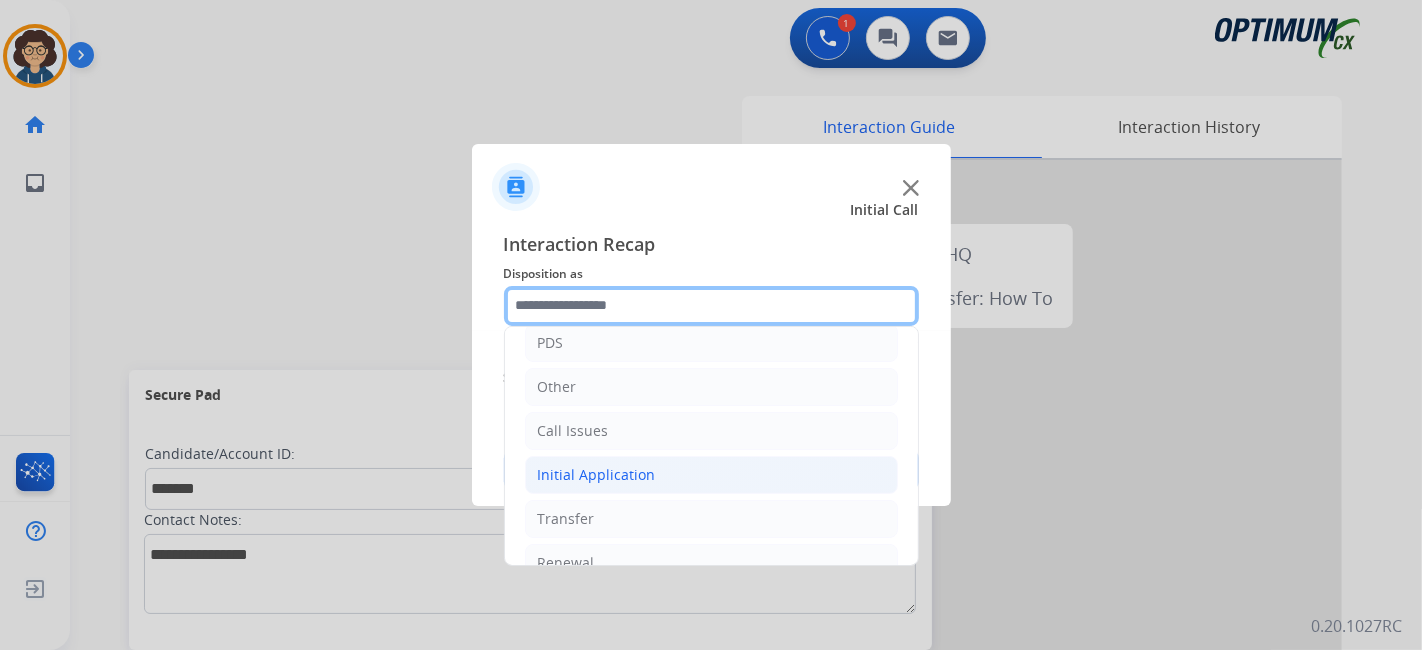 scroll, scrollTop: 131, scrollLeft: 0, axis: vertical 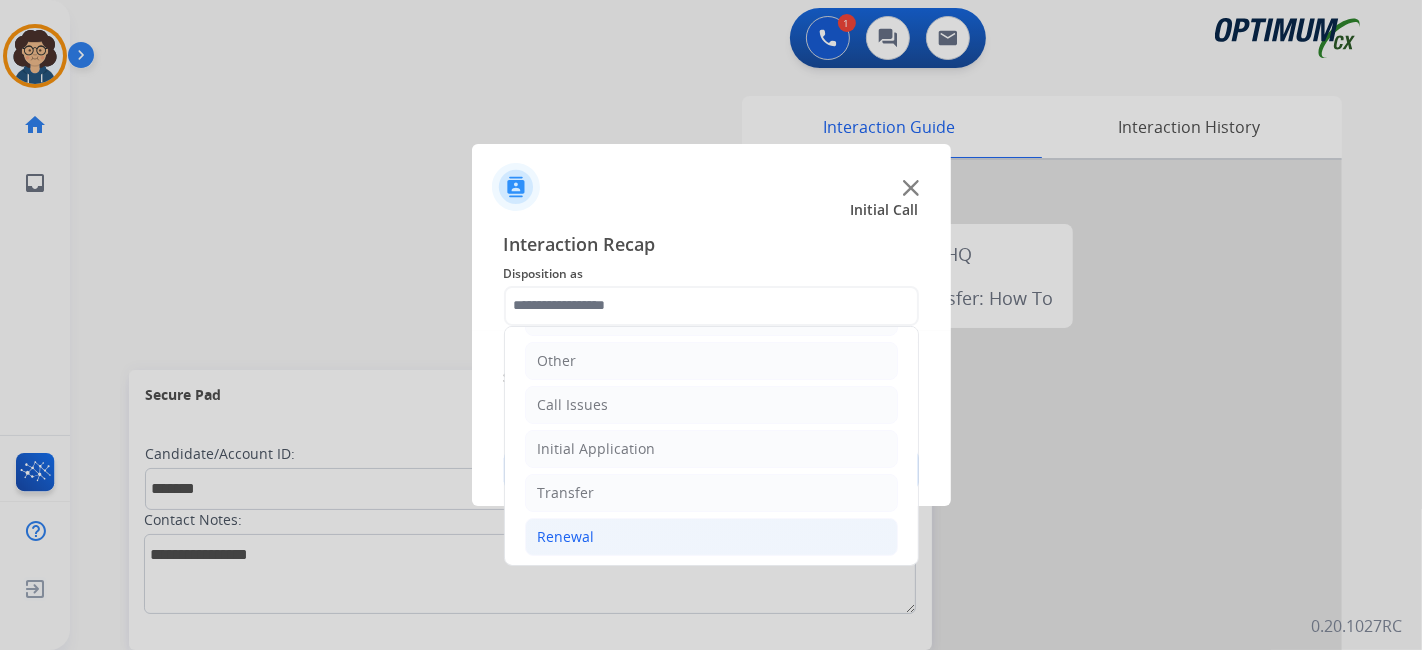click on "Renewal" 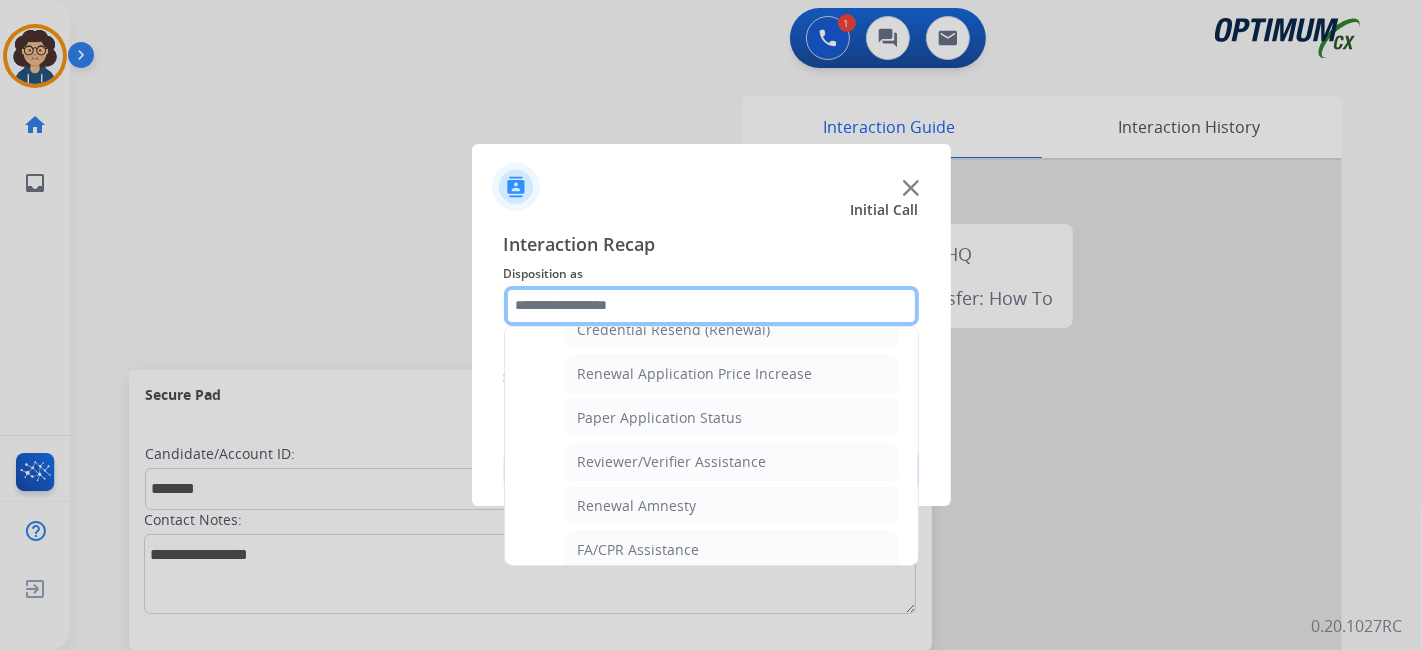 scroll, scrollTop: 670, scrollLeft: 0, axis: vertical 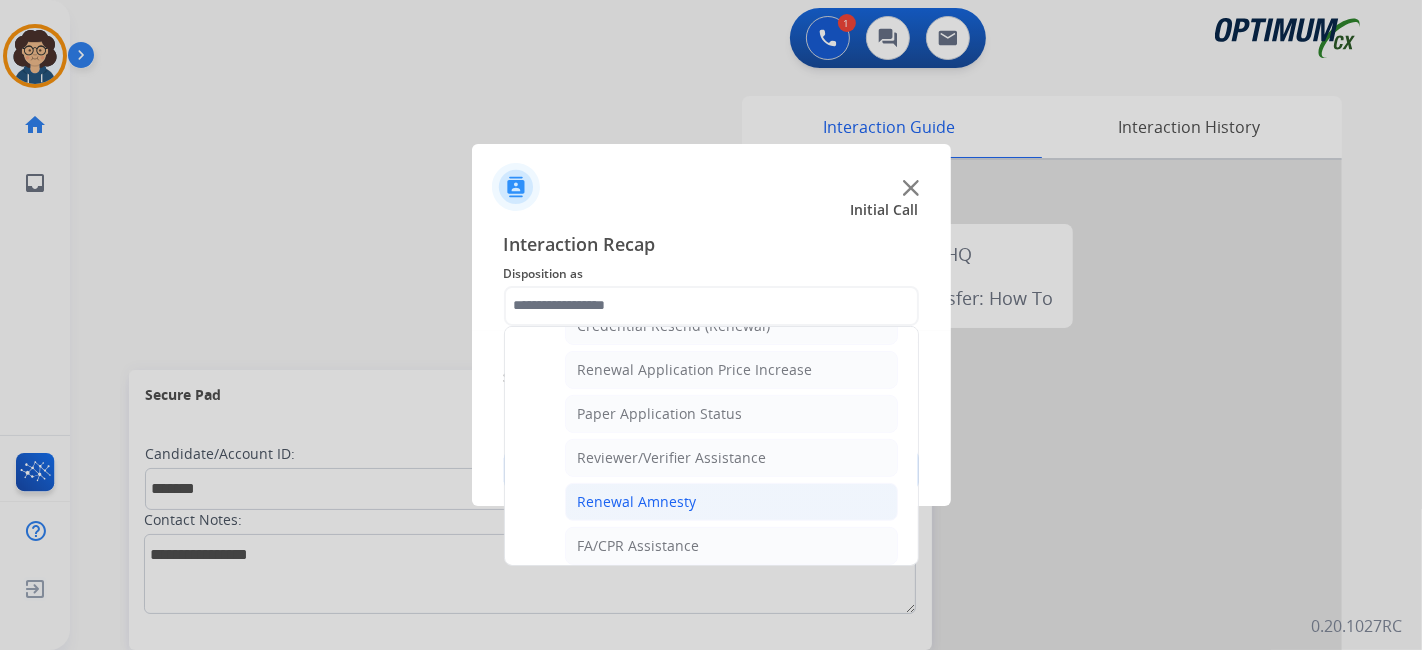 click on "Renewal Amnesty" 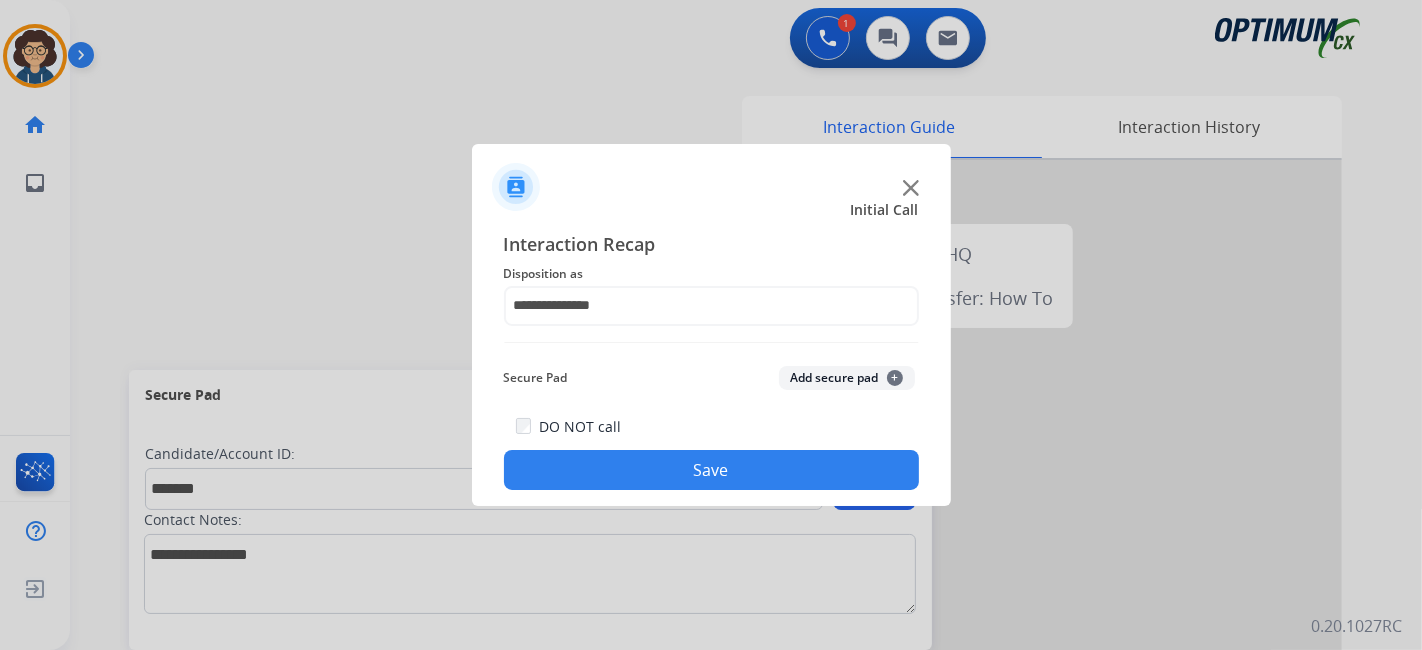click on "Add secure pad  +" 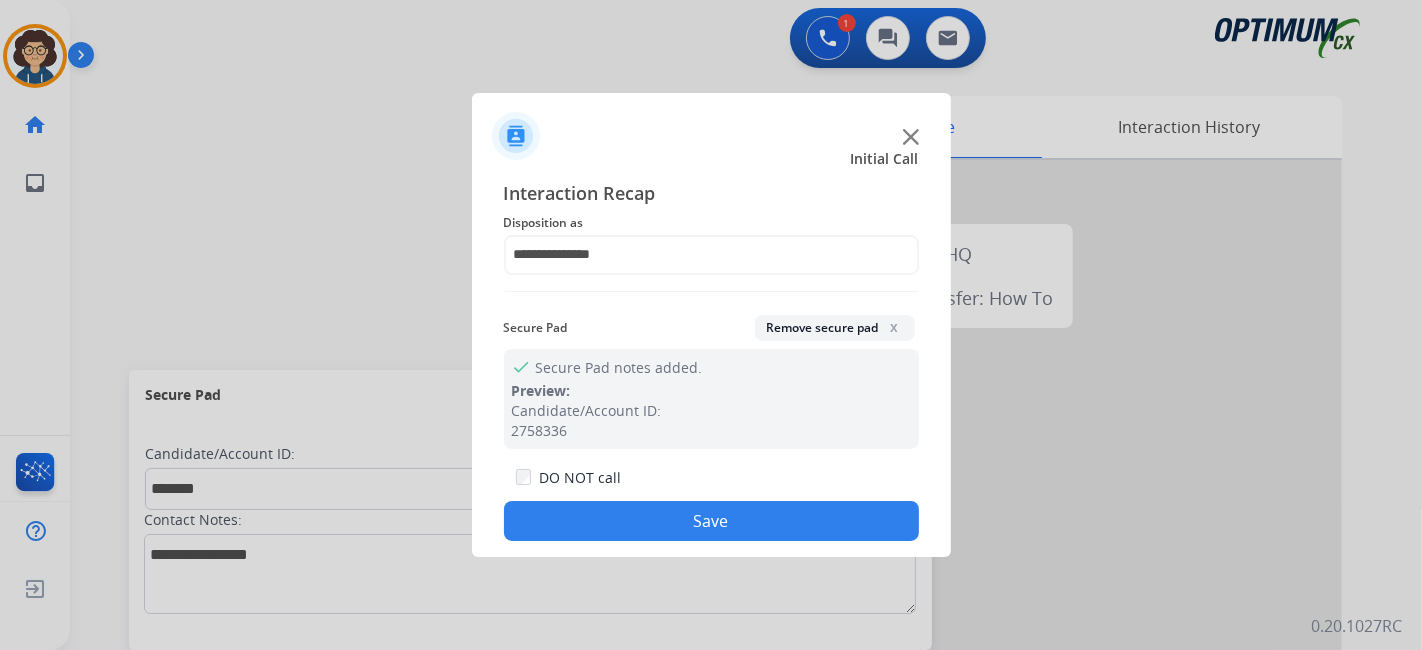 click on "Save" 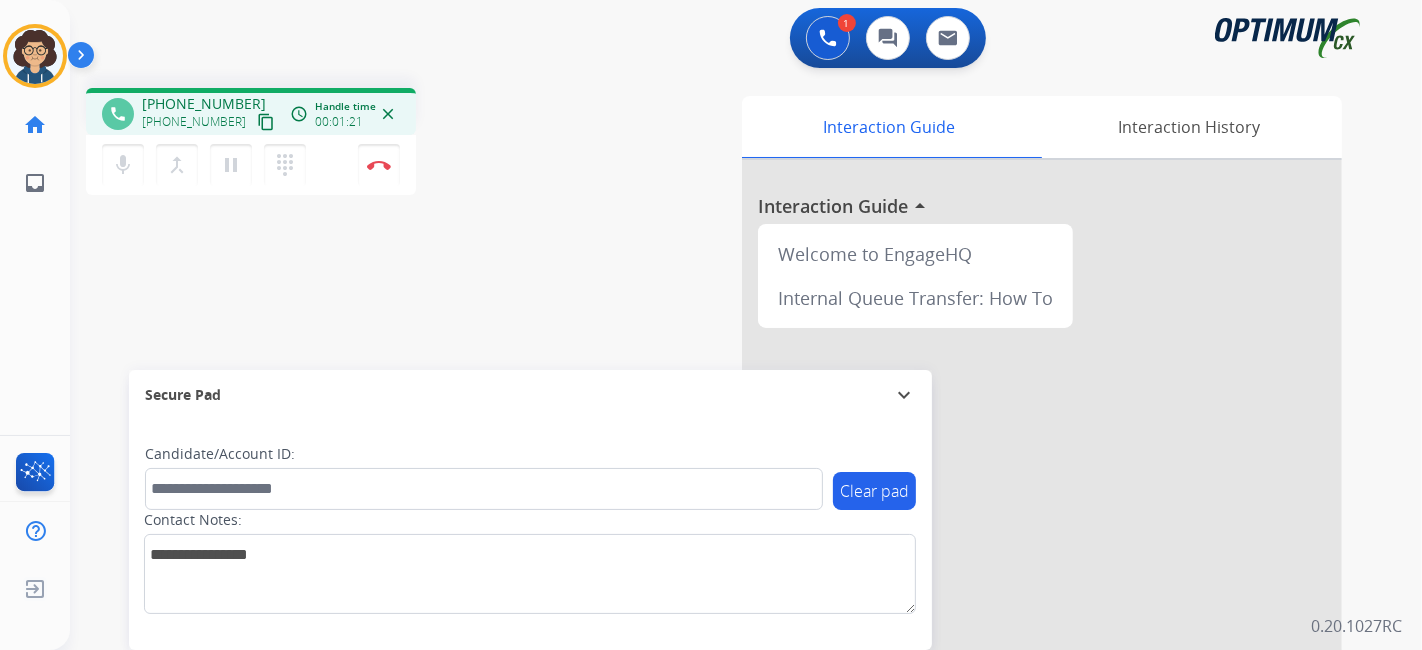 click on "content_copy" at bounding box center [266, 122] 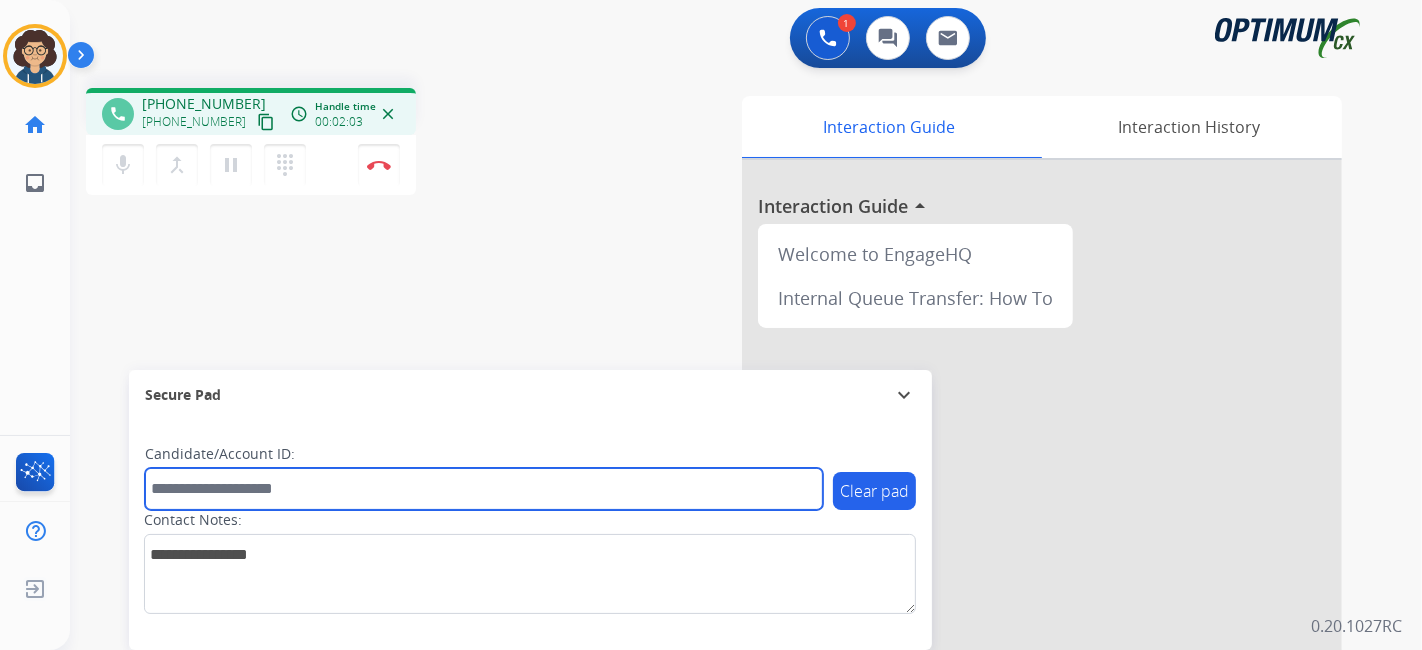 click at bounding box center (484, 489) 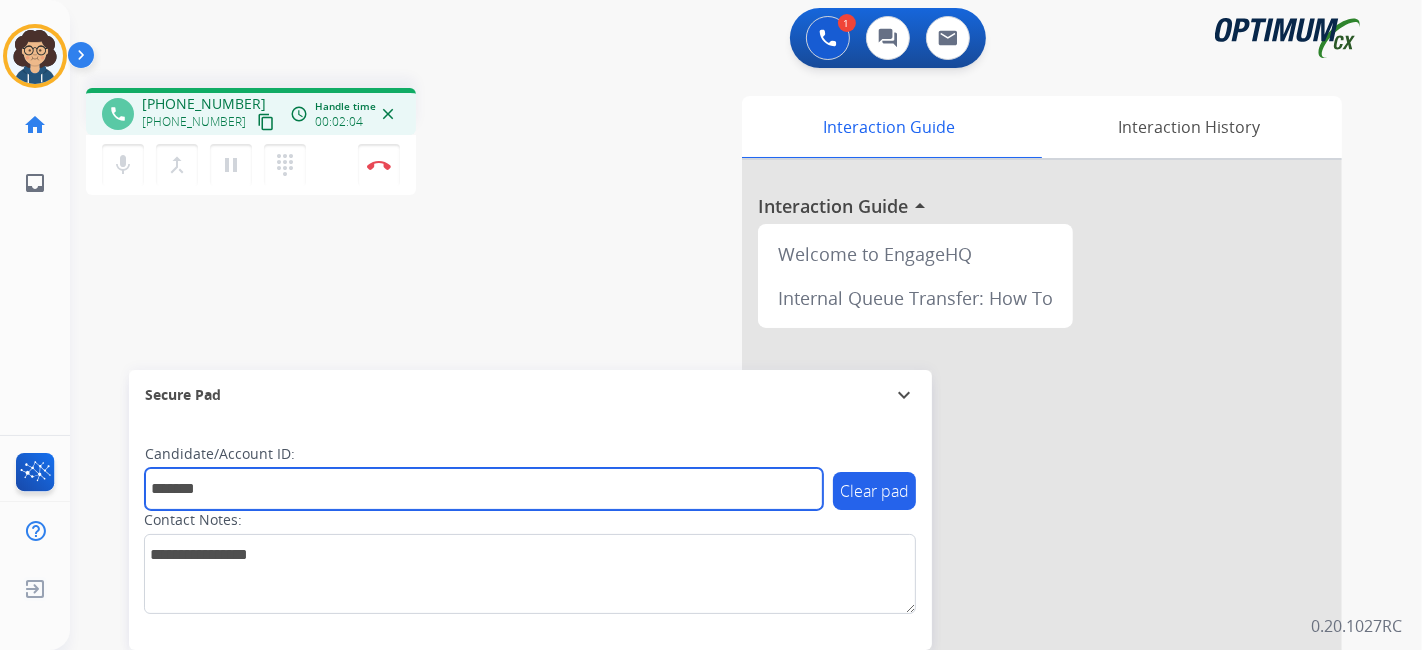 type on "*******" 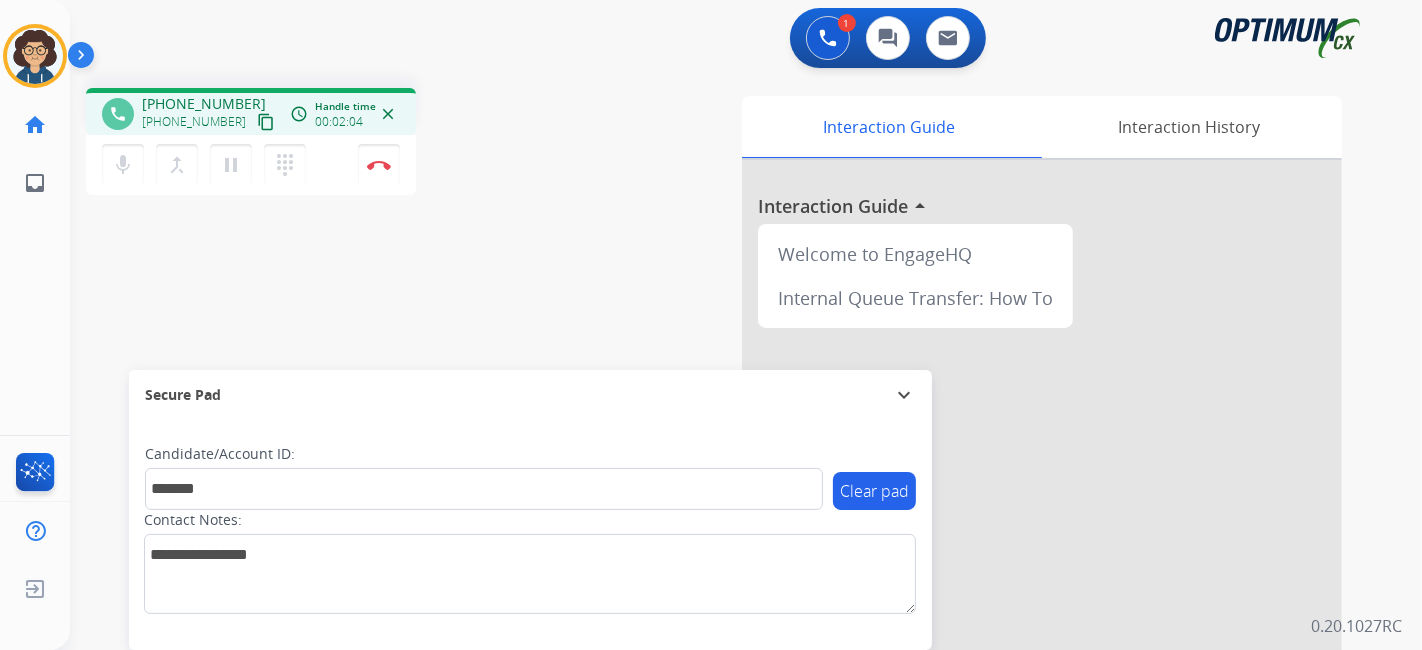 click on "phone [PHONE_NUMBER] [PHONE_NUMBER] content_copy access_time Call metrics Queue   00:09 Hold   00:00 Talk   02:05 Total   02:13 Handle time 00:02:04 close mic Mute merge_type Bridge pause Hold dialpad Dialpad Disconnect swap_horiz Break voice bridge close_fullscreen Connect 3-Way Call merge_type Separate 3-Way Call  Interaction Guide   Interaction History  Interaction Guide arrow_drop_up  Welcome to EngageHQ   Internal Queue Transfer: How To  Secure Pad expand_more Clear pad Candidate/Account ID: ******* Contact Notes:" at bounding box center (722, 489) 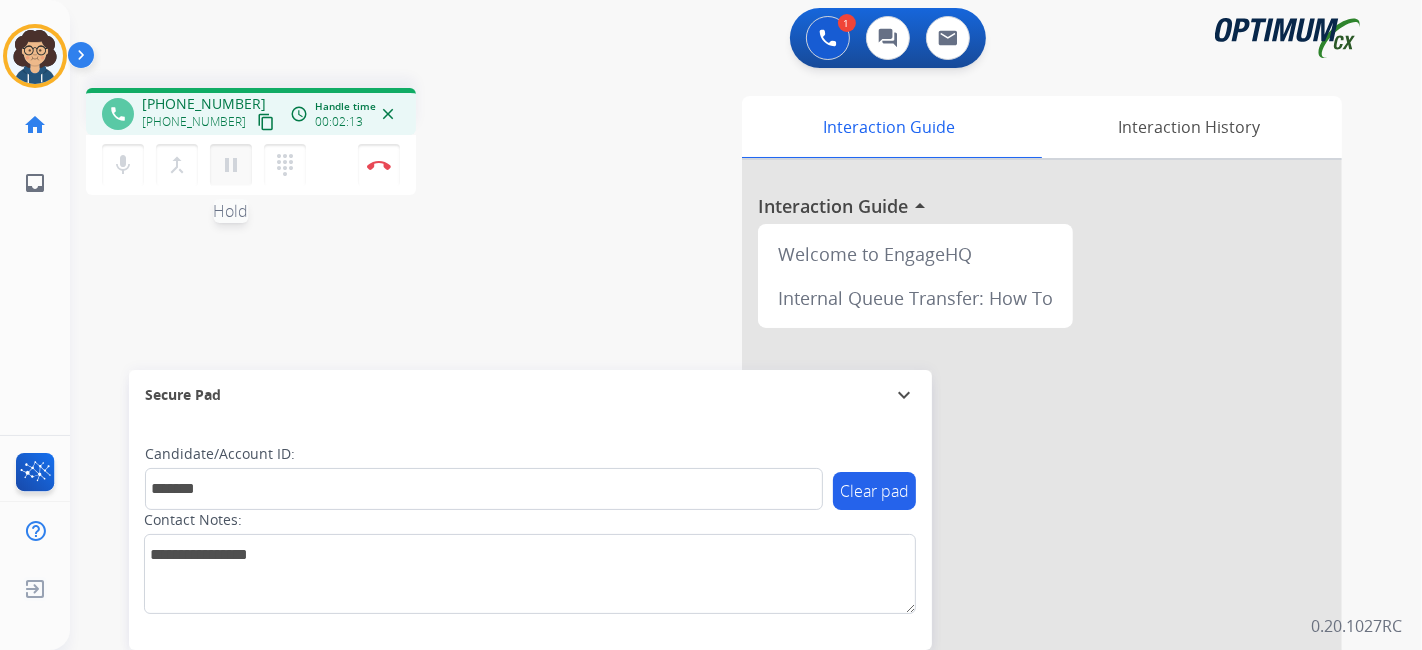 click on "pause" at bounding box center [231, 165] 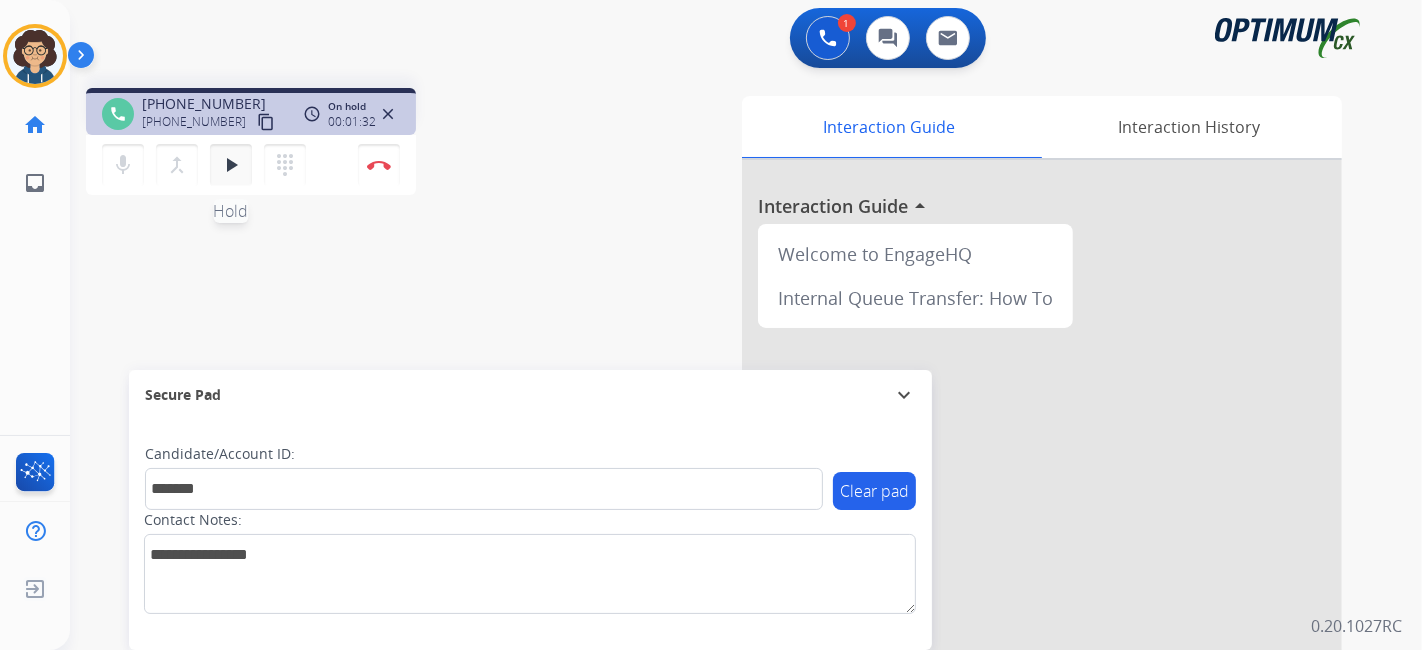 click on "play_arrow Hold" at bounding box center [231, 165] 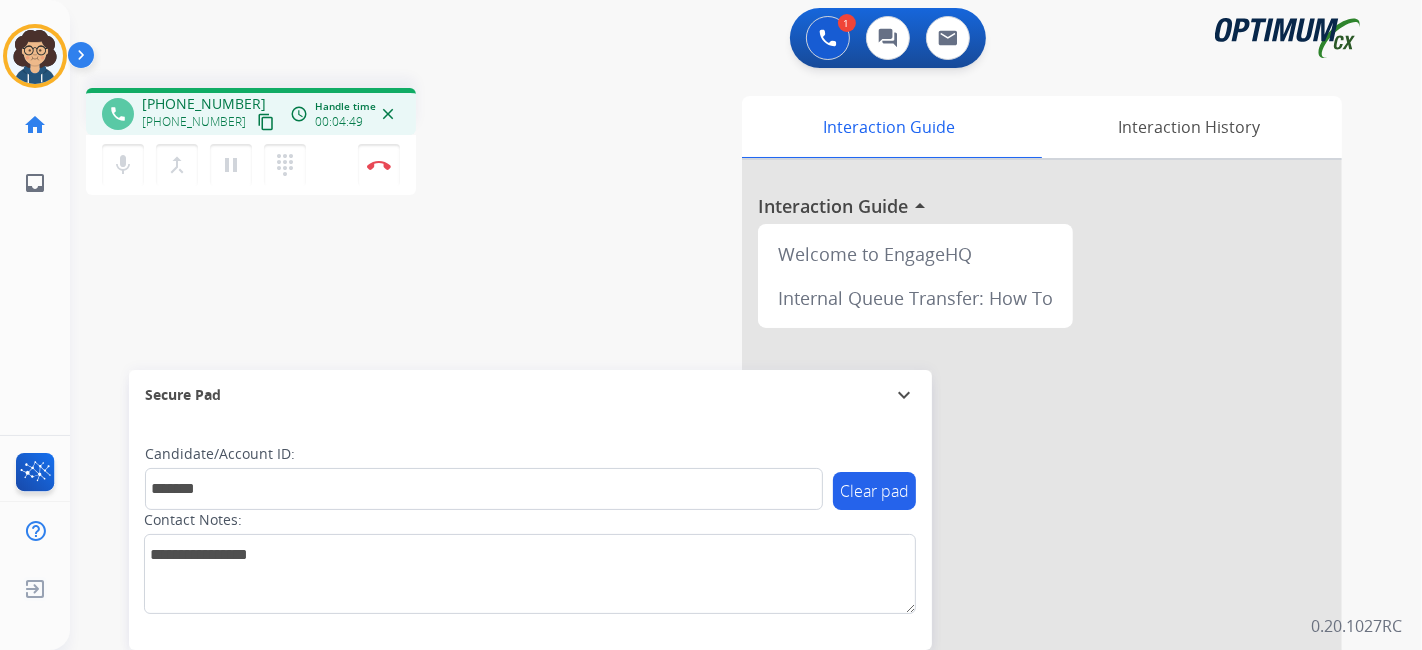 click on "phone [PHONE_NUMBER] [PHONE_NUMBER] content_copy access_time Call metrics Queue   00:09 Hold   01:33 Talk   03:17 Total   04:58 Handle time 00:04:49 close mic Mute merge_type Bridge pause Hold dialpad Dialpad Disconnect swap_horiz Break voice bridge close_fullscreen Connect 3-Way Call merge_type Separate 3-Way Call  Interaction Guide   Interaction History  Interaction Guide arrow_drop_up  Welcome to EngageHQ   Internal Queue Transfer: How To  Secure Pad expand_more Clear pad Candidate/Account ID: ******* Contact Notes:" at bounding box center (722, 489) 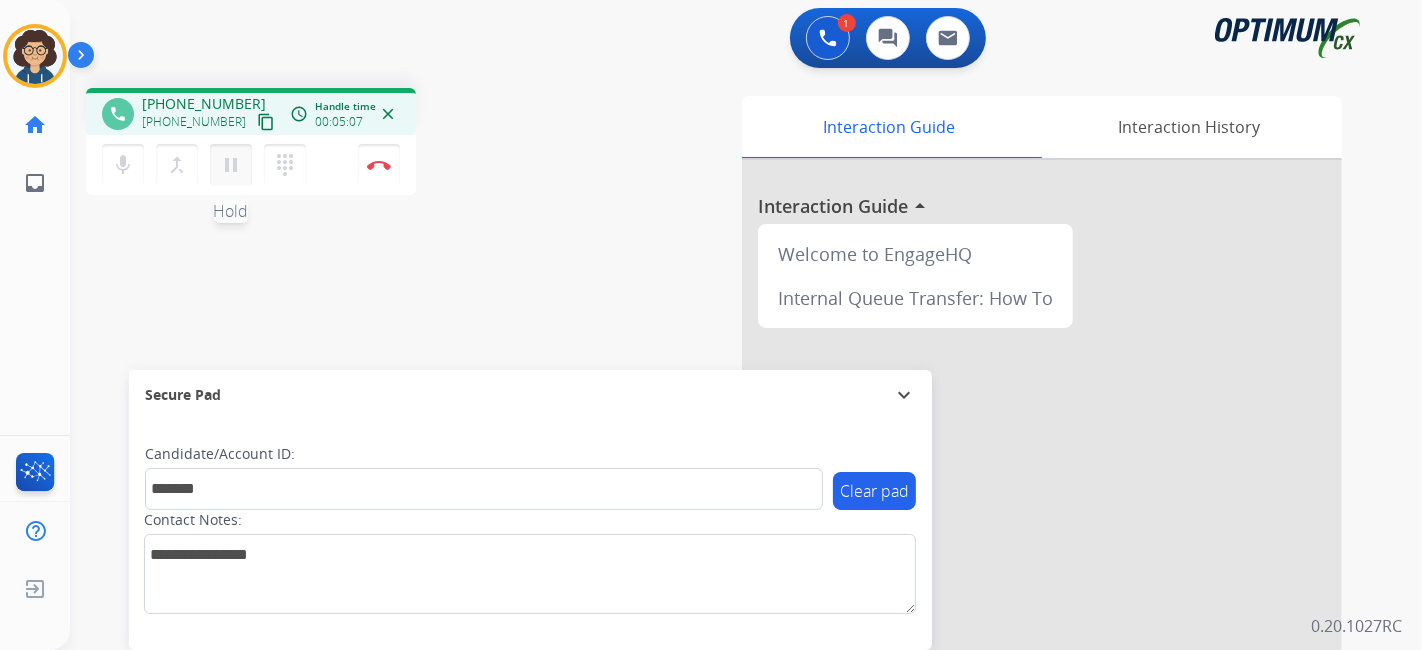 click on "pause" at bounding box center [231, 165] 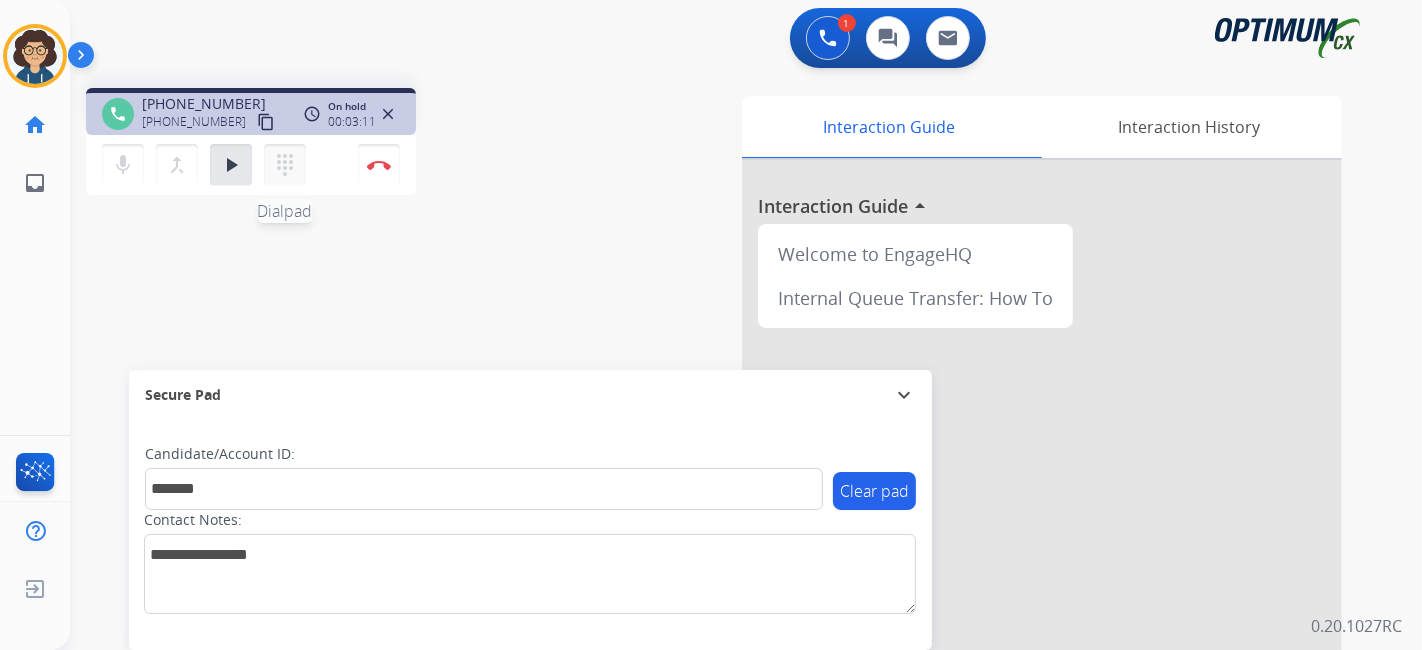 click on "dialpad Dialpad" at bounding box center [285, 165] 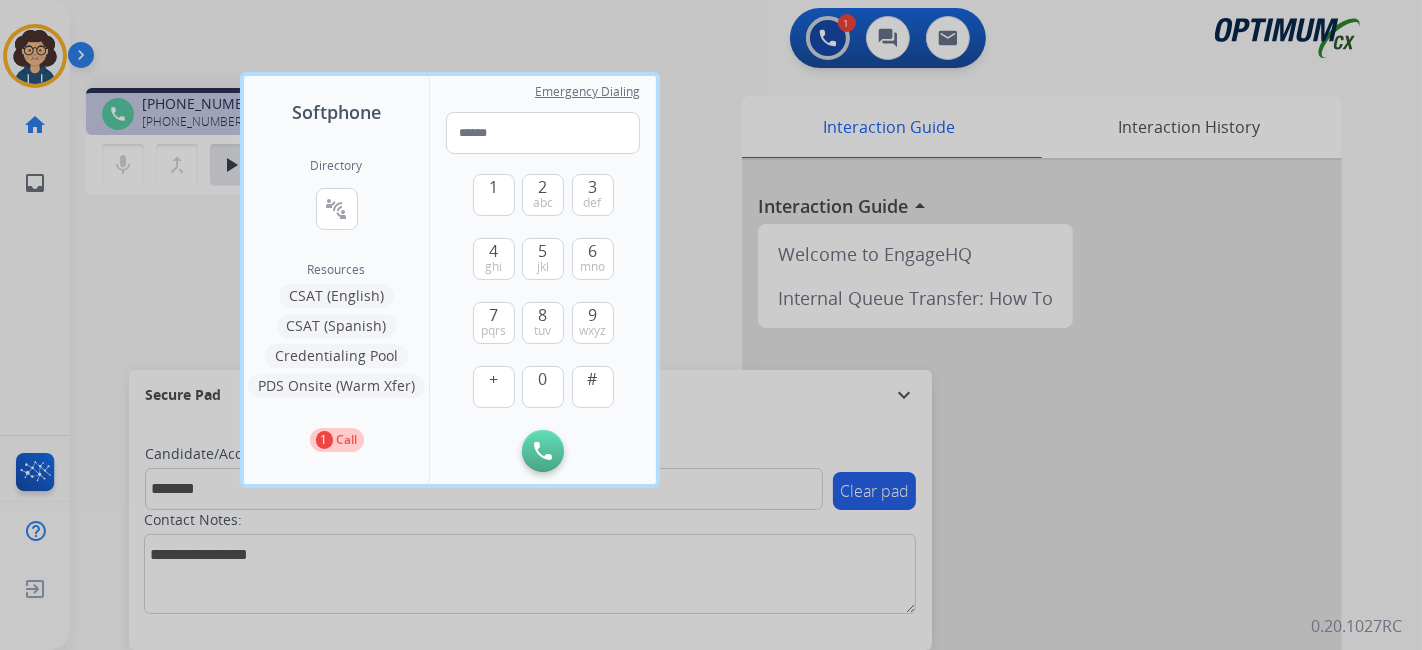 click at bounding box center (711, 325) 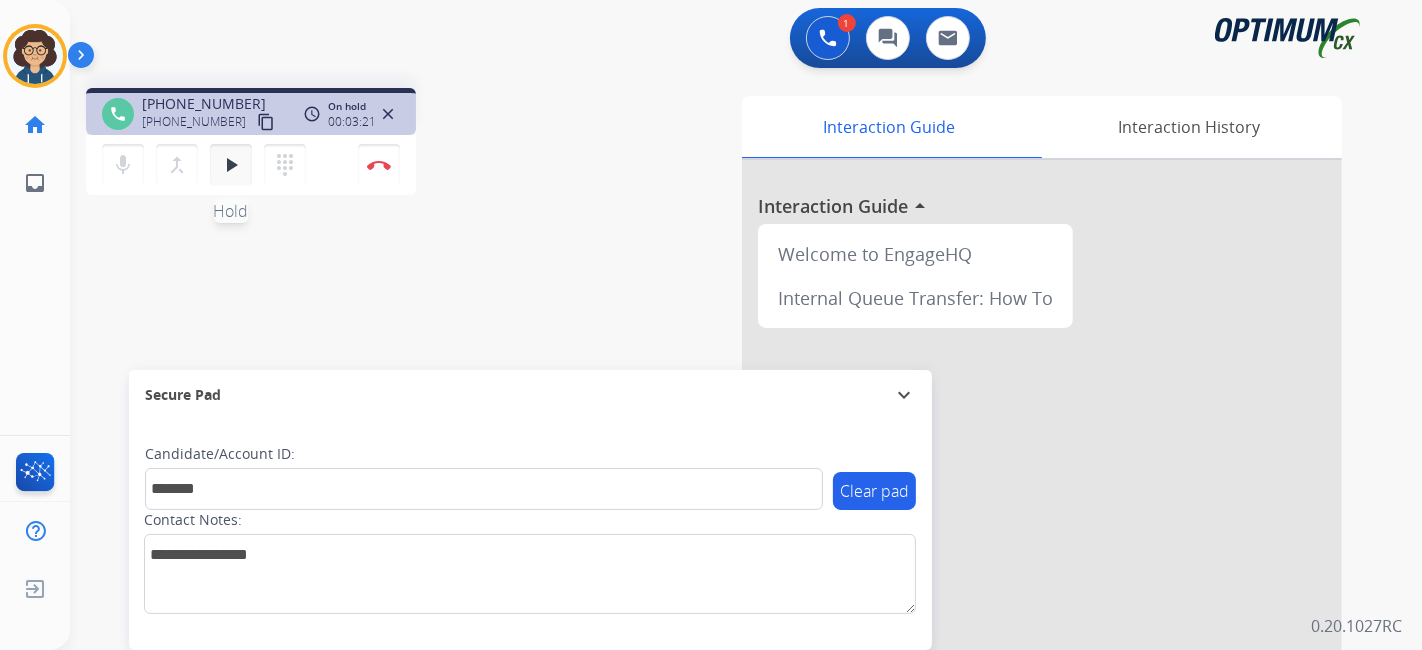 click on "play_arrow" at bounding box center [231, 165] 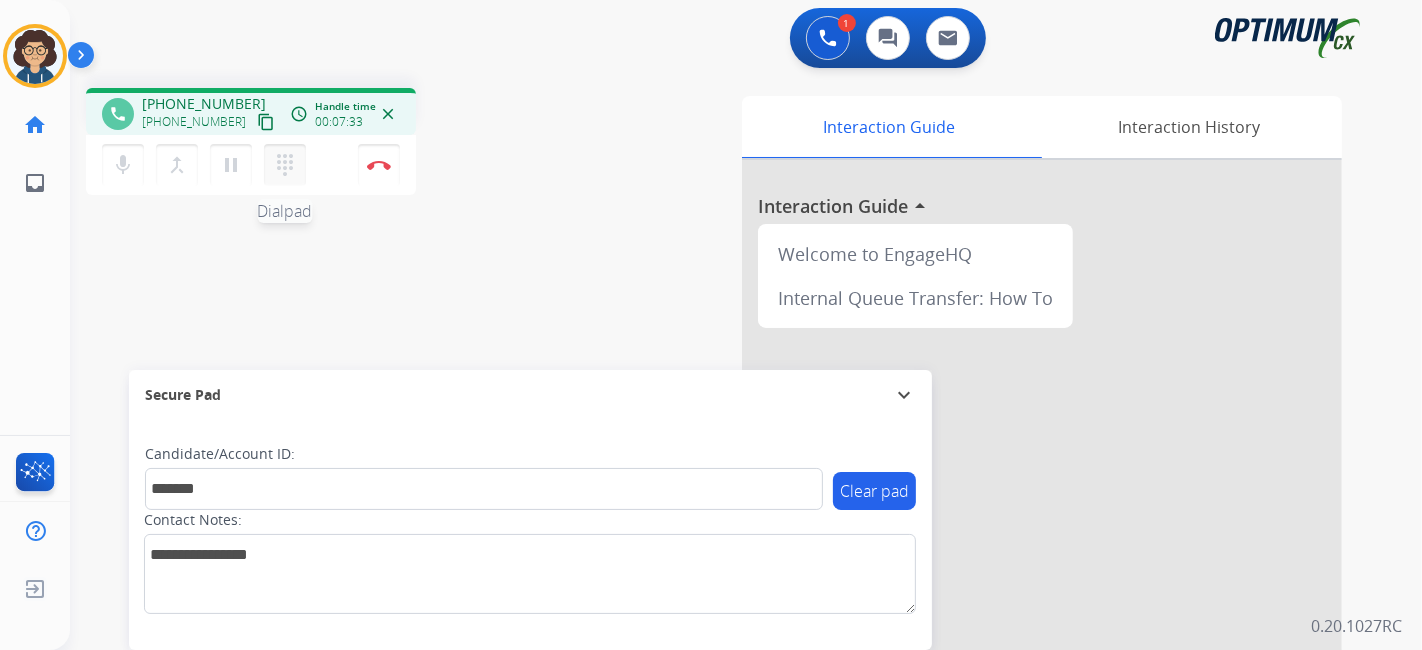click on "dialpad" at bounding box center (285, 165) 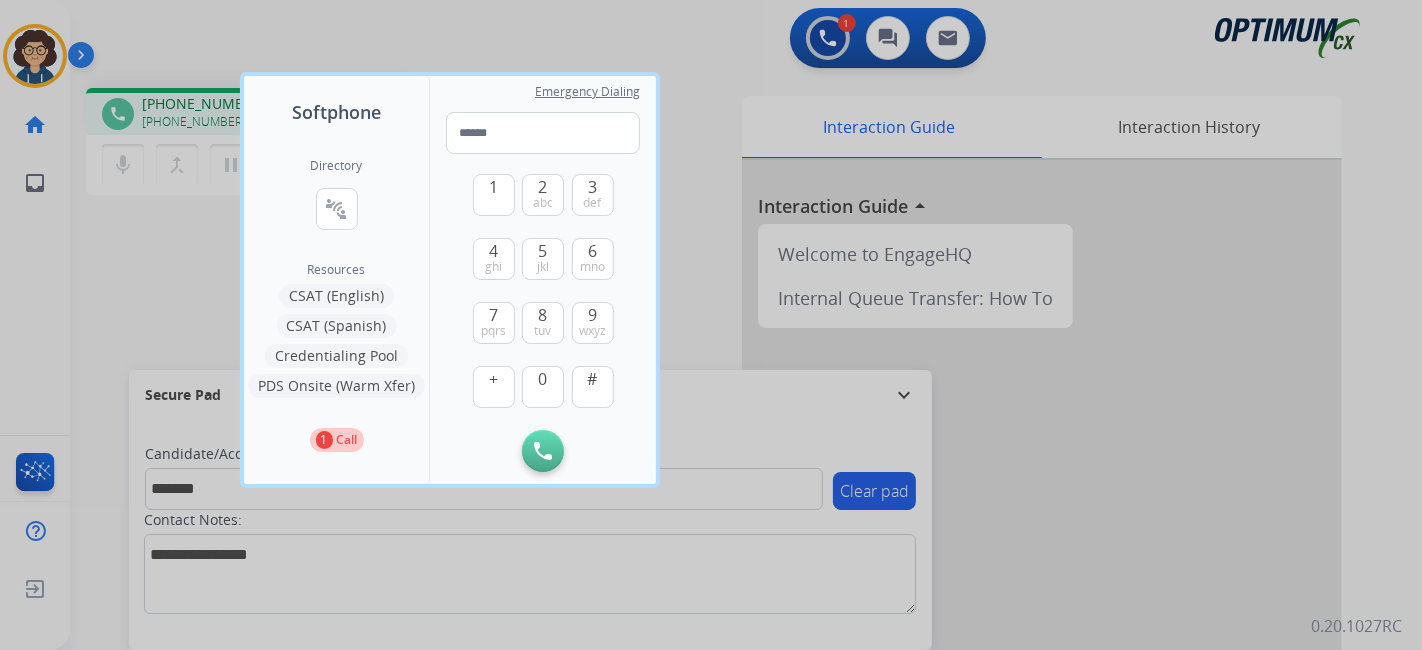click on "PDS Onsite (Warm Xfer)" at bounding box center [336, 386] 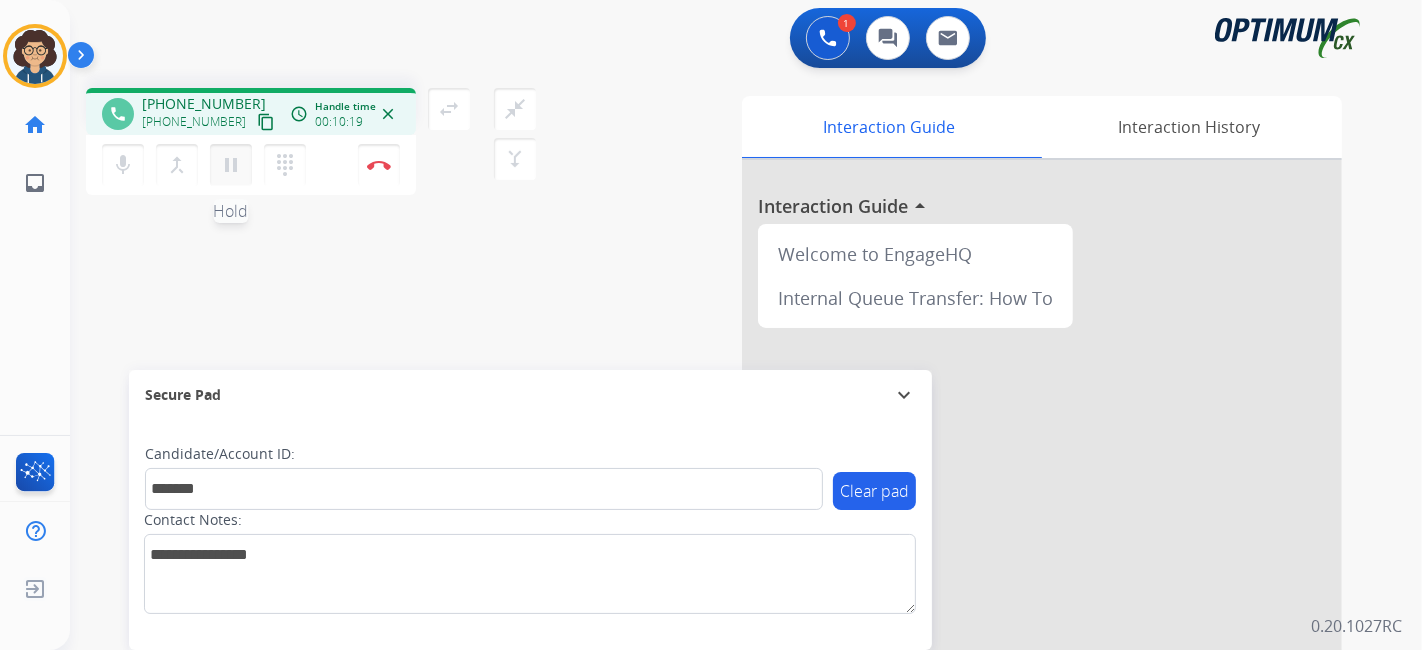 click on "pause" at bounding box center [231, 165] 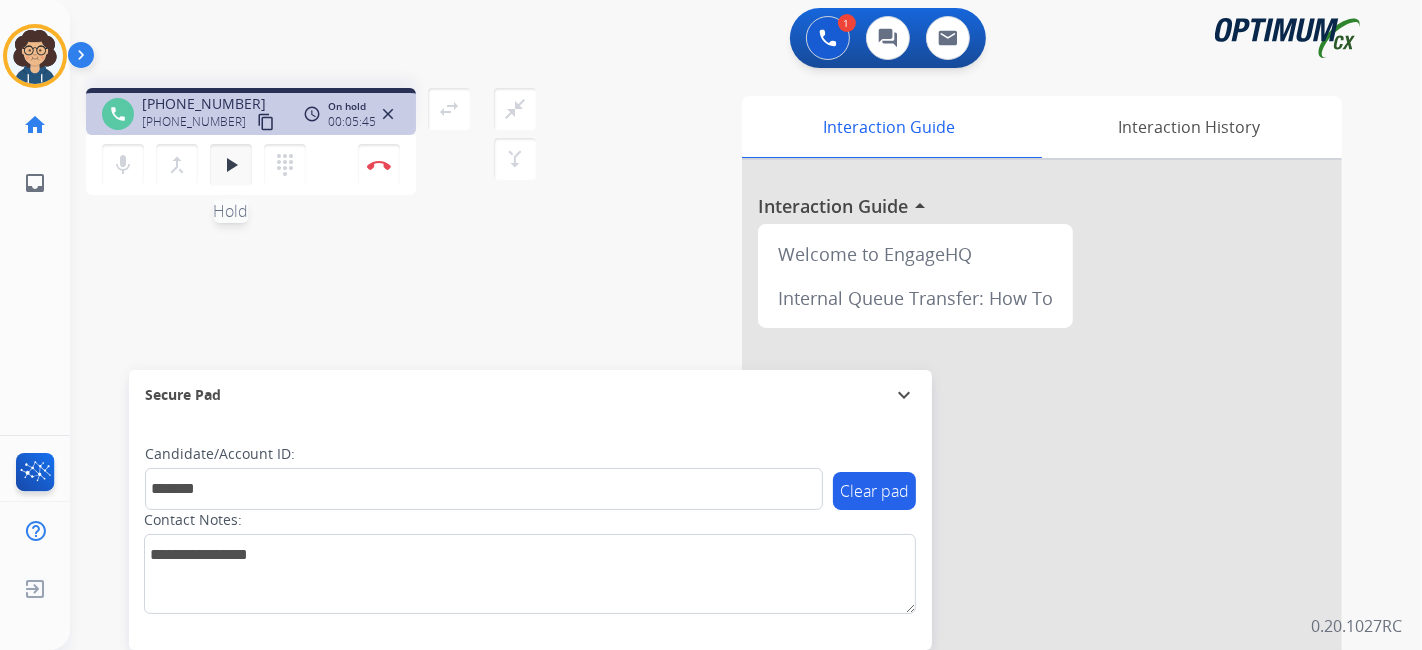 click on "play_arrow Hold" at bounding box center [231, 165] 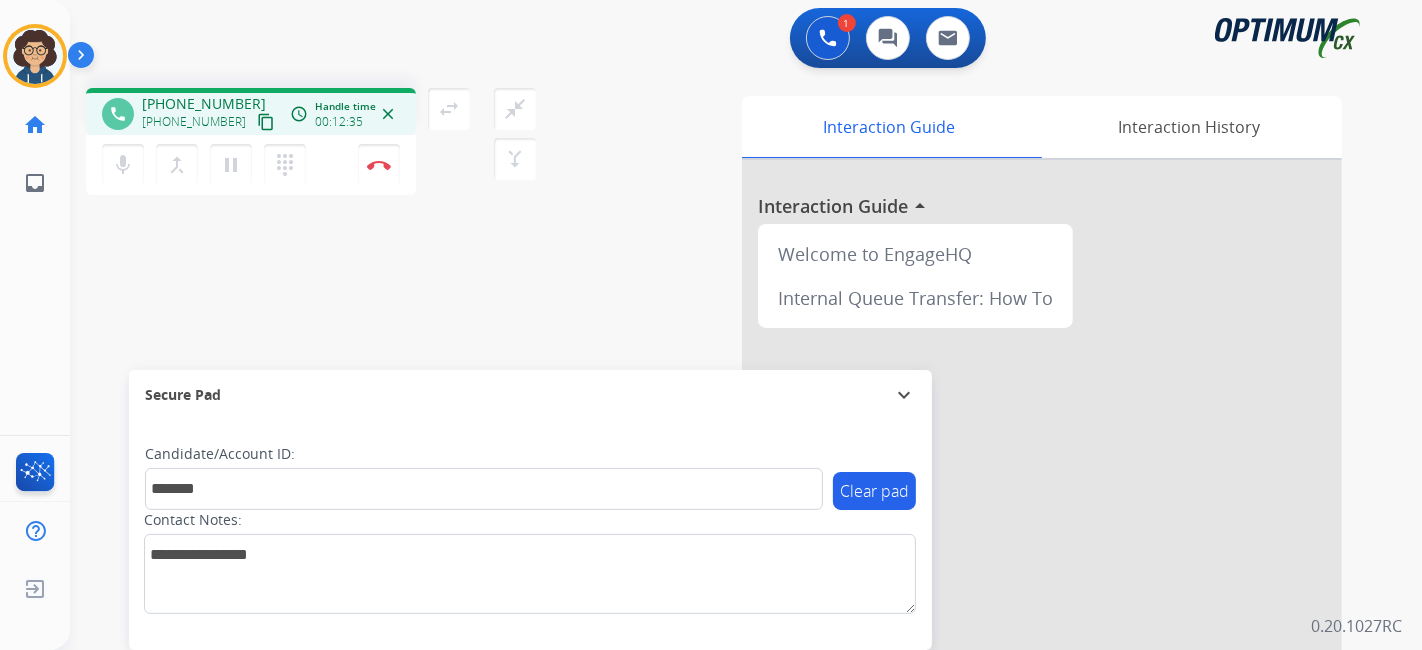 click on "phone [PHONE_NUMBER] [PHONE_NUMBER] content_copy access_time Call metrics Queue   00:09 Hold   02:39 Talk   05:57 Total   12:44 Handle time 00:12:35 close mic Mute merge_type Bridge pause Hold dialpad Dialpad Disconnect swap_horiz Break voice bridge close_fullscreen Connect 3-Way Call merge_type Separate 3-Way Call  Interaction Guide   Interaction History  Interaction Guide arrow_drop_up  Welcome to EngageHQ   Internal Queue Transfer: How To  Secure Pad expand_more Clear pad Candidate/Account ID: ******* Contact Notes:" at bounding box center [722, 489] 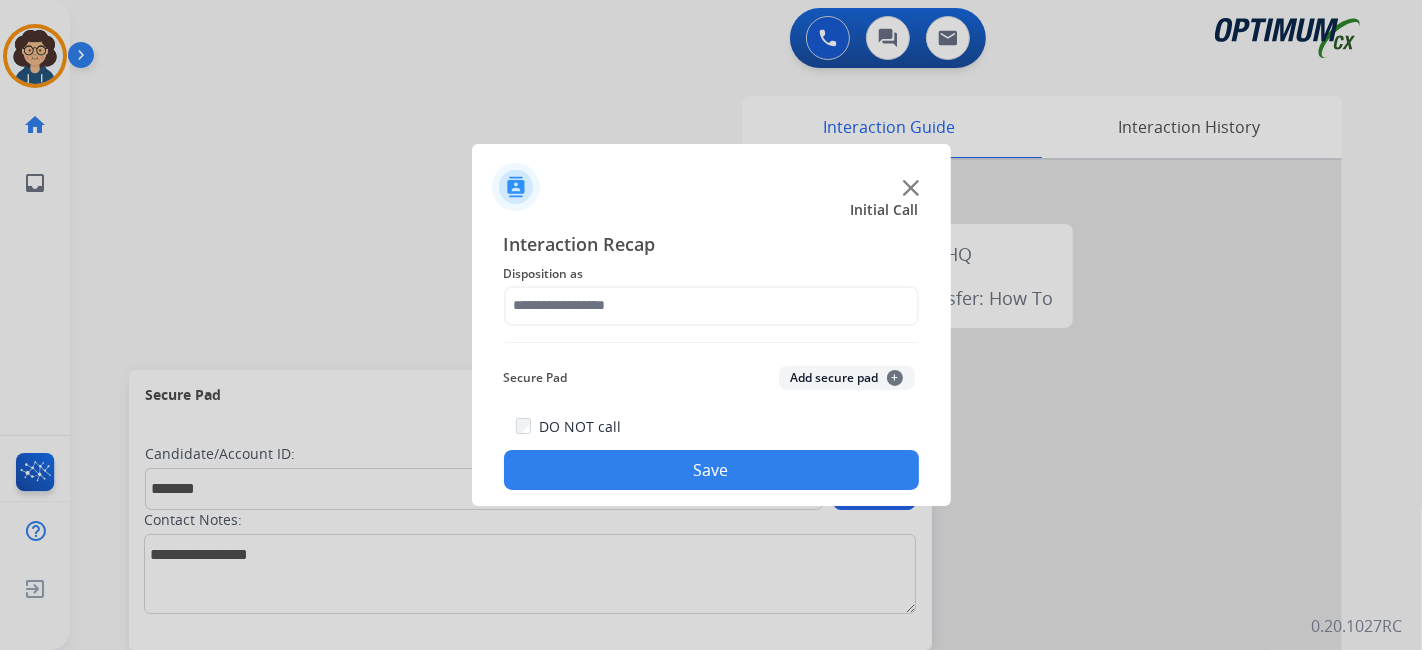 click on "Disposition as" 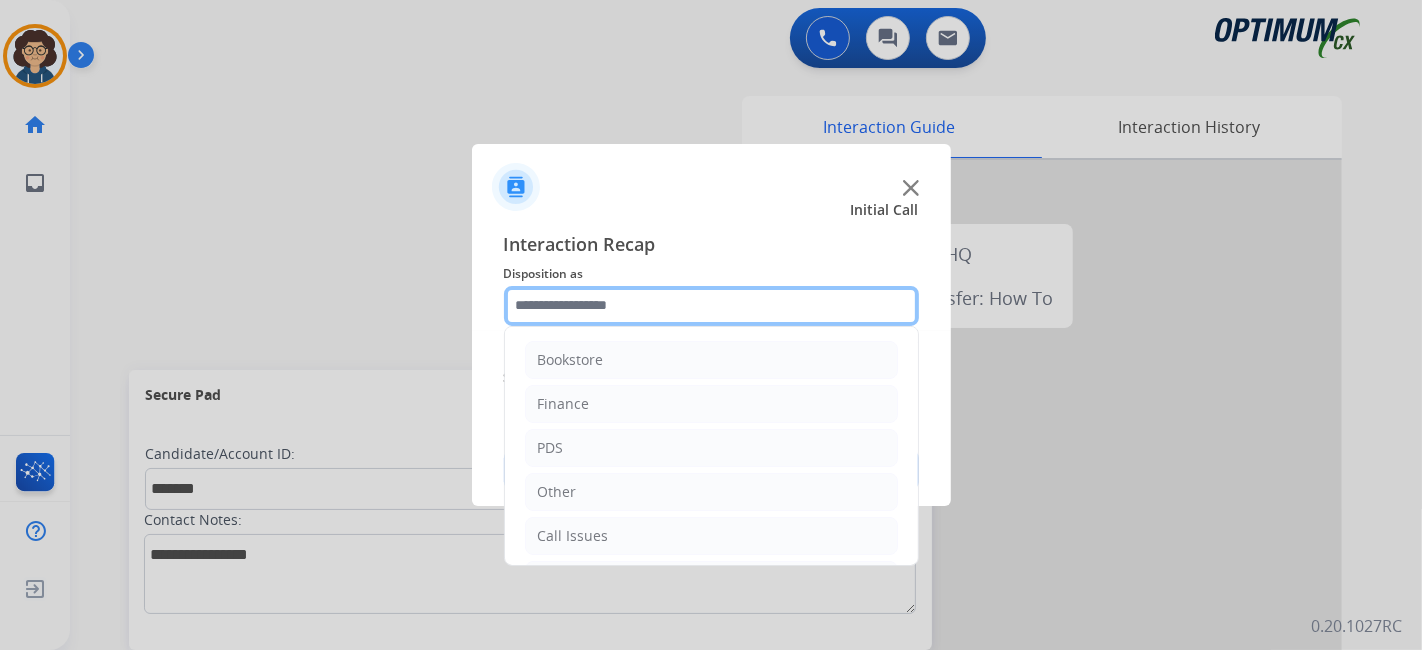 click 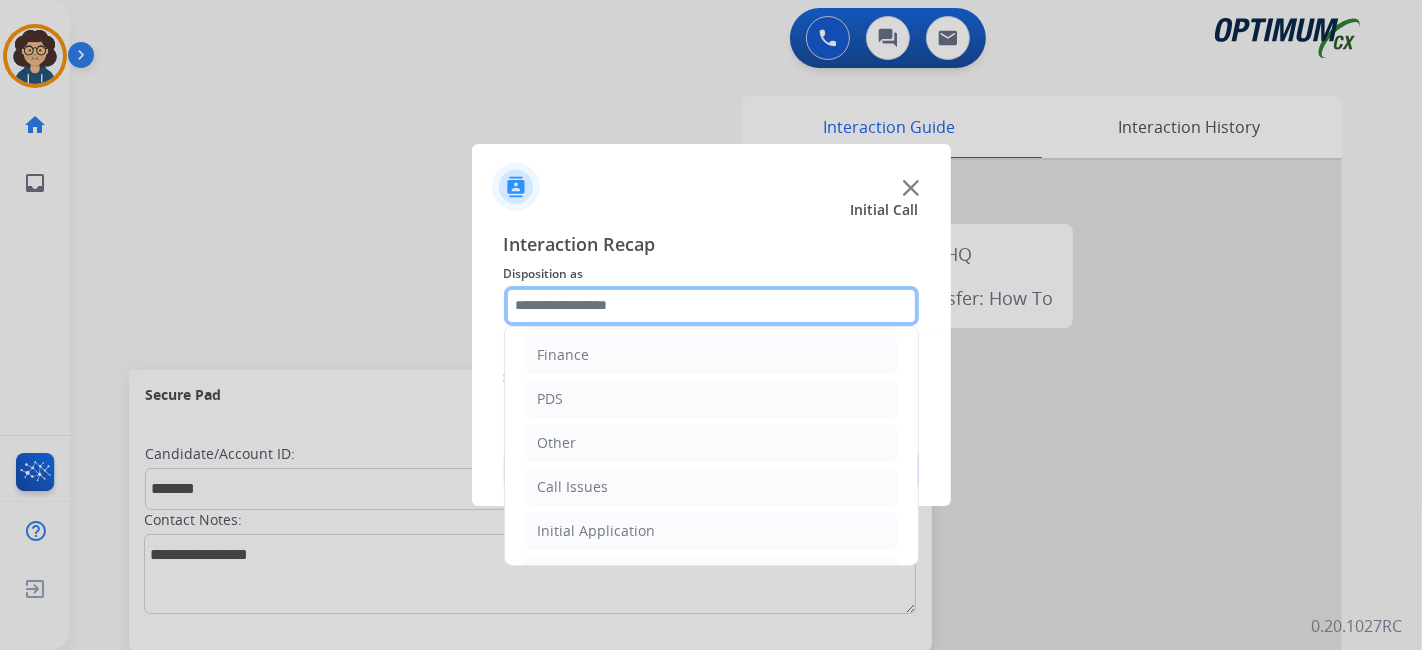 scroll, scrollTop: 13, scrollLeft: 0, axis: vertical 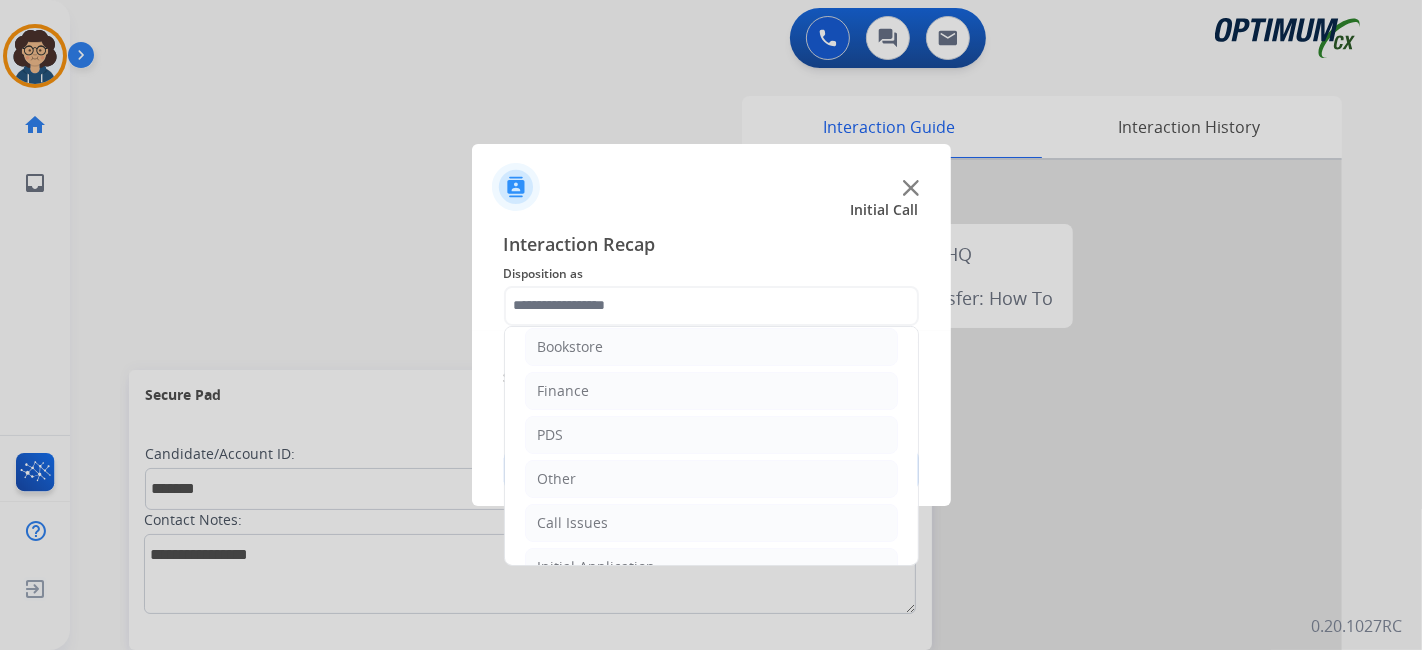 click on "Bookstore   Finance   PDS   Other   Call Issues   Initial Application   Transfer   Renewal" 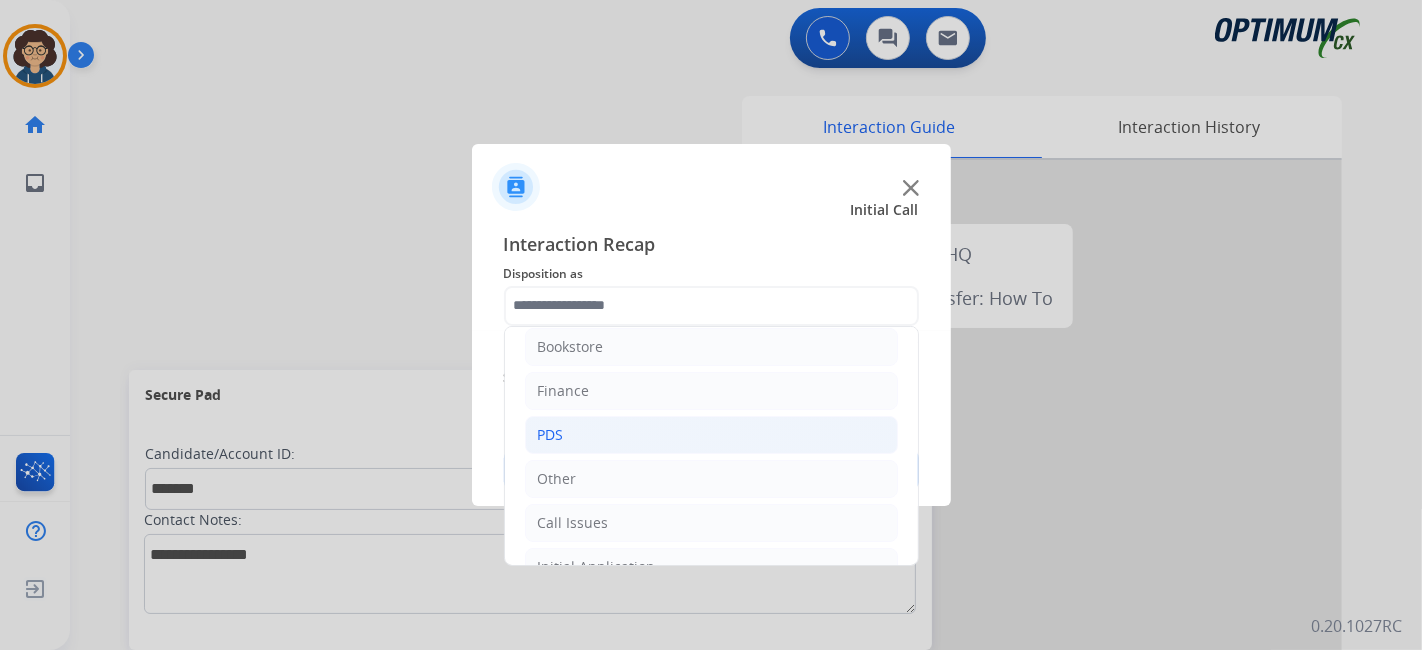 click on "PDS" 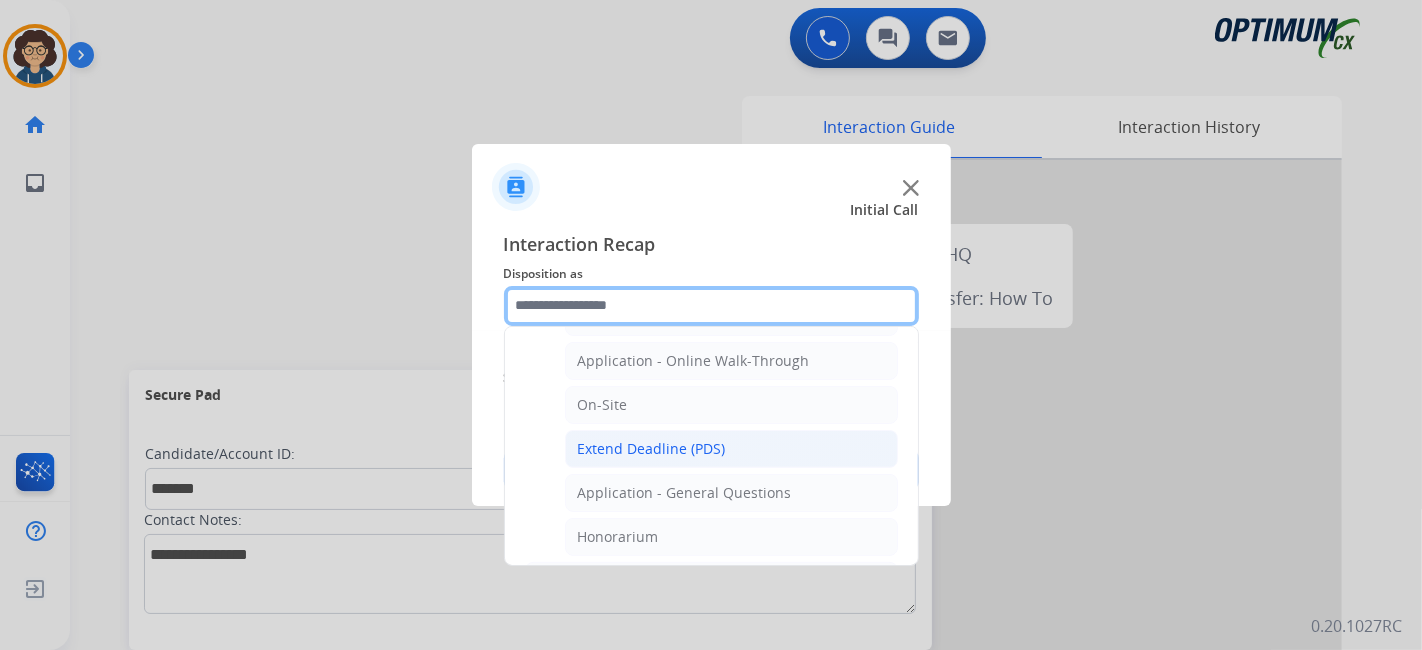 scroll, scrollTop: 482, scrollLeft: 0, axis: vertical 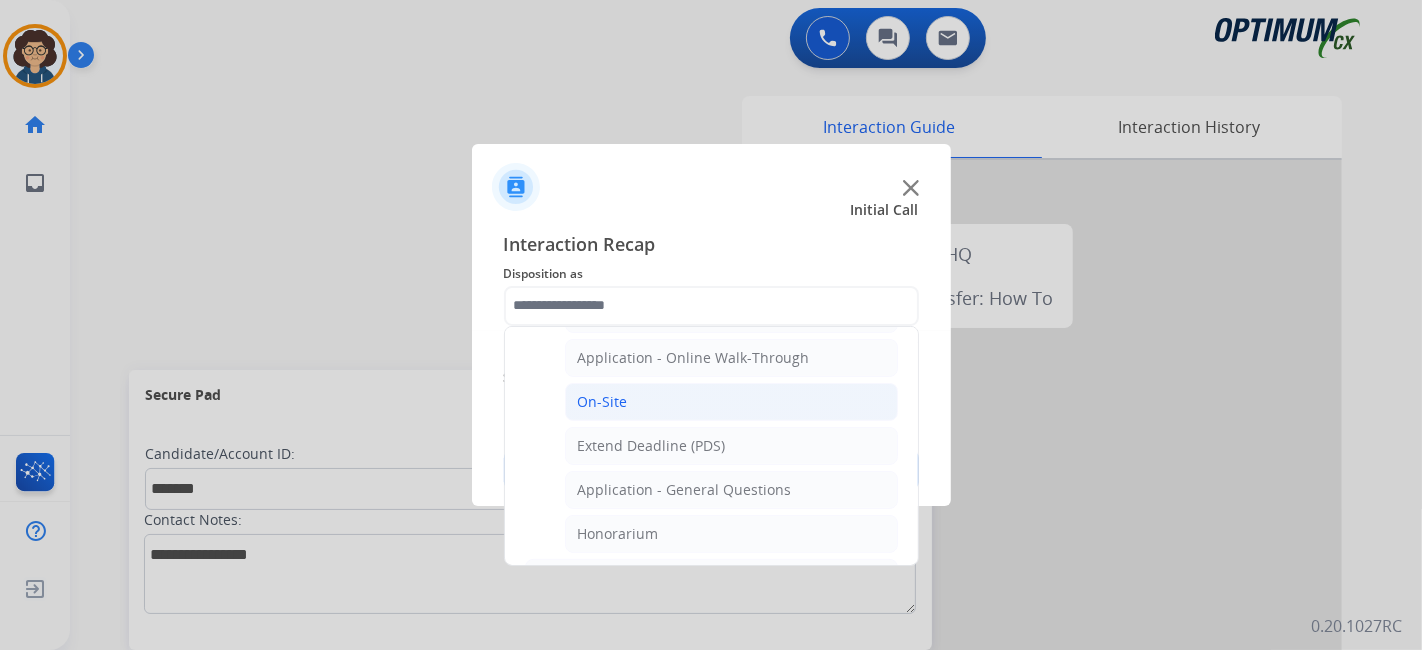 click on "On-Site" 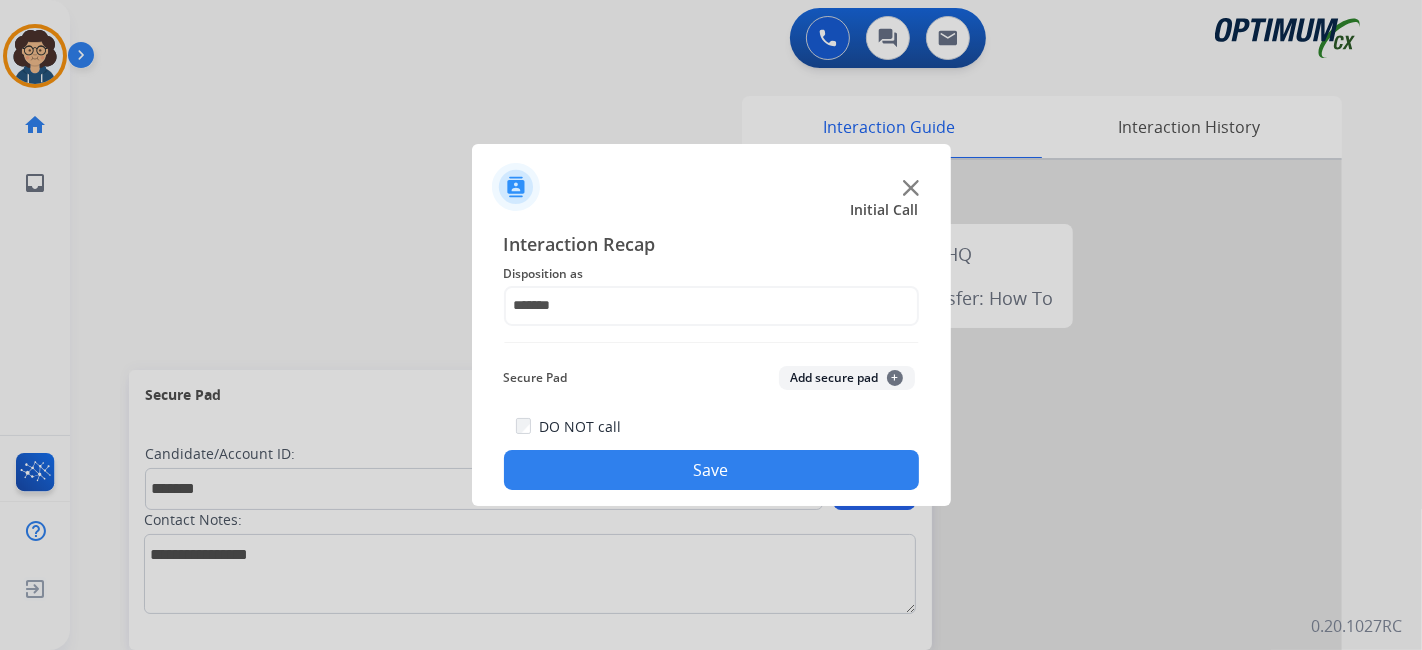 click on "Secure Pad  Add secure pad  +" 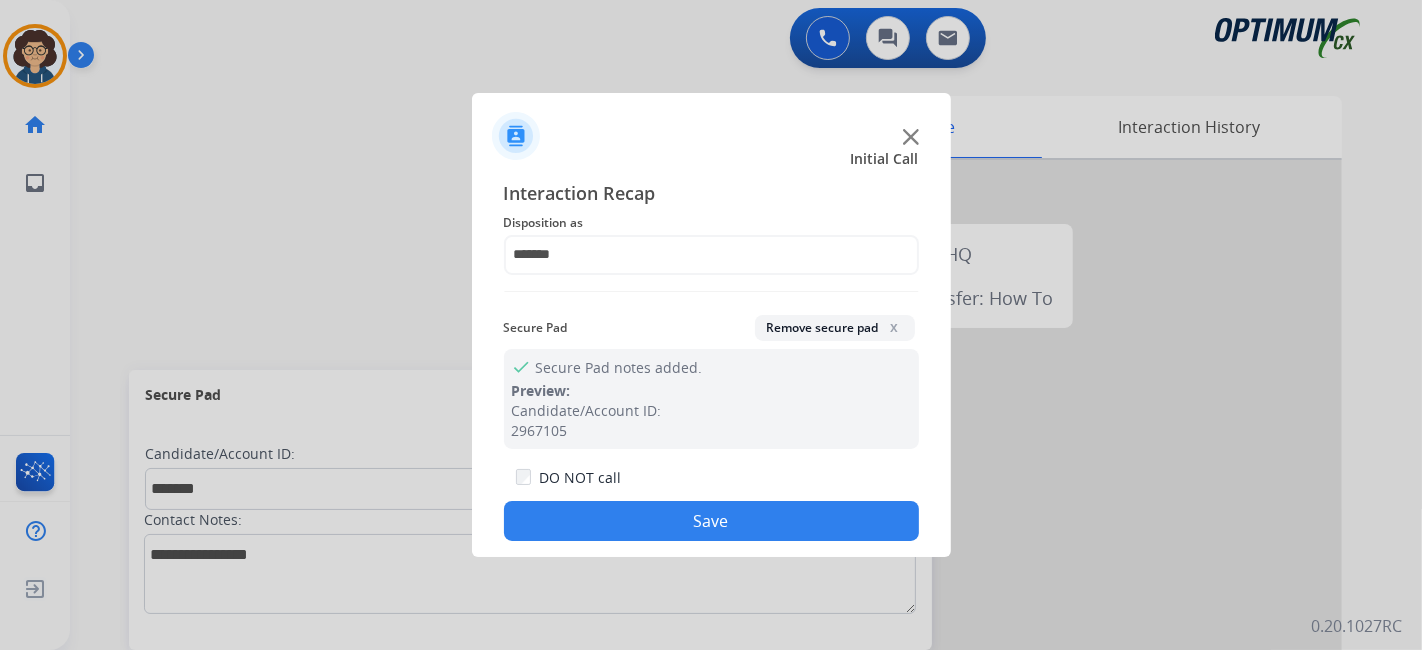 click on "Save" 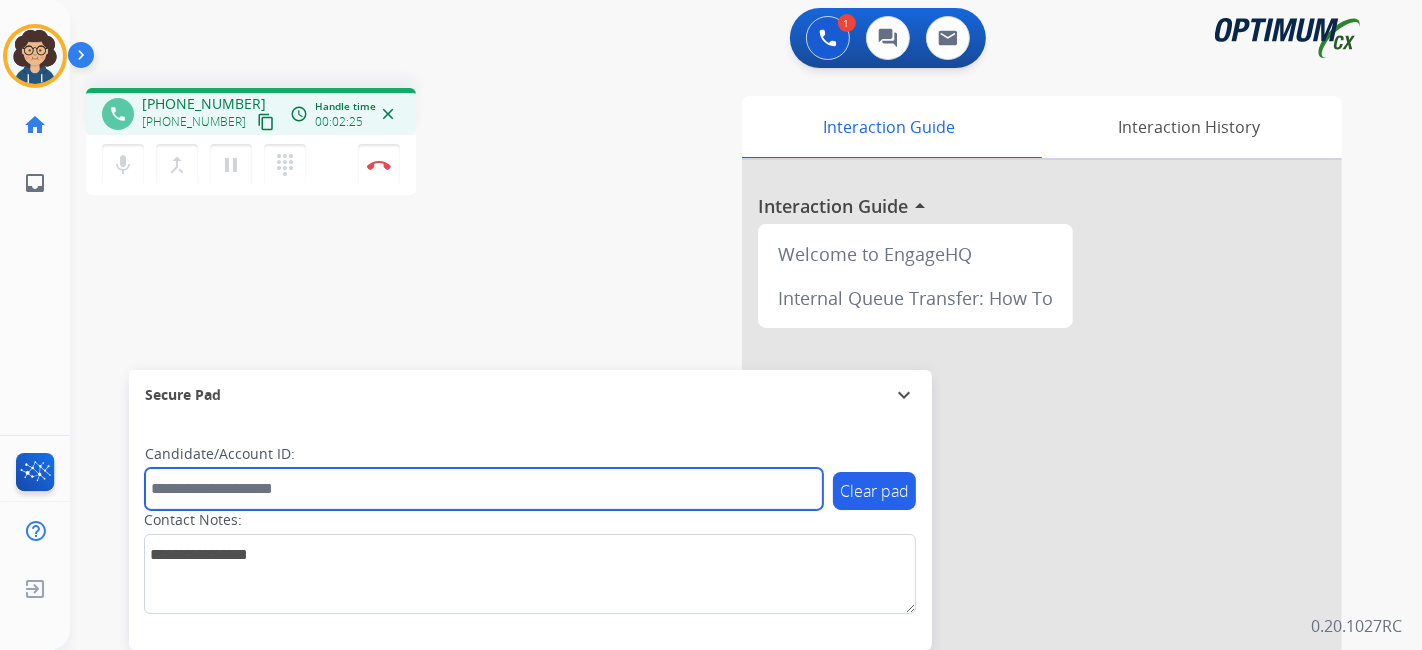 click at bounding box center [484, 489] 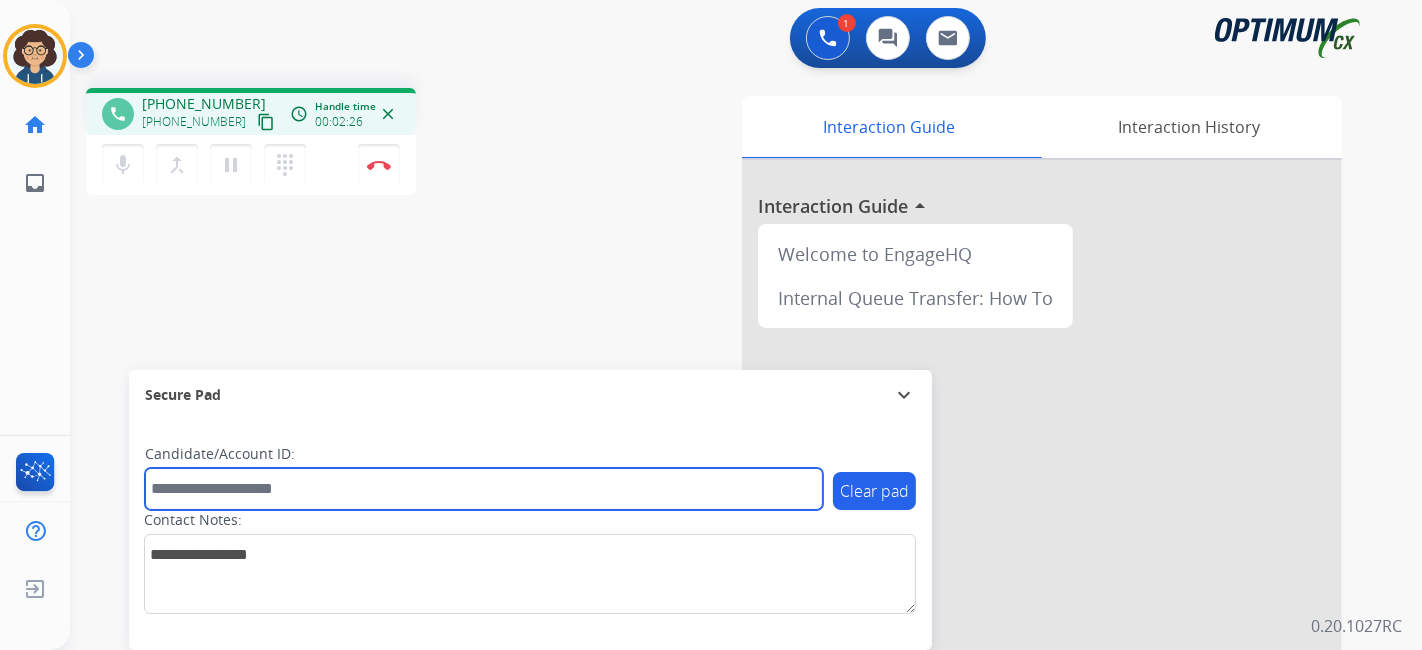 paste on "*******" 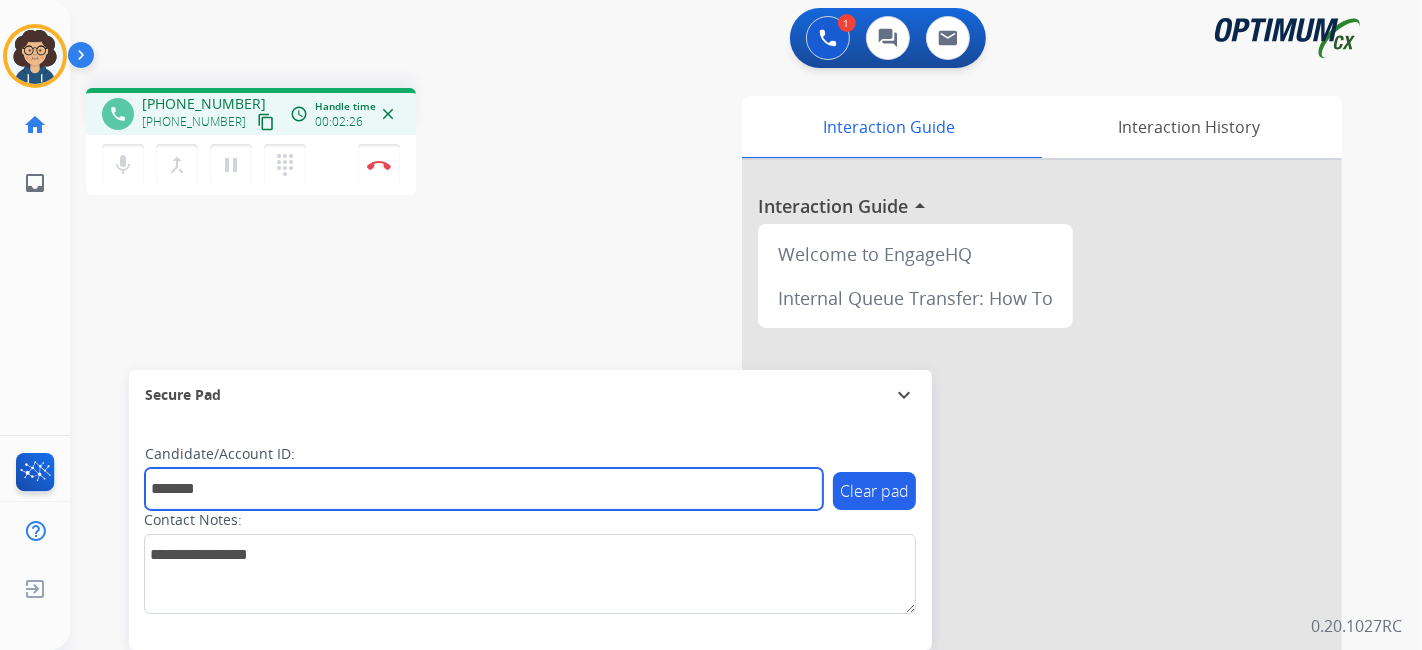 type on "*******" 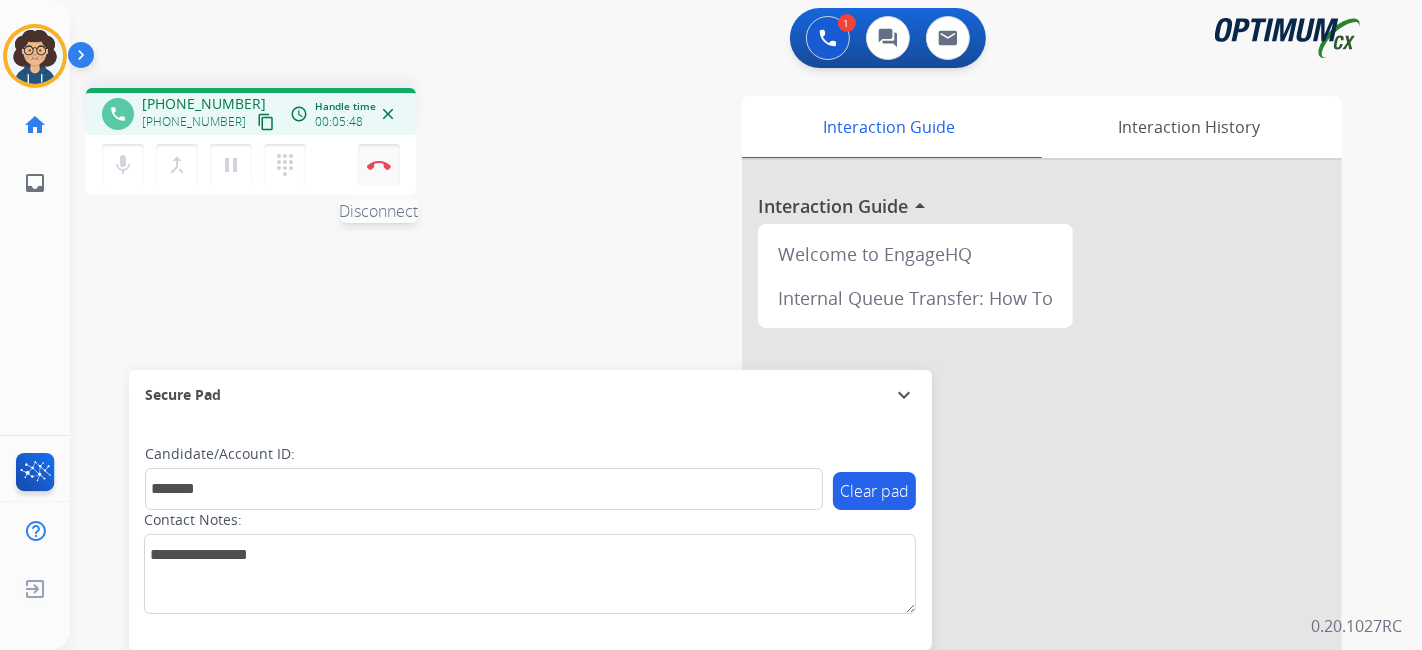 click on "Disconnect" at bounding box center [379, 165] 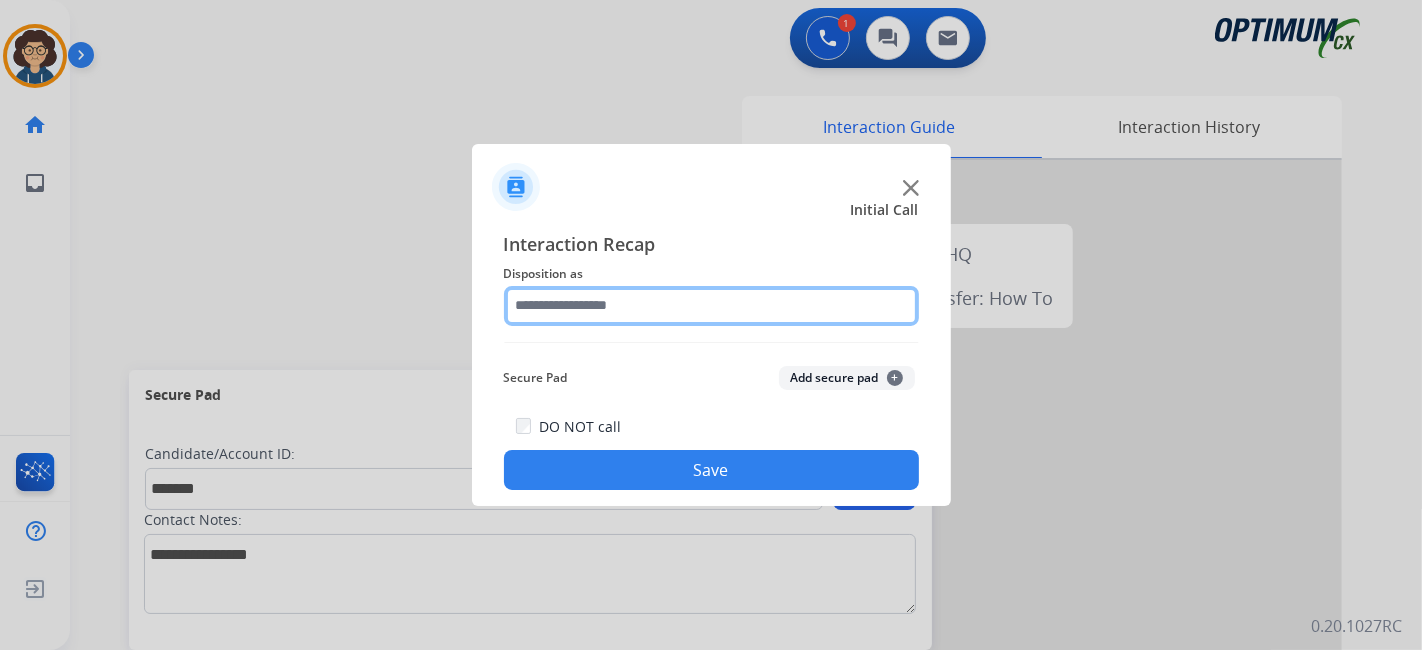 click 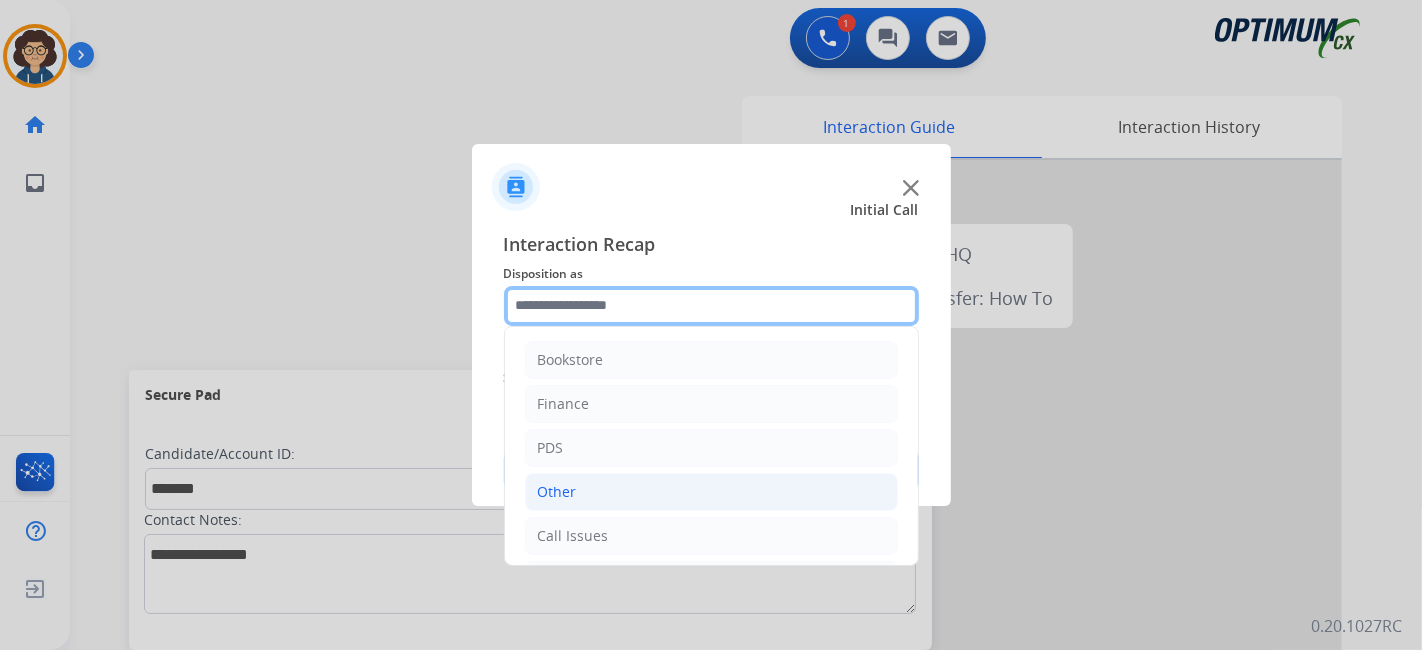 scroll, scrollTop: 131, scrollLeft: 0, axis: vertical 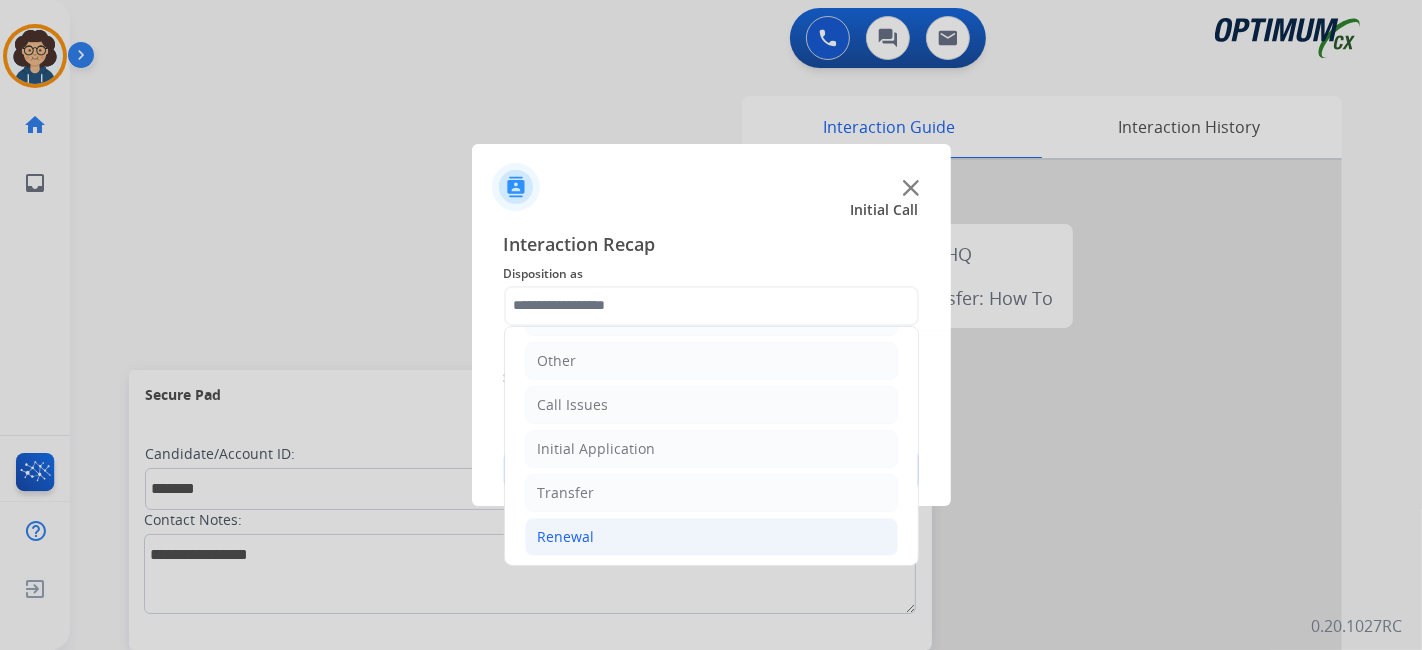 click on "Renewal" 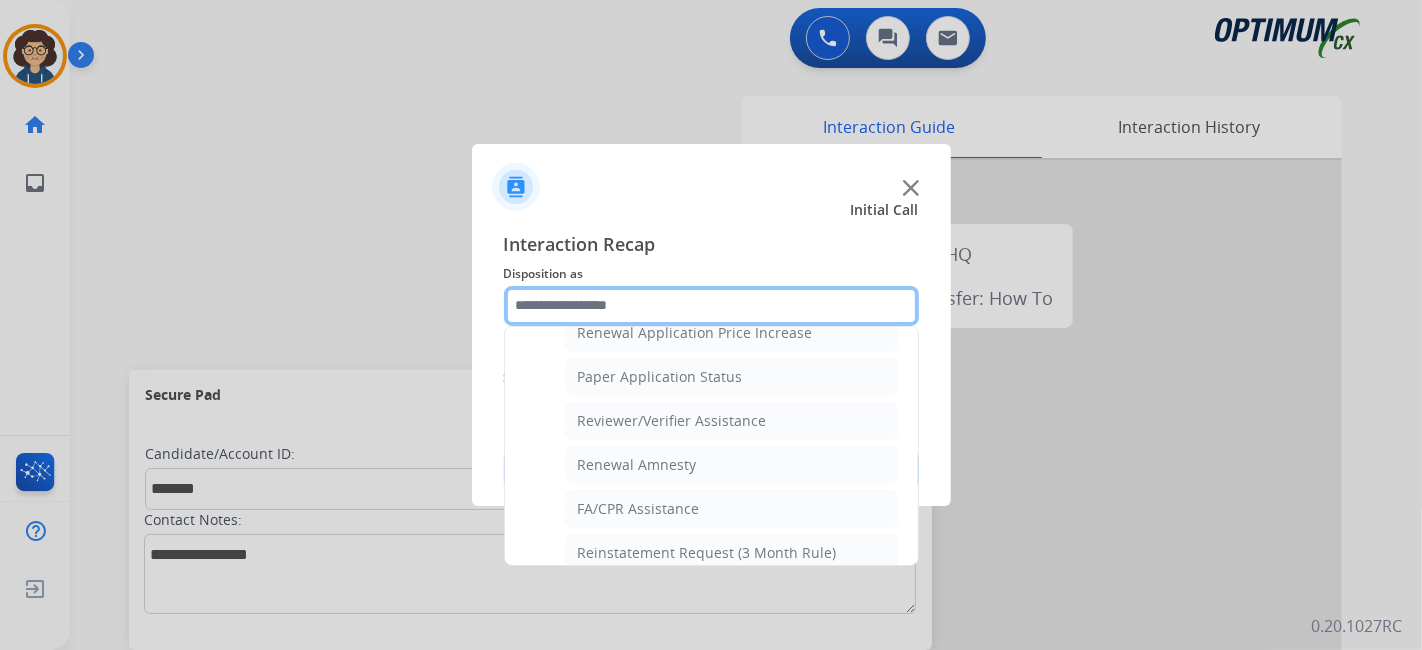 scroll, scrollTop: 697, scrollLeft: 0, axis: vertical 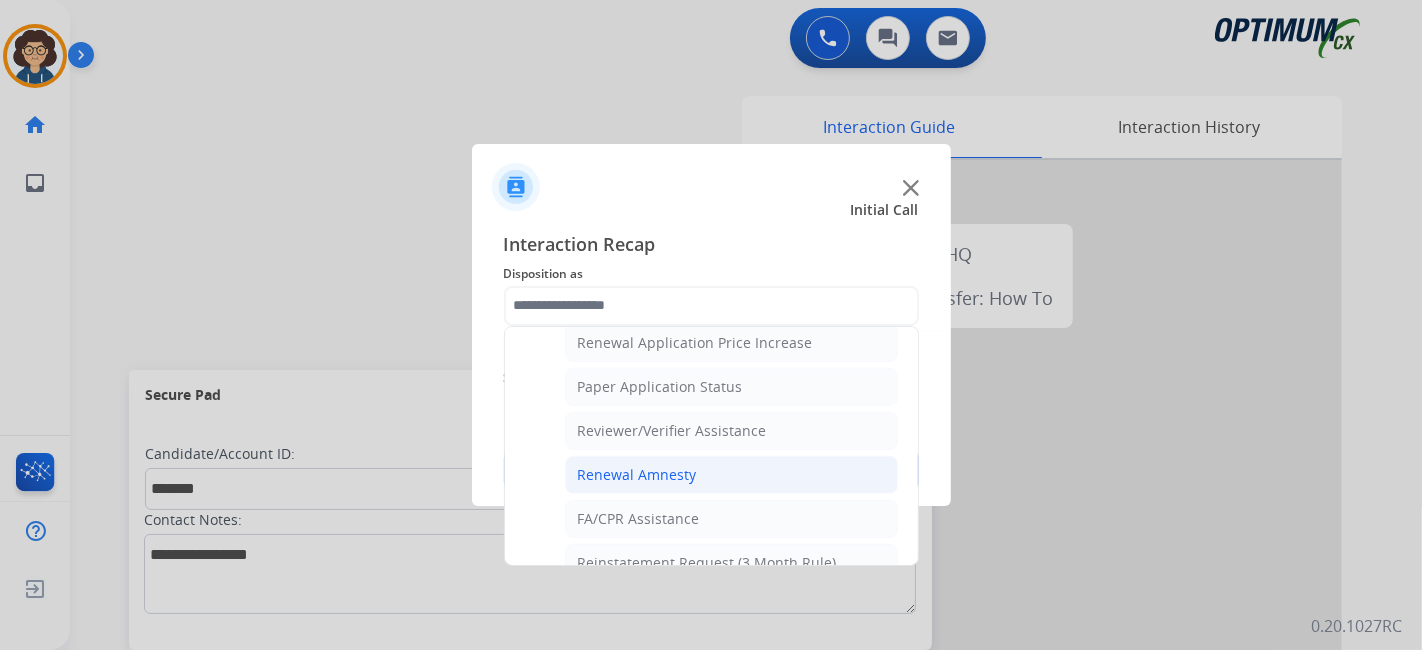 click on "Renewal Amnesty" 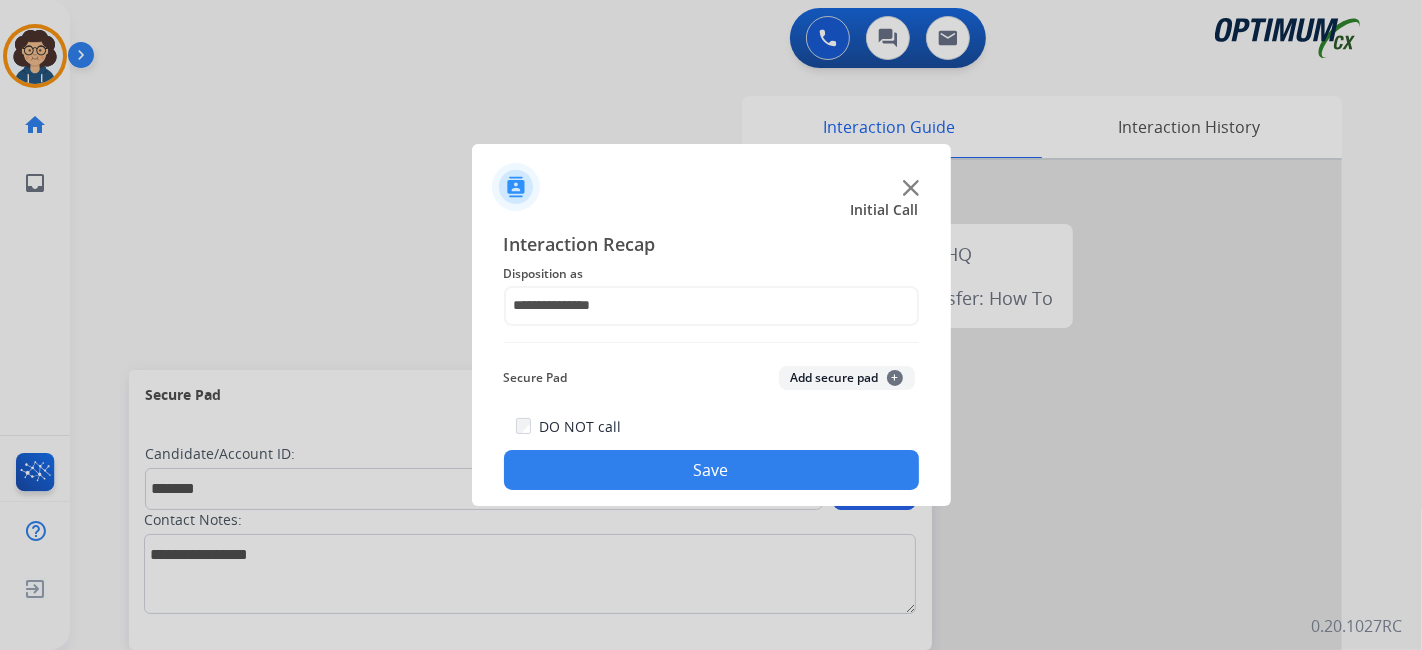 drag, startPoint x: 827, startPoint y: 372, endPoint x: 808, endPoint y: 452, distance: 82.2253 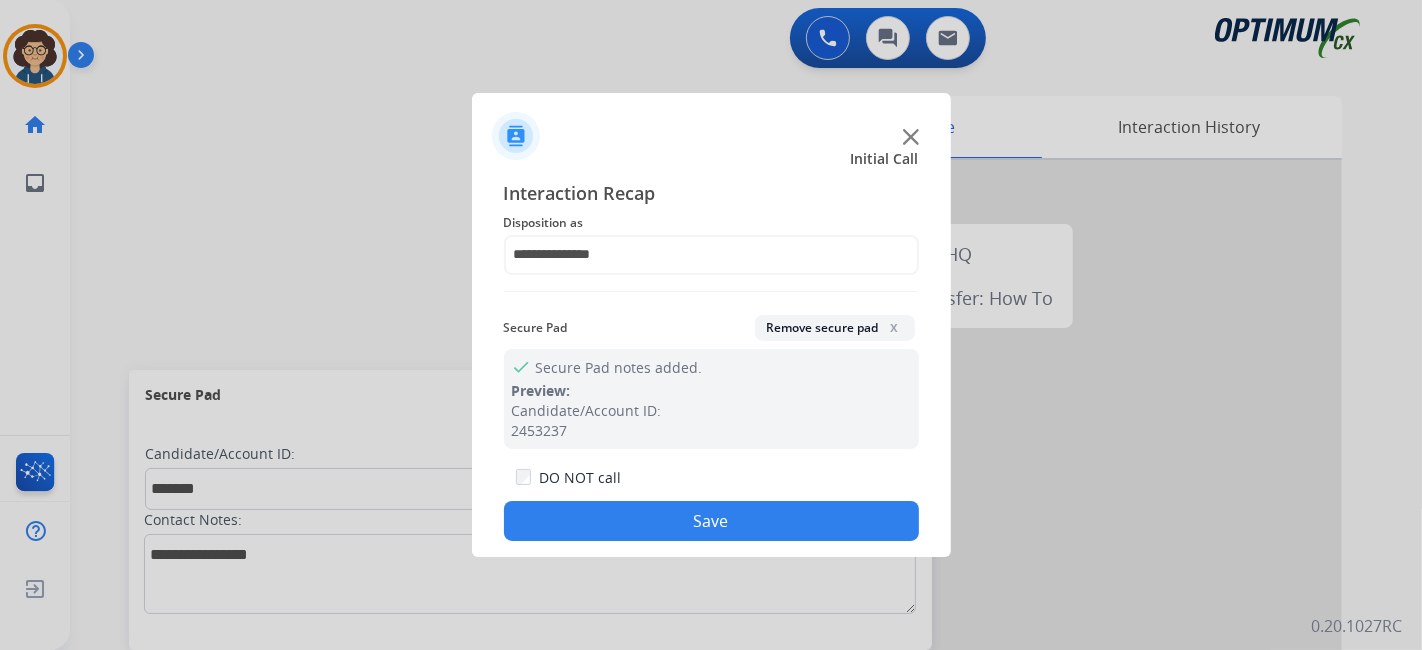 click on "Save" 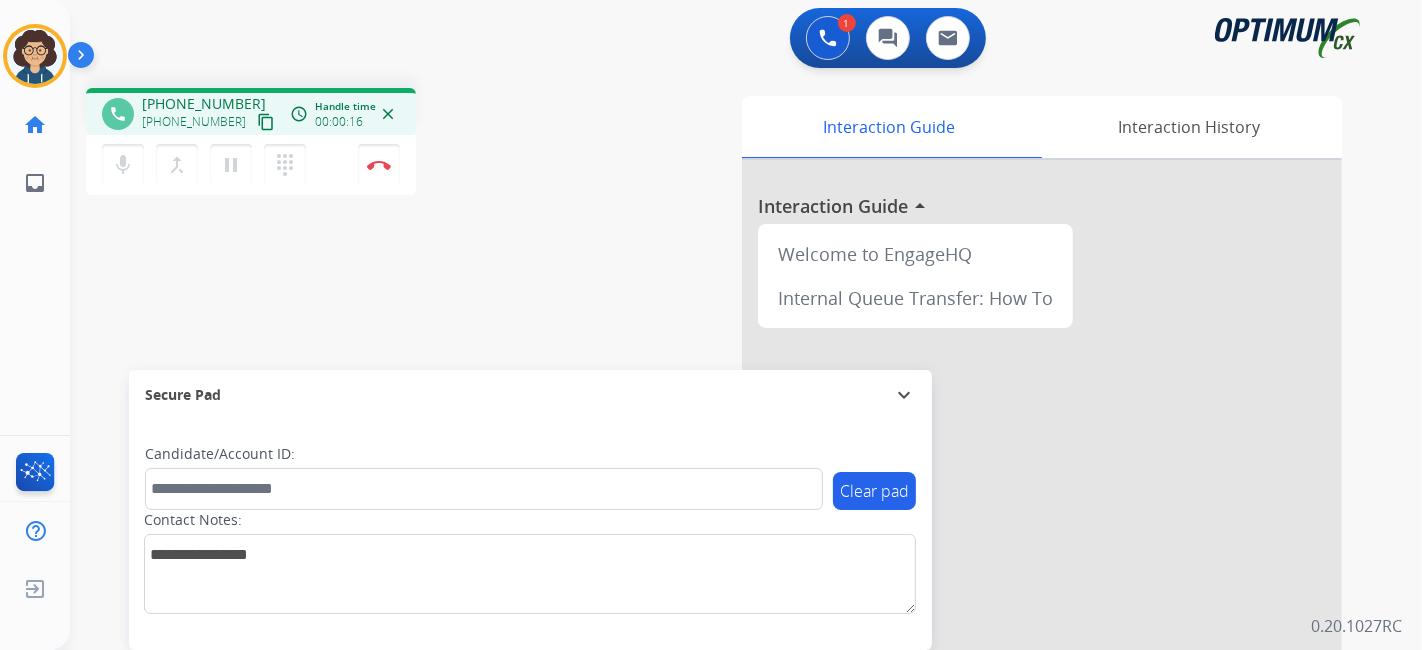 click on "content_copy" at bounding box center (266, 122) 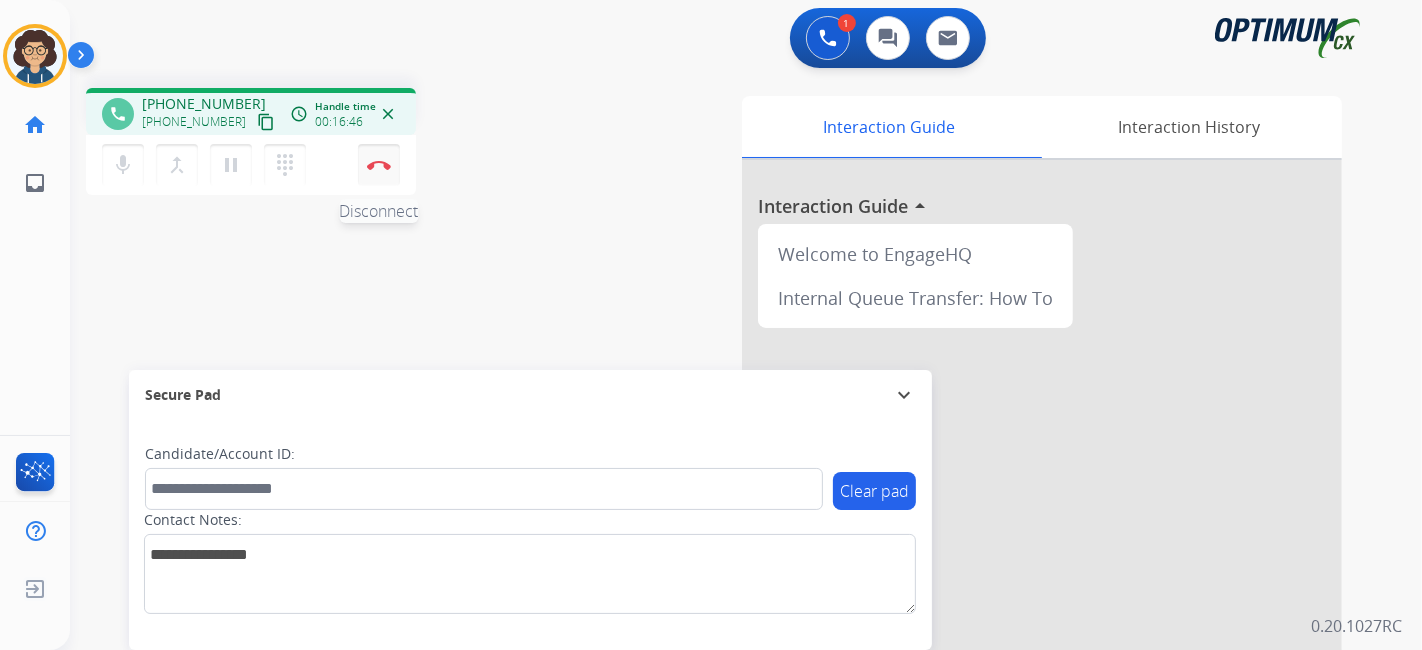 click on "Disconnect" at bounding box center (379, 165) 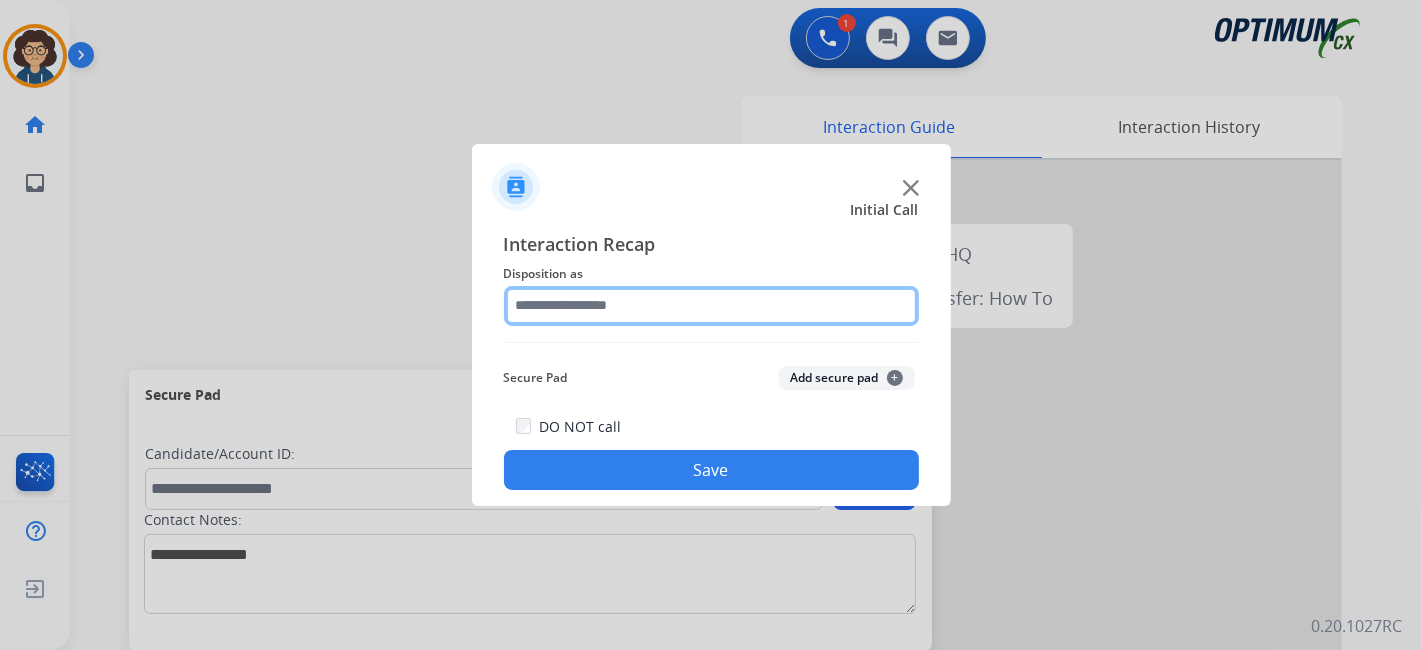 click 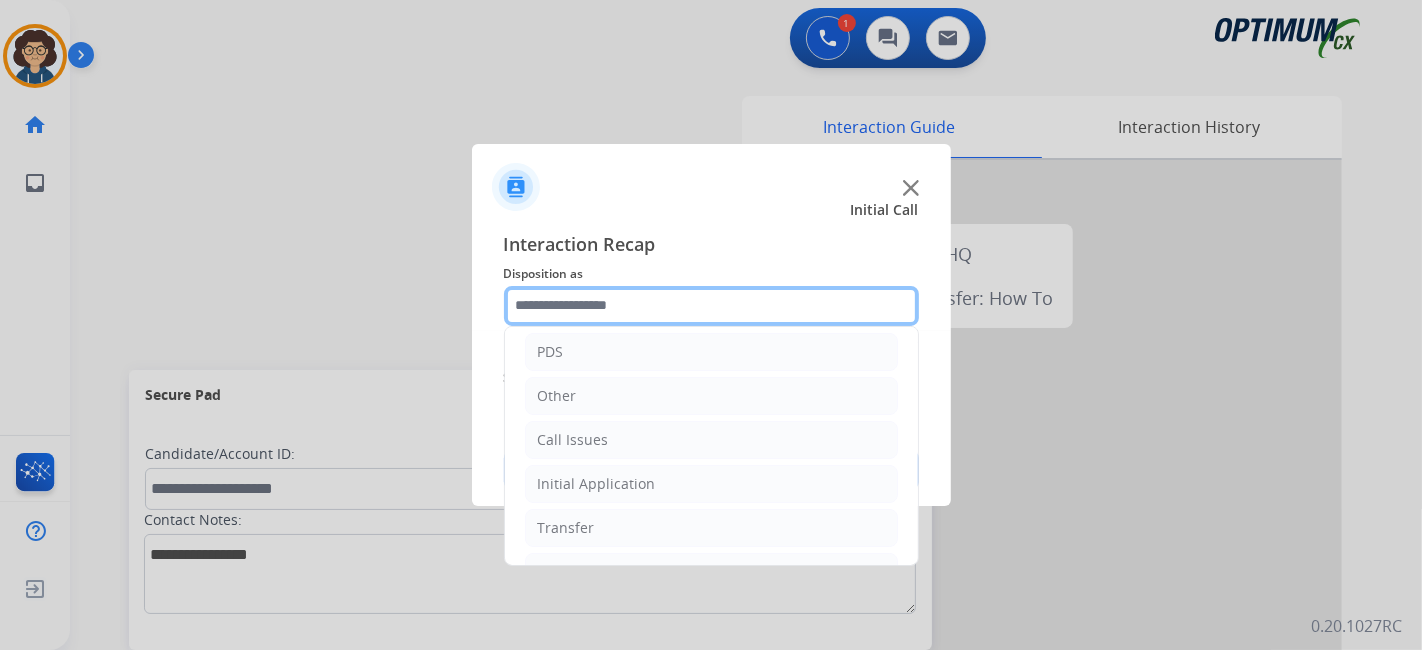 scroll, scrollTop: 131, scrollLeft: 0, axis: vertical 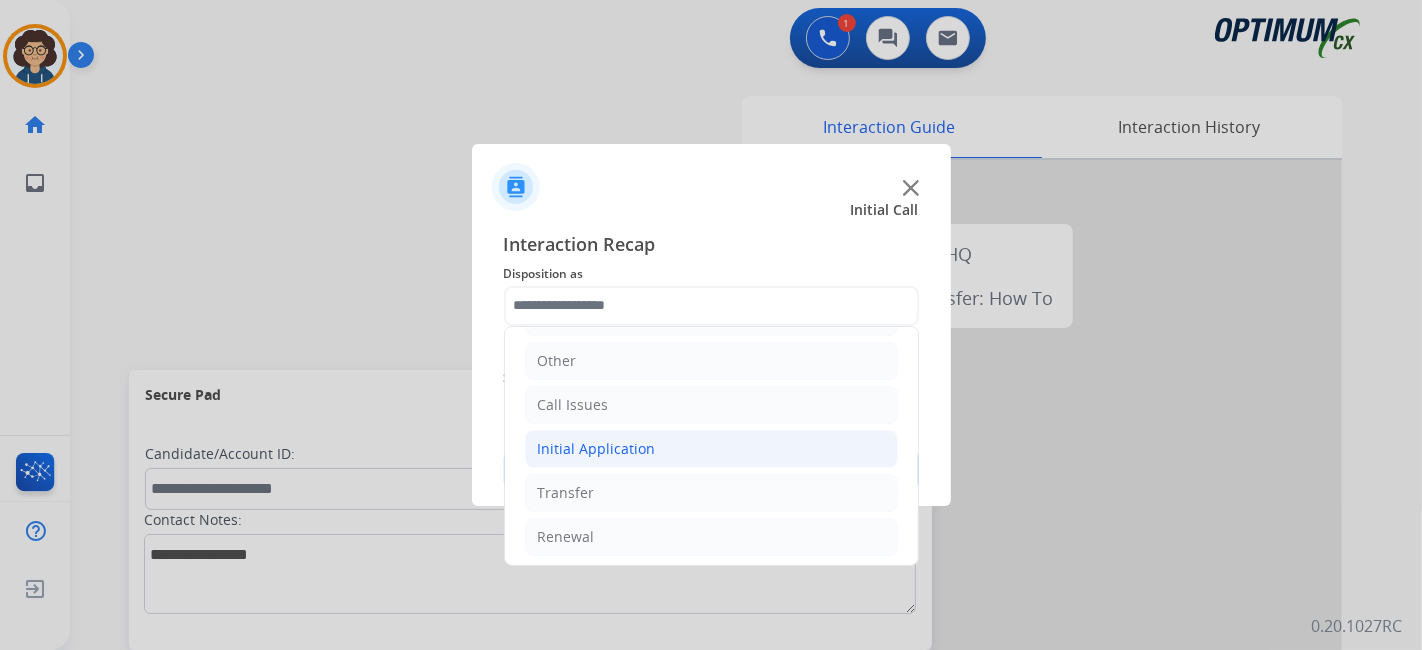 click on "Initial Application" 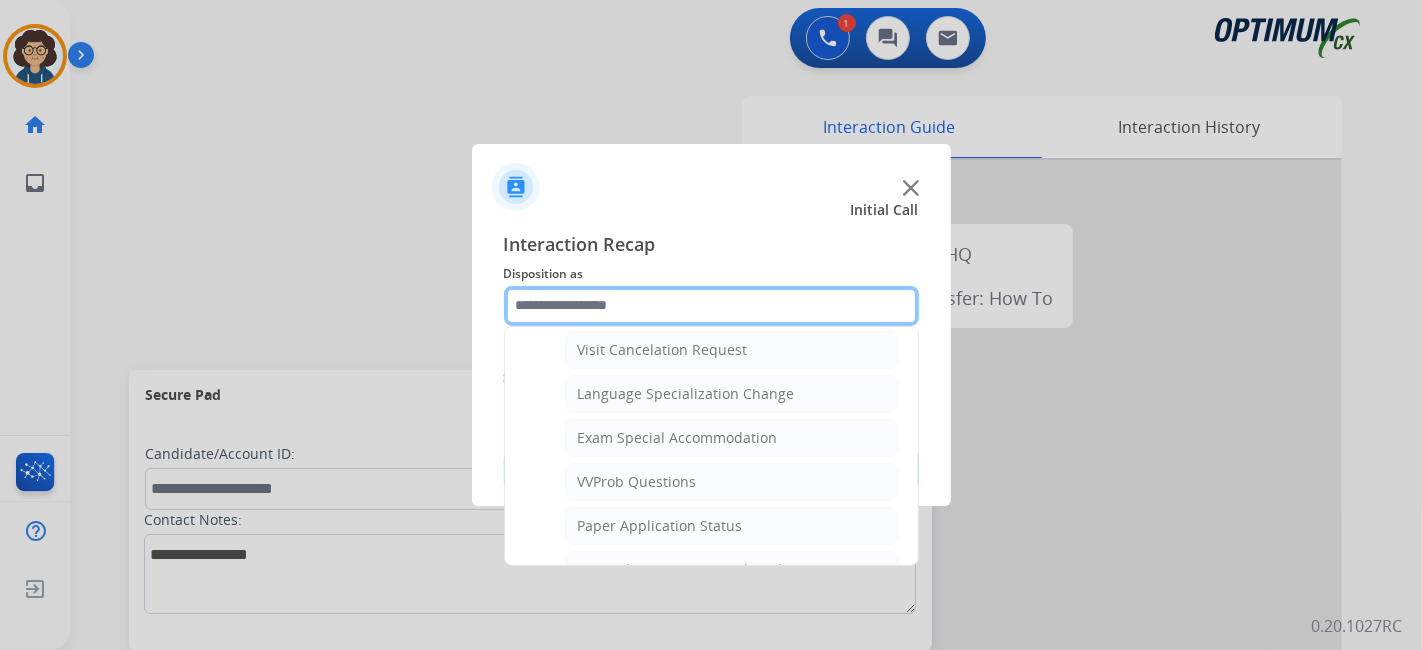 scroll, scrollTop: 989, scrollLeft: 0, axis: vertical 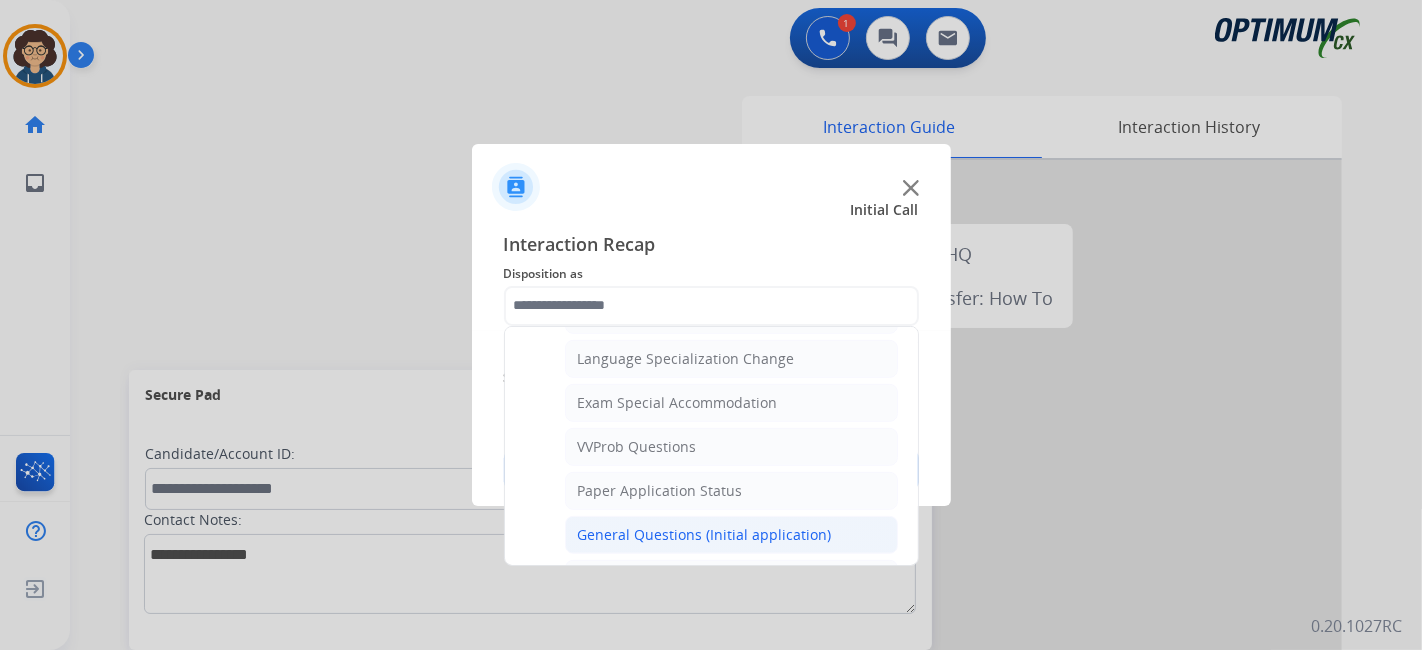 click on "General Questions (Initial application)" 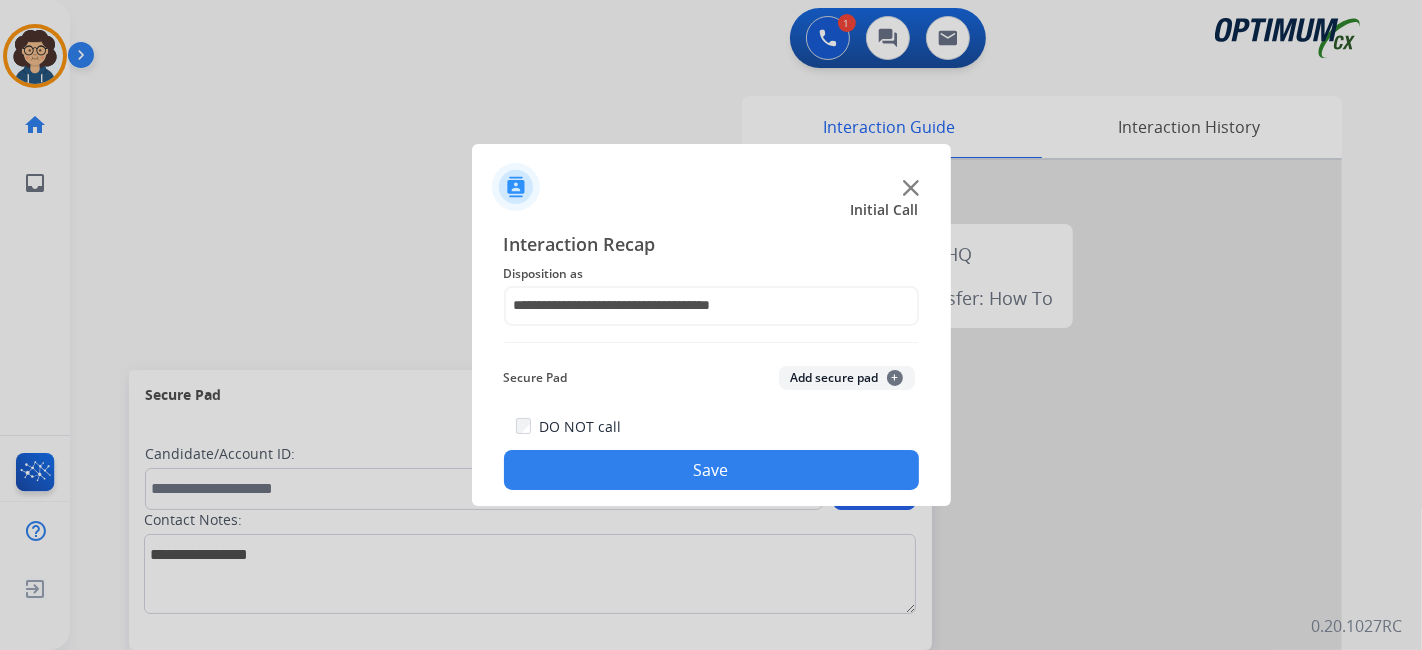 click on "Save" 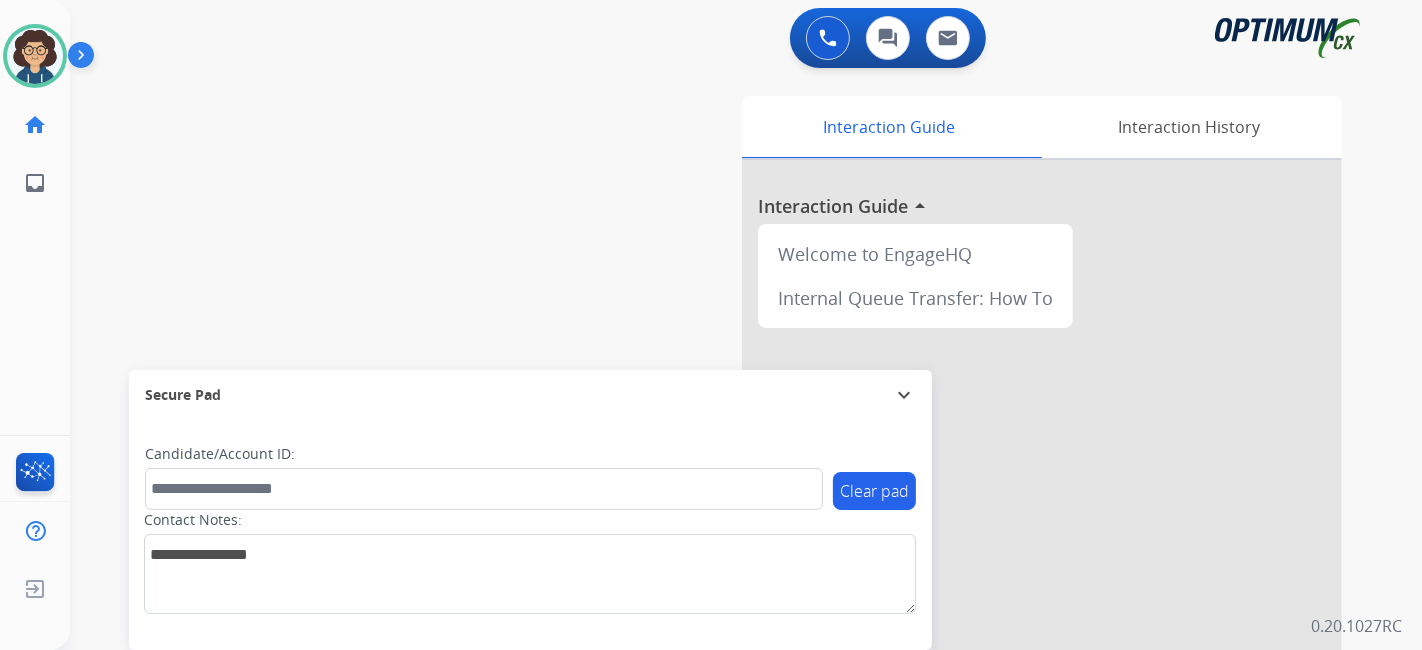 click on "swap_horiz Break voice bridge close_fullscreen Connect 3-Way Call merge_type Separate 3-Way Call  Interaction Guide   Interaction History  Interaction Guide arrow_drop_up  Welcome to EngageHQ   Internal Queue Transfer: How To  Secure Pad expand_more Clear pad Candidate/Account ID: Contact Notes:" at bounding box center (722, 489) 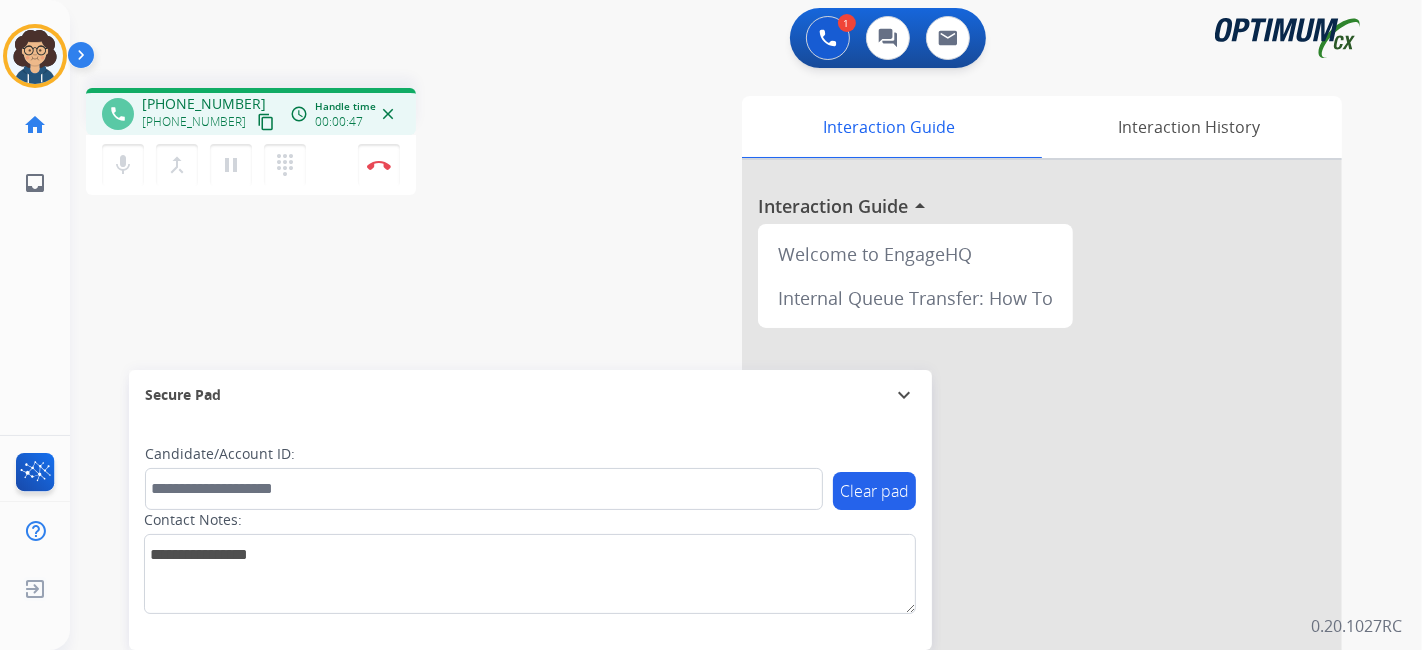 click on "content_copy" at bounding box center (266, 122) 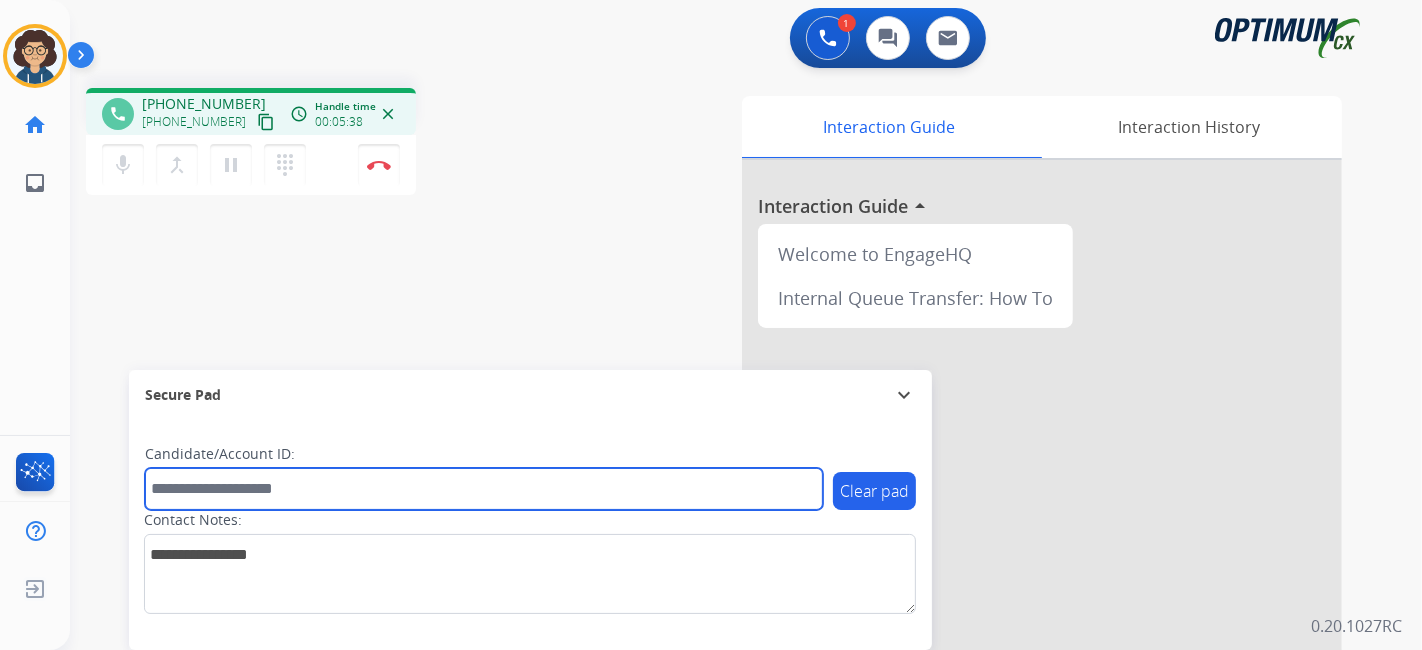 click at bounding box center (484, 489) 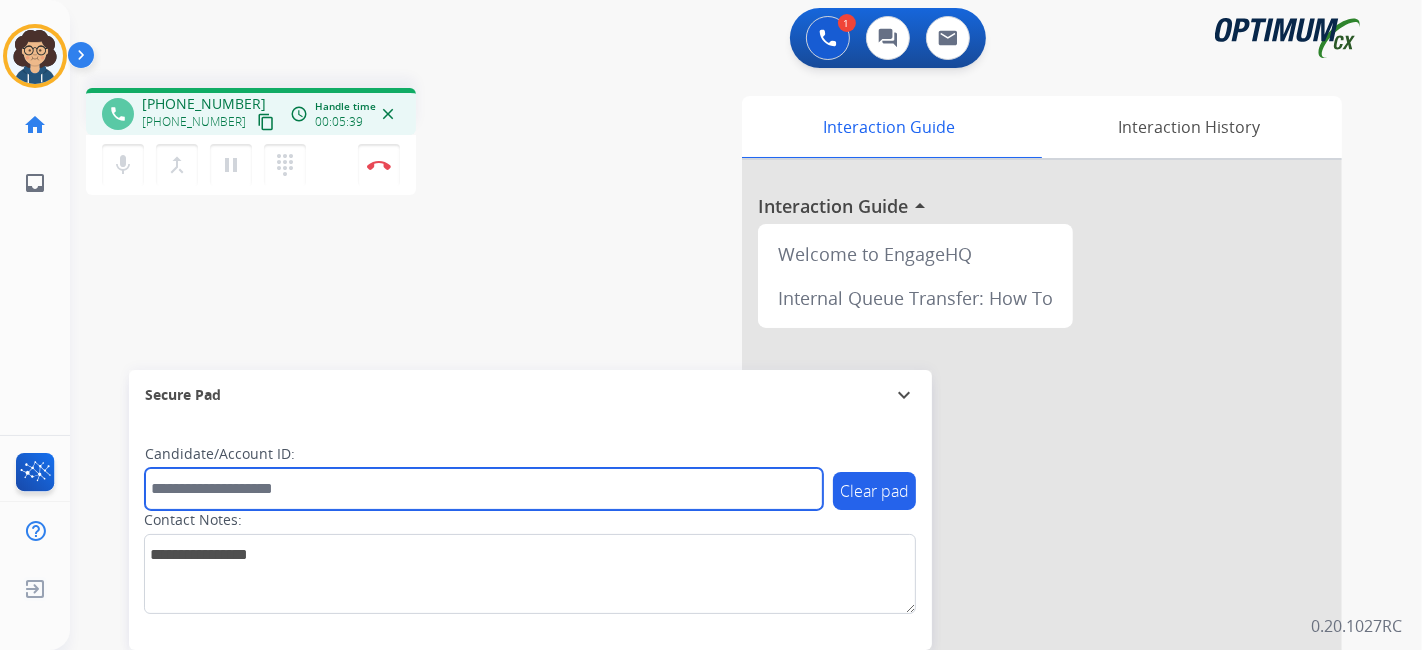 paste on "*******" 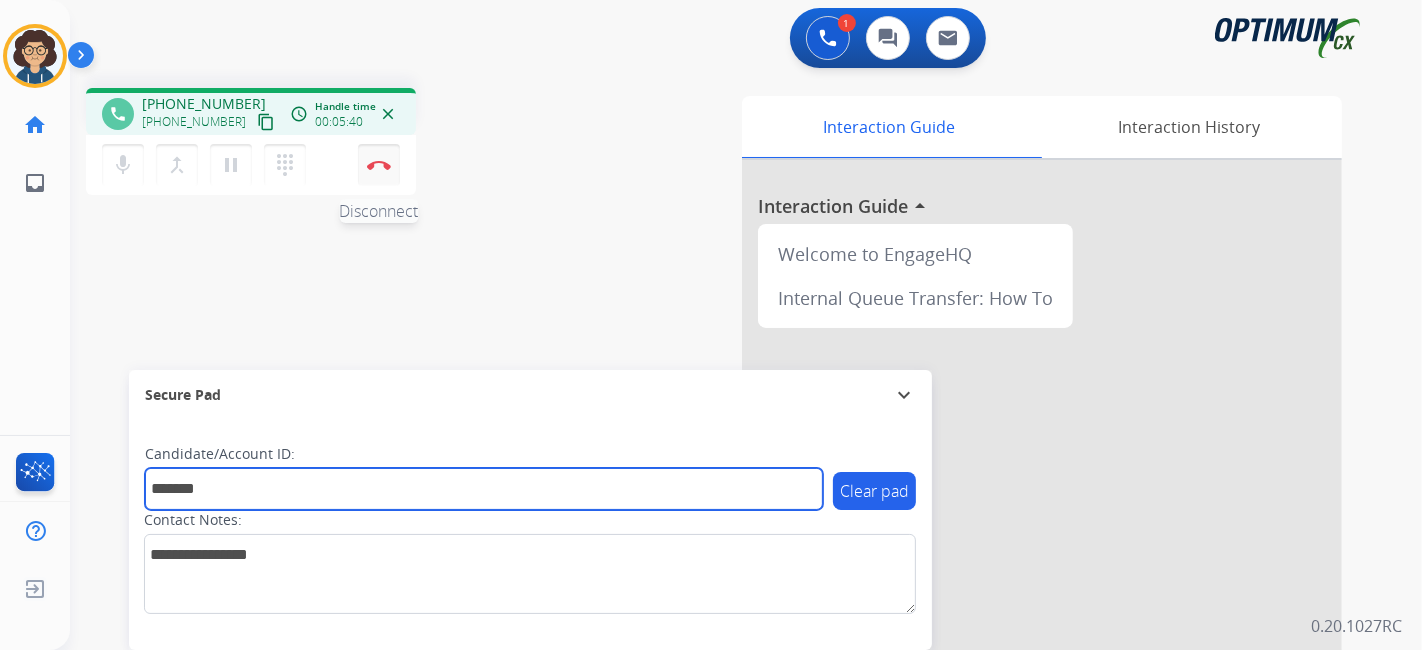 type on "*******" 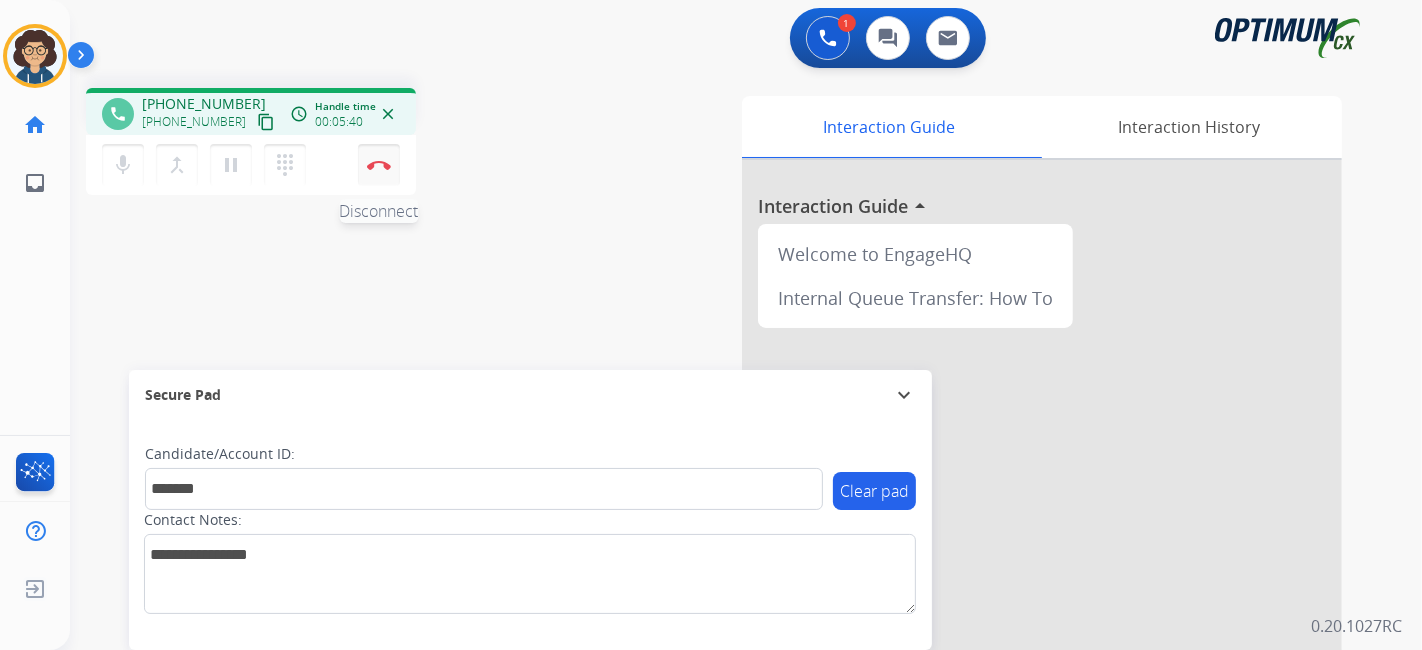 click on "Disconnect" at bounding box center (379, 165) 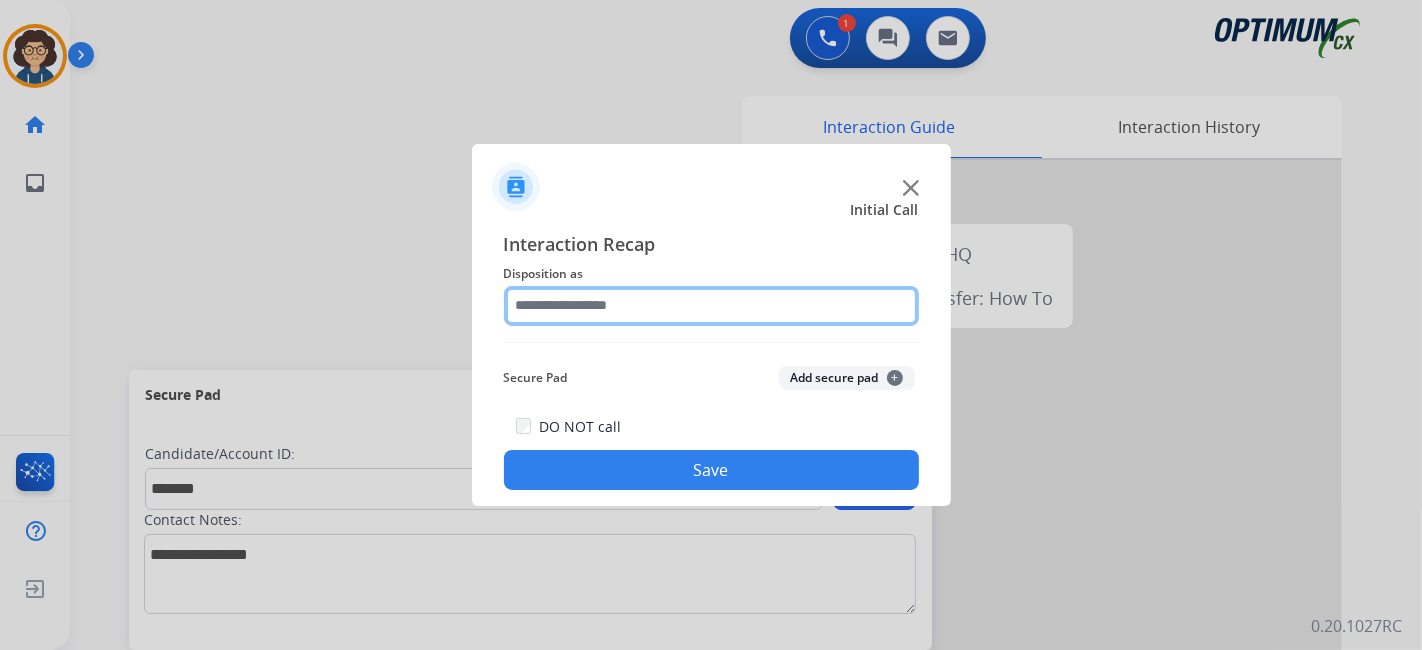 click 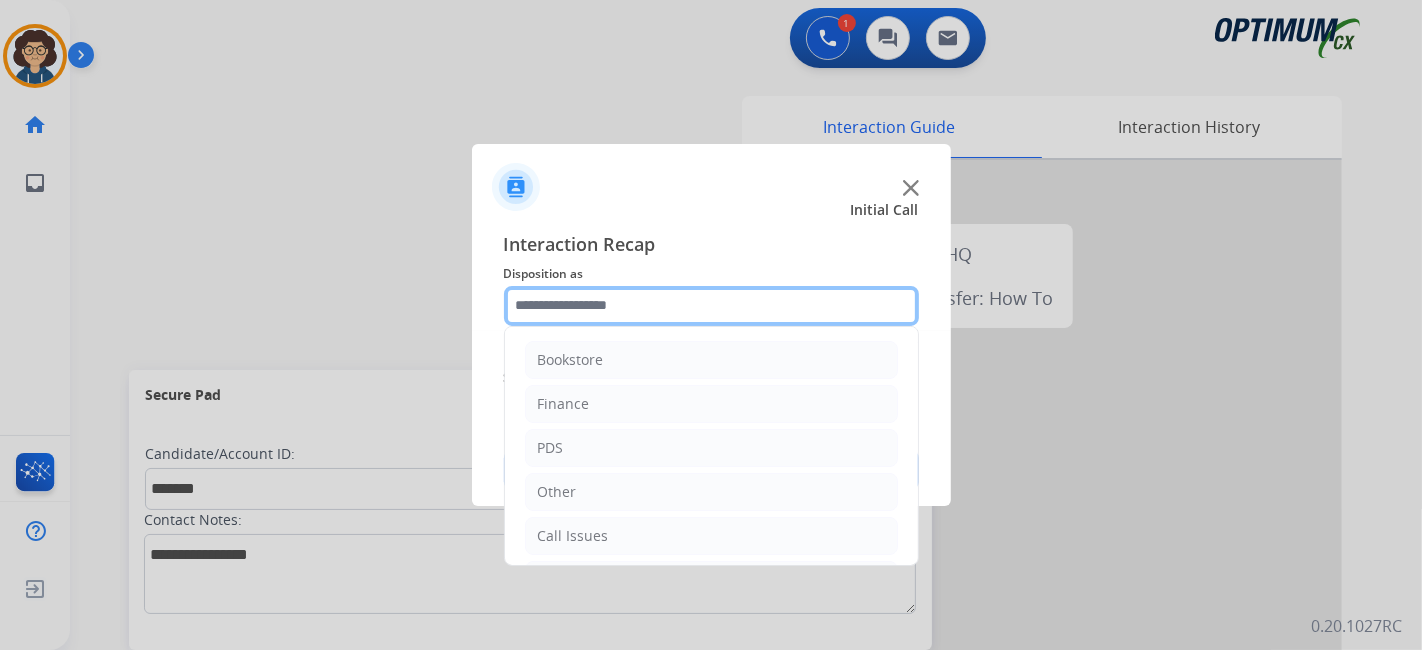 scroll, scrollTop: 131, scrollLeft: 0, axis: vertical 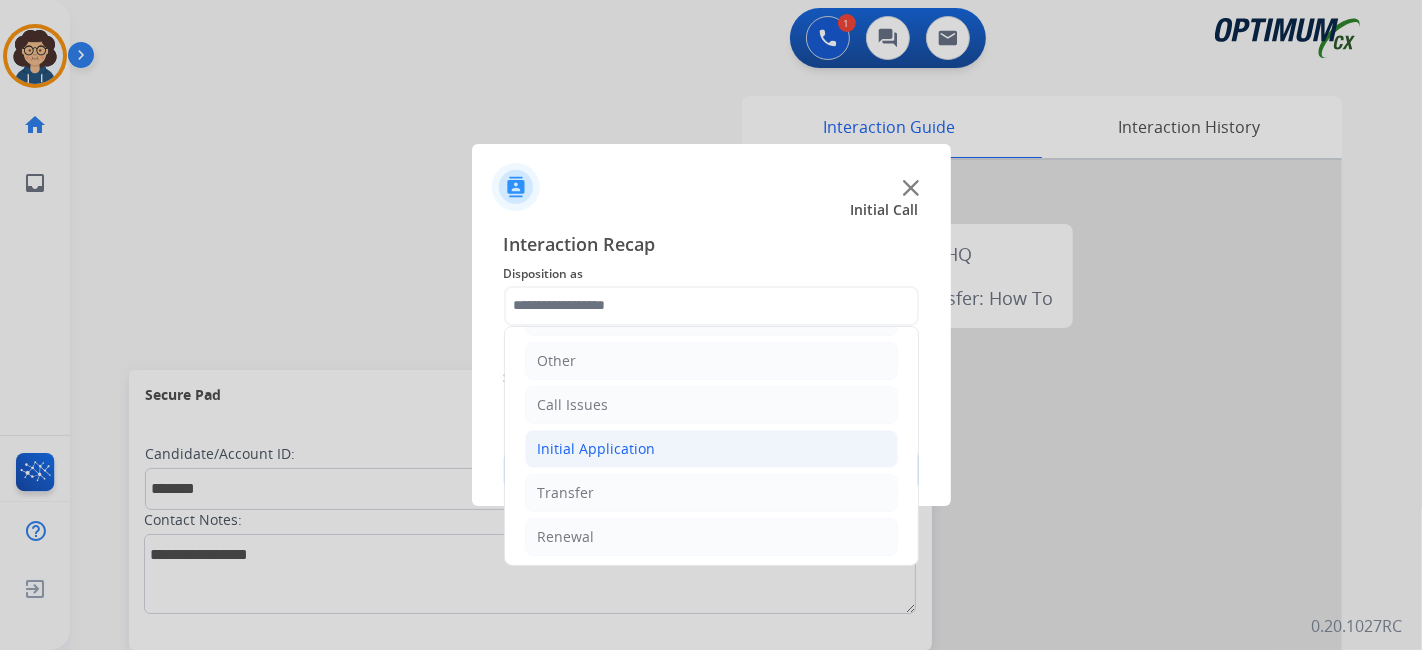 click on "Initial Application" 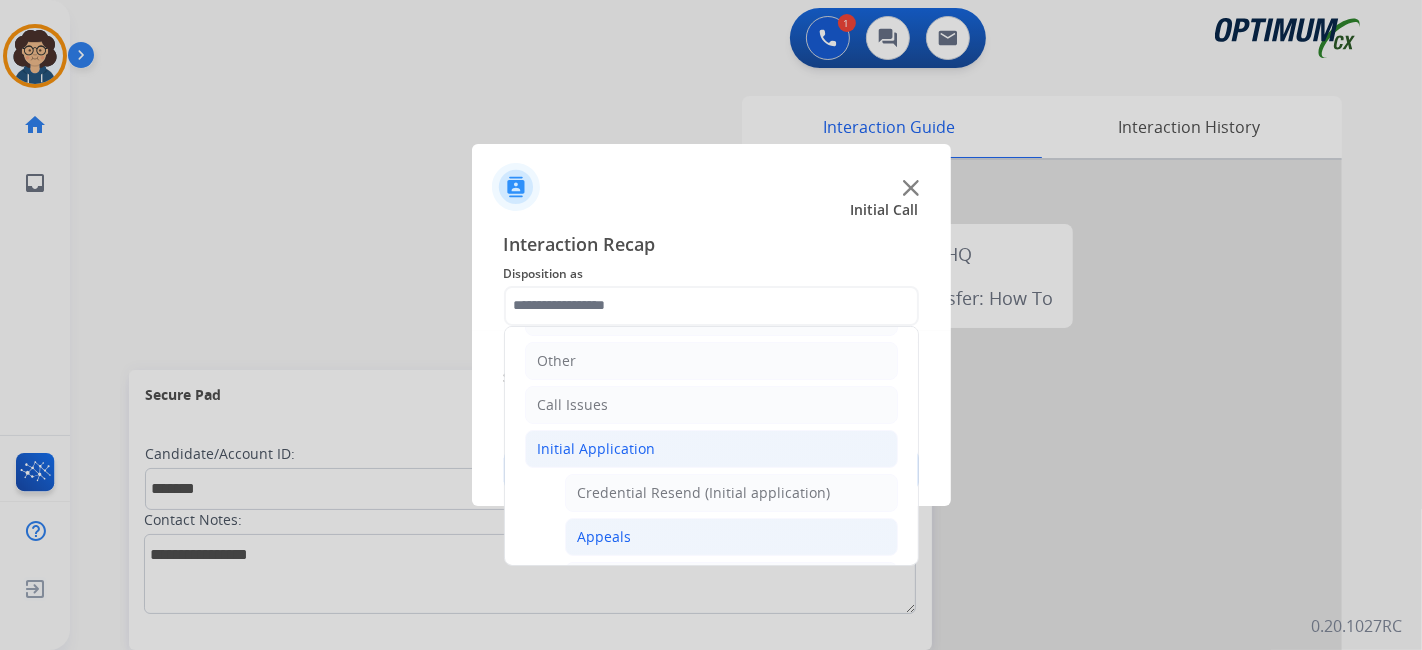 click on "Appeals" 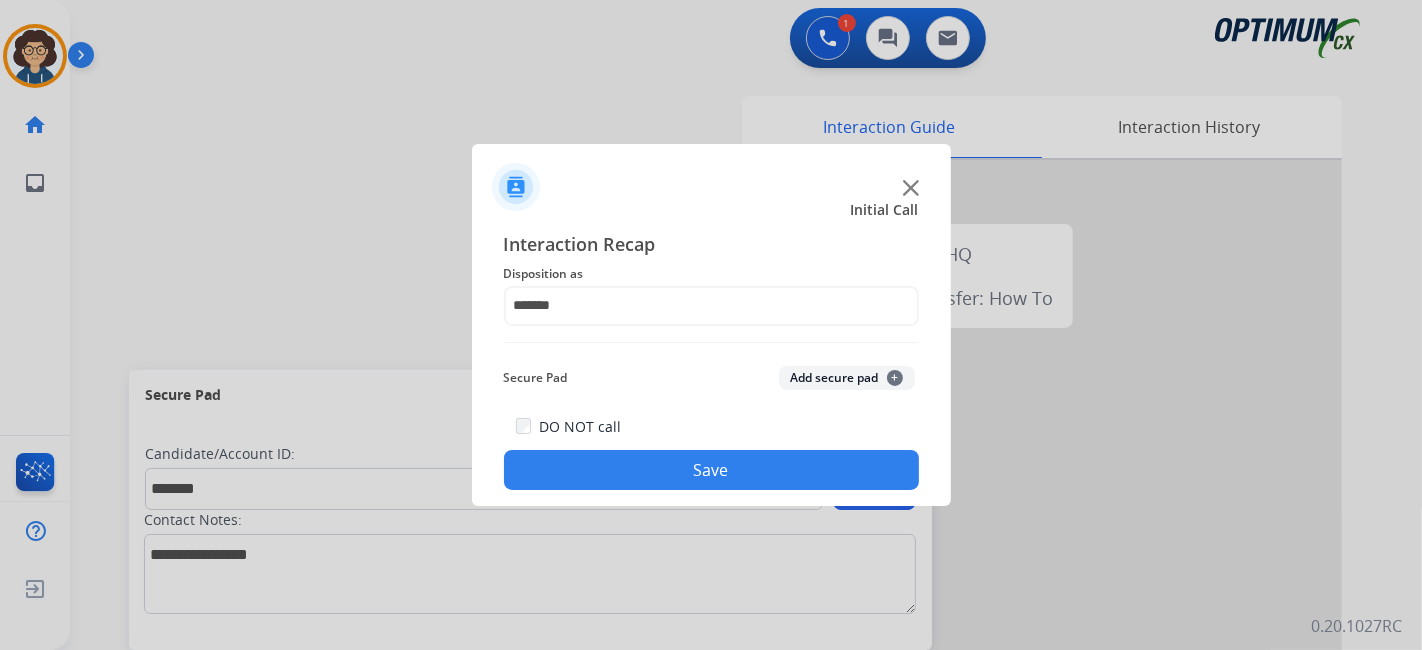 click on "Add secure pad  +" 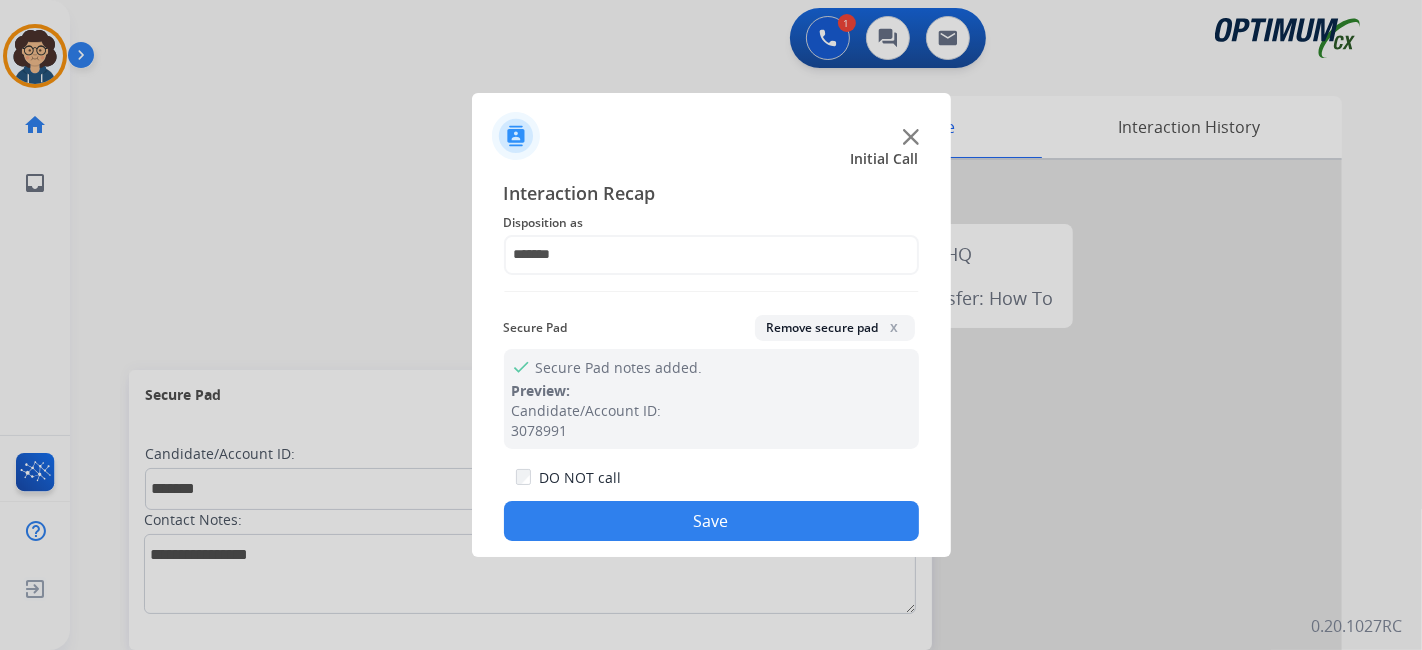 click on "Save" 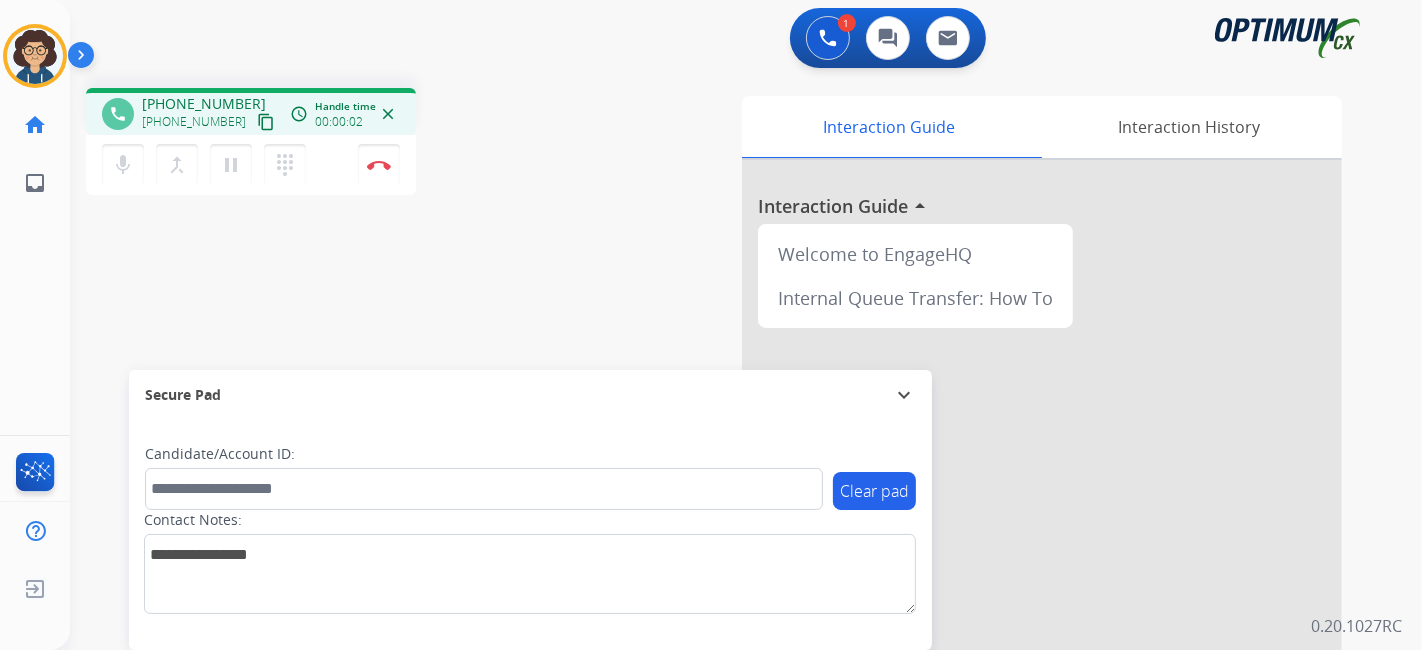 click on "content_copy" at bounding box center (266, 122) 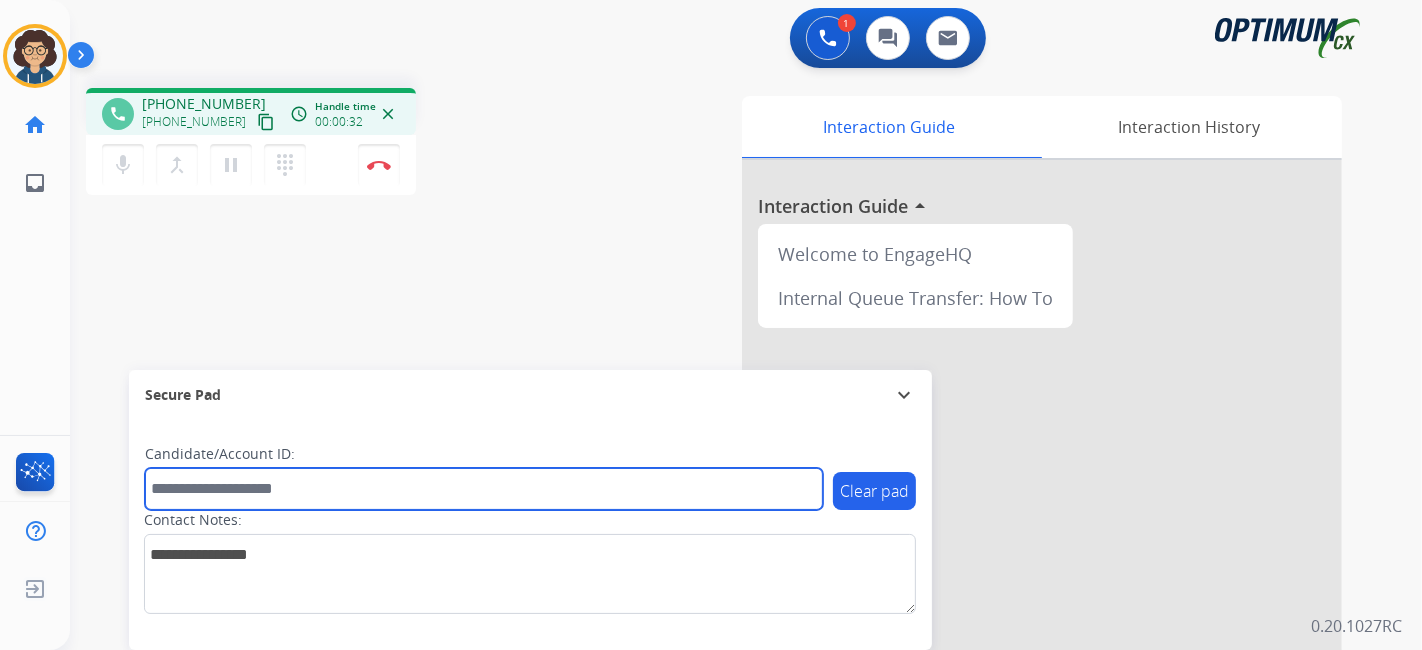 click at bounding box center (484, 489) 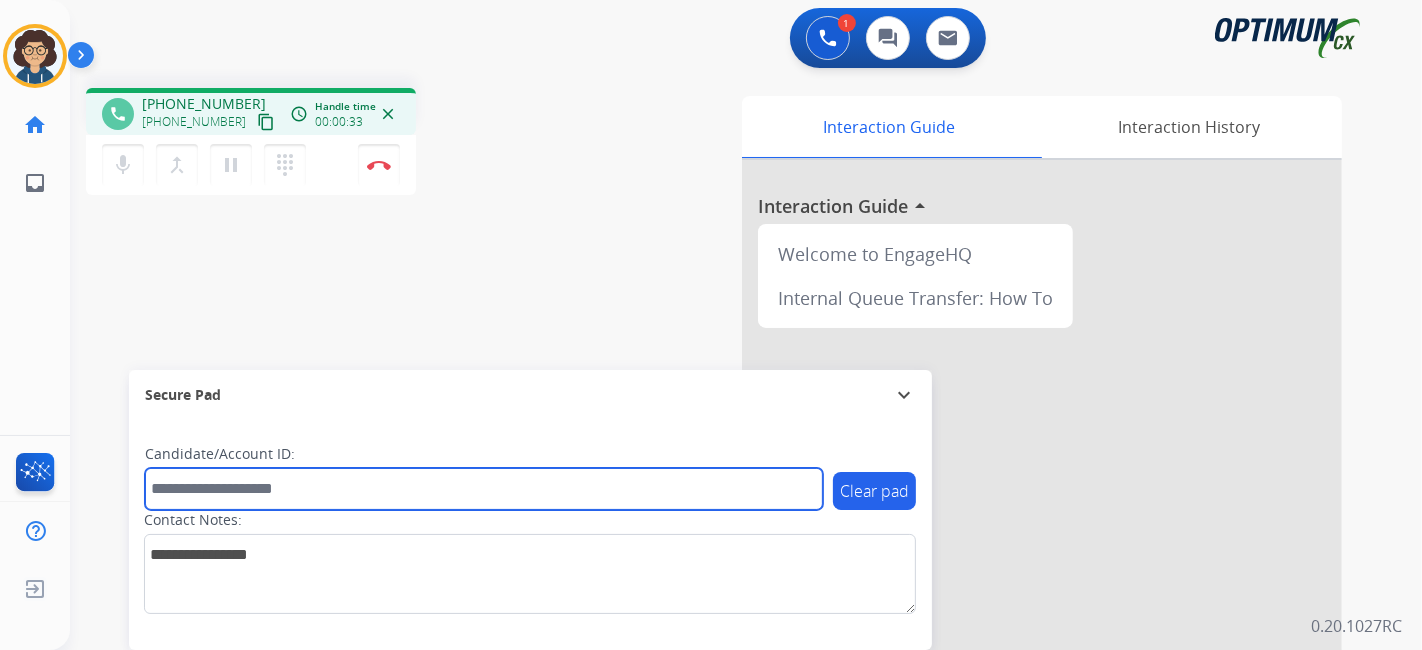 paste on "*******" 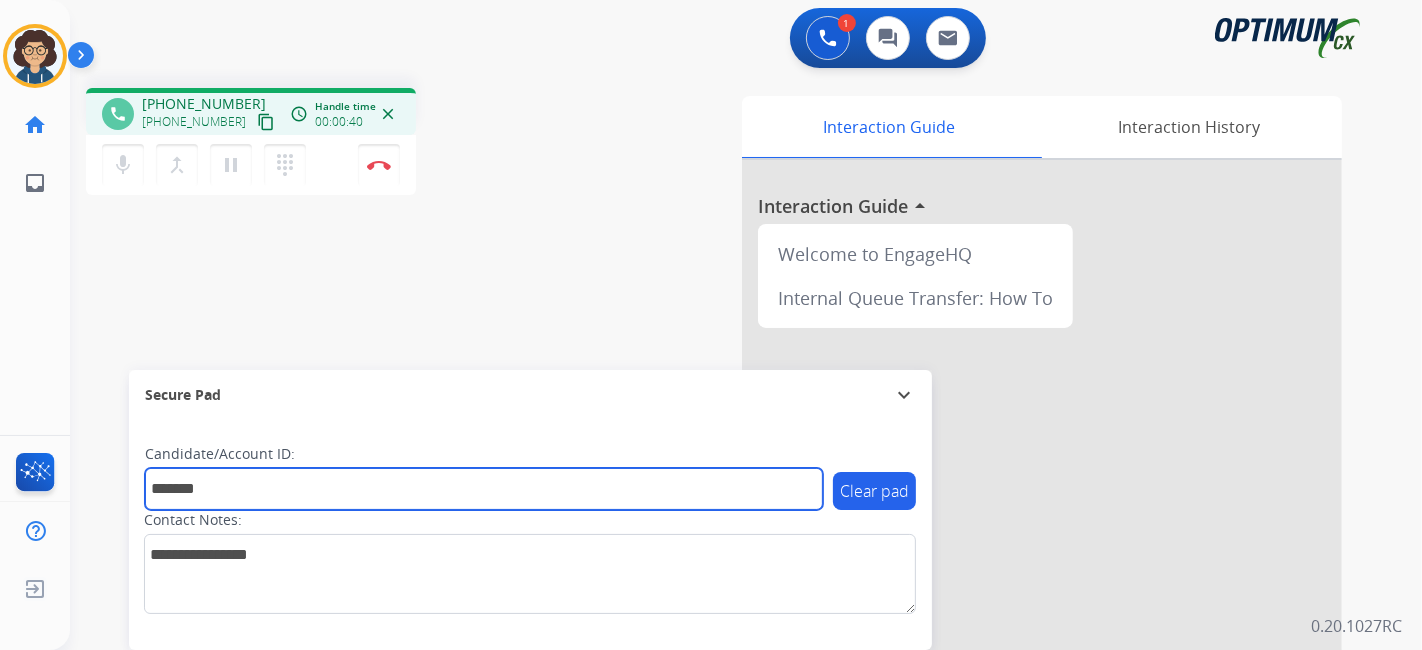 type on "*******" 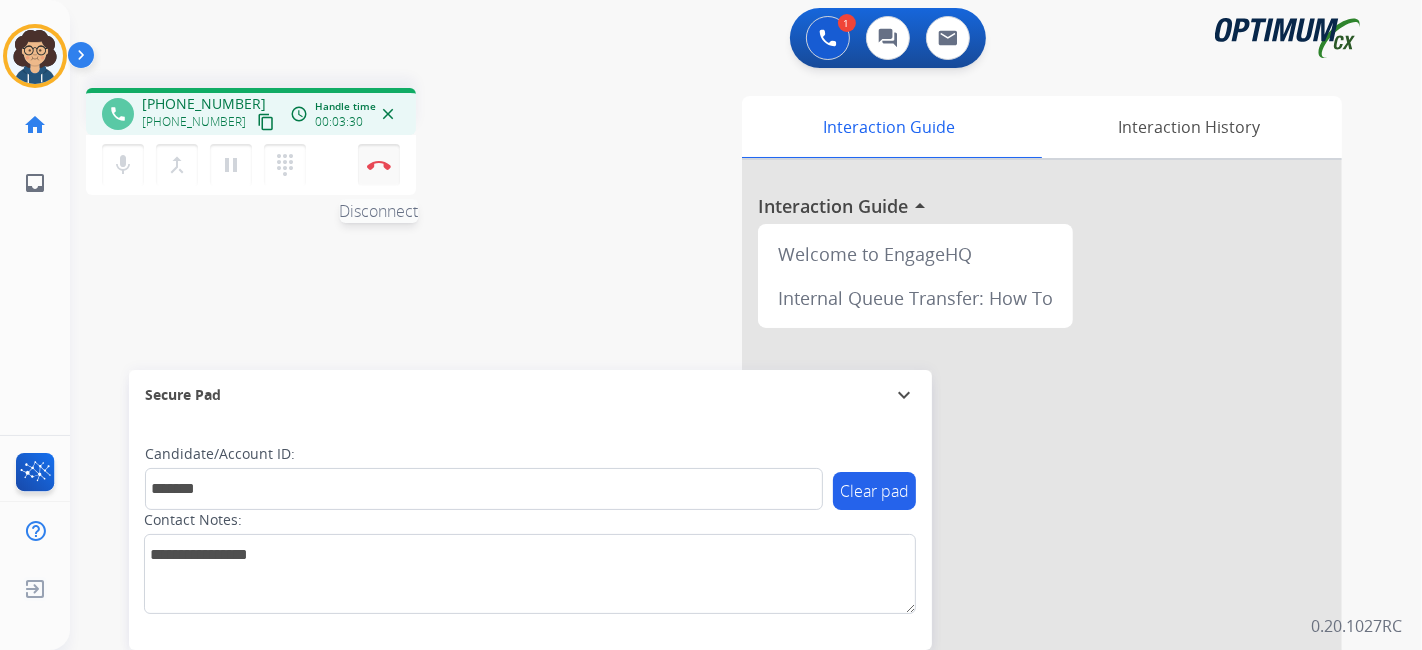 click on "Disconnect" at bounding box center [379, 165] 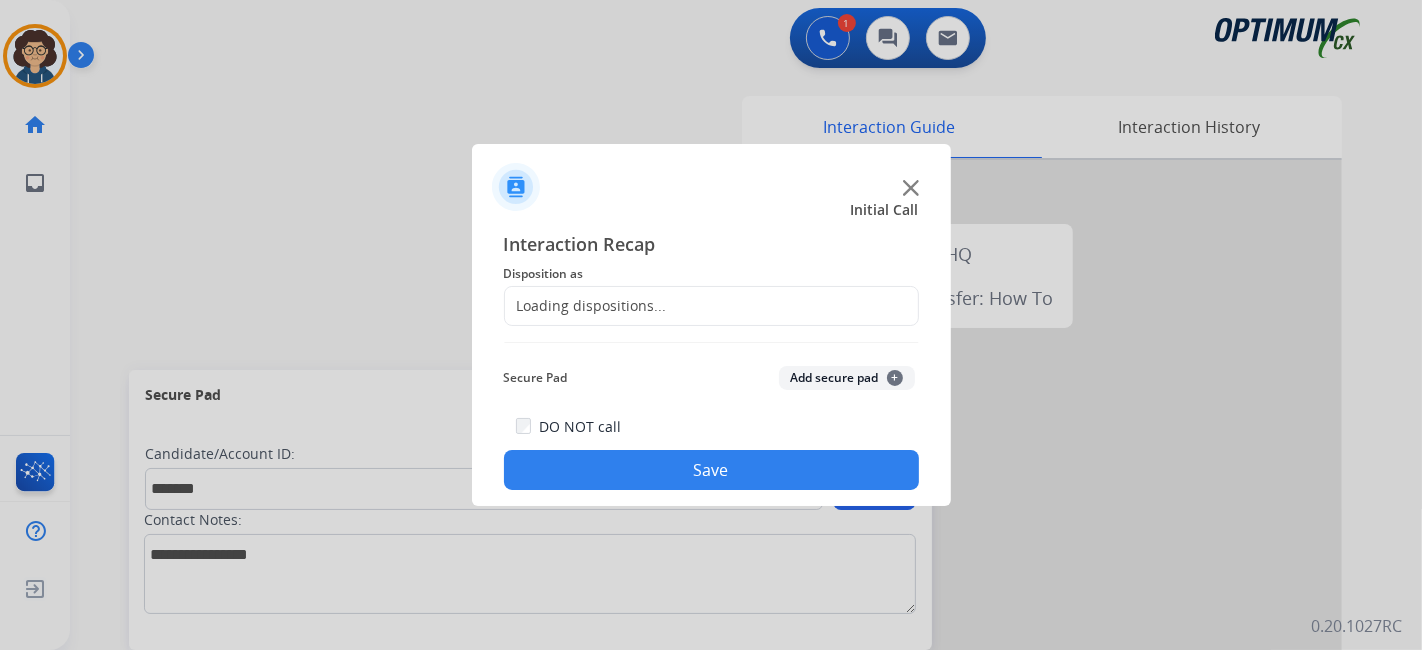 click on "Loading dispositions..." 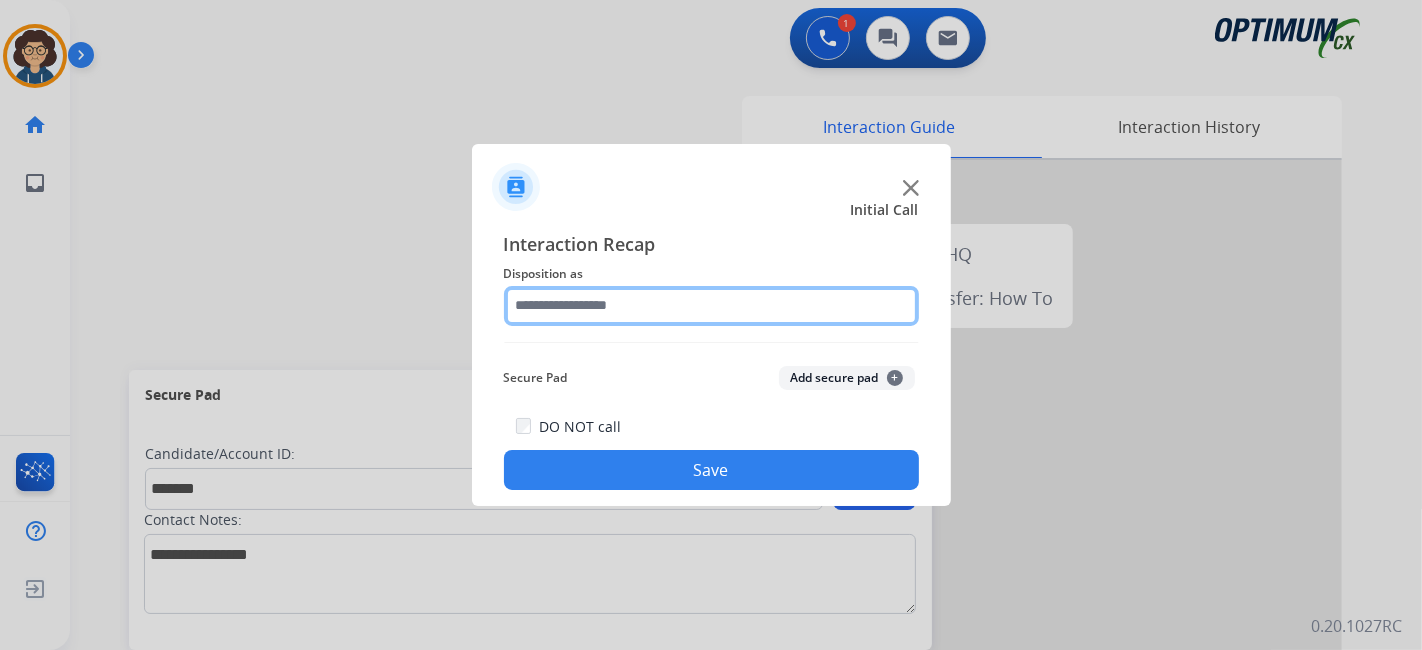 click 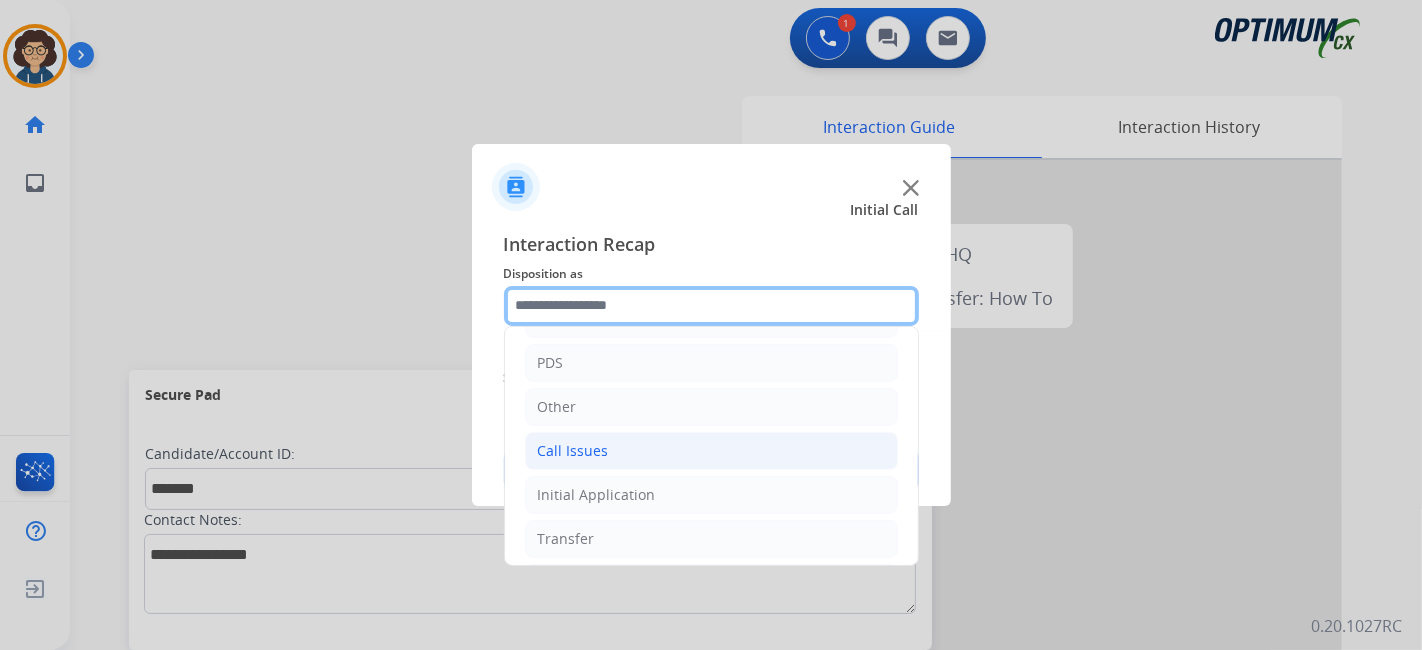 scroll, scrollTop: 131, scrollLeft: 0, axis: vertical 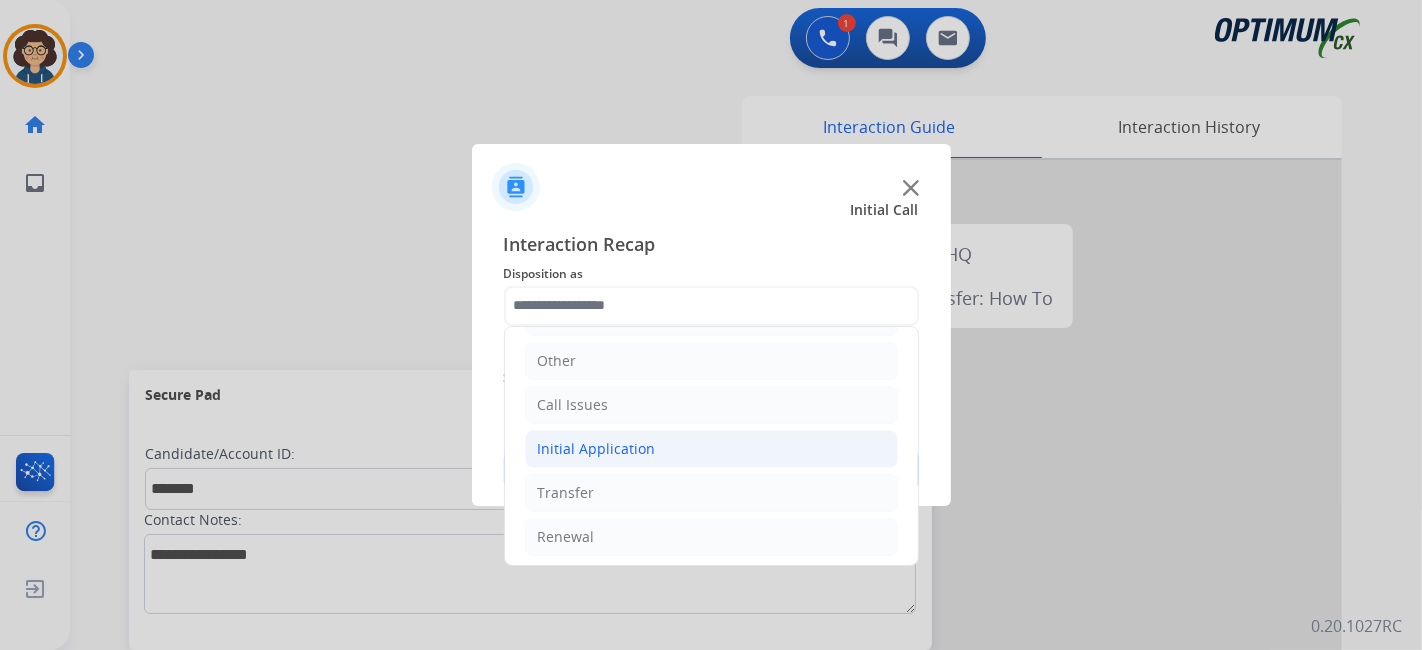 click on "Initial Application" 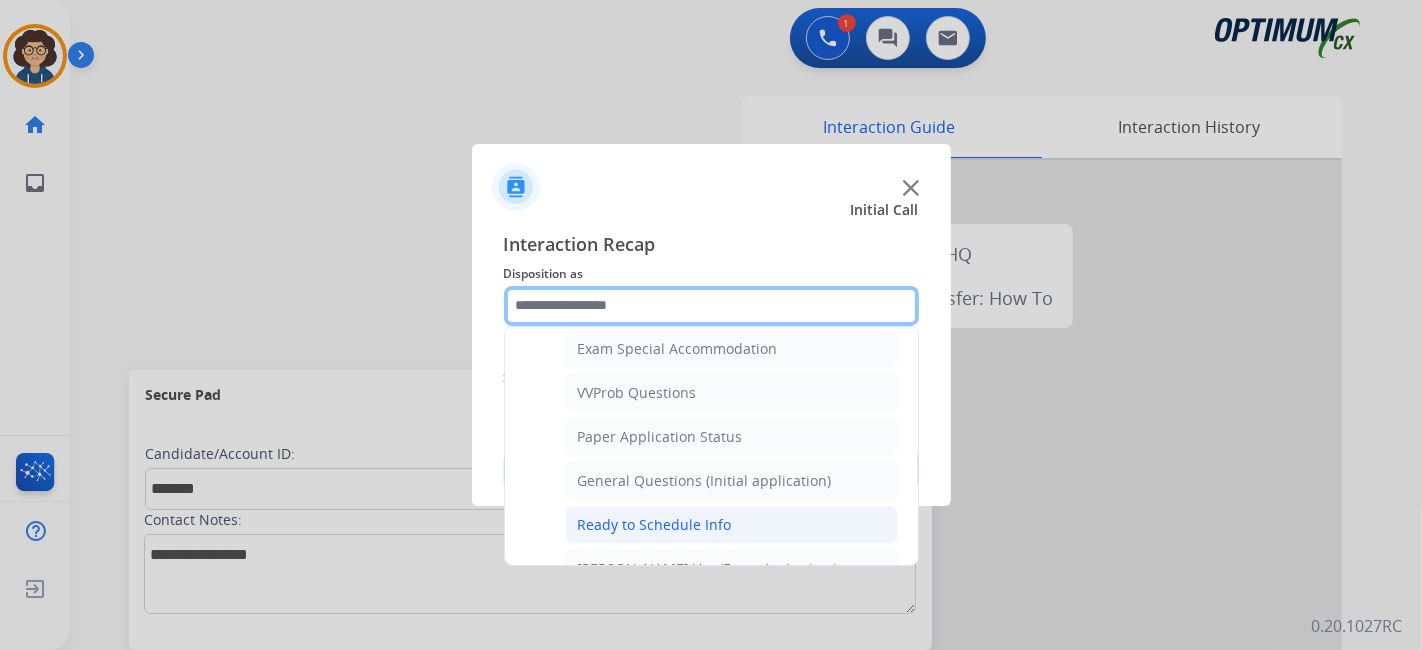 scroll, scrollTop: 1047, scrollLeft: 0, axis: vertical 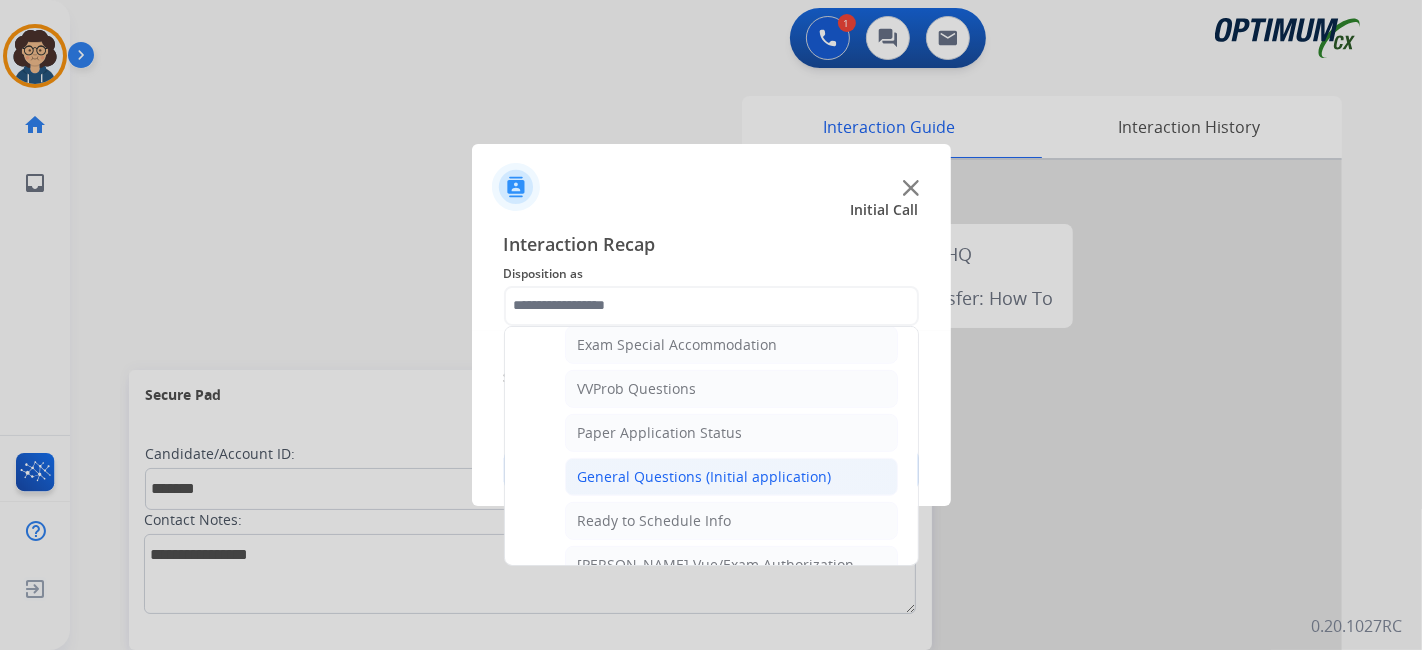 click on "General Questions (Initial application)" 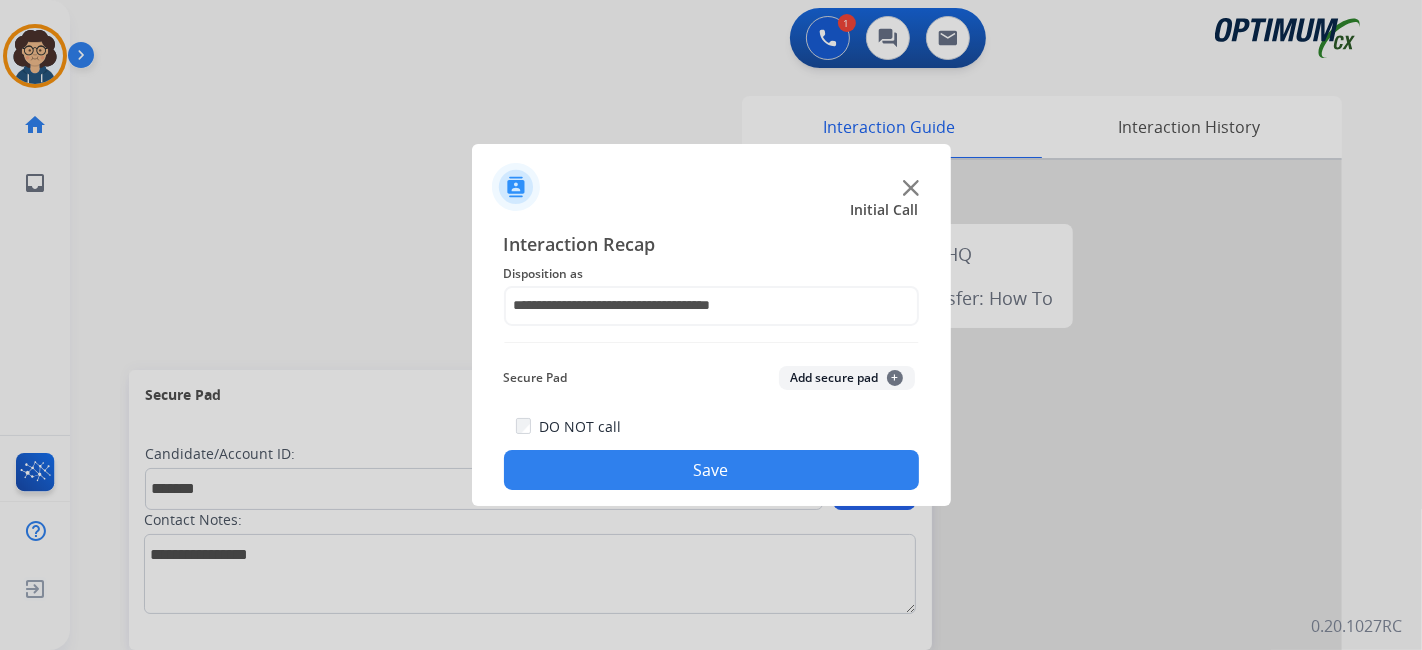 click on "Add secure pad  +" 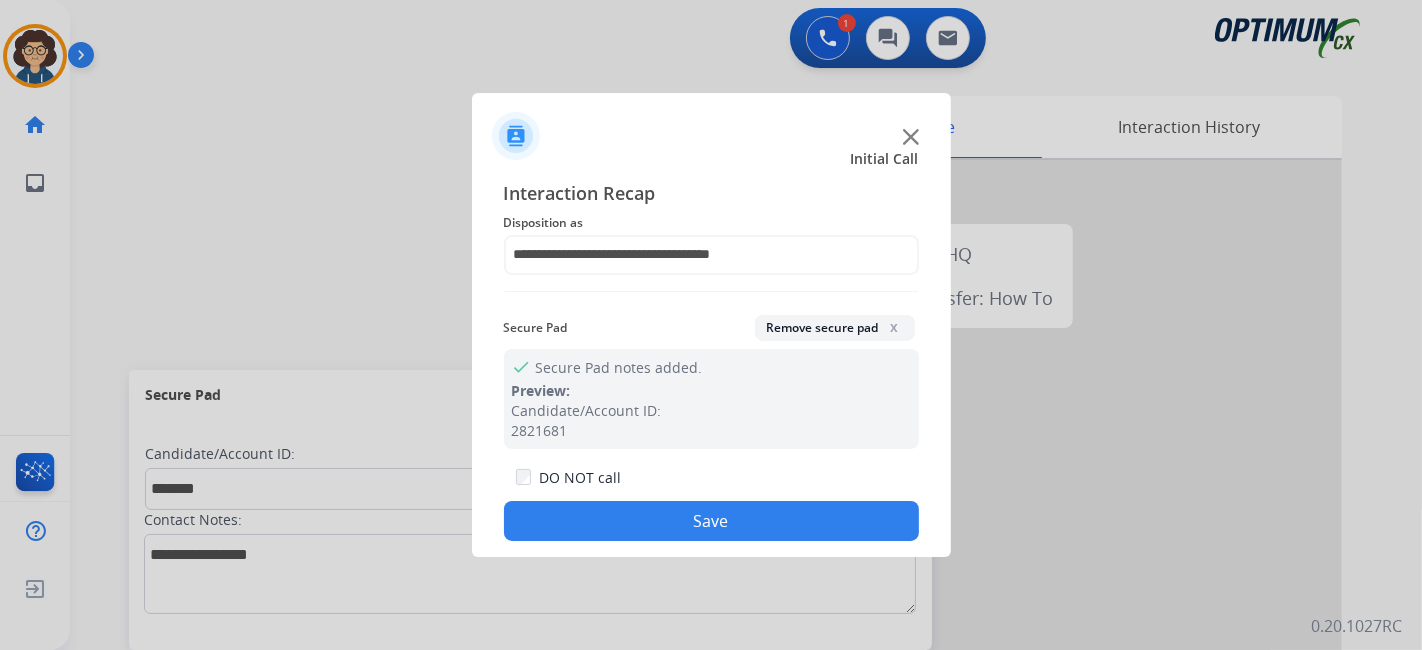 click on "Save" 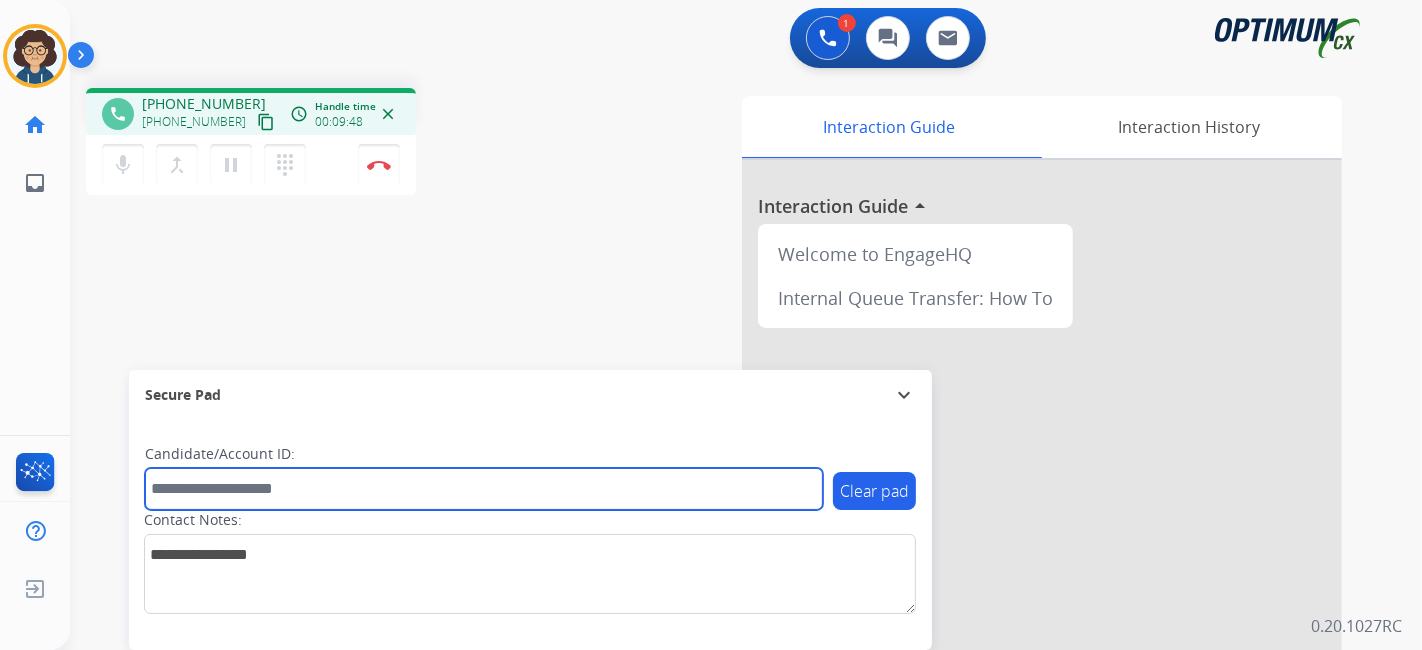 click at bounding box center (484, 489) 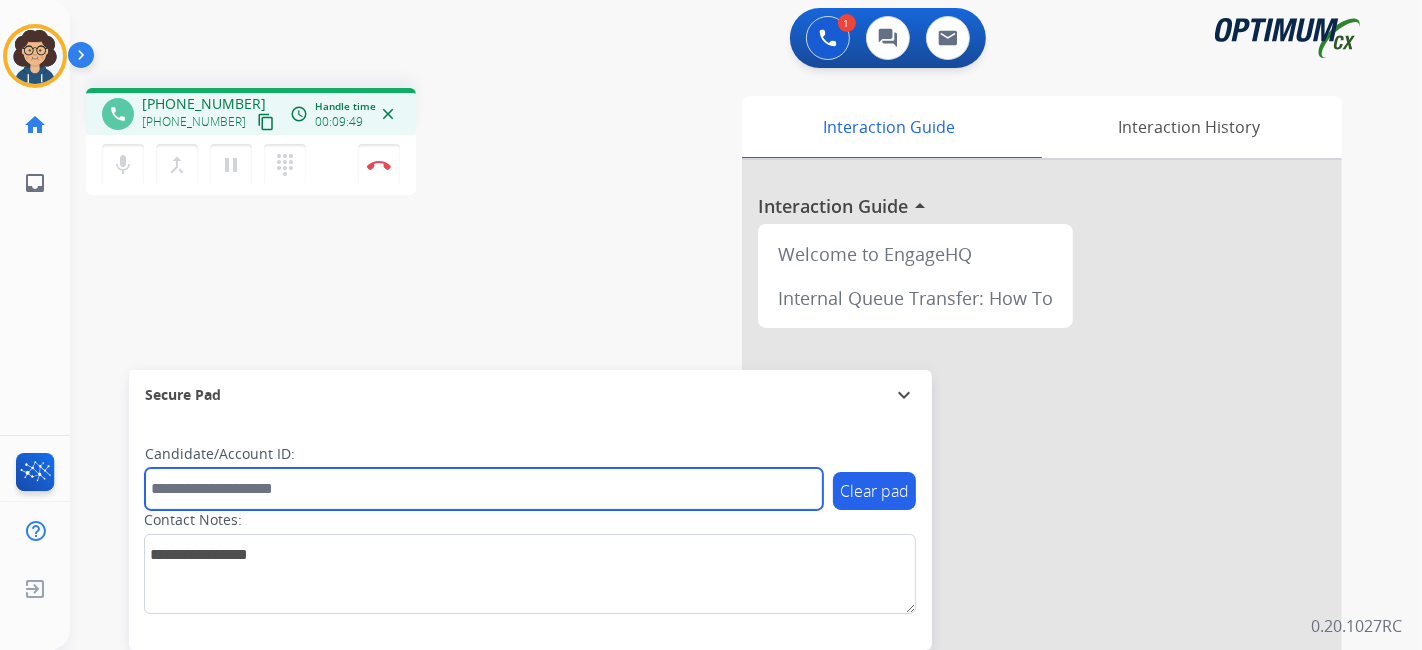 paste on "*******" 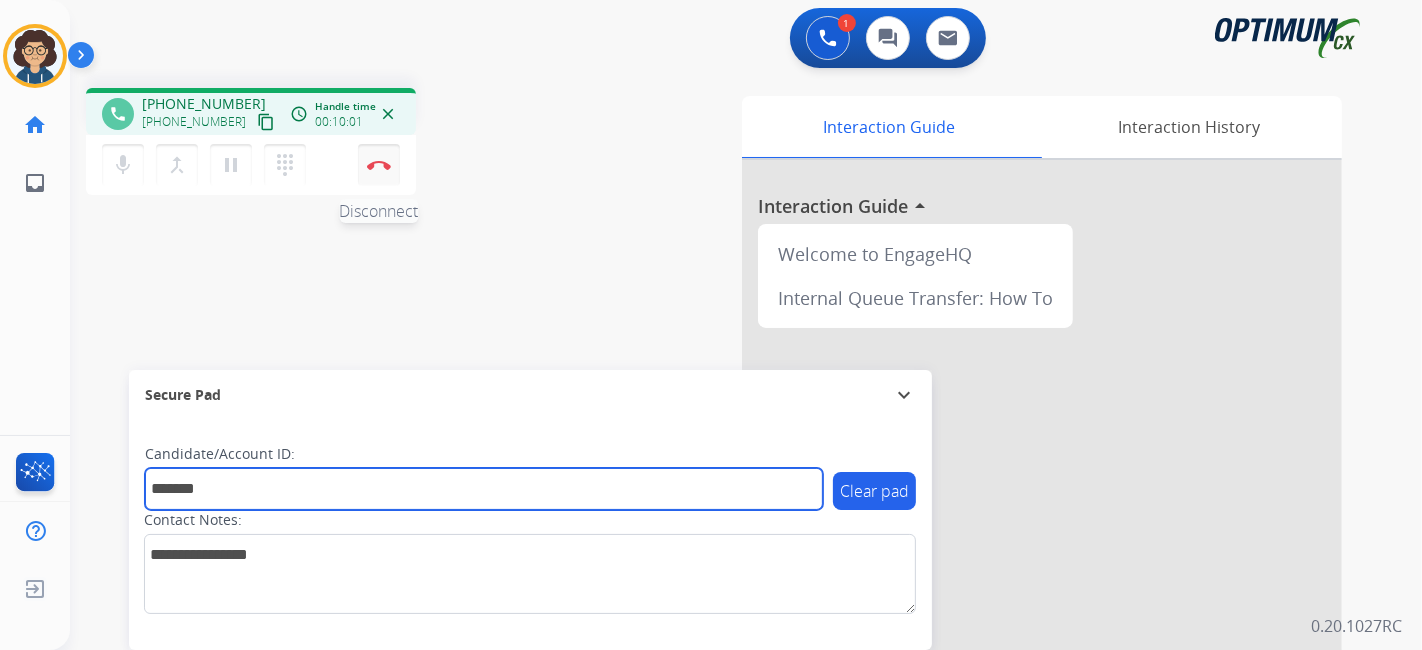 type on "*******" 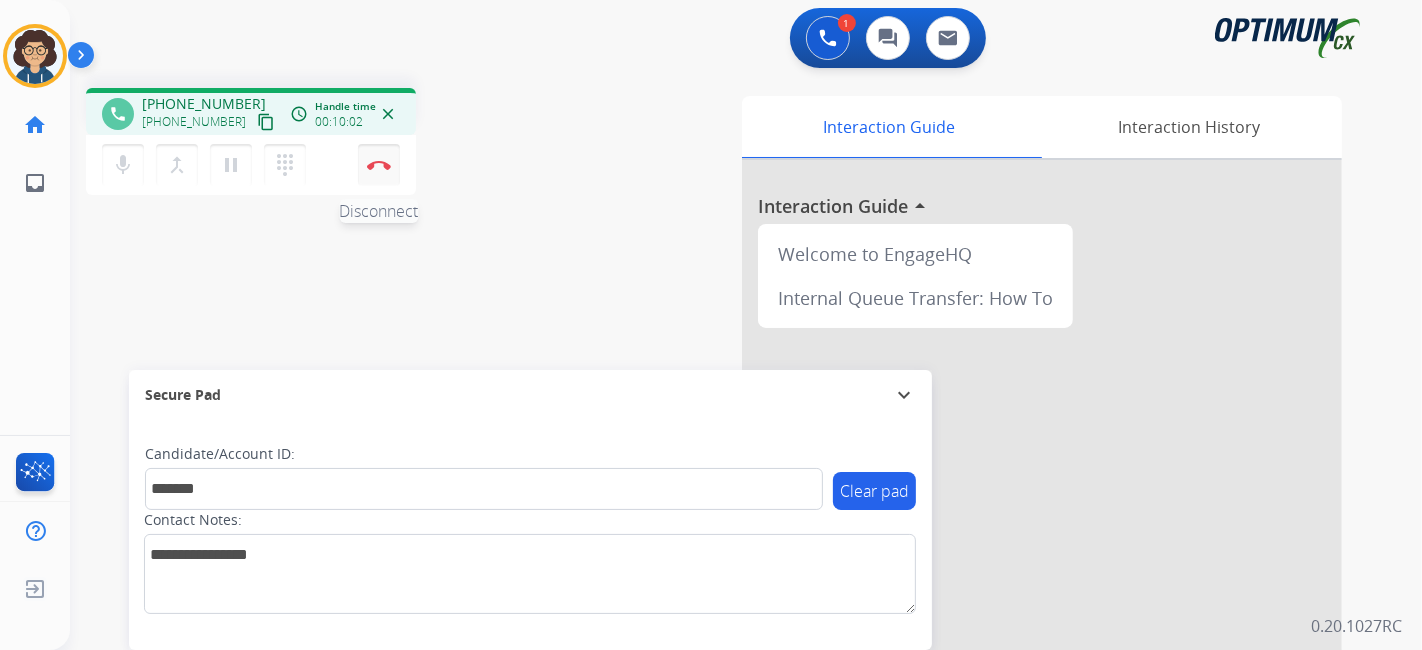 click on "Disconnect" at bounding box center [379, 165] 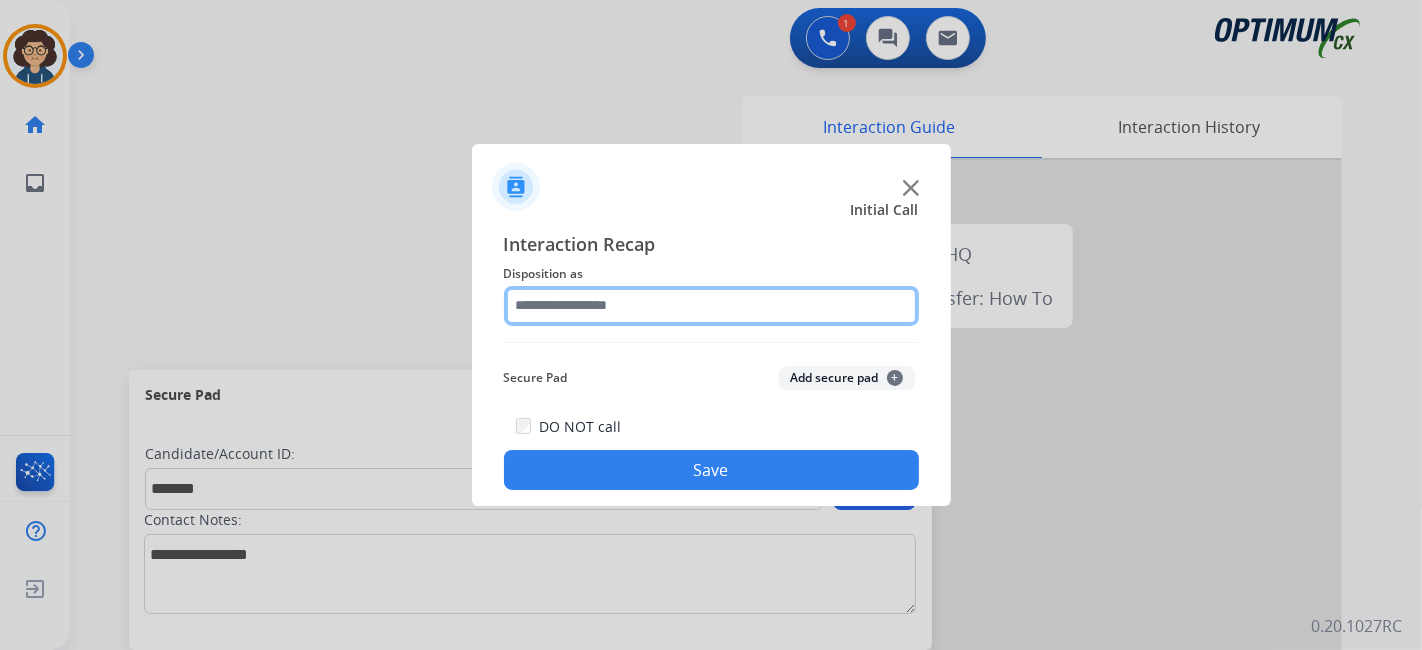 click 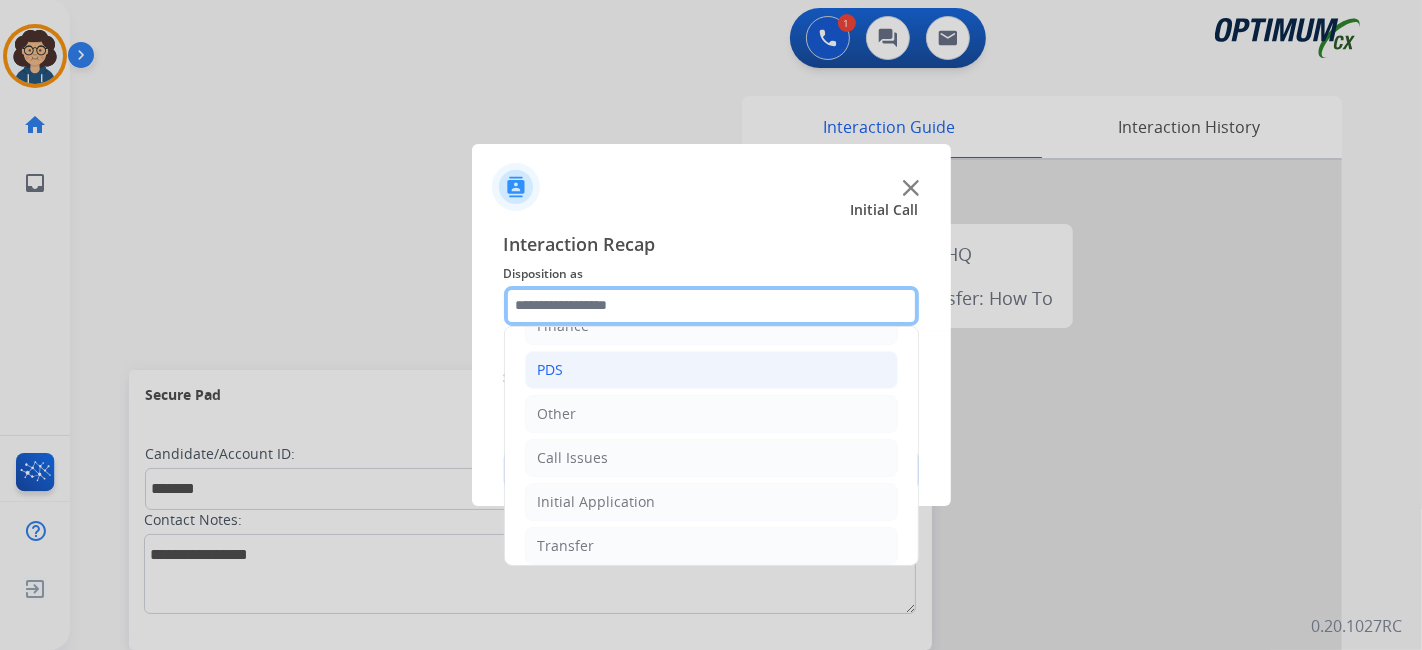 scroll, scrollTop: 131, scrollLeft: 0, axis: vertical 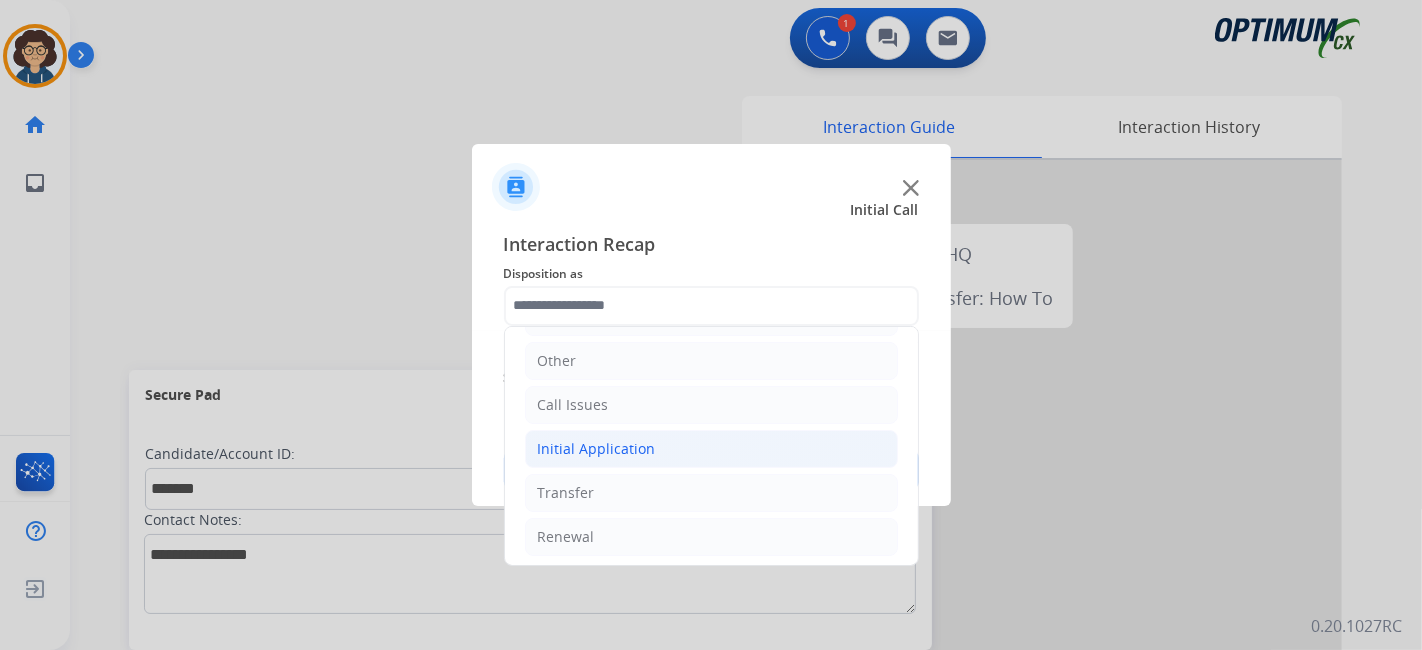 click on "Initial Application" 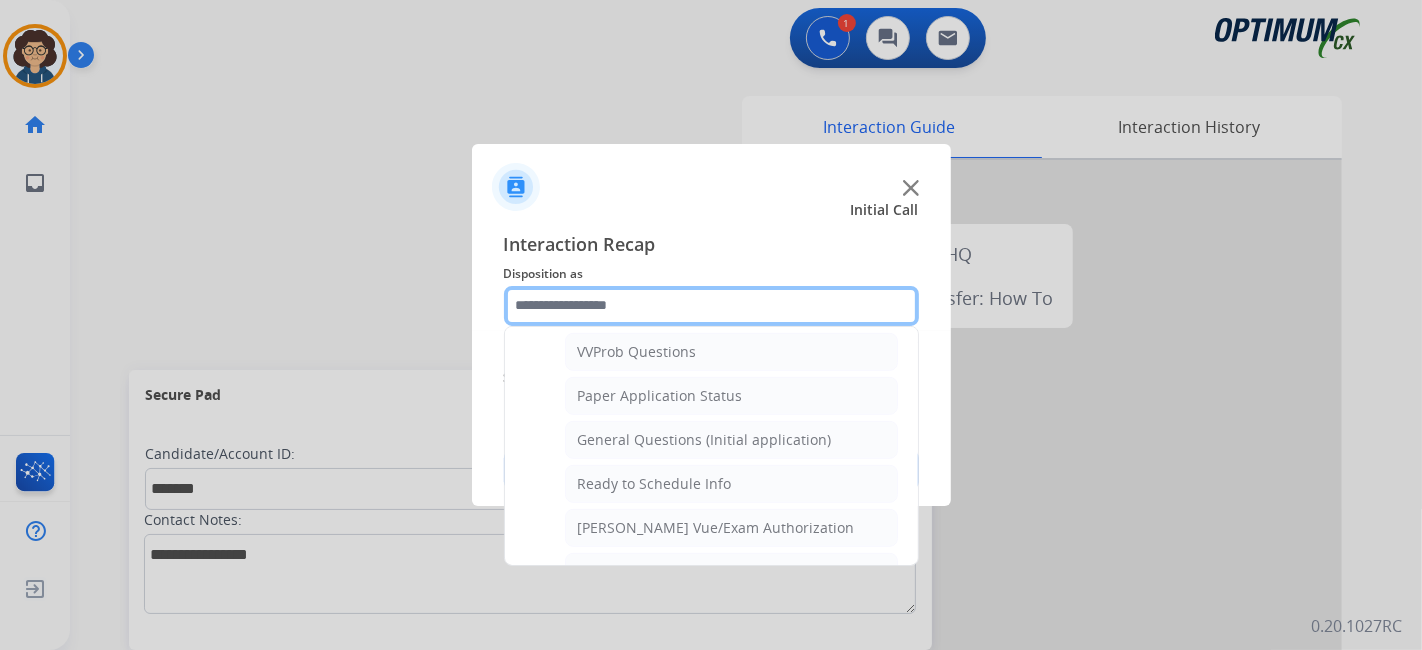 scroll, scrollTop: 1194, scrollLeft: 0, axis: vertical 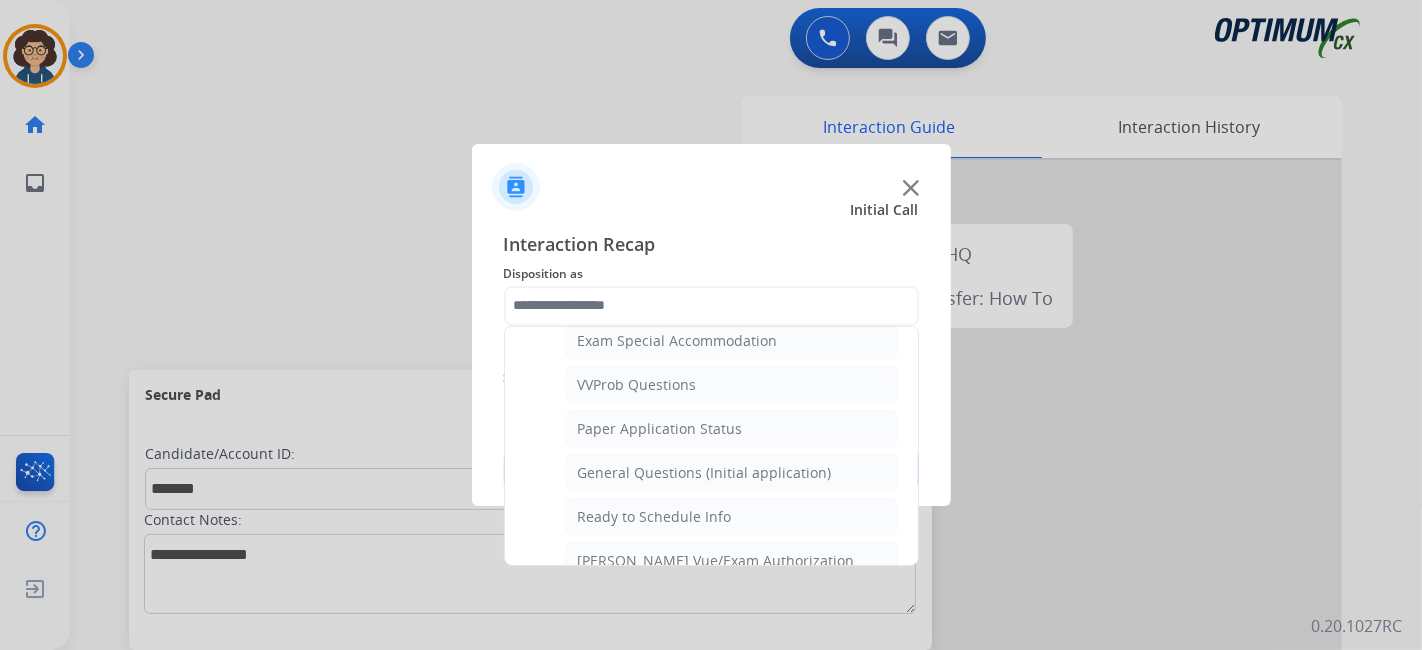 click on "Credential Resend (Initial application)   Appeals   Stuck in Staff Review   Paper Exam Status   Online Walk-Through (Initial application)   Names Change Questions/Assistance (Initial application)   Endorsement Number Not Working   No Show VV   Fax Receipt Confirmation (Initial application)   Initial Application Price Increase   Search Request   V3 Request   Credential Type Change   Admin Change Notice - Temporary   No Show Exam   Visit Cancelation Request   Language Specialization Change   Exam Special Accommodation   VVProb Questions   Paper Application Status   General Questions (Initial application)   Ready to Schedule Info   [PERSON_NAME] Vue/Exam Authorization   Extend Deadline (Initial application)" 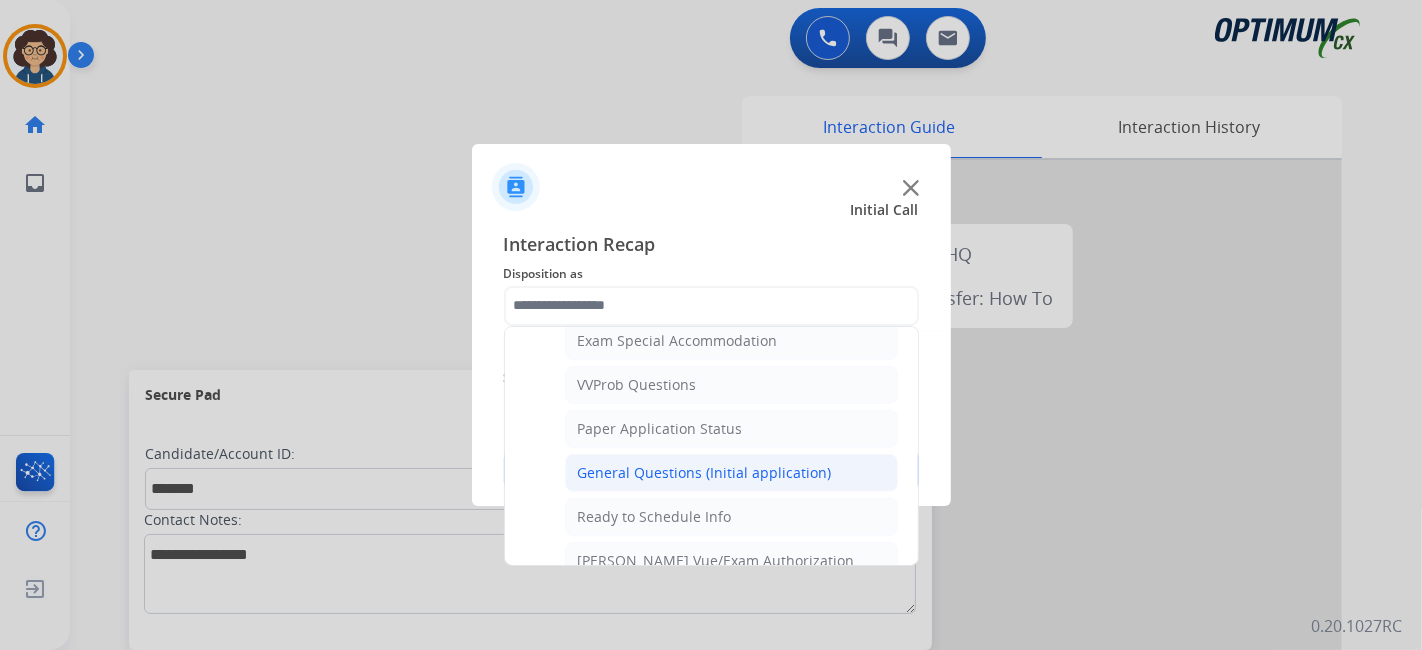 click on "General Questions (Initial application)" 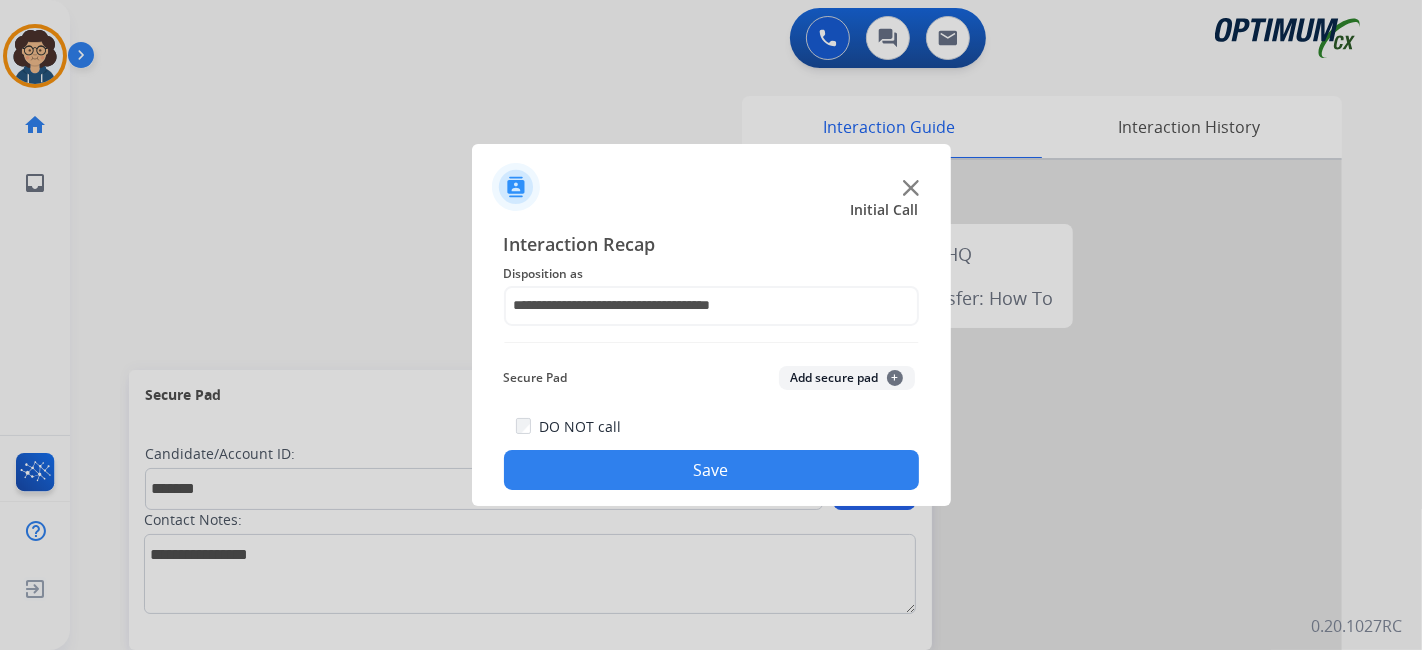 click on "Add secure pad  +" 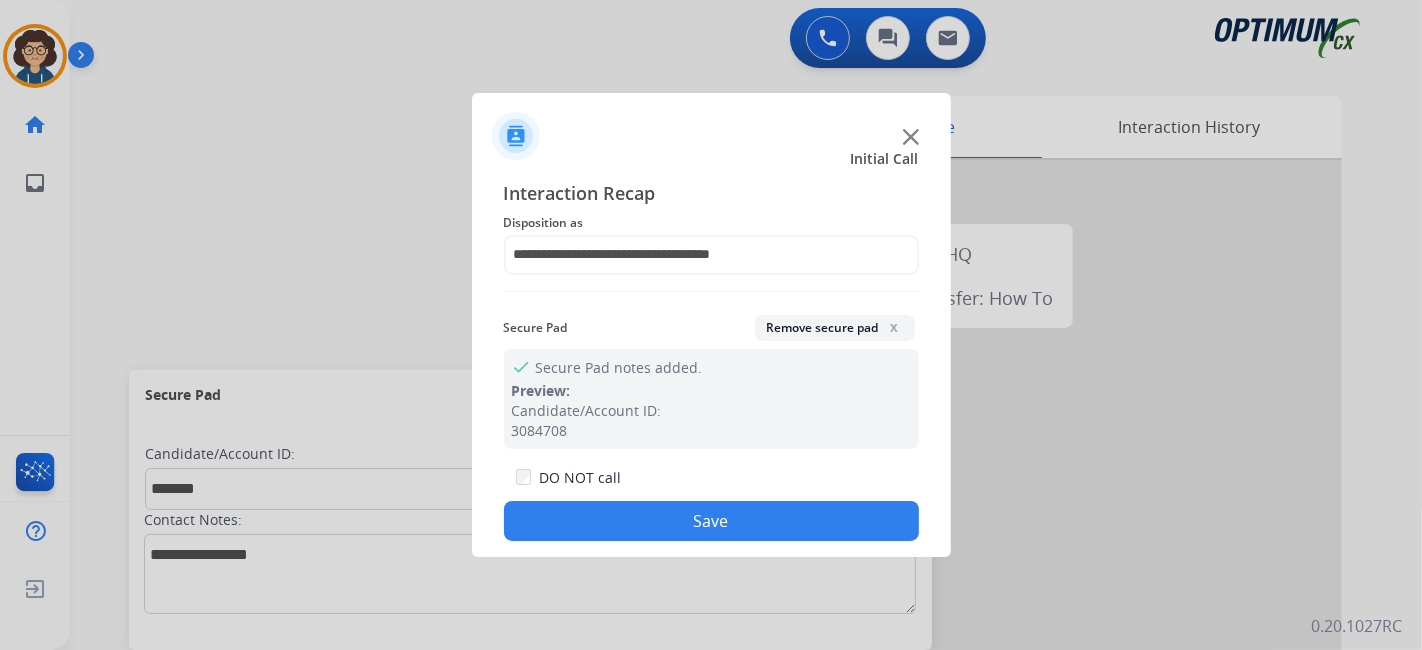 click on "Save" 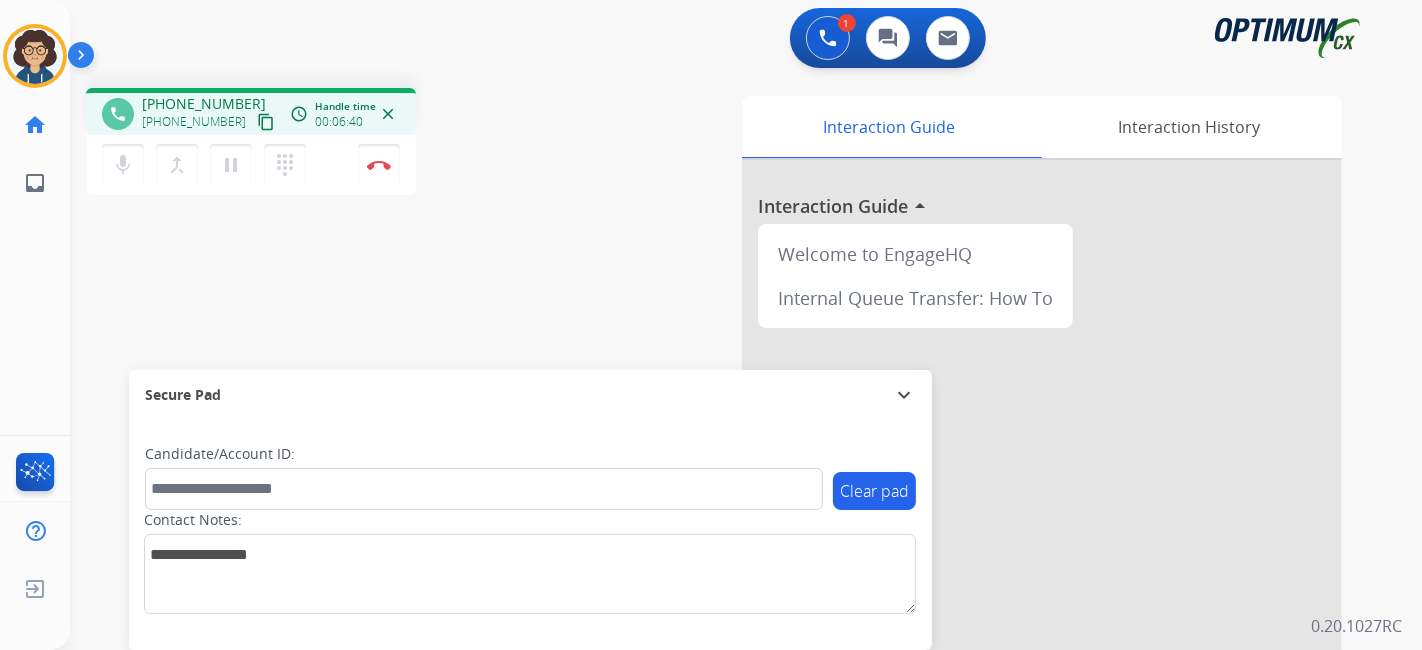 click on "phone [PHONE_NUMBER] [PHONE_NUMBER] content_copy access_time Call metrics Queue   00:08 Hold   00:00 Talk   06:41 Total   06:48 Handle time 00:06:40 close mic Mute merge_type Bridge pause Hold dialpad Dialpad Disconnect swap_horiz Break voice bridge close_fullscreen Connect 3-Way Call merge_type Separate 3-Way Call  Interaction Guide   Interaction History  Interaction Guide arrow_drop_up  Welcome to EngageHQ   Internal Queue Transfer: How To  Secure Pad expand_more Clear pad Candidate/Account ID: Contact Notes:" at bounding box center (722, 489) 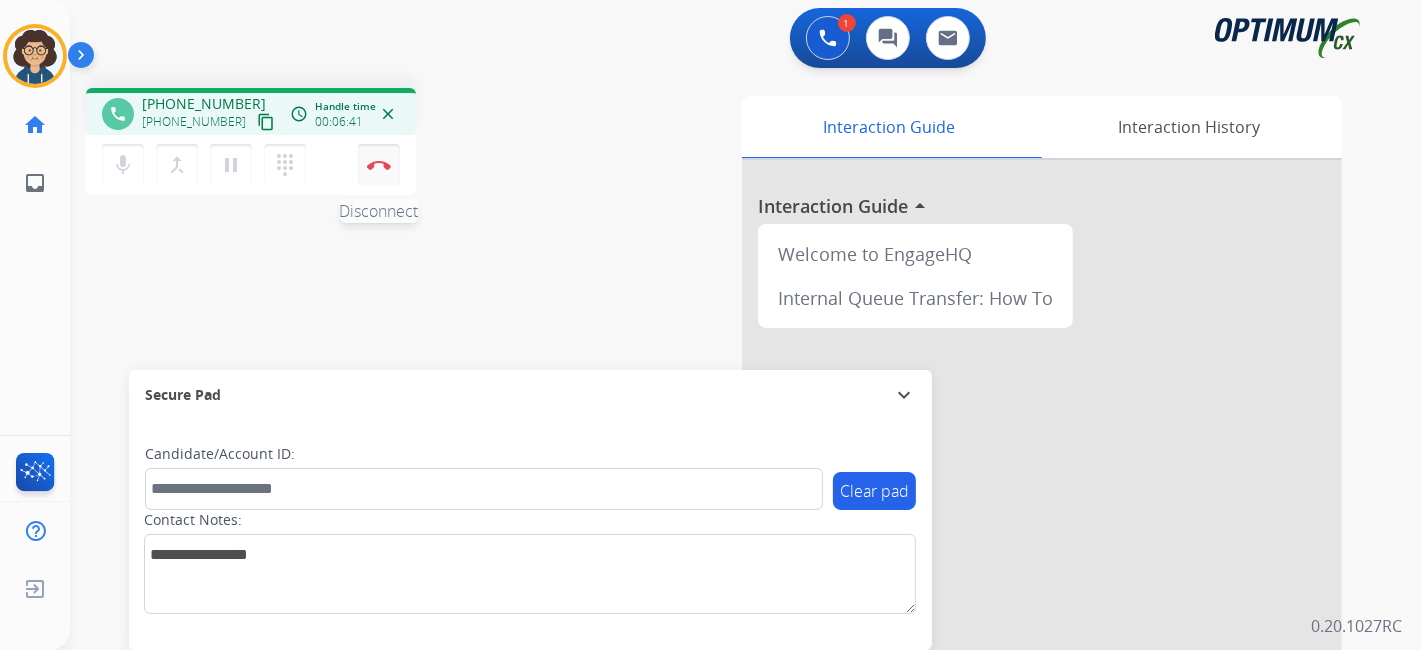 click on "mic Mute merge_type Bridge pause Hold dialpad Dialpad Disconnect" at bounding box center [251, 165] 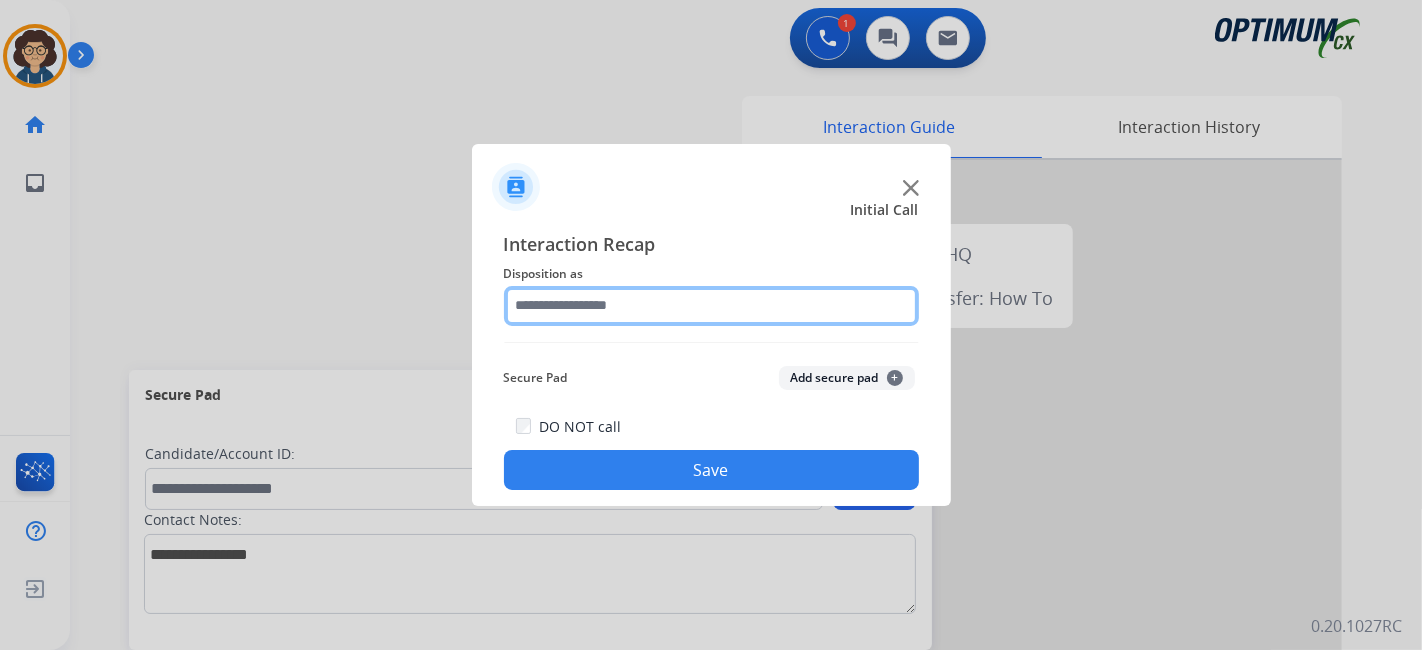 click 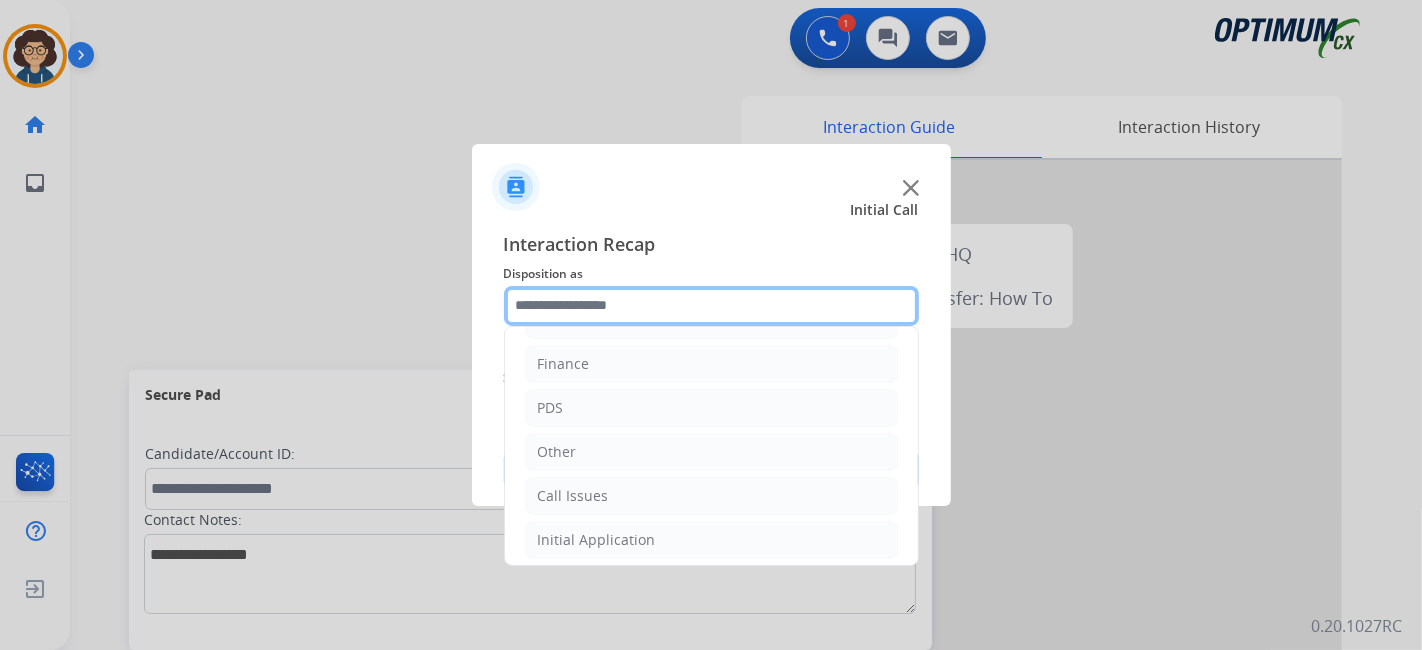 scroll, scrollTop: 131, scrollLeft: 0, axis: vertical 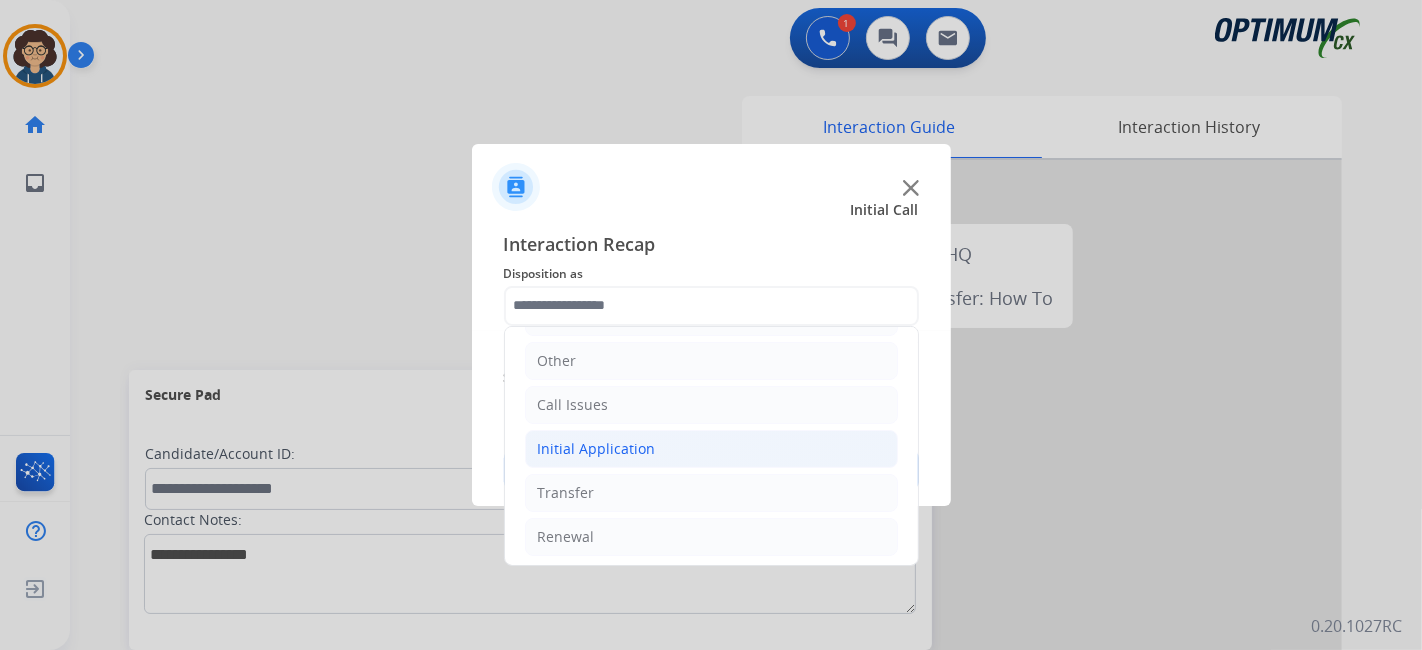 click on "Initial Application" 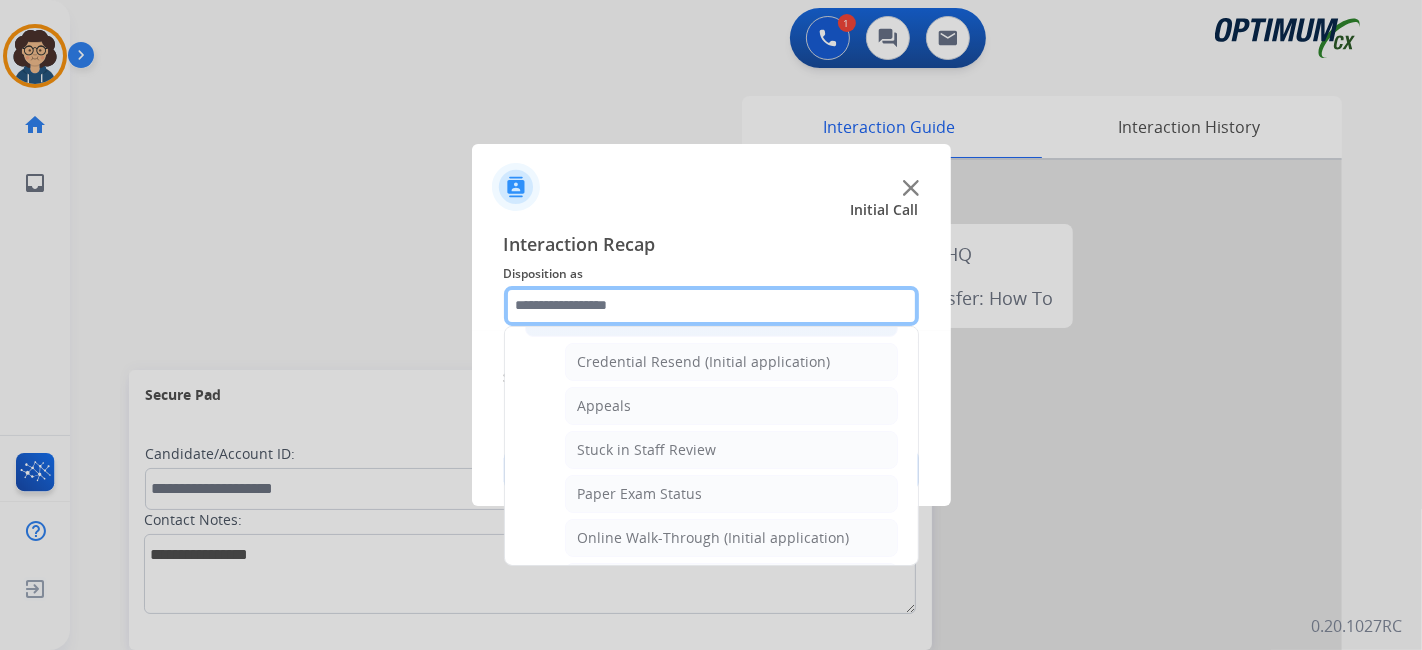 scroll, scrollTop: 267, scrollLeft: 0, axis: vertical 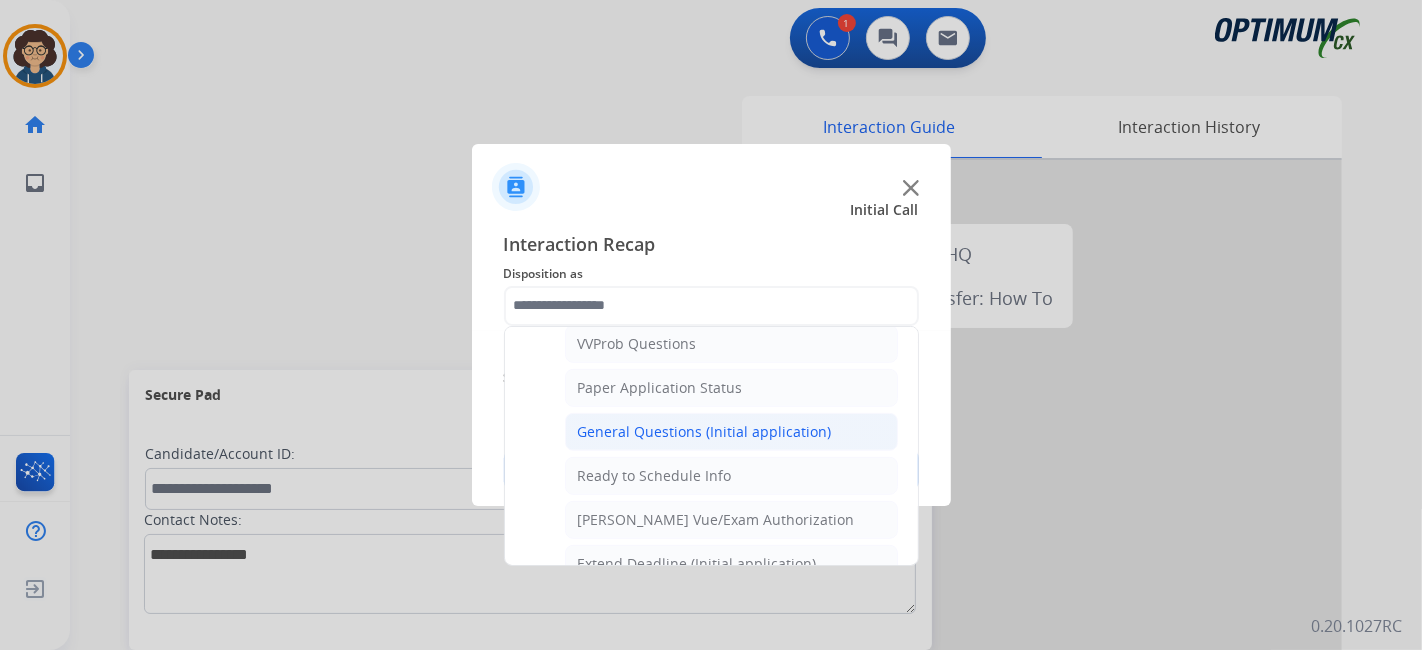 click on "General Questions (Initial application)" 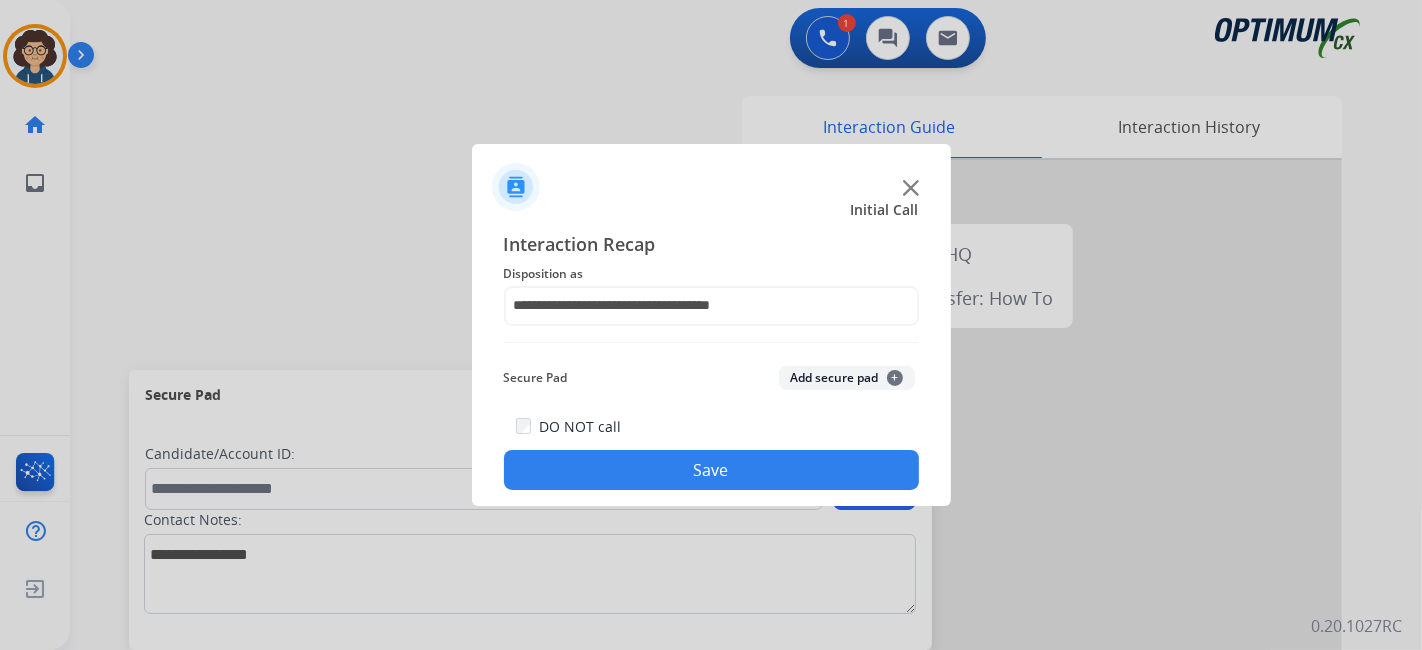 click on "Add secure pad  +" 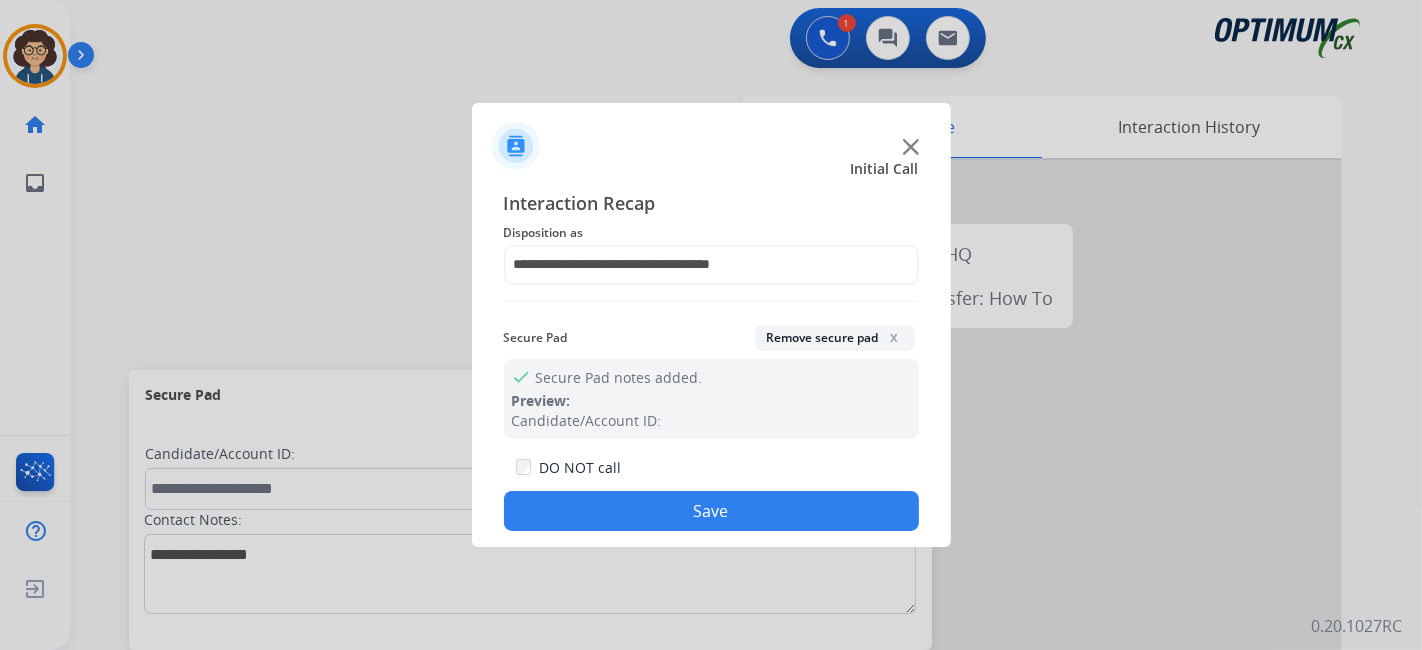 click on "Remove secure pad  x" 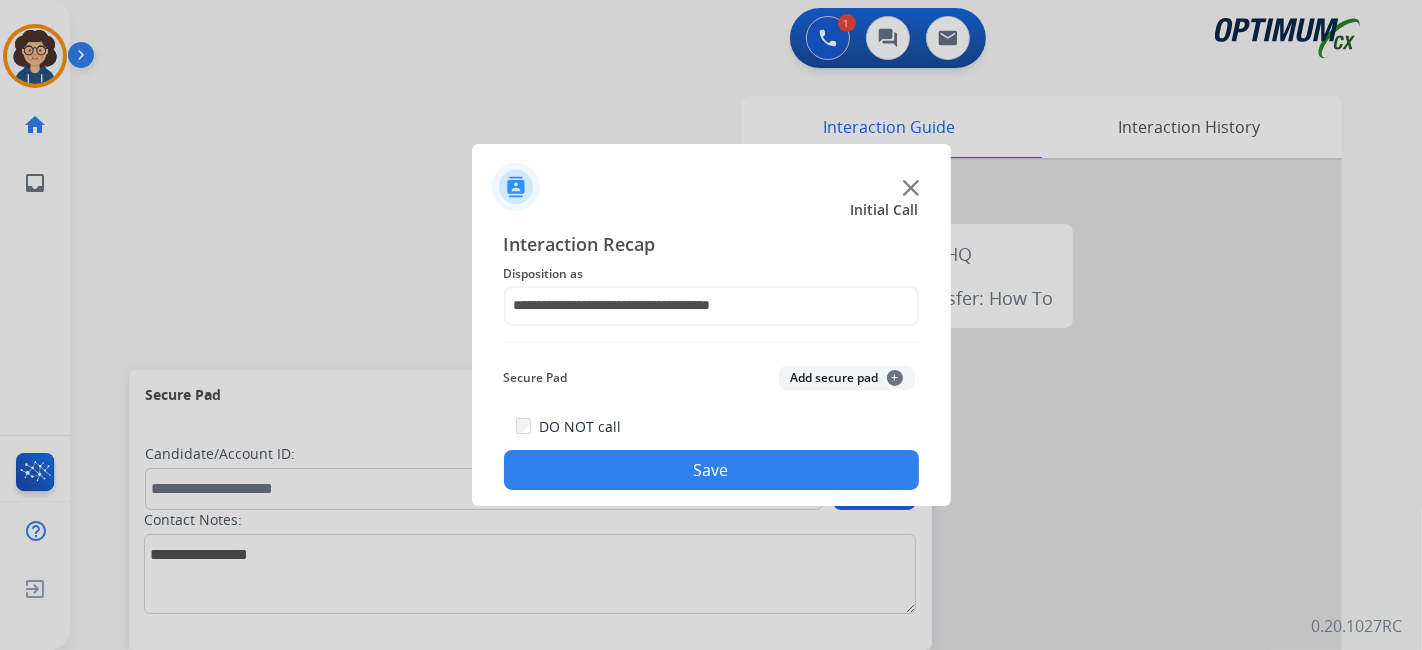 click on "Save" 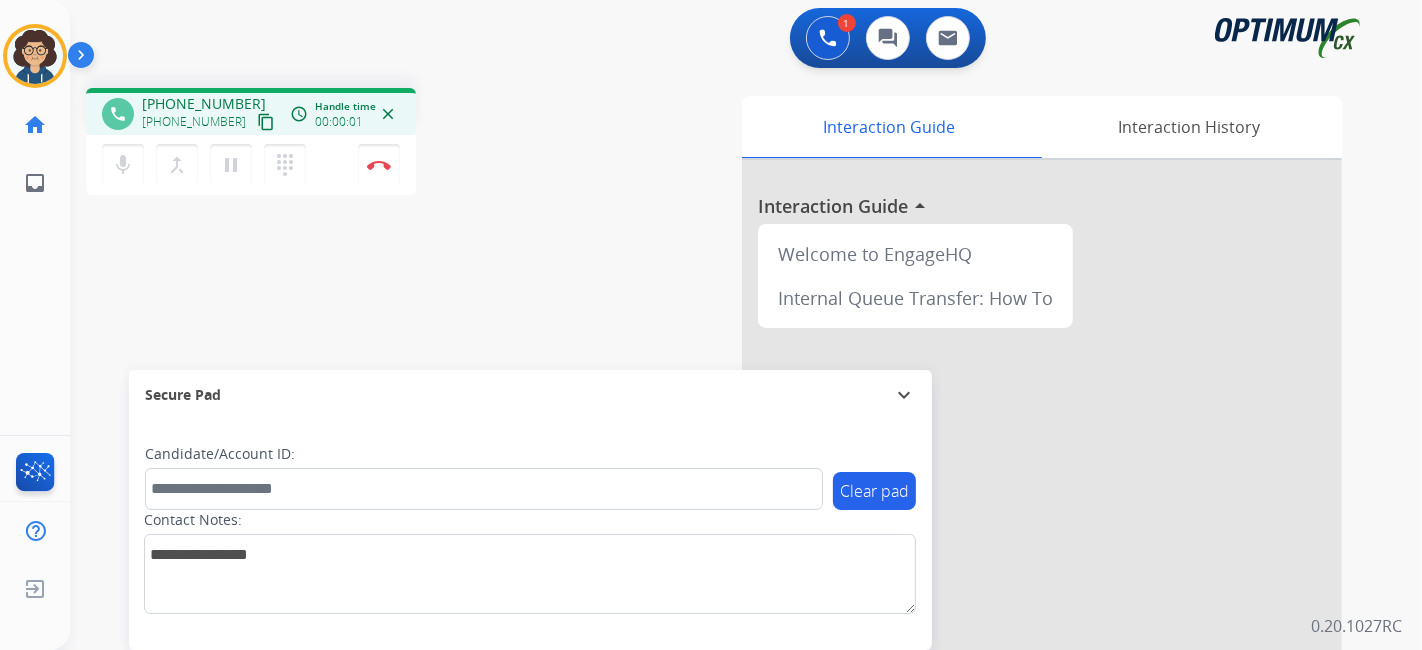click on "content_copy" at bounding box center (266, 122) 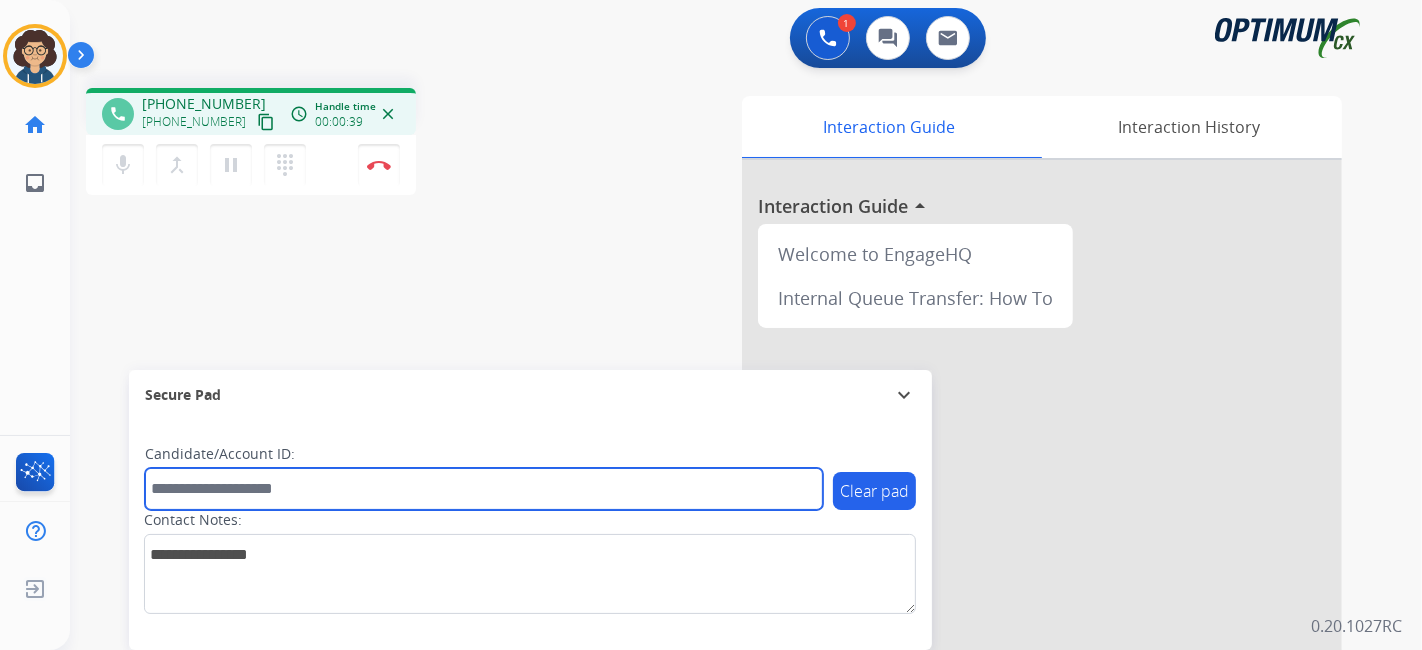 click at bounding box center (484, 489) 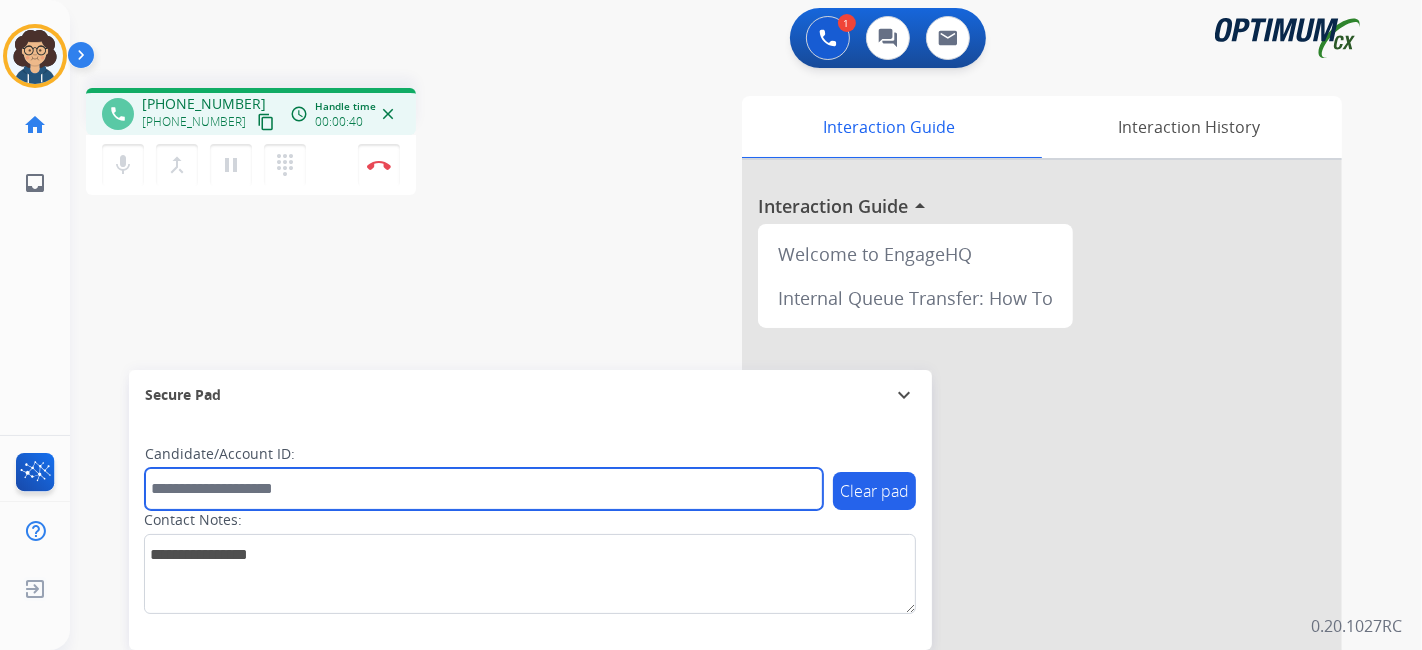paste on "*******" 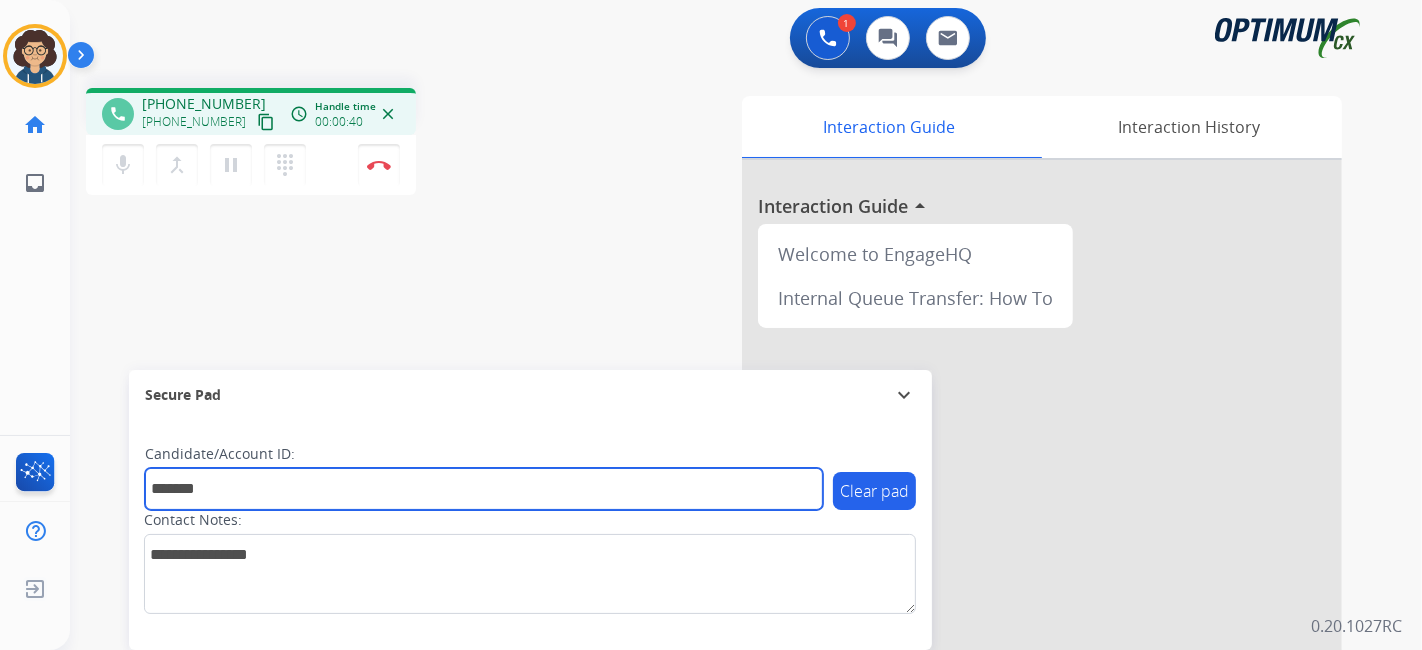type on "*******" 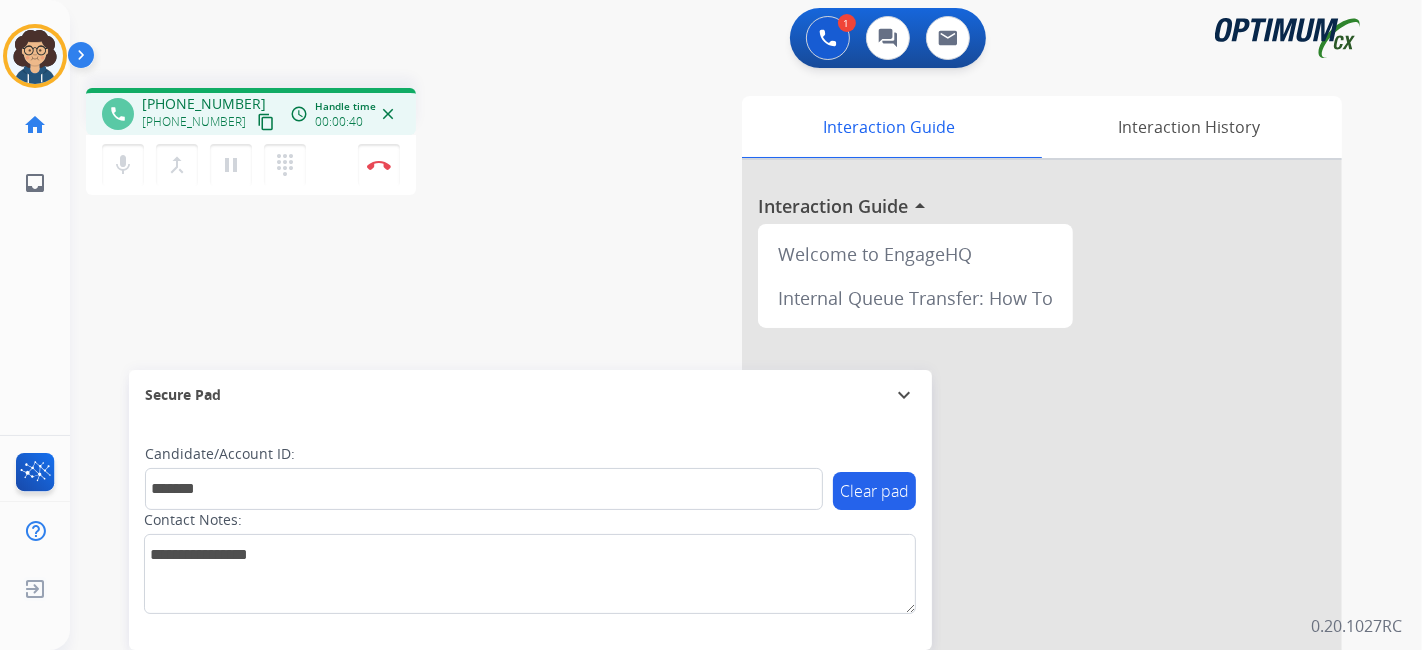 click on "phone [PHONE_NUMBER] [PHONE_NUMBER] content_copy access_time Call metrics Queue   00:08 Hold   00:00 Talk   00:41 Total   00:48 Handle time 00:00:40 close mic Mute merge_type Bridge pause Hold dialpad Dialpad Disconnect swap_horiz Break voice bridge close_fullscreen Connect 3-Way Call merge_type Separate 3-Way Call  Interaction Guide   Interaction History  Interaction Guide arrow_drop_up  Welcome to EngageHQ   Internal Queue Transfer: How To  Secure Pad expand_more Clear pad Candidate/Account ID: ******* Contact Notes:" at bounding box center [722, 489] 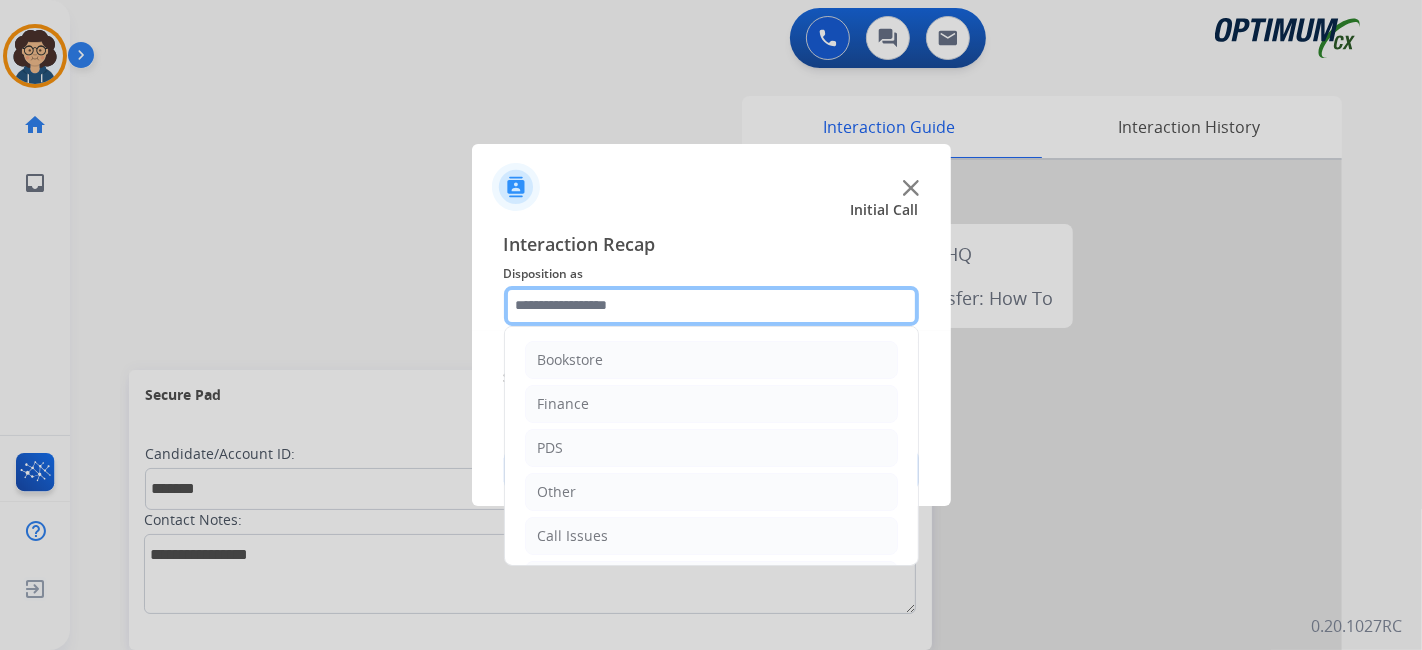 click 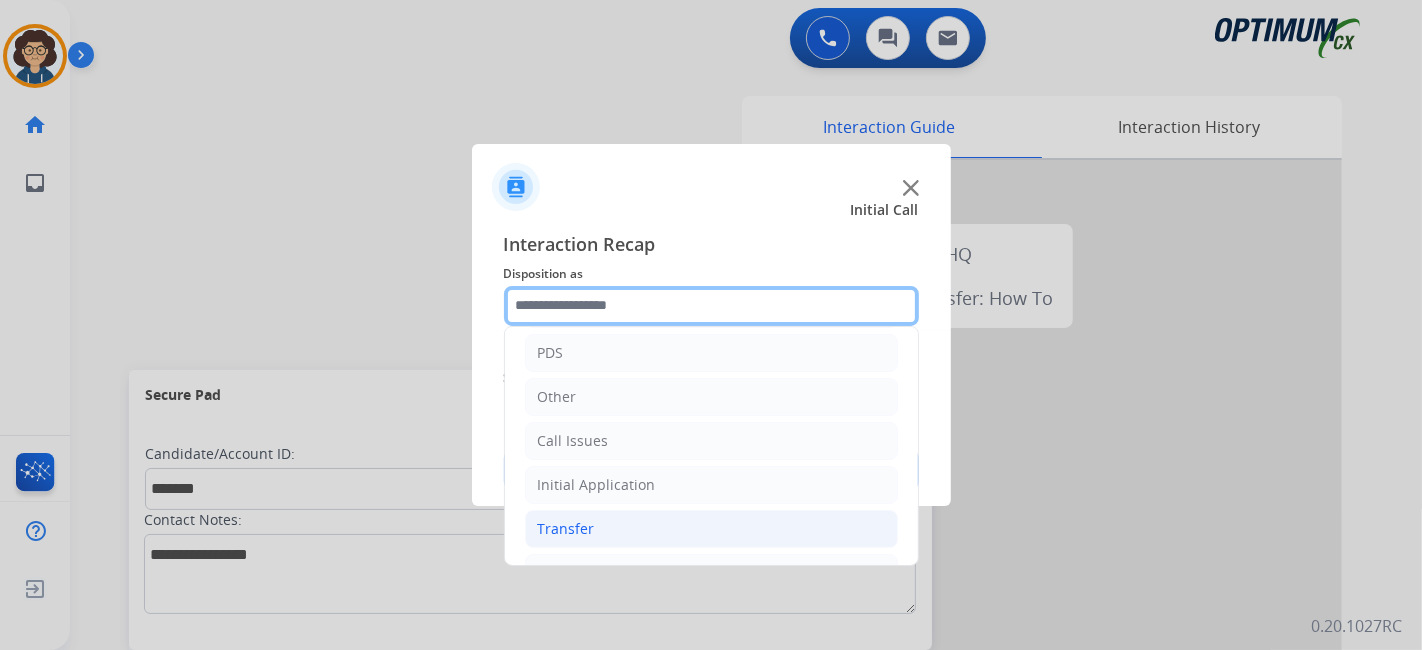 scroll, scrollTop: 131, scrollLeft: 0, axis: vertical 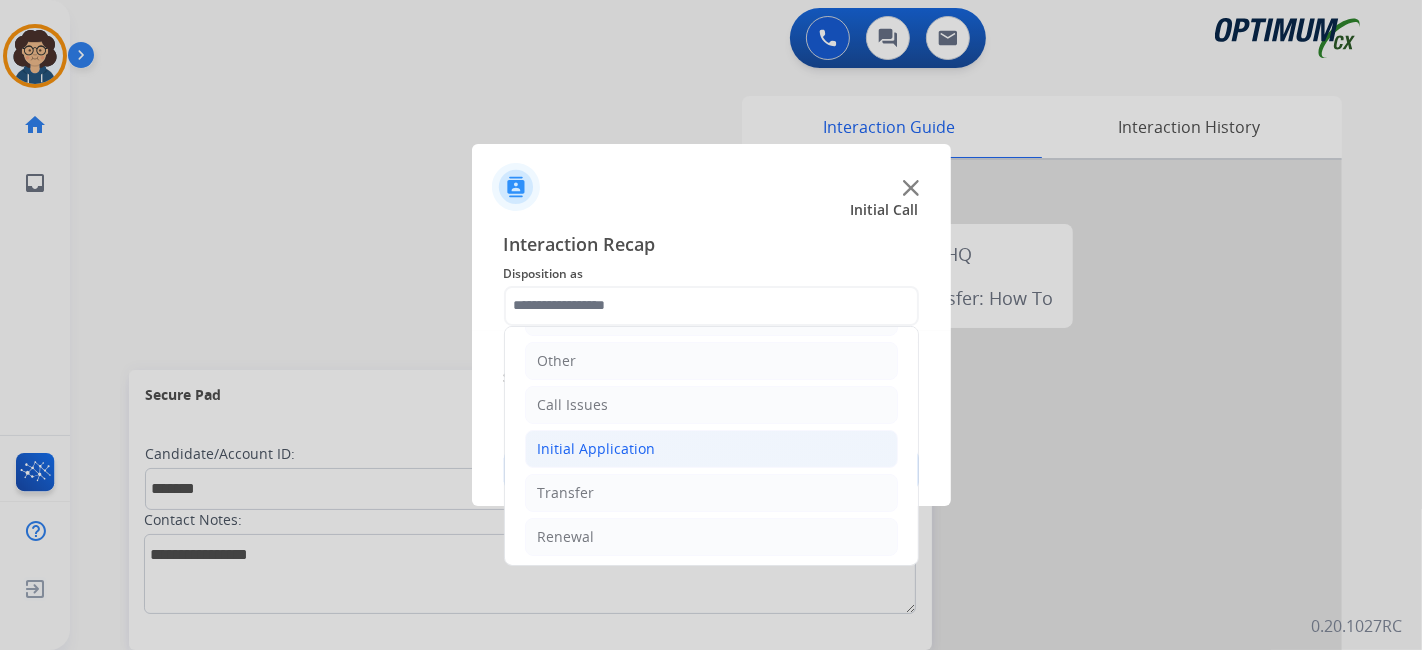 click on "Initial Application" 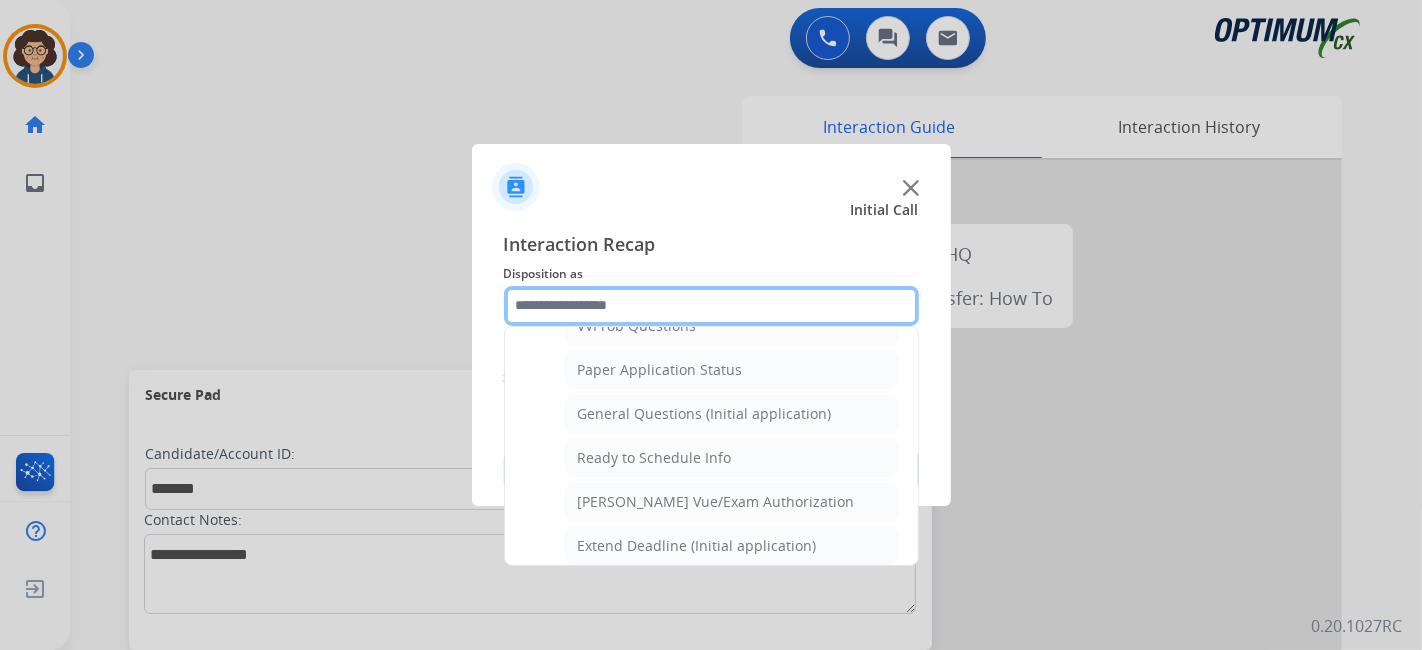 scroll, scrollTop: 1172, scrollLeft: 0, axis: vertical 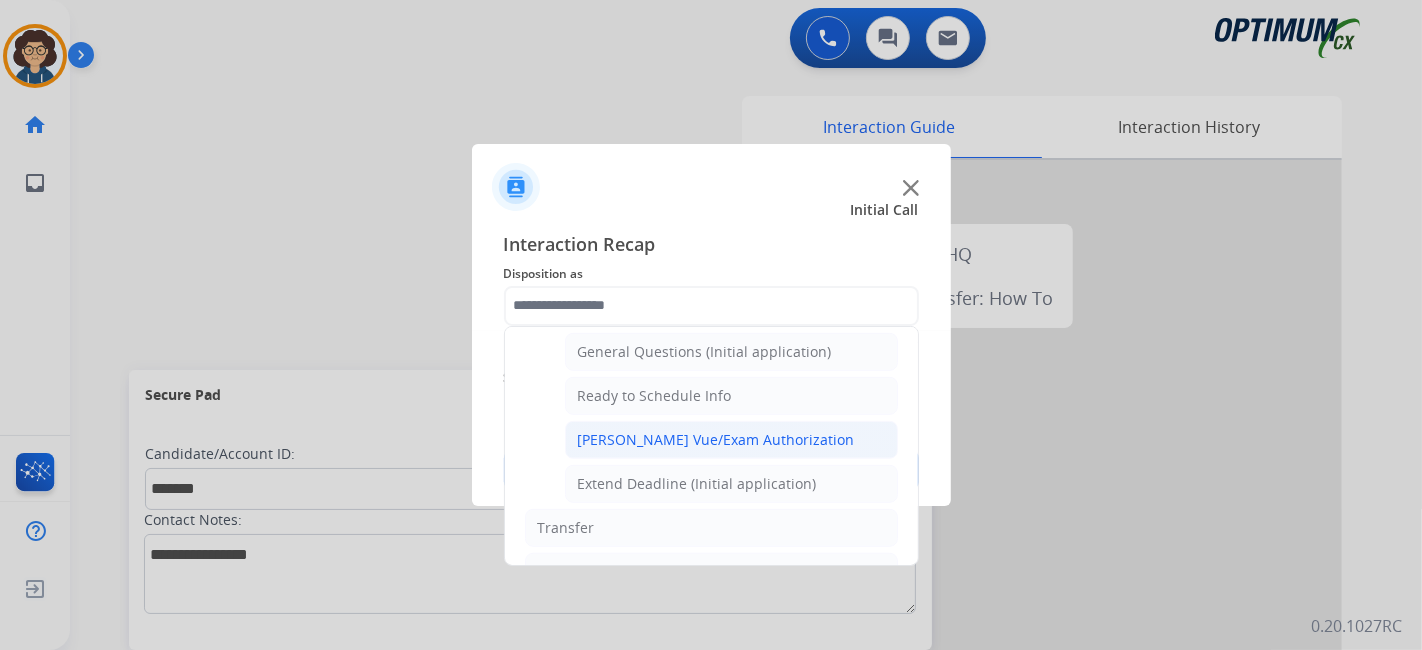 click on "[PERSON_NAME] Vue/Exam Authorization" 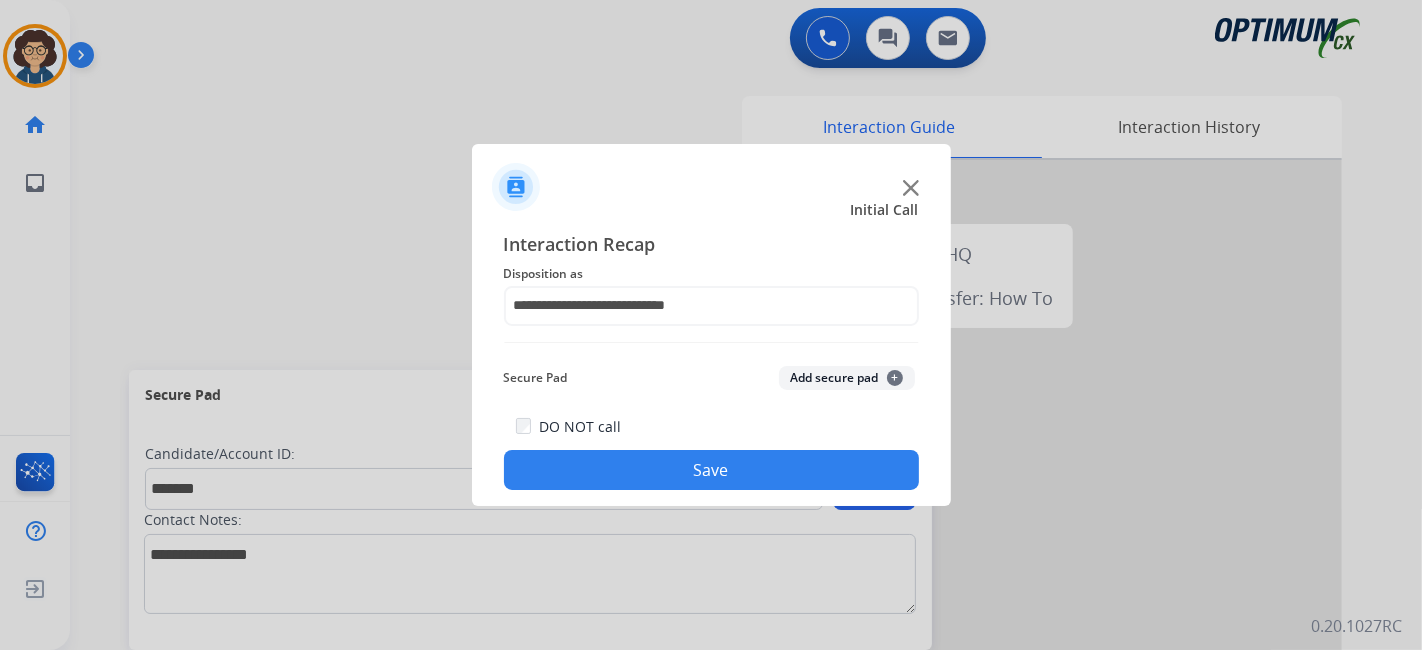 click on "Add secure pad  +" 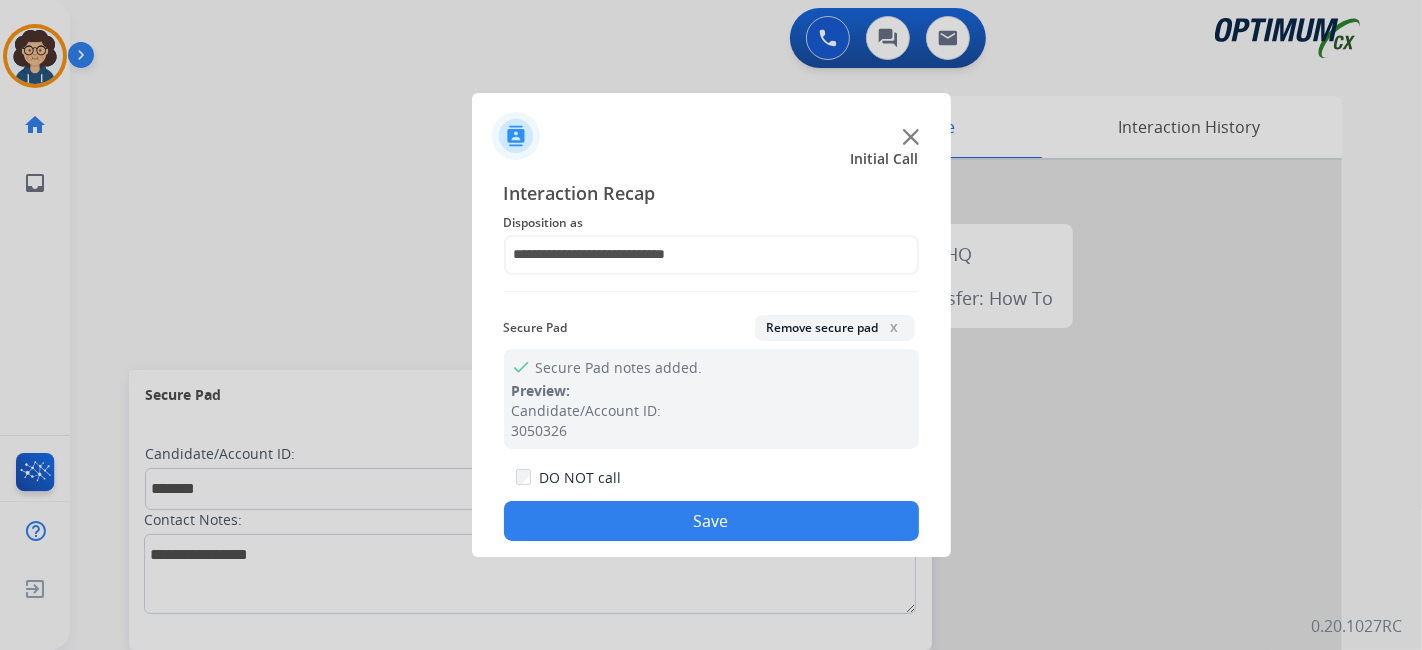 click on "Save" 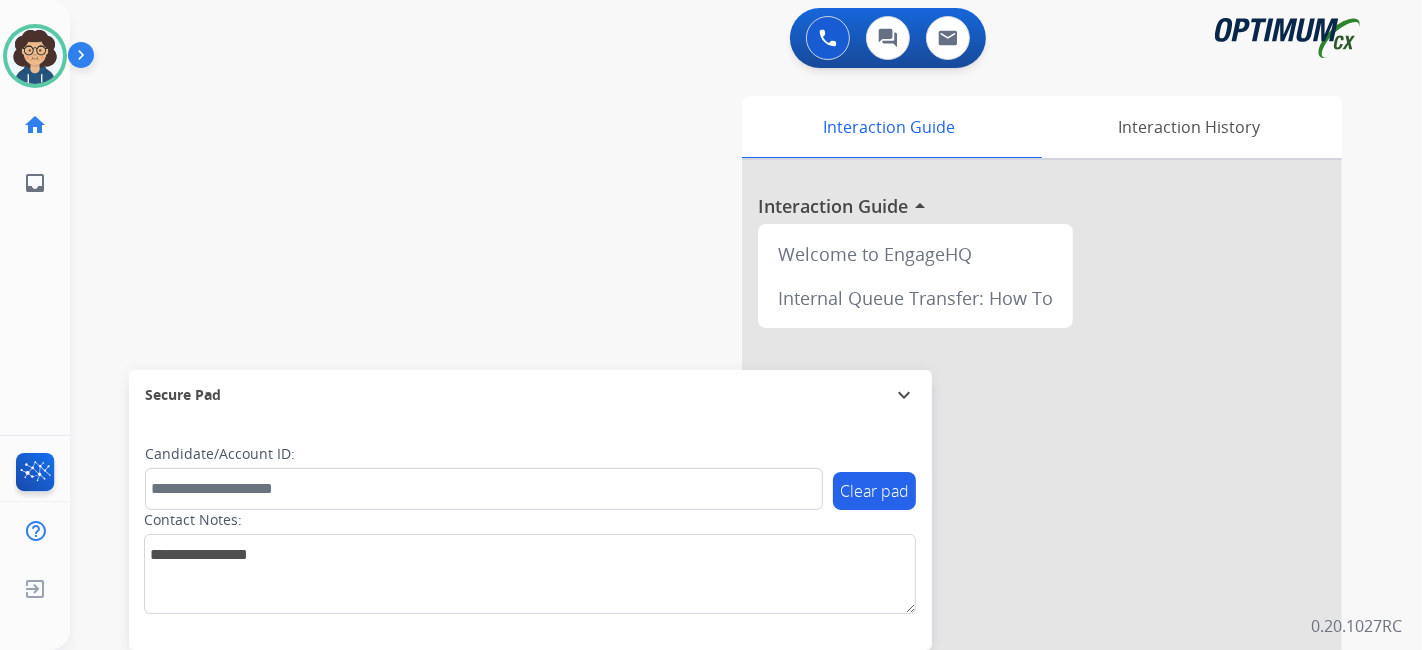 click on "swap_horiz Break voice bridge close_fullscreen Connect 3-Way Call merge_type Separate 3-Way Call  Interaction Guide   Interaction History  Interaction Guide arrow_drop_up  Welcome to EngageHQ   Internal Queue Transfer: How To  Secure Pad expand_more Clear pad Candidate/Account ID: Contact Notes:" at bounding box center (722, 489) 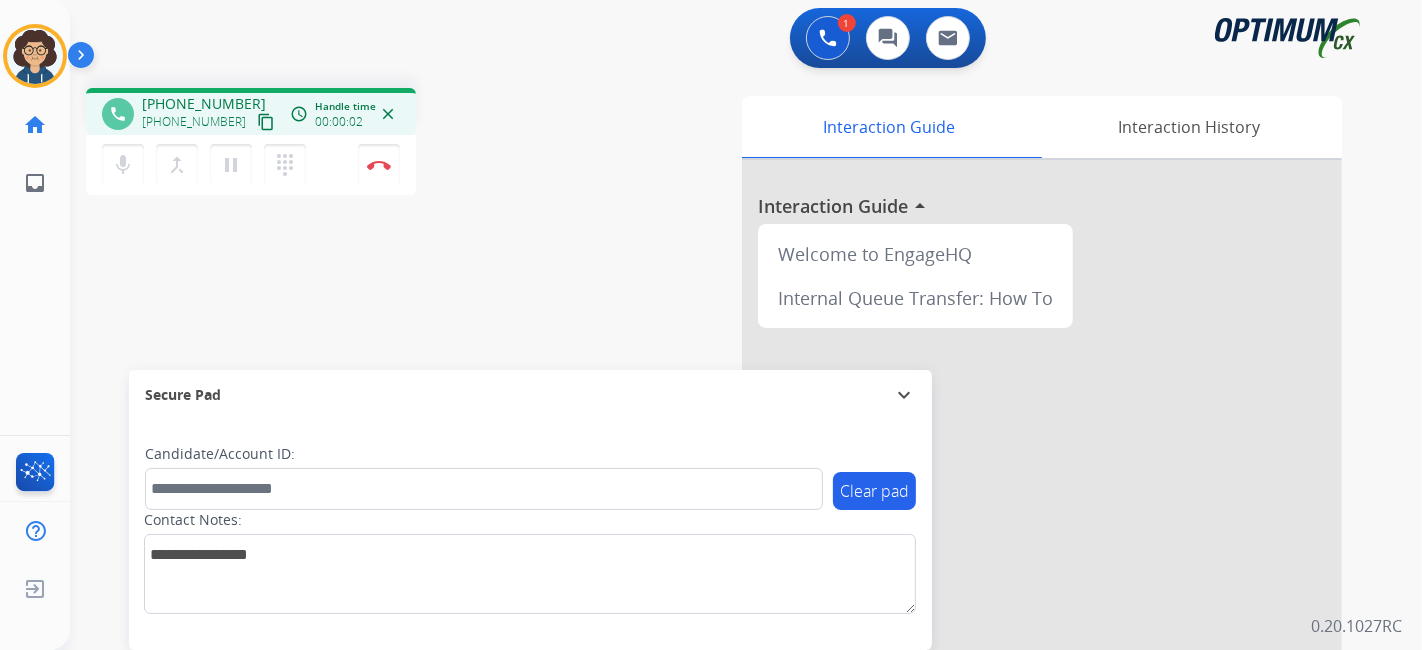 click on "content_copy" at bounding box center [266, 122] 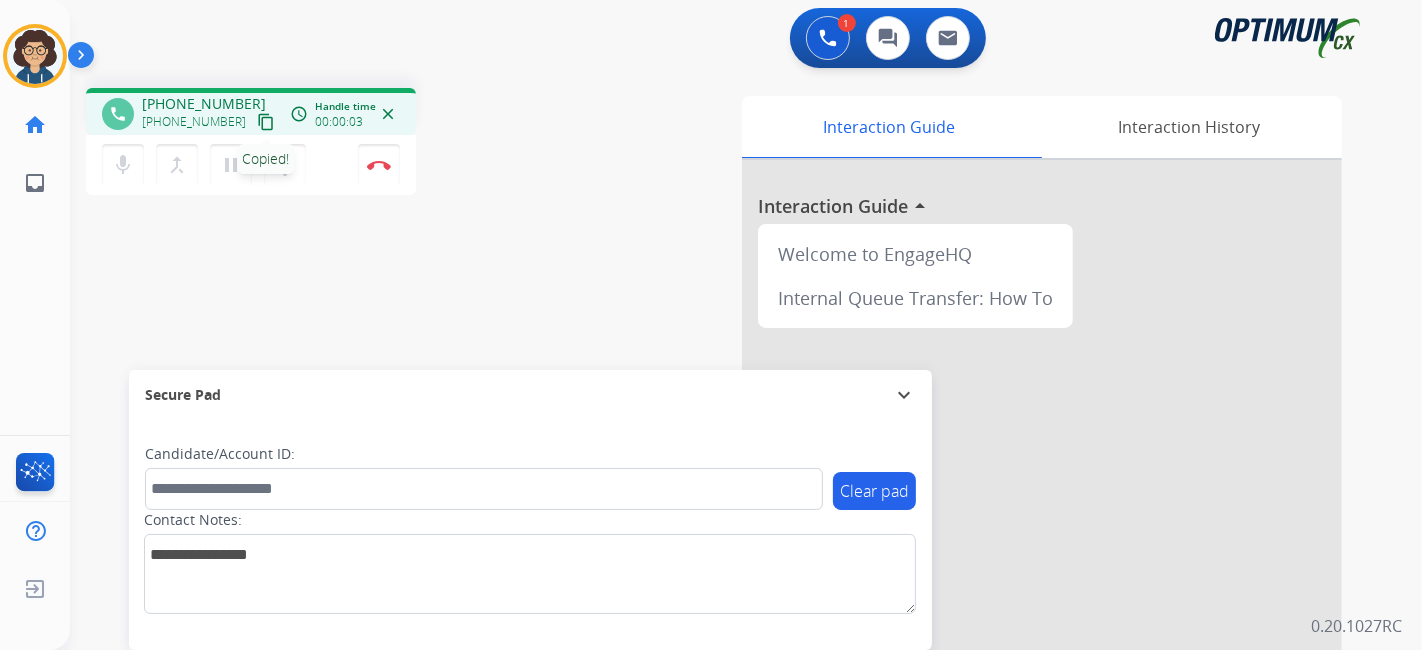 drag, startPoint x: 417, startPoint y: 67, endPoint x: 414, endPoint y: 12, distance: 55.081757 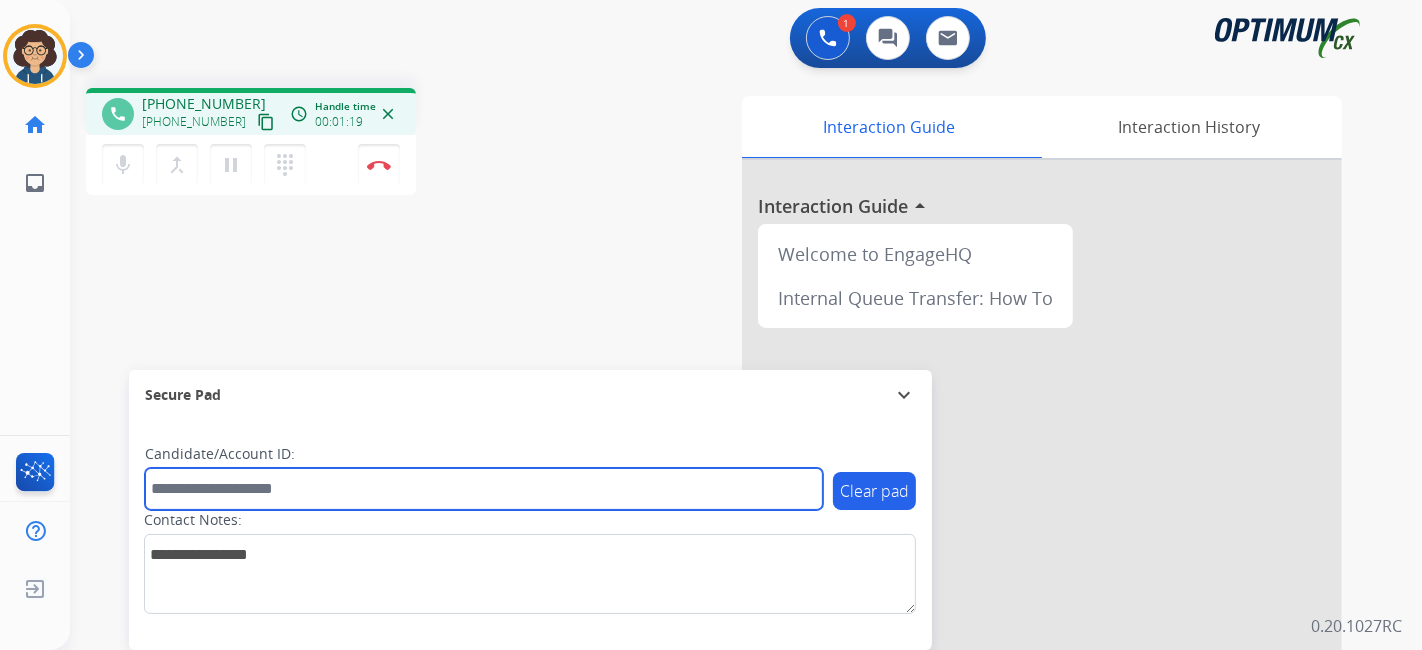 click at bounding box center (484, 489) 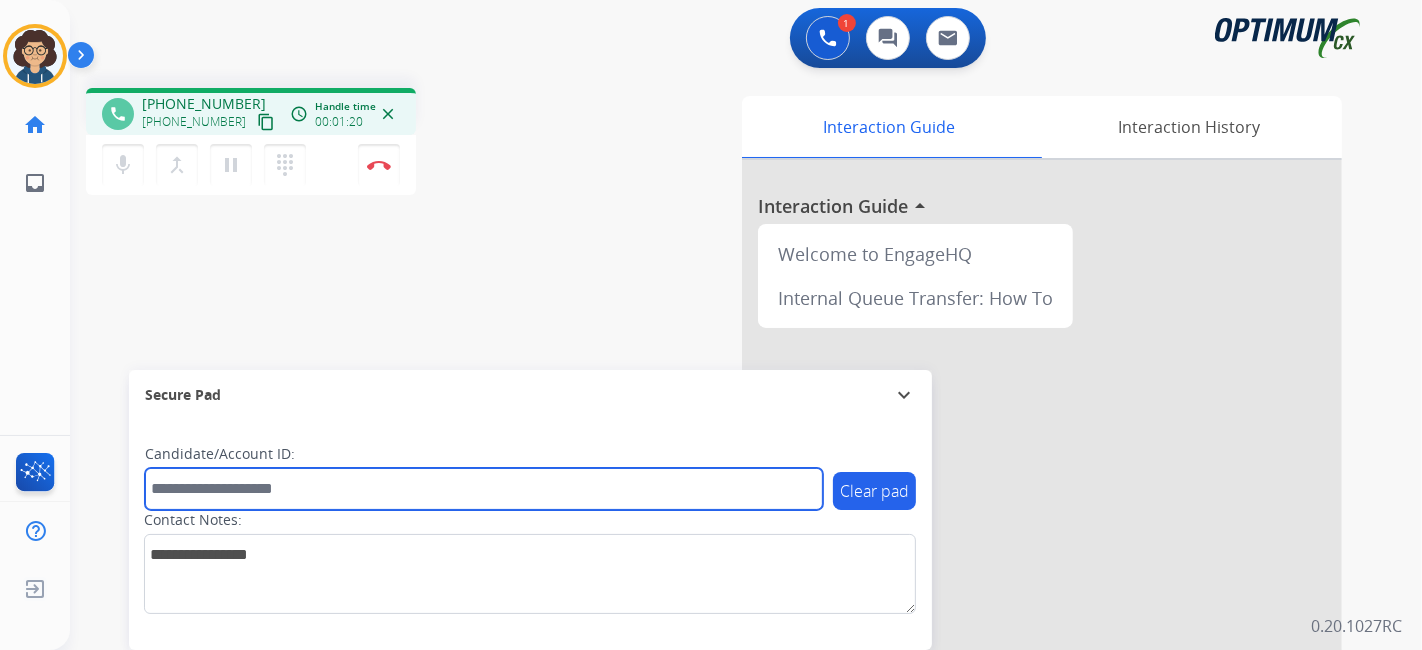 paste on "*********" 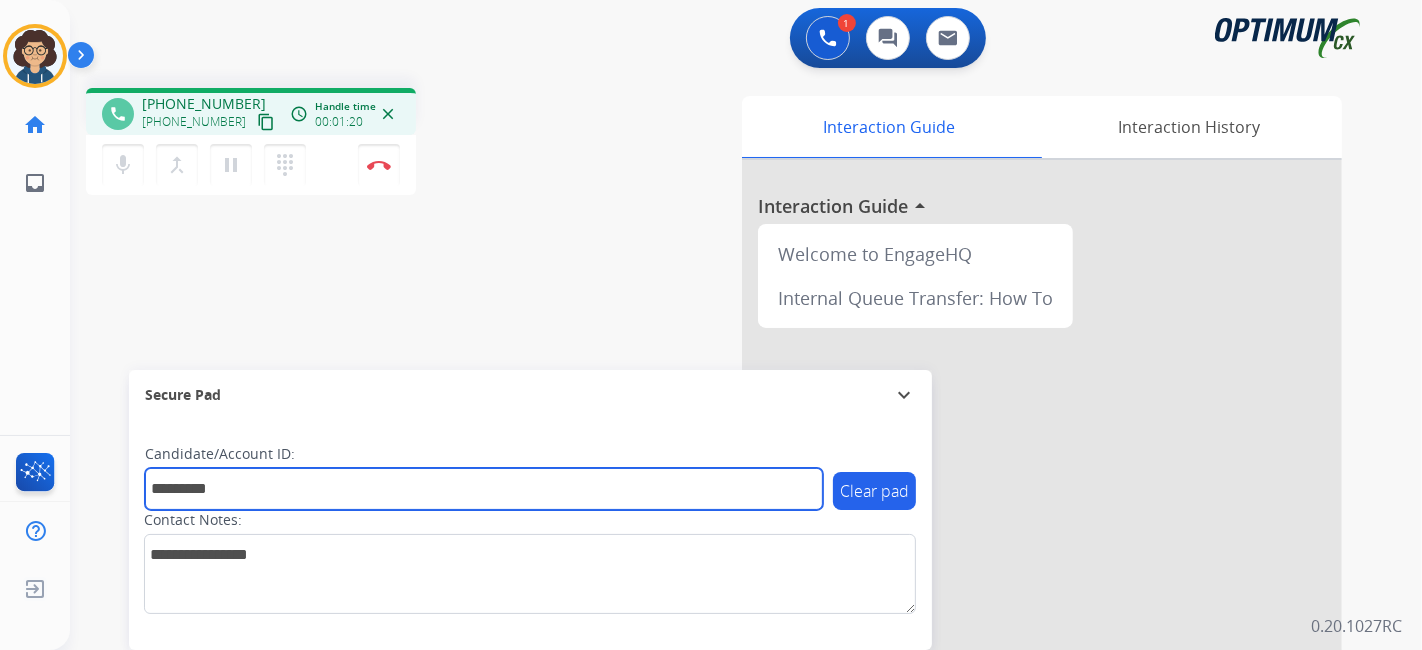 type on "*********" 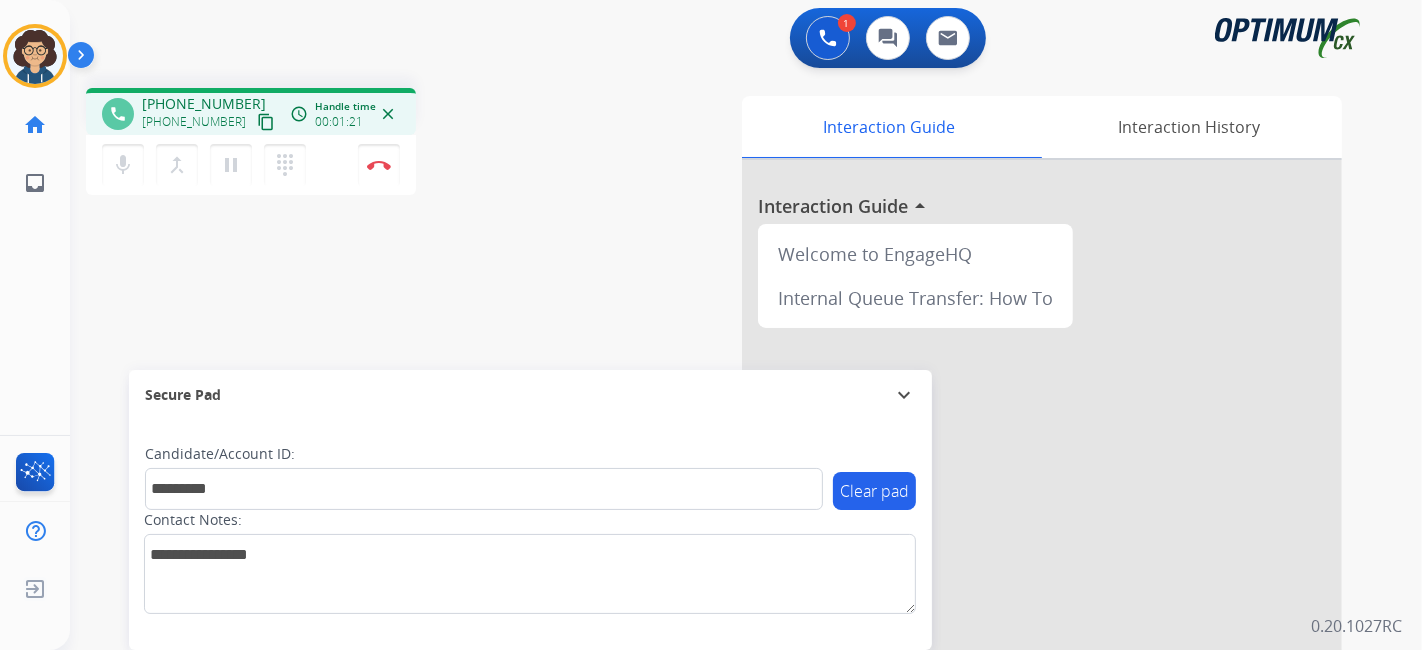 drag, startPoint x: 480, startPoint y: 106, endPoint x: 437, endPoint y: 0, distance: 114.38969 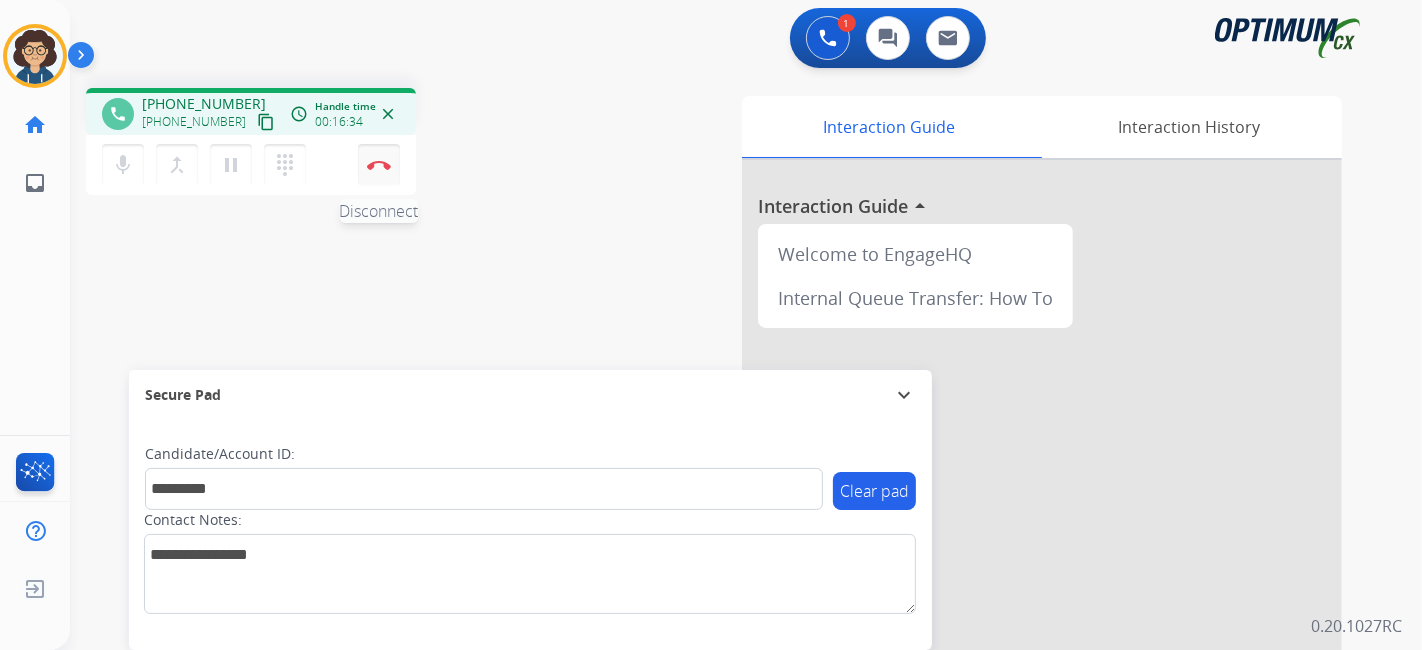 click on "Disconnect" at bounding box center [379, 165] 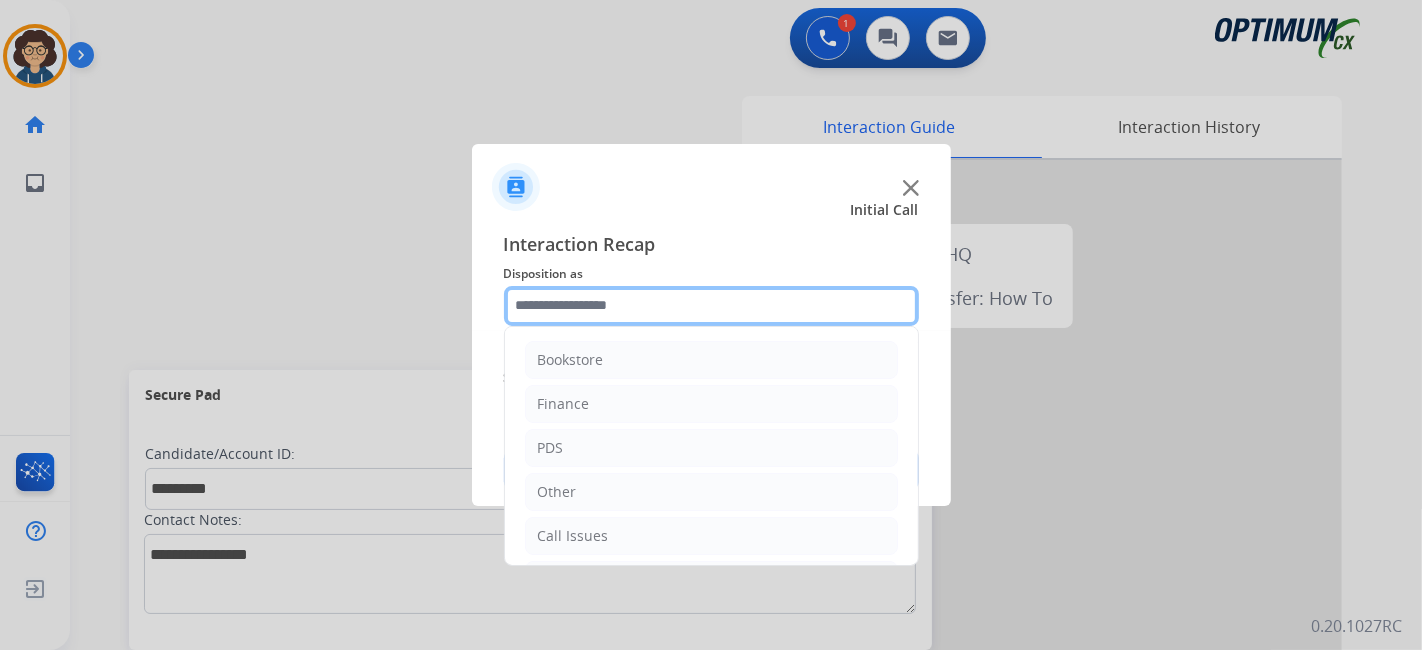 click 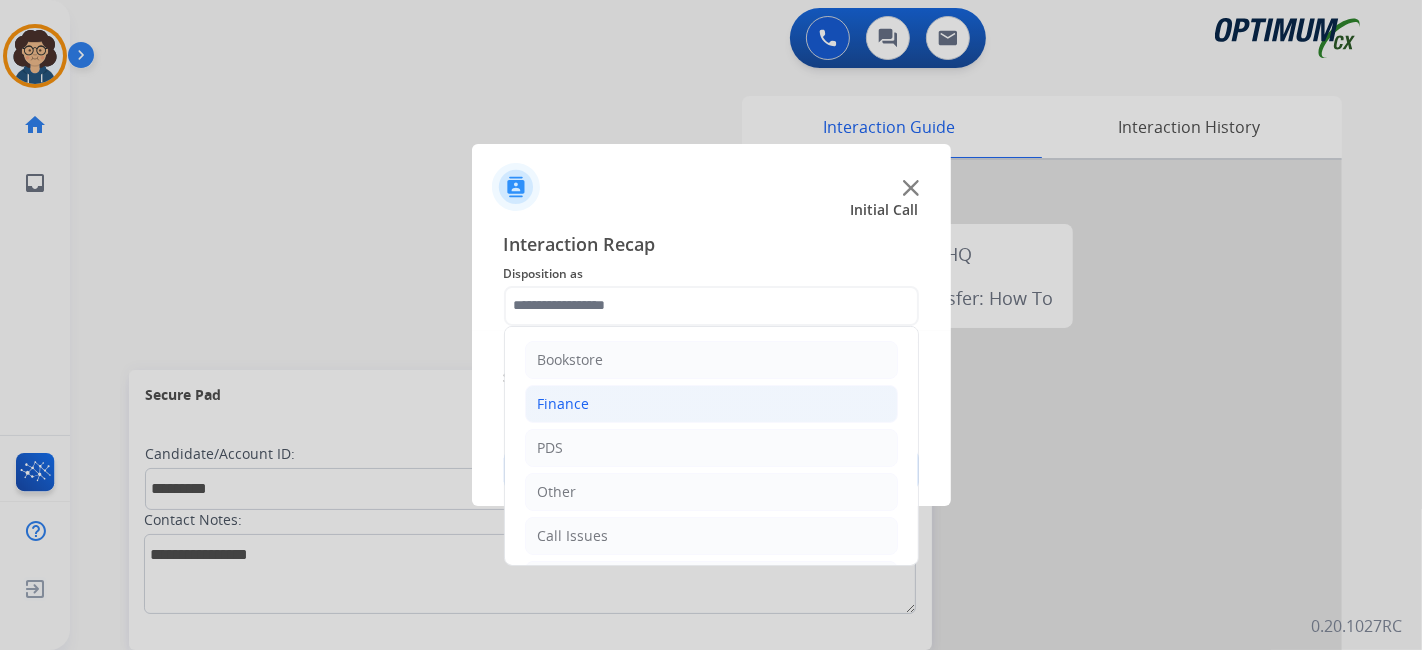 drag, startPoint x: 688, startPoint y: 437, endPoint x: 773, endPoint y: 405, distance: 90.824005 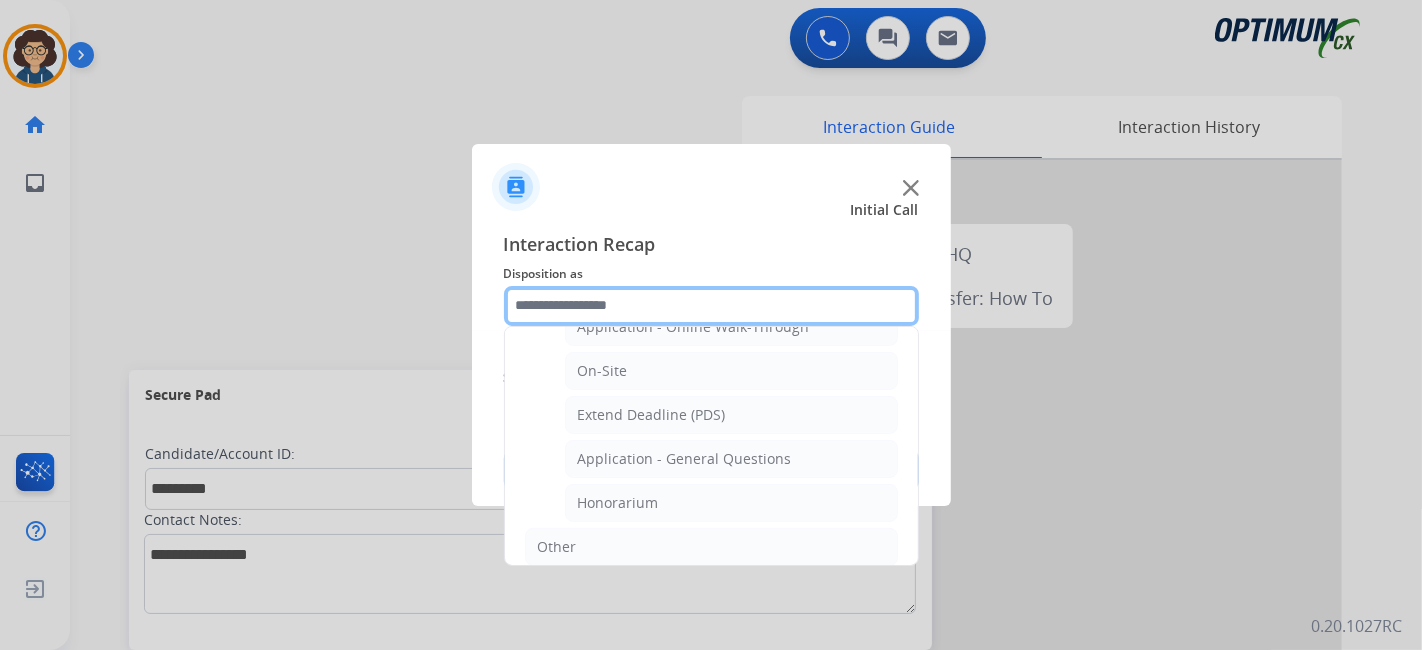 scroll, scrollTop: 522, scrollLeft: 0, axis: vertical 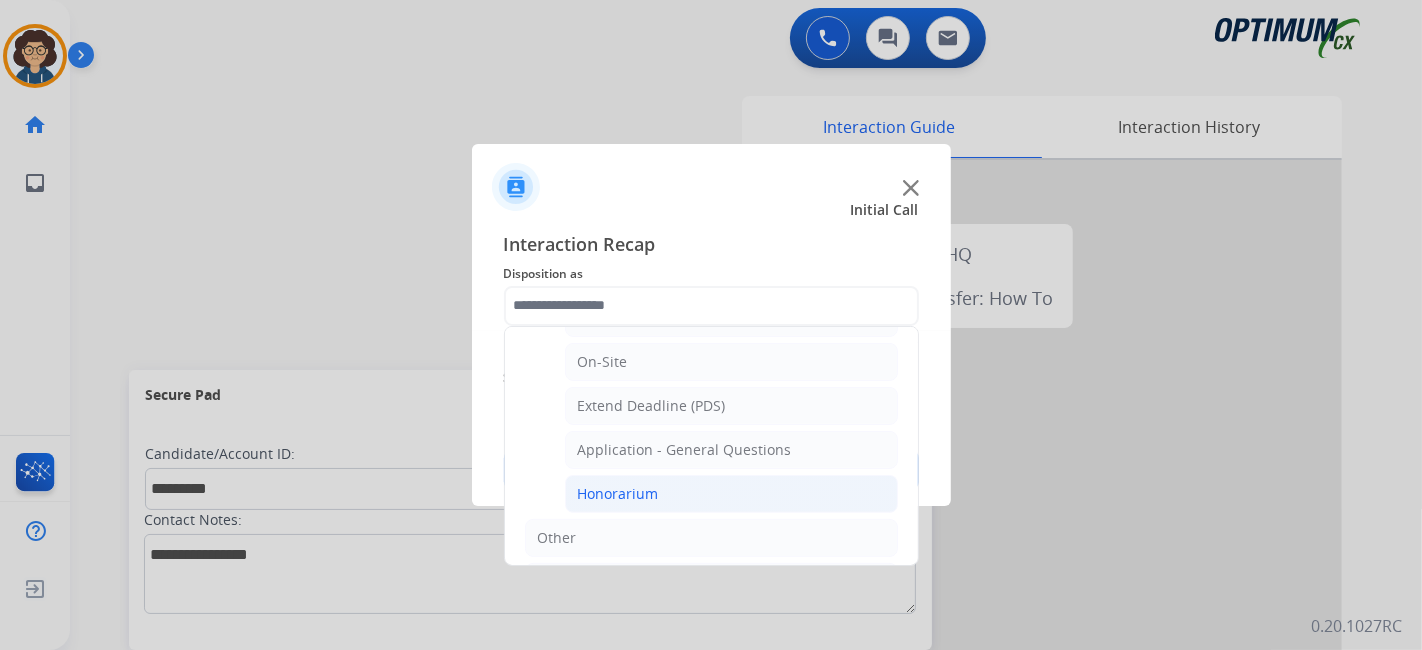 click on "Honorarium" 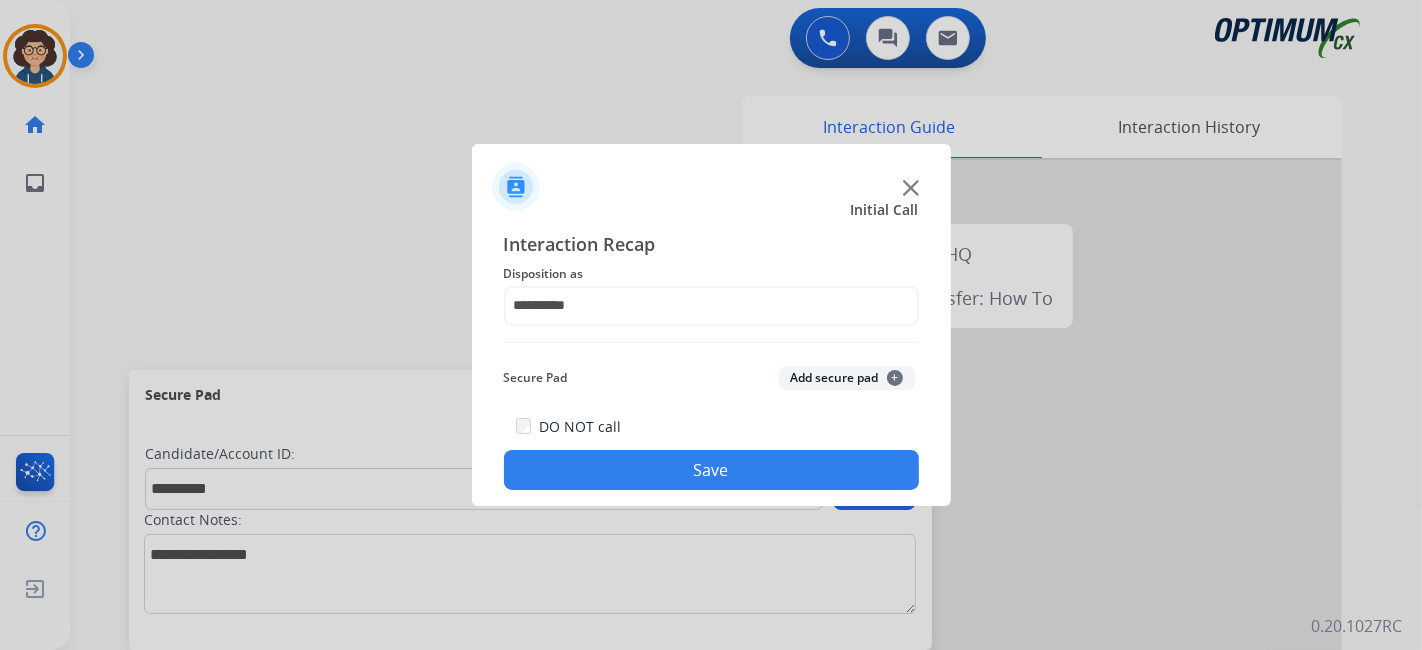 drag, startPoint x: 862, startPoint y: 361, endPoint x: 857, endPoint y: 378, distance: 17.720045 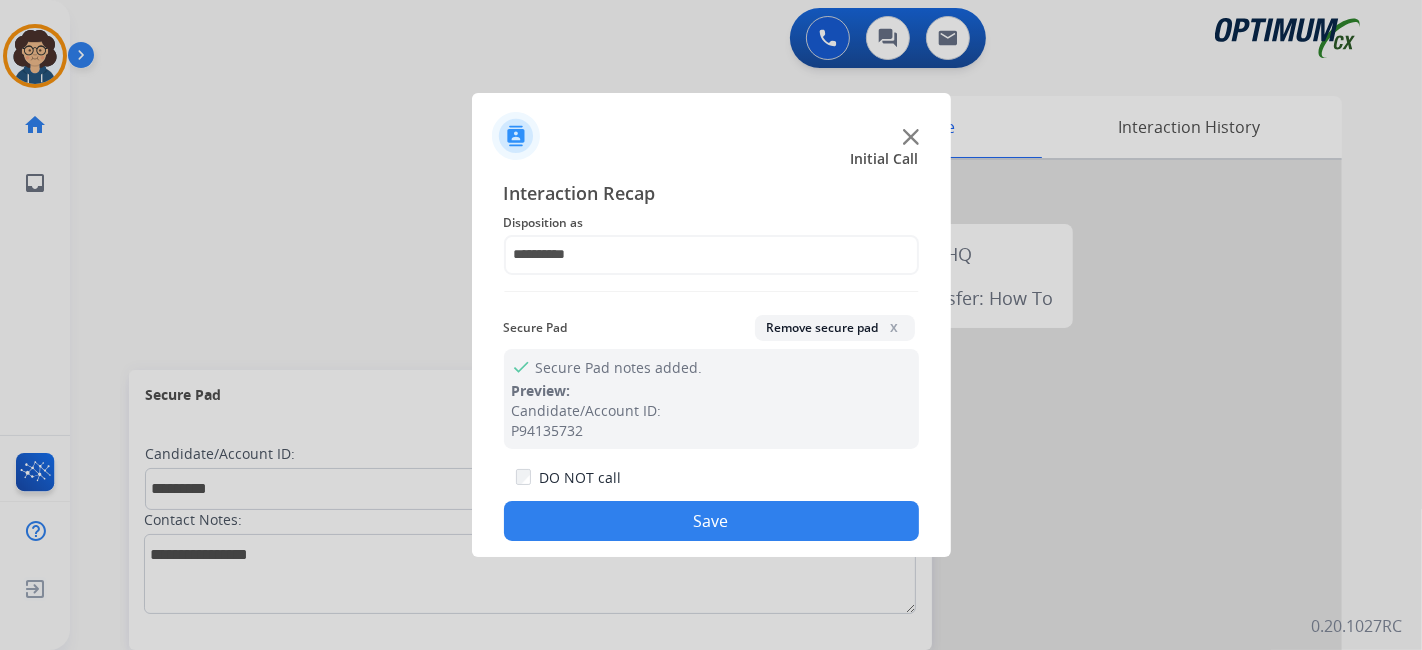 click on "Save" 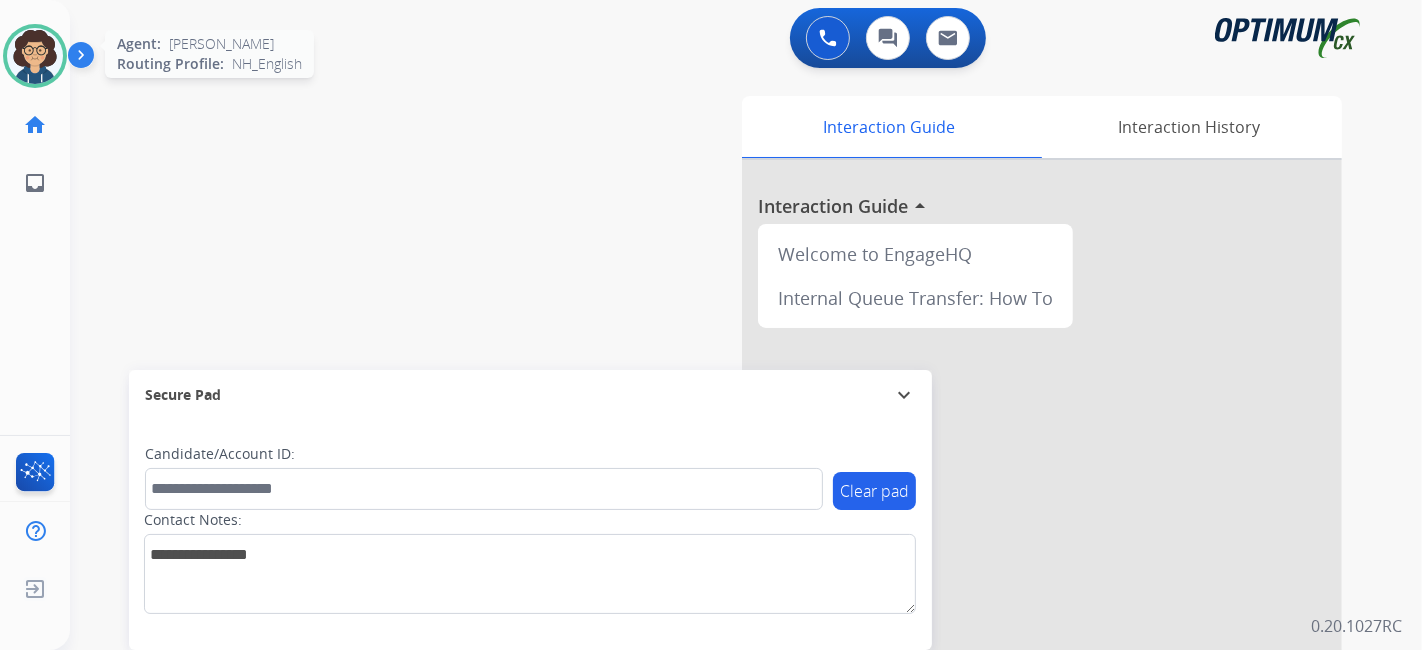 click at bounding box center [35, 56] 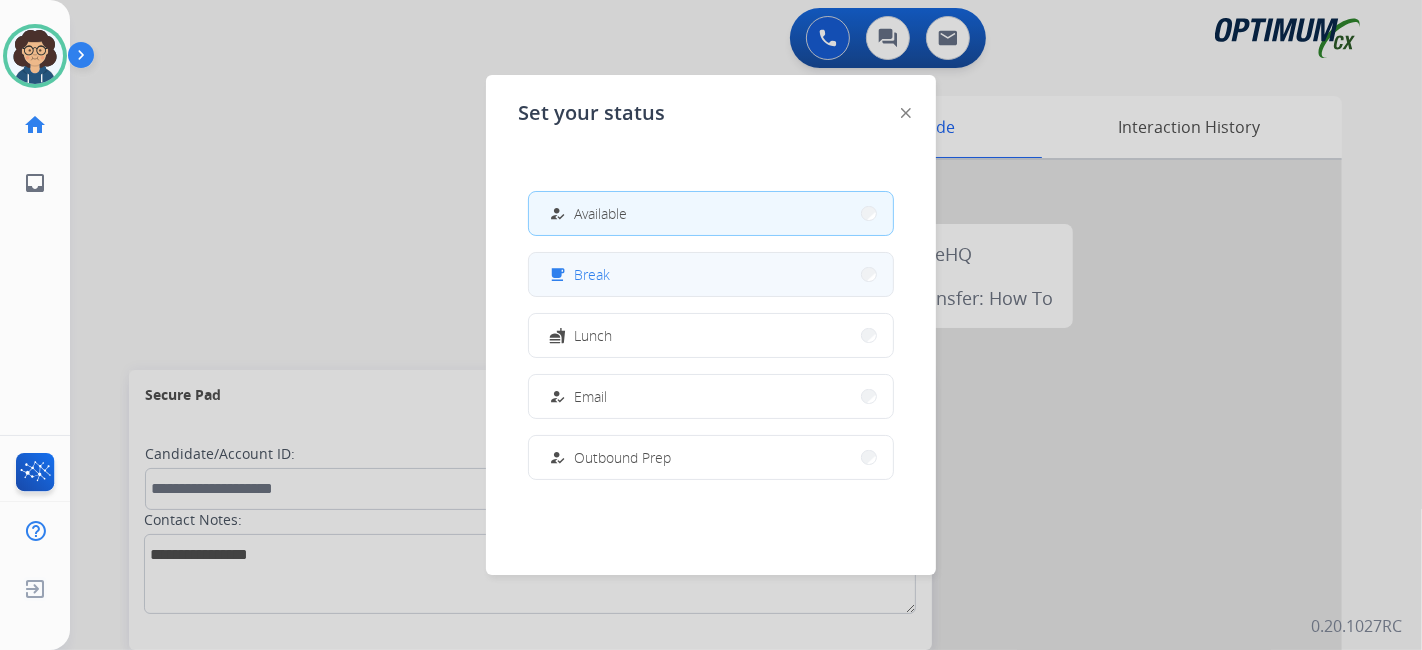 click on "free_breakfast Break" at bounding box center (711, 274) 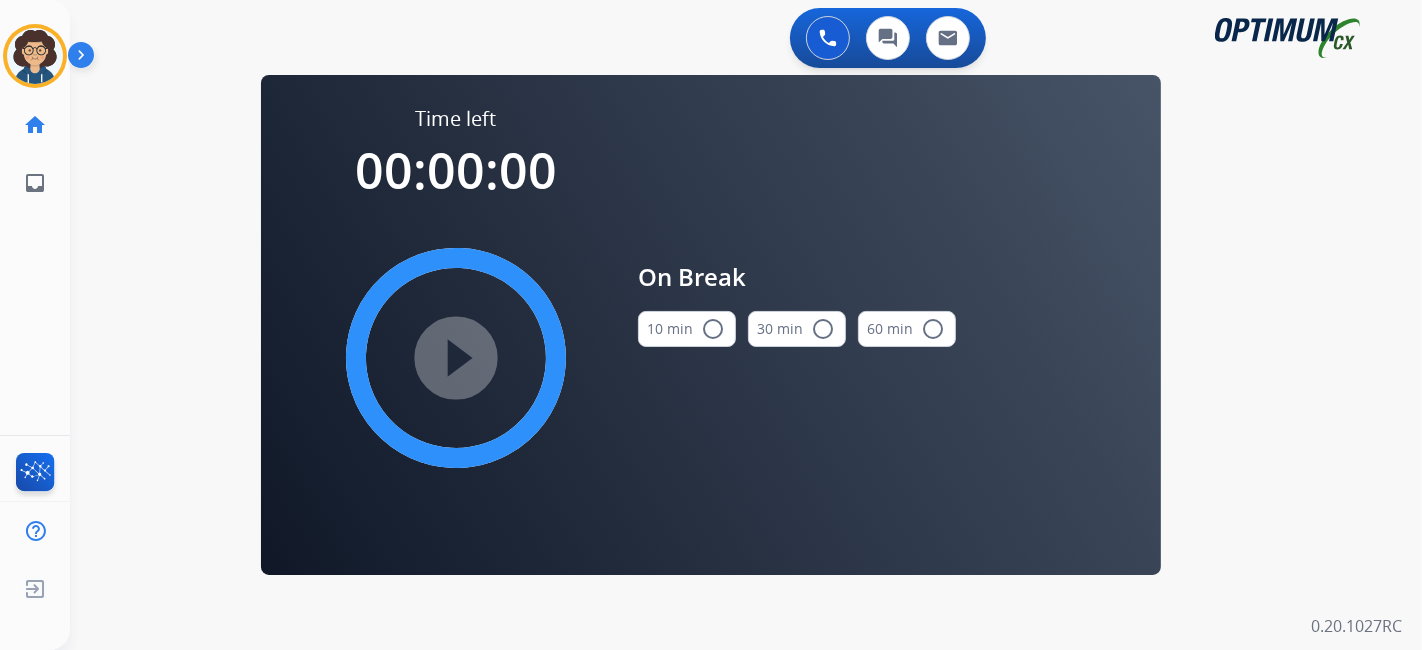 click on "radio_button_unchecked" at bounding box center [713, 329] 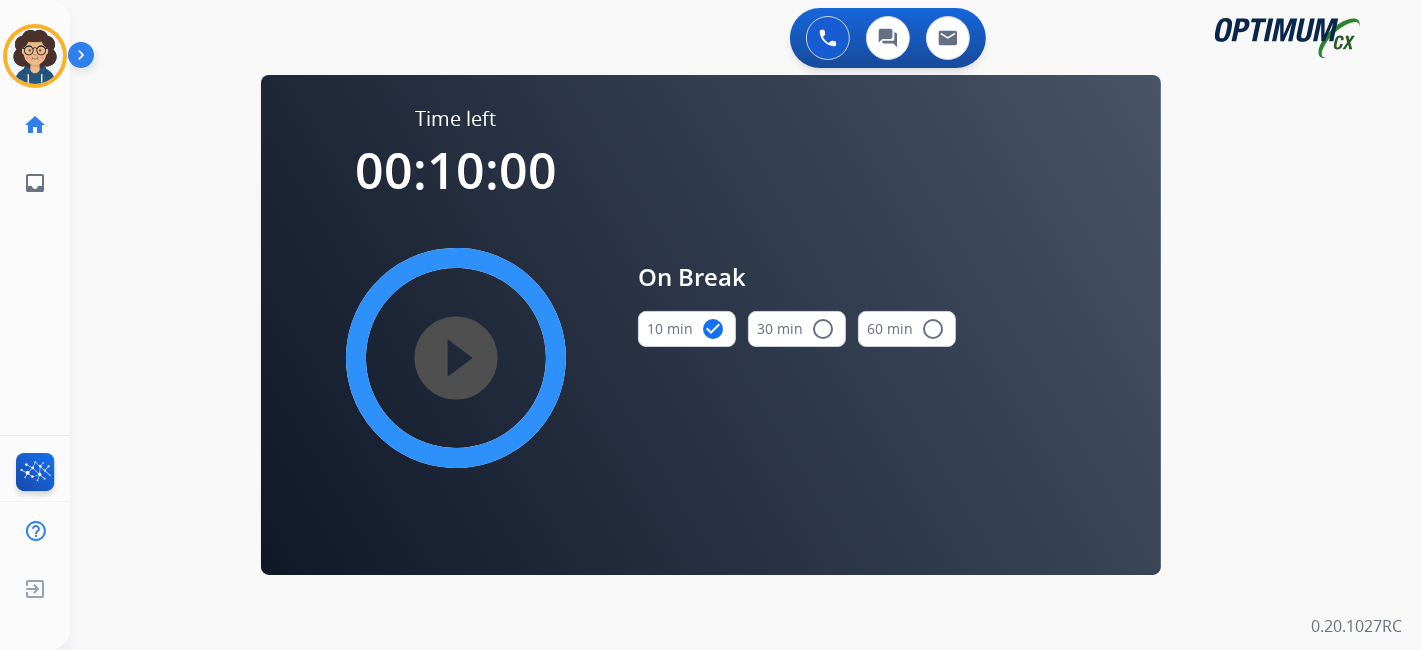 click on "play_circle_filled" at bounding box center (456, 358) 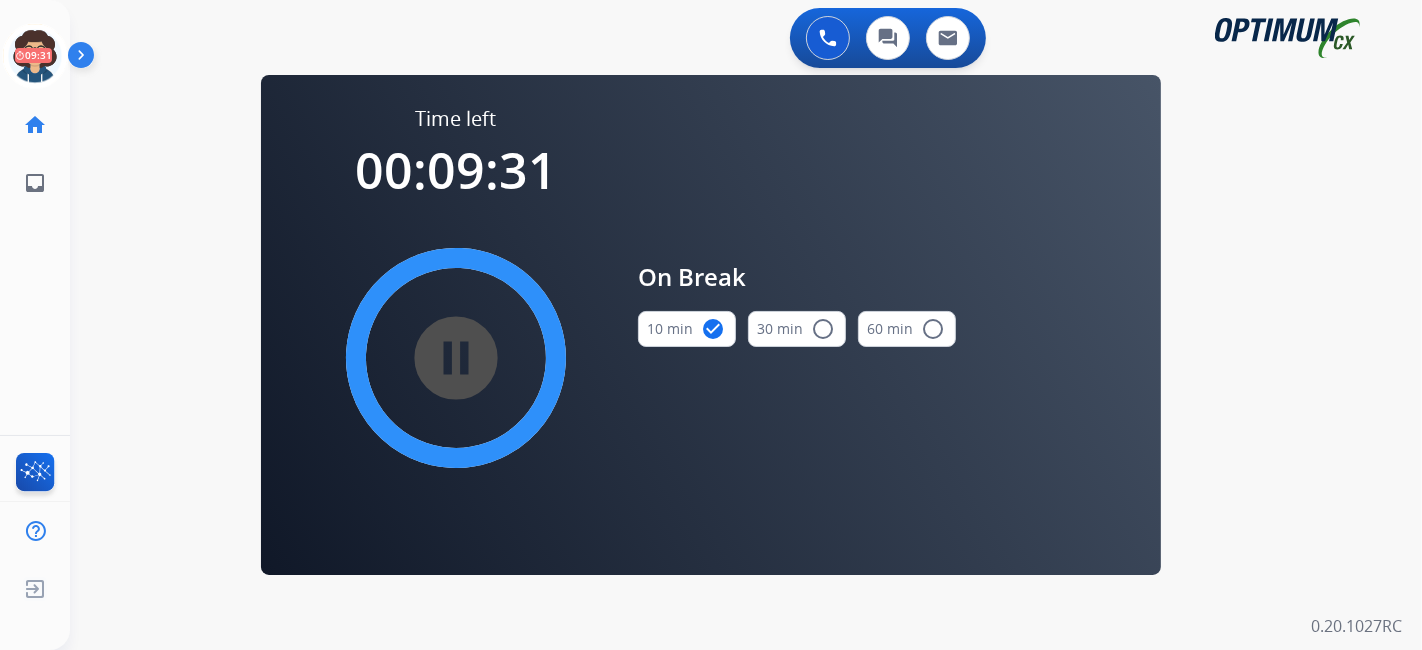 drag, startPoint x: 1231, startPoint y: 398, endPoint x: 925, endPoint y: 14, distance: 491.0112 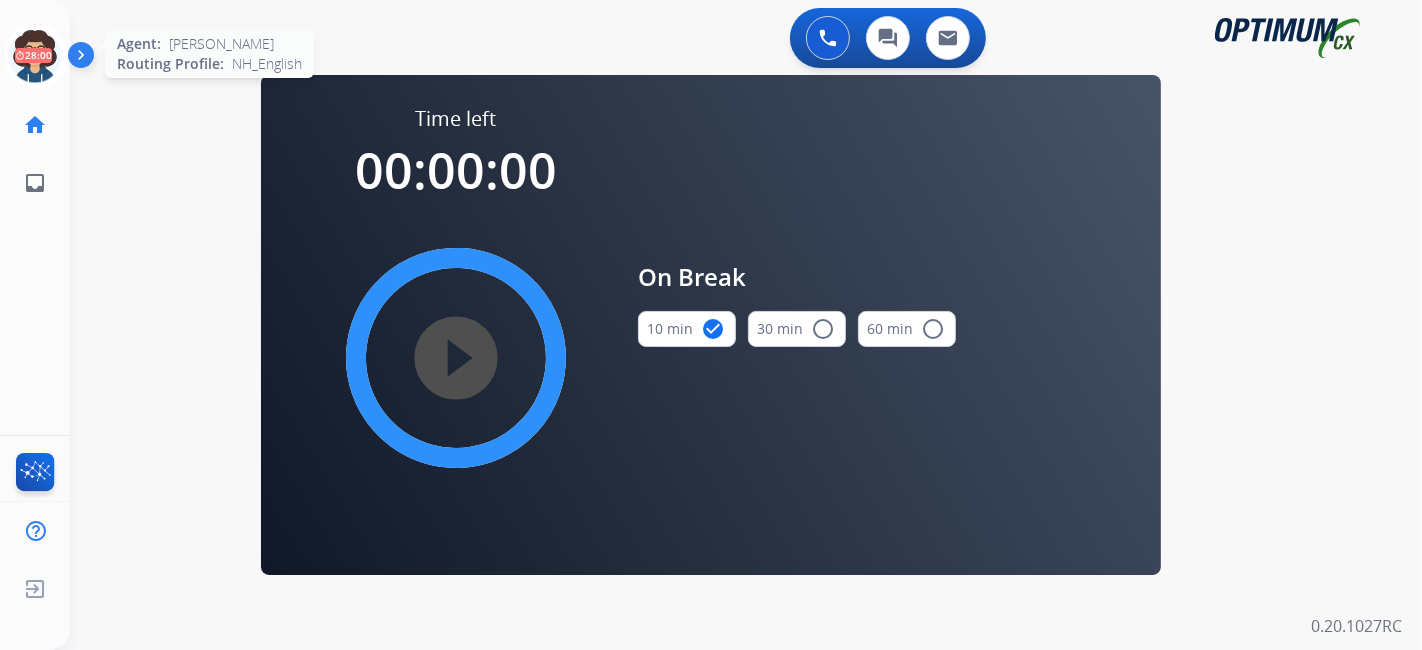 click 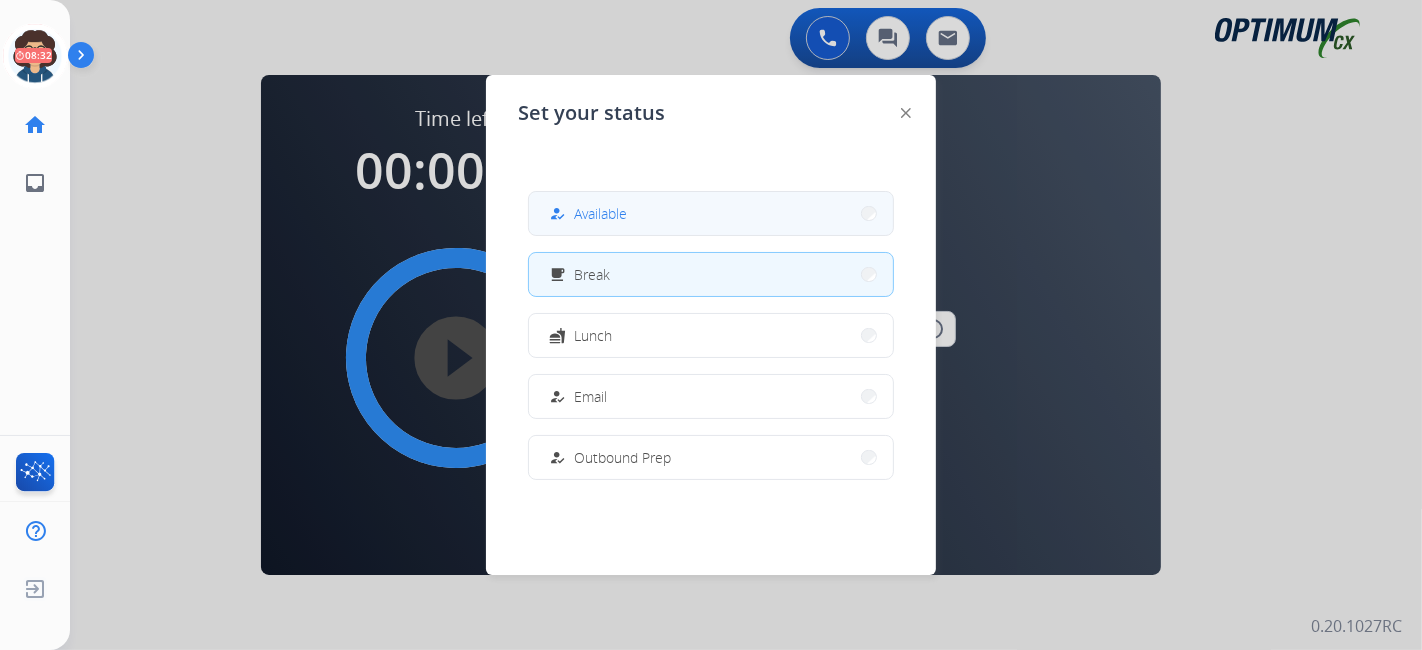 click on "how_to_reg Available" at bounding box center [711, 213] 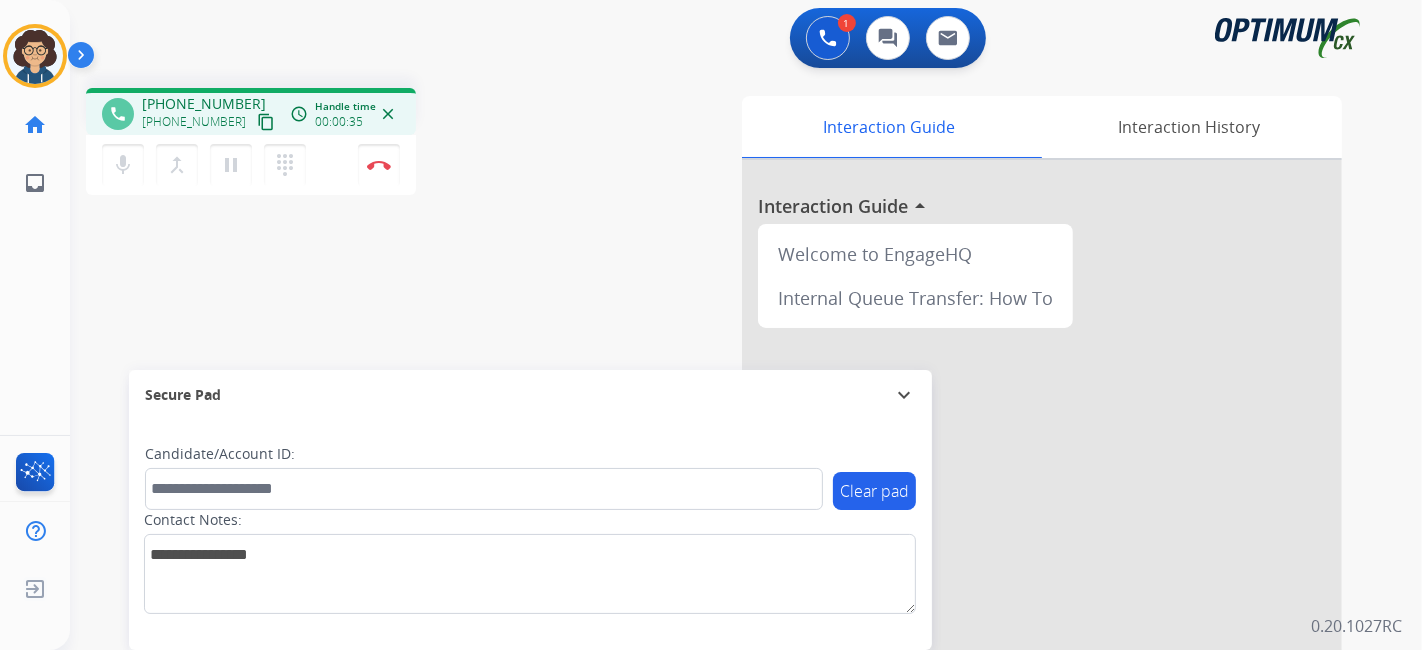 drag, startPoint x: 251, startPoint y: 121, endPoint x: 302, endPoint y: 18, distance: 114.93476 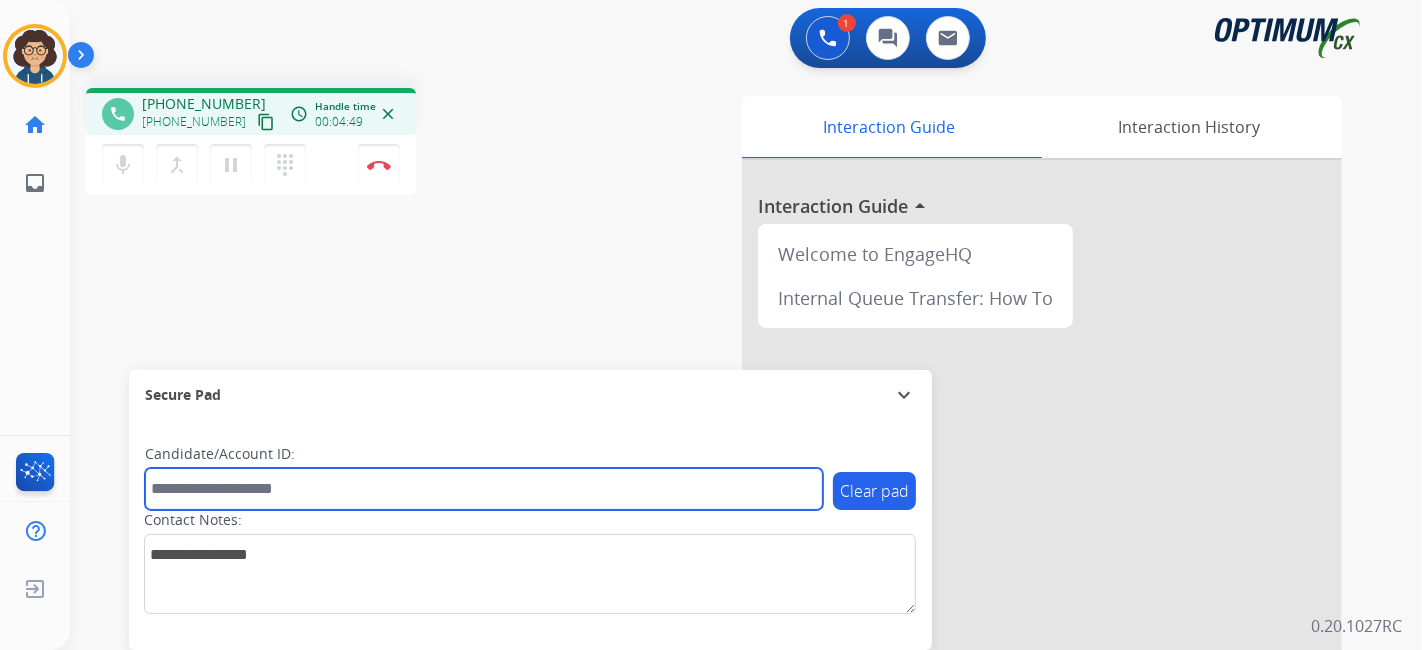 click at bounding box center [484, 489] 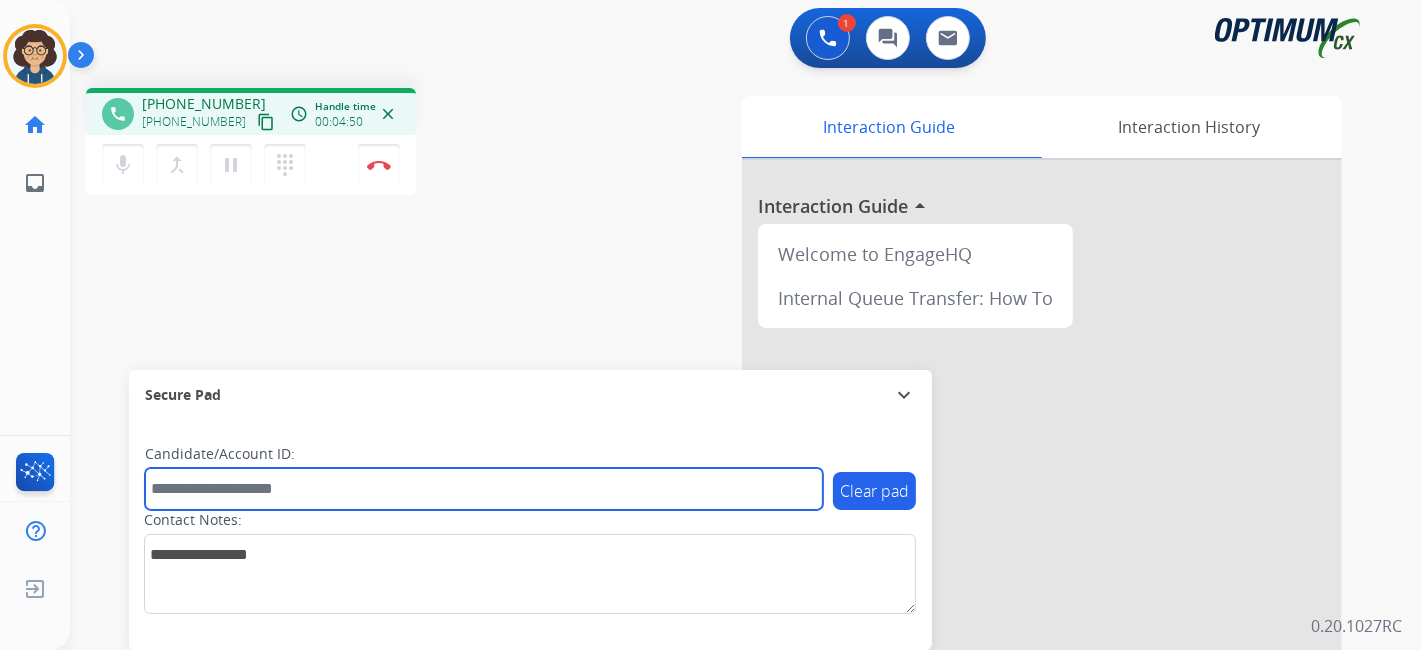 paste on "*******" 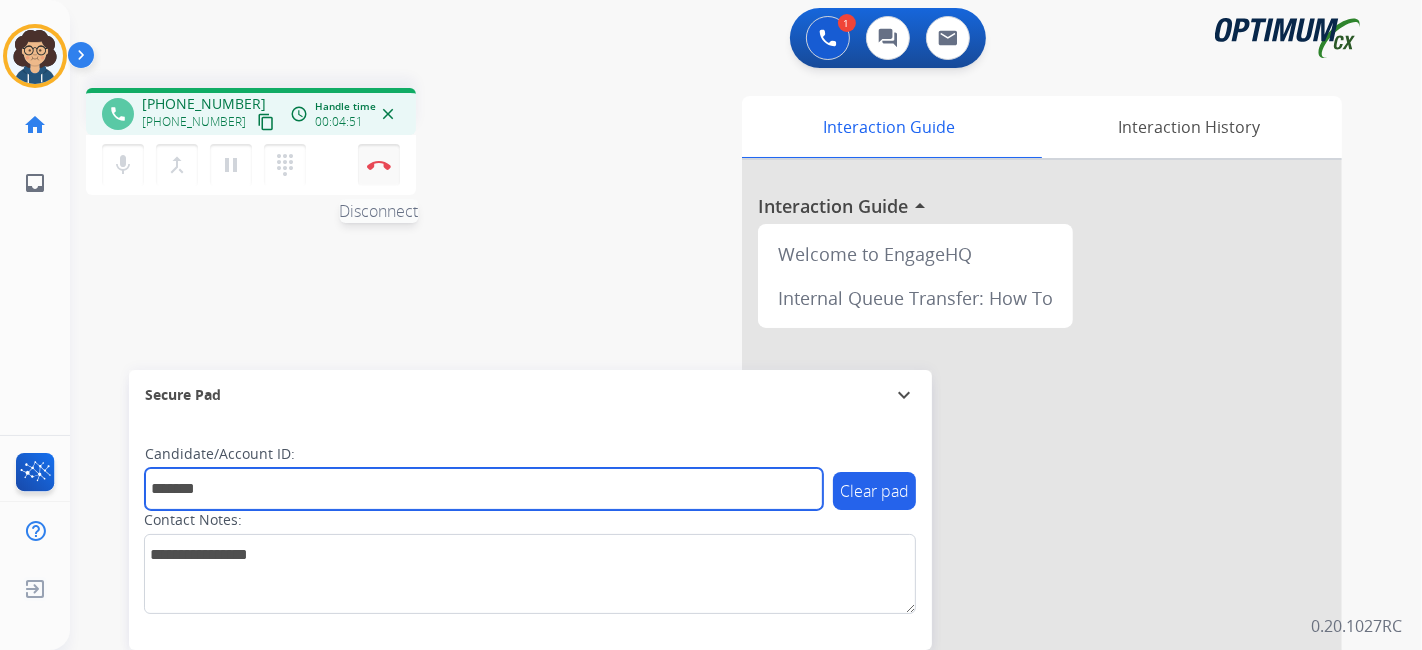 type on "*******" 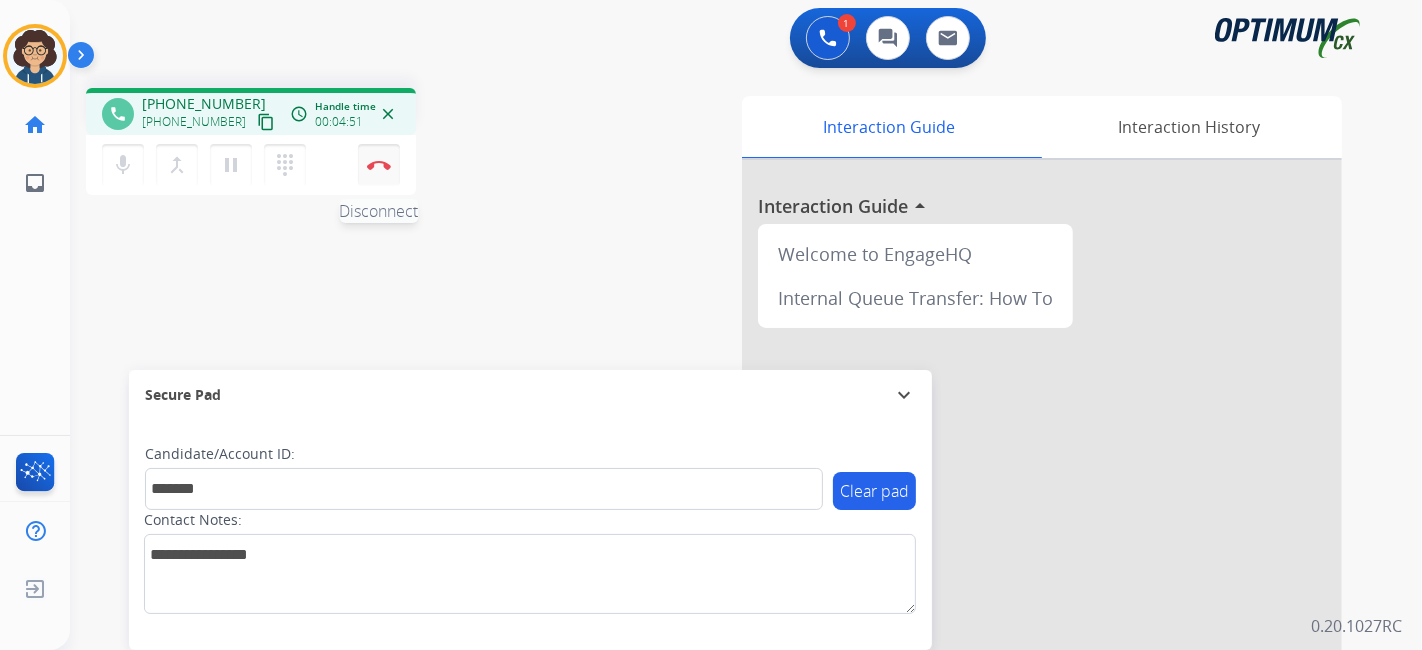 click on "Disconnect" at bounding box center [379, 165] 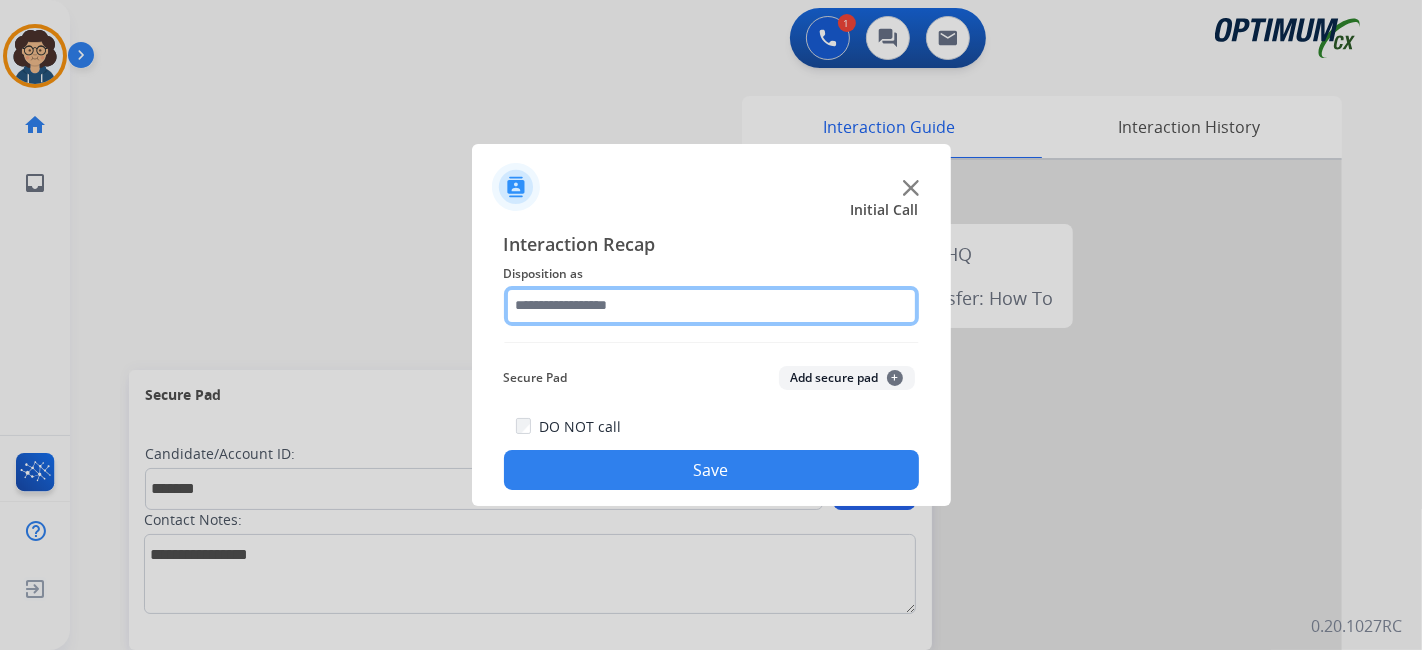 click 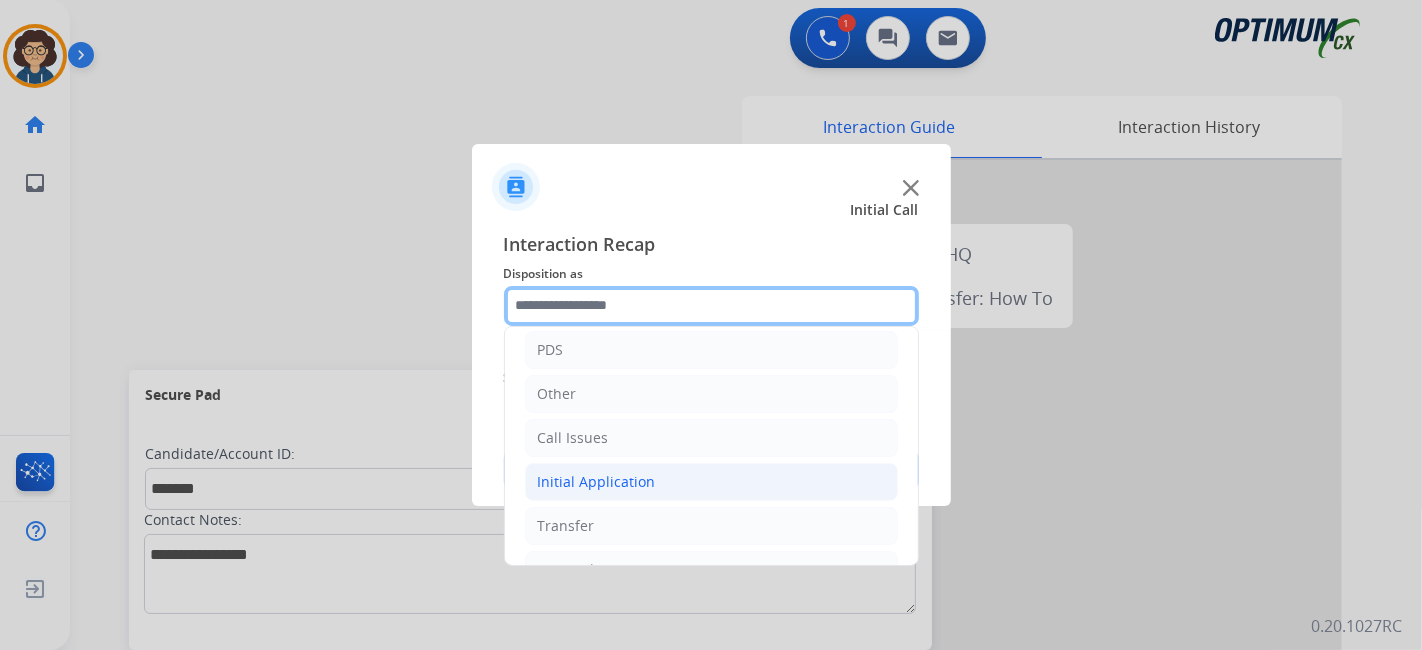 scroll, scrollTop: 131, scrollLeft: 0, axis: vertical 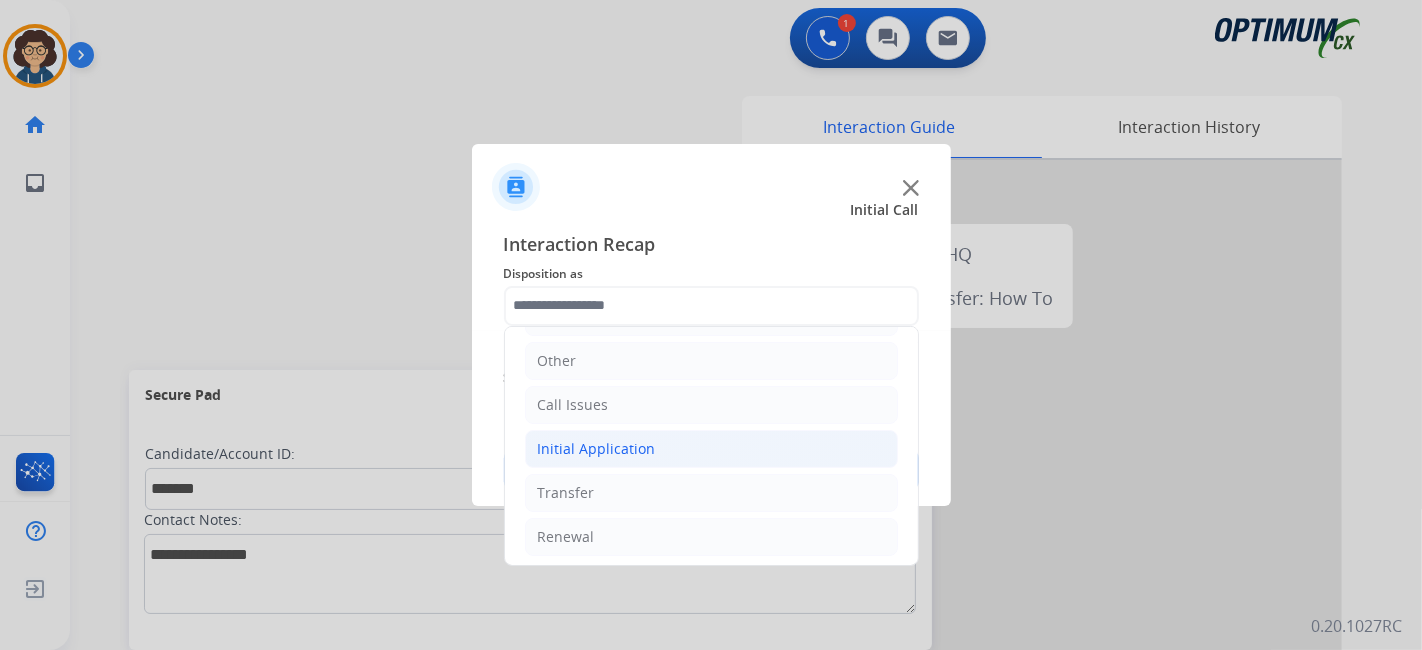 click on "Initial Application" 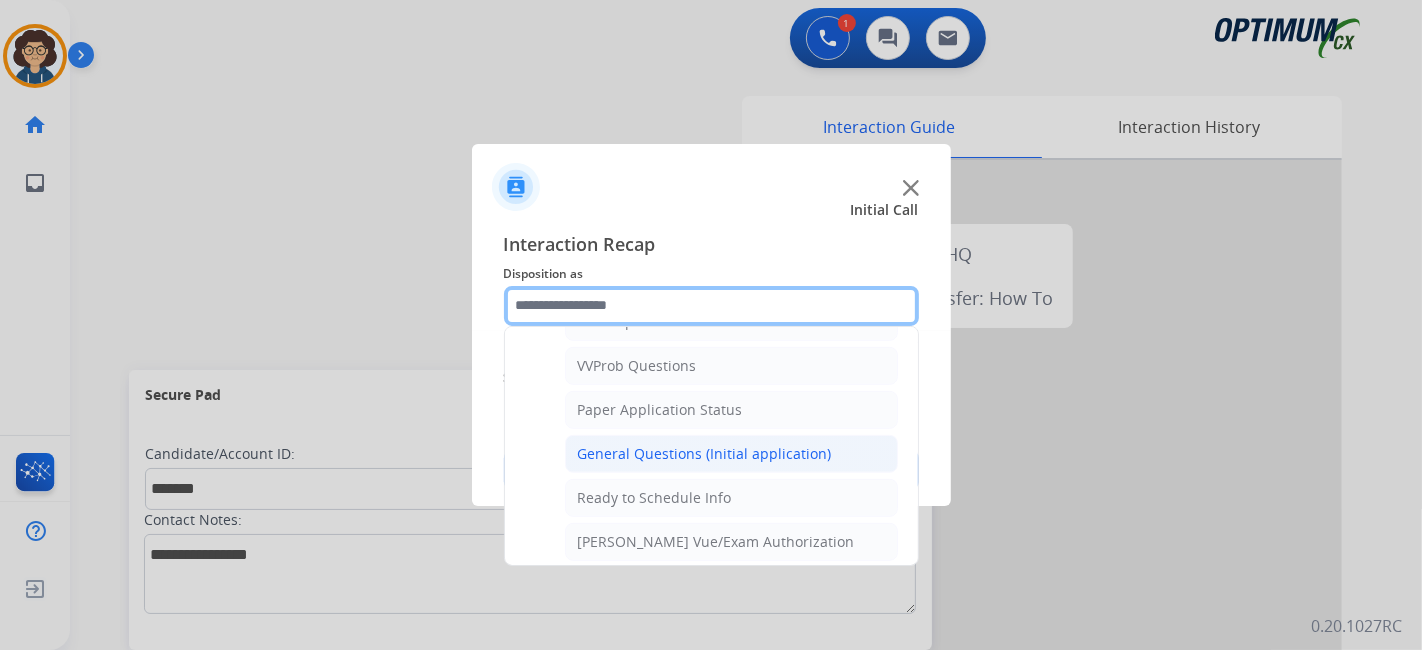 scroll, scrollTop: 1074, scrollLeft: 0, axis: vertical 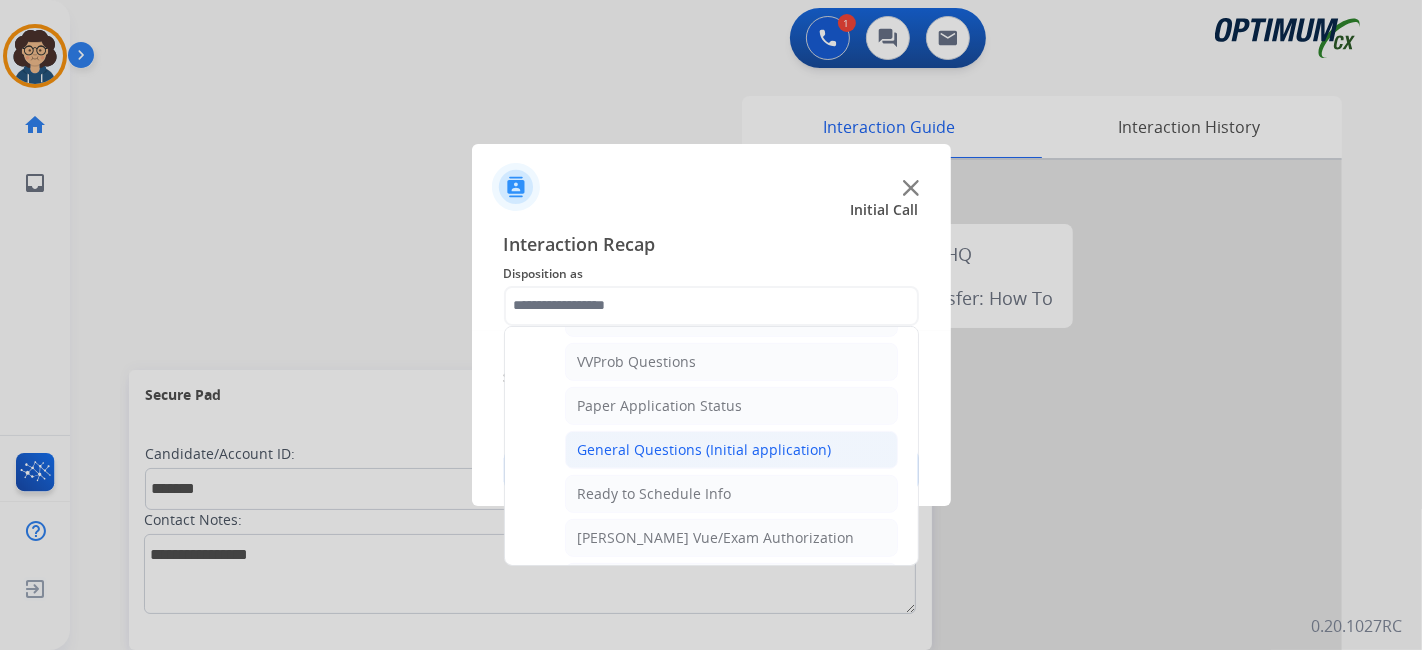 click on "General Questions (Initial application)" 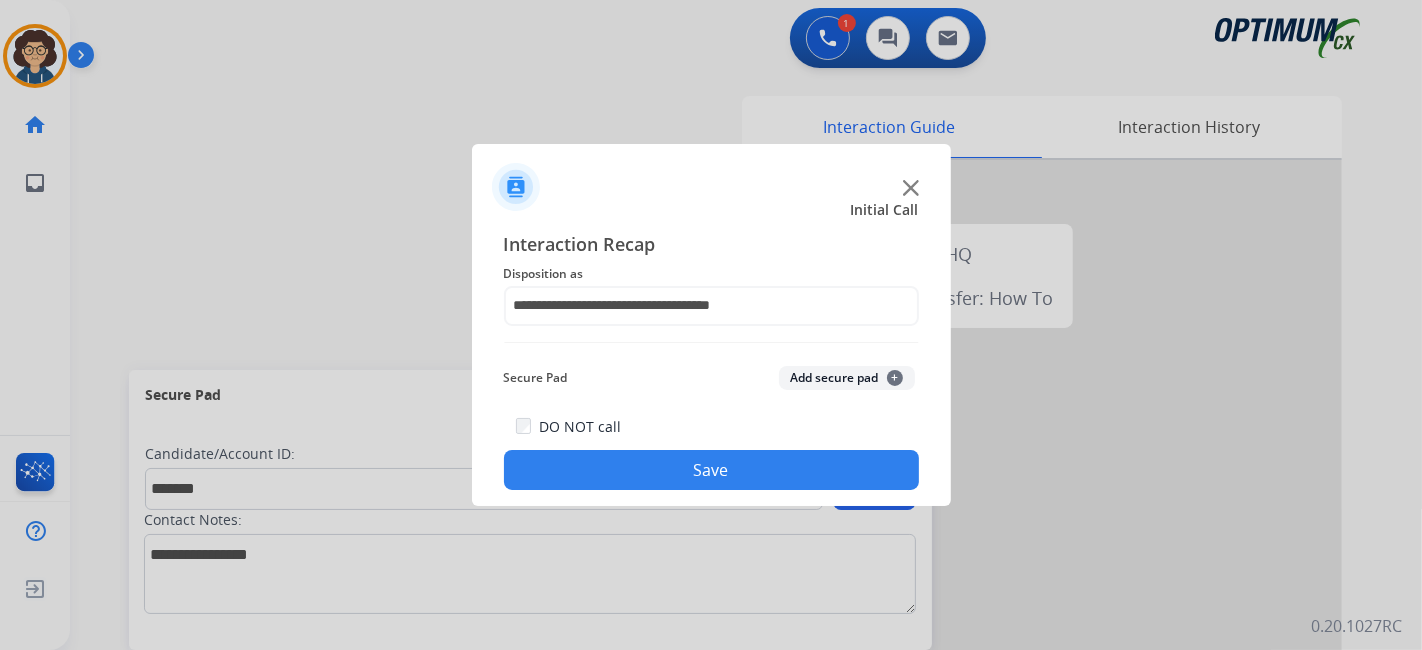 drag, startPoint x: 821, startPoint y: 384, endPoint x: 782, endPoint y: 458, distance: 83.64807 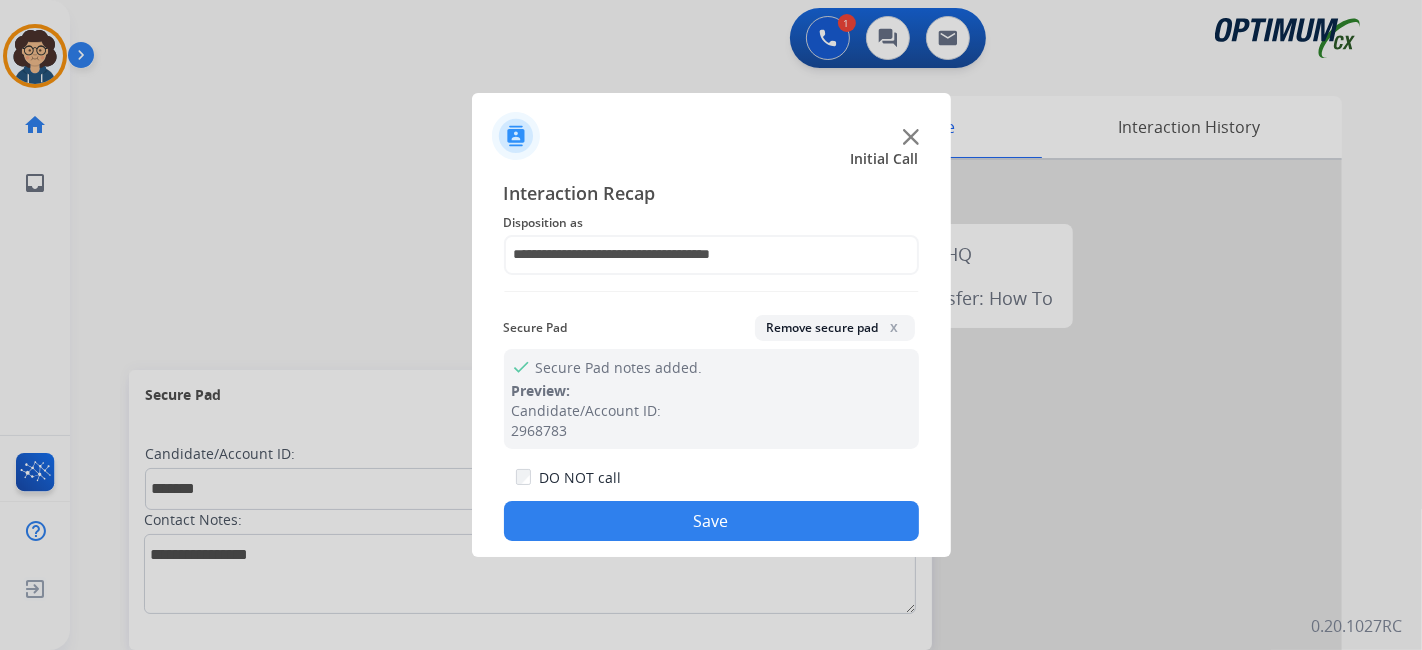 drag, startPoint x: 738, startPoint y: 518, endPoint x: 682, endPoint y: 464, distance: 77.7946 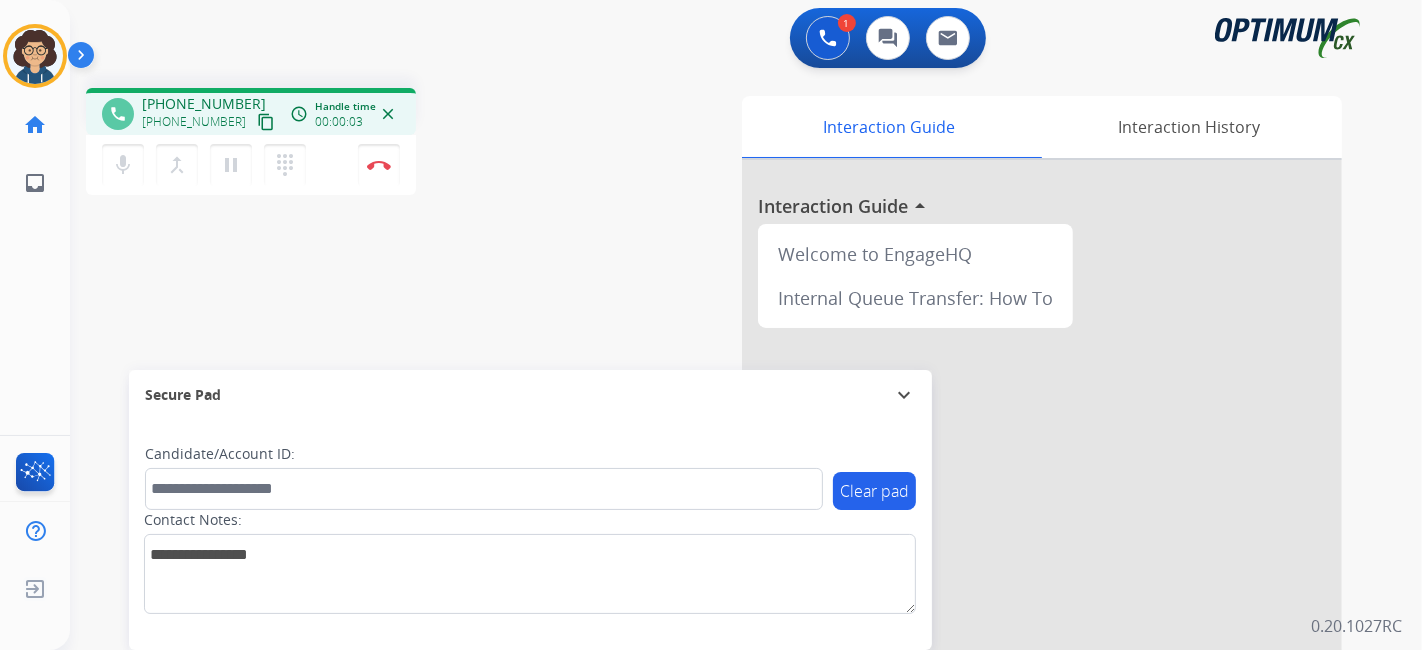 click on "content_copy" at bounding box center (266, 122) 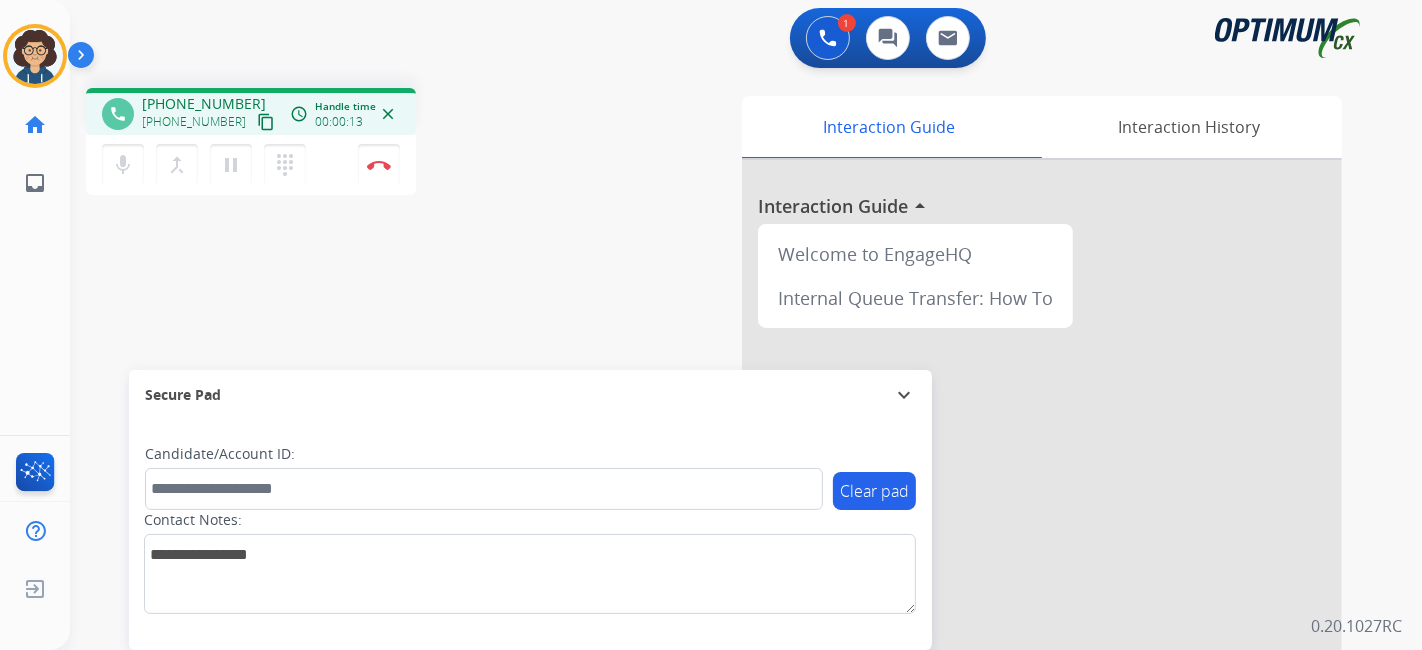 click on "phone [PHONE_NUMBER] [PHONE_NUMBER] content_copy access_time Call metrics Queue   00:08 Hold   00:00 Talk   00:14 Total   00:21 Handle time 00:00:13 close mic Mute merge_type Bridge pause Hold dialpad Dialpad Disconnect swap_horiz Break voice bridge close_fullscreen Connect 3-Way Call merge_type Separate 3-Way Call  Interaction Guide   Interaction History  Interaction Guide arrow_drop_up  Welcome to EngageHQ   Internal Queue Transfer: How To  Secure Pad expand_more Clear pad Candidate/Account ID: Contact Notes:" at bounding box center [722, 489] 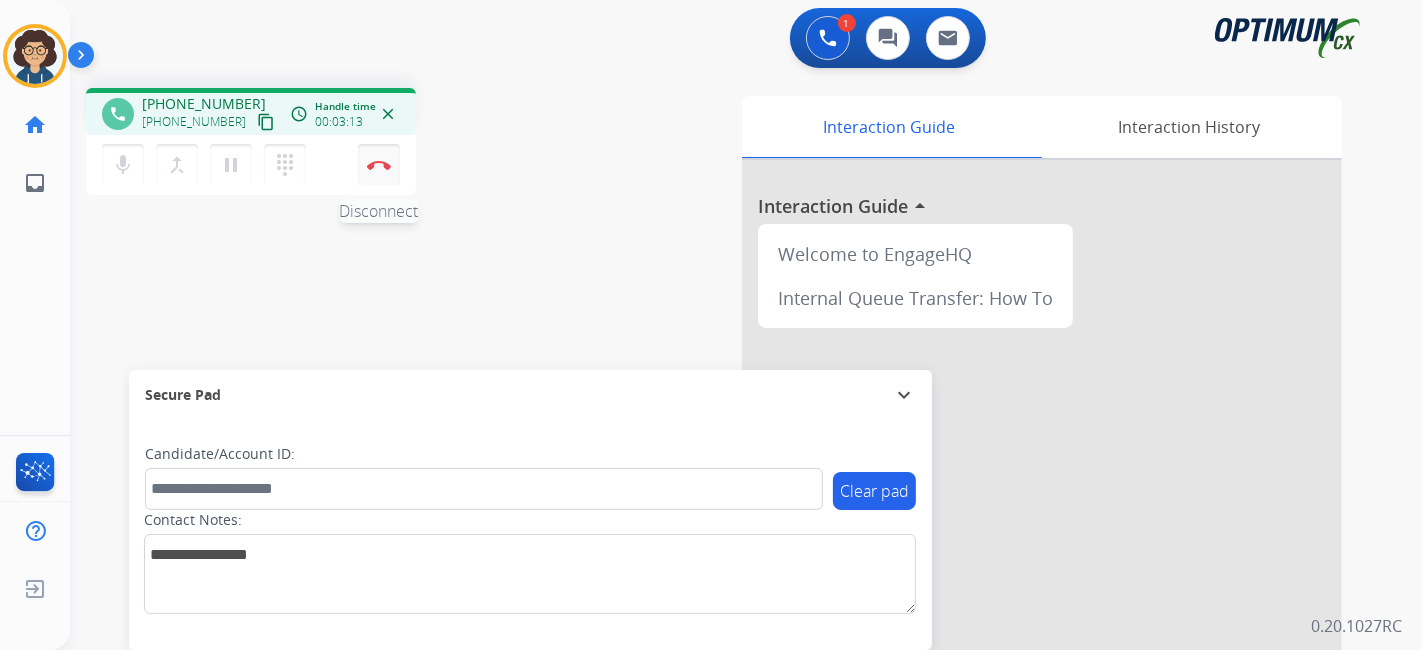 click at bounding box center [379, 165] 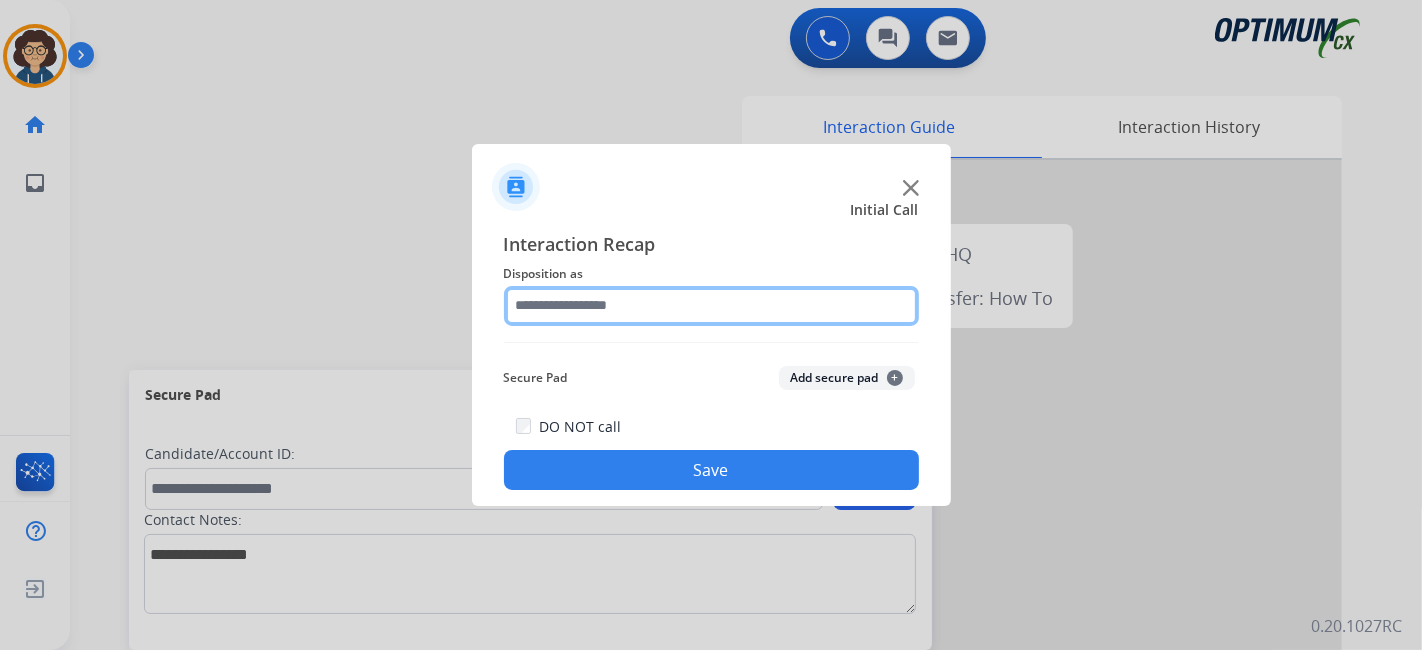 click 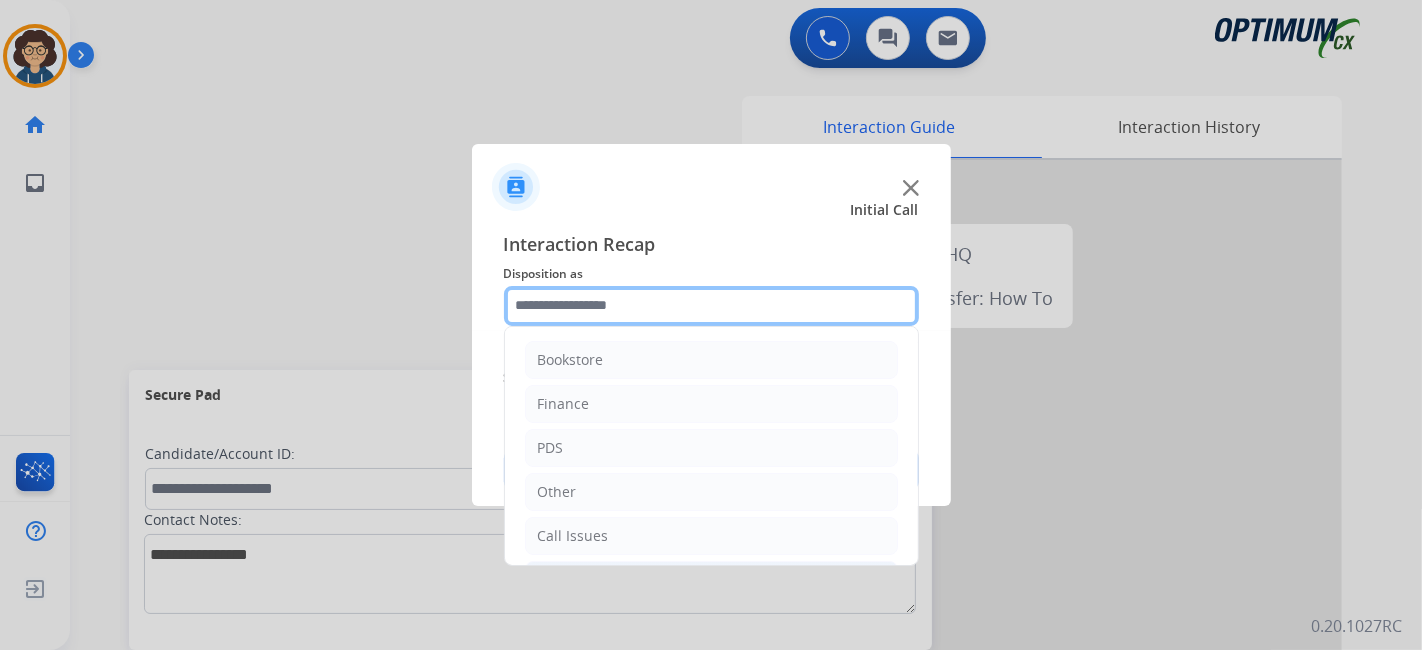 scroll, scrollTop: 131, scrollLeft: 0, axis: vertical 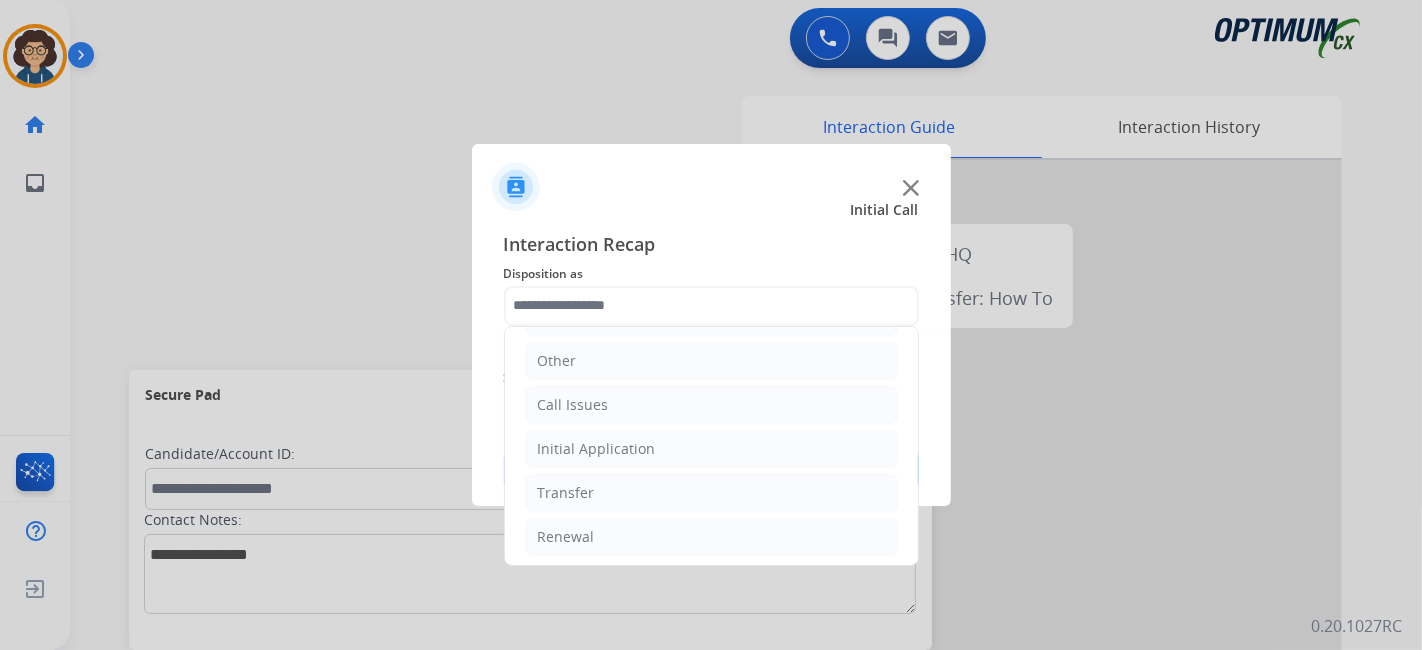 drag, startPoint x: 665, startPoint y: 437, endPoint x: 808, endPoint y: 424, distance: 143.58969 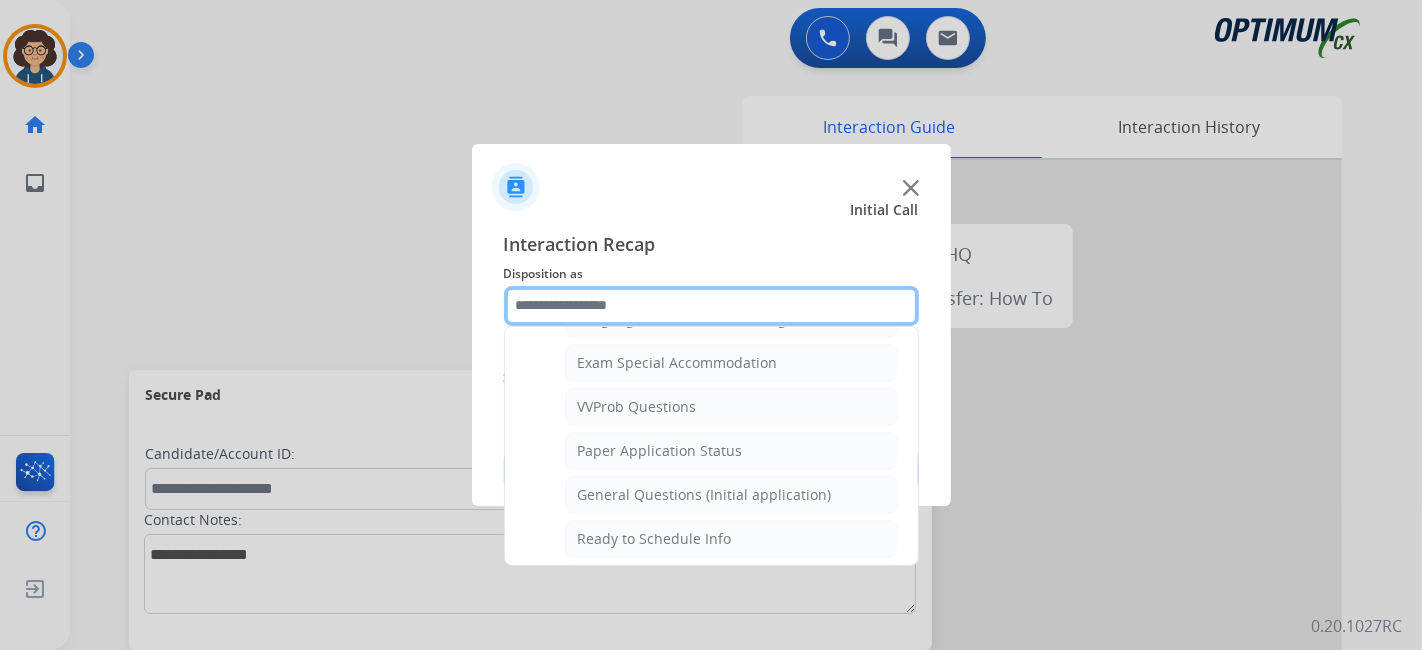 scroll, scrollTop: 1034, scrollLeft: 0, axis: vertical 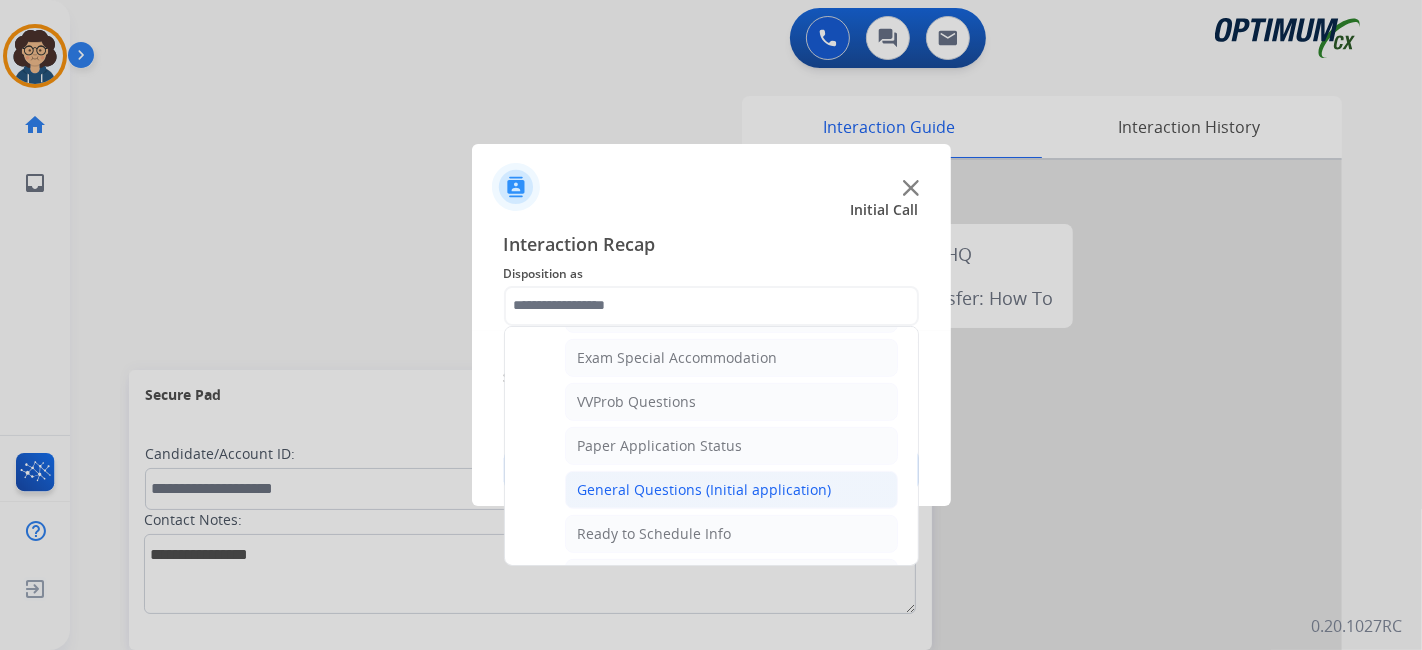 drag, startPoint x: 825, startPoint y: 464, endPoint x: 811, endPoint y: 473, distance: 16.643316 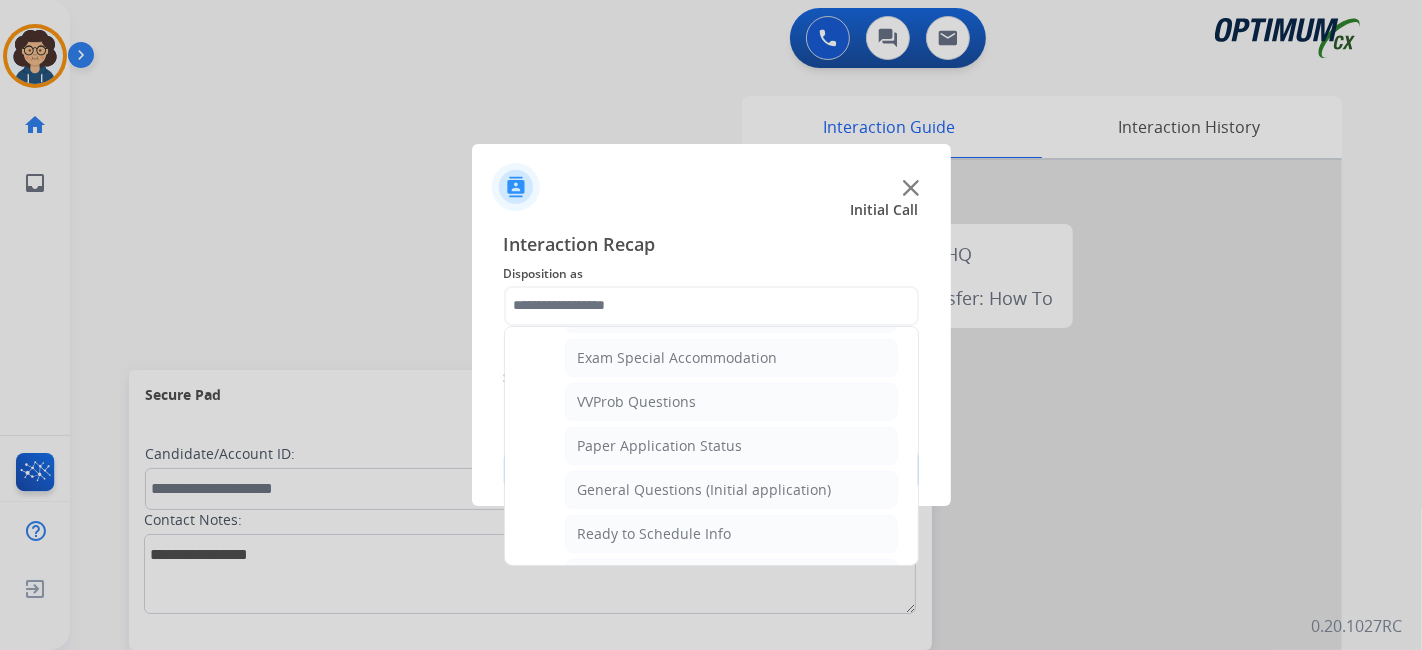 click on "General Questions (Initial application)" 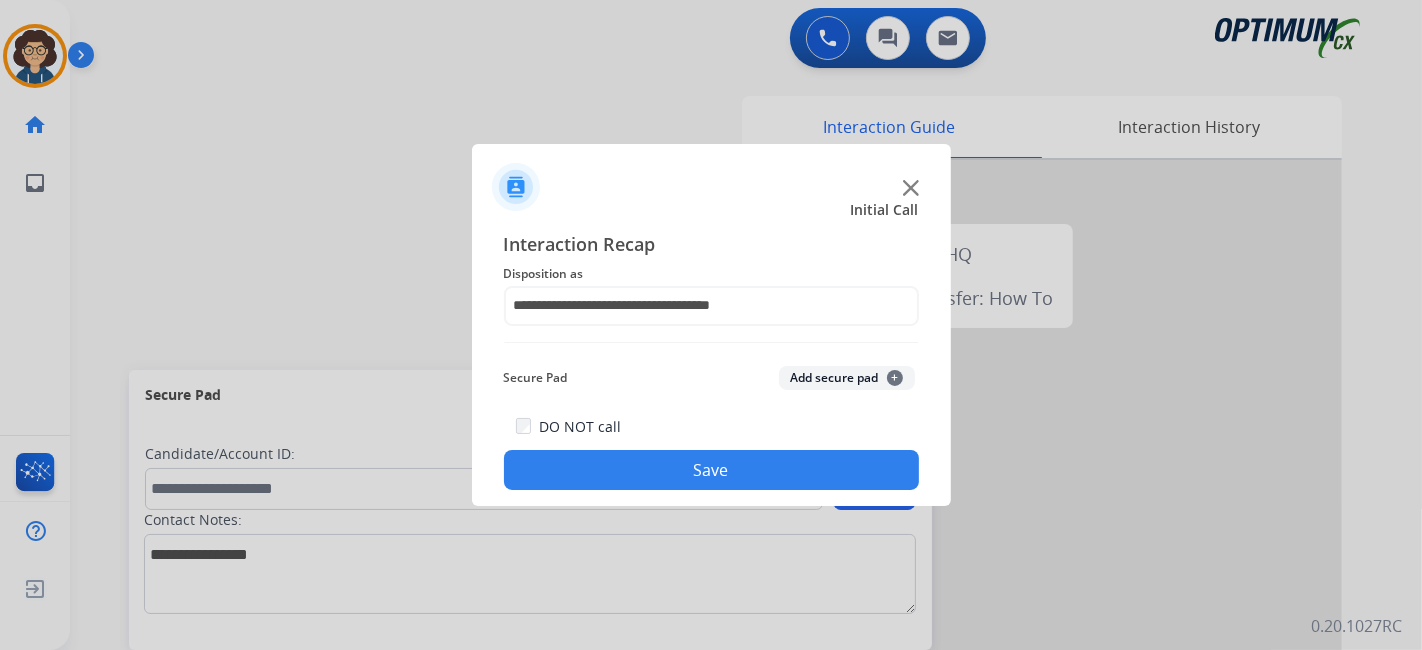 click on "Save" 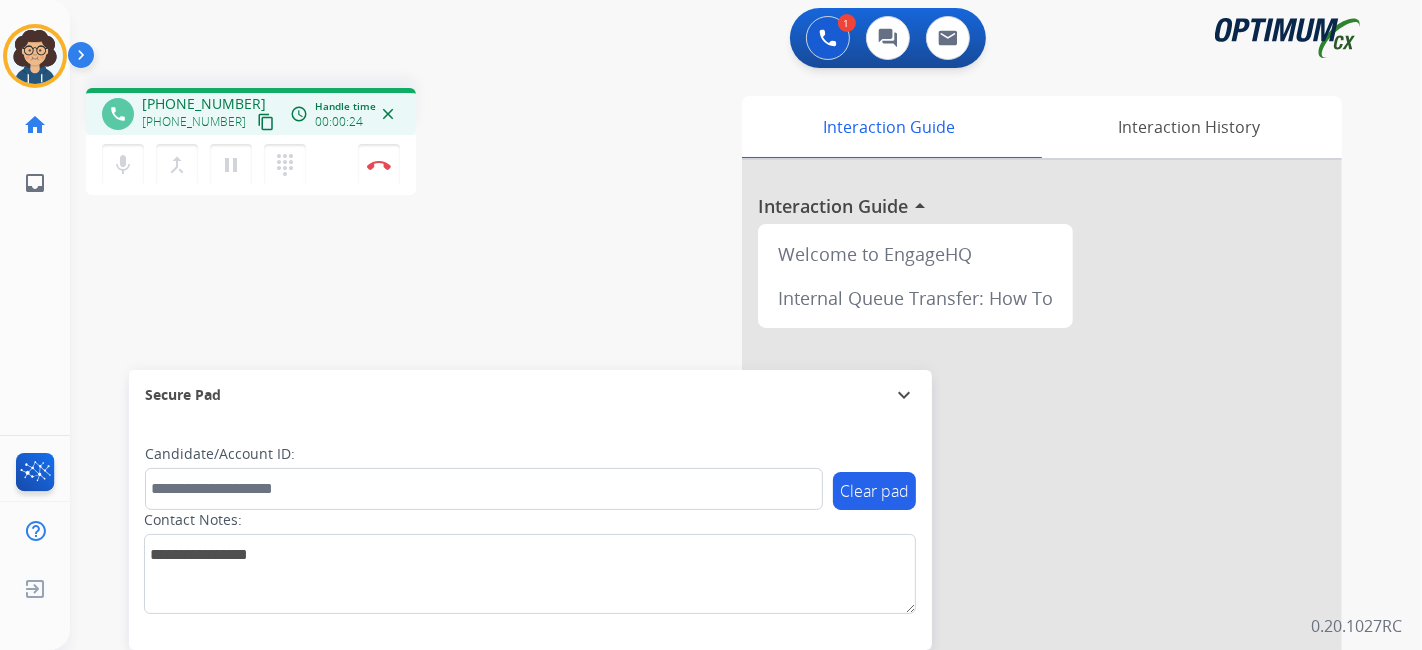click on "content_copy" at bounding box center [266, 122] 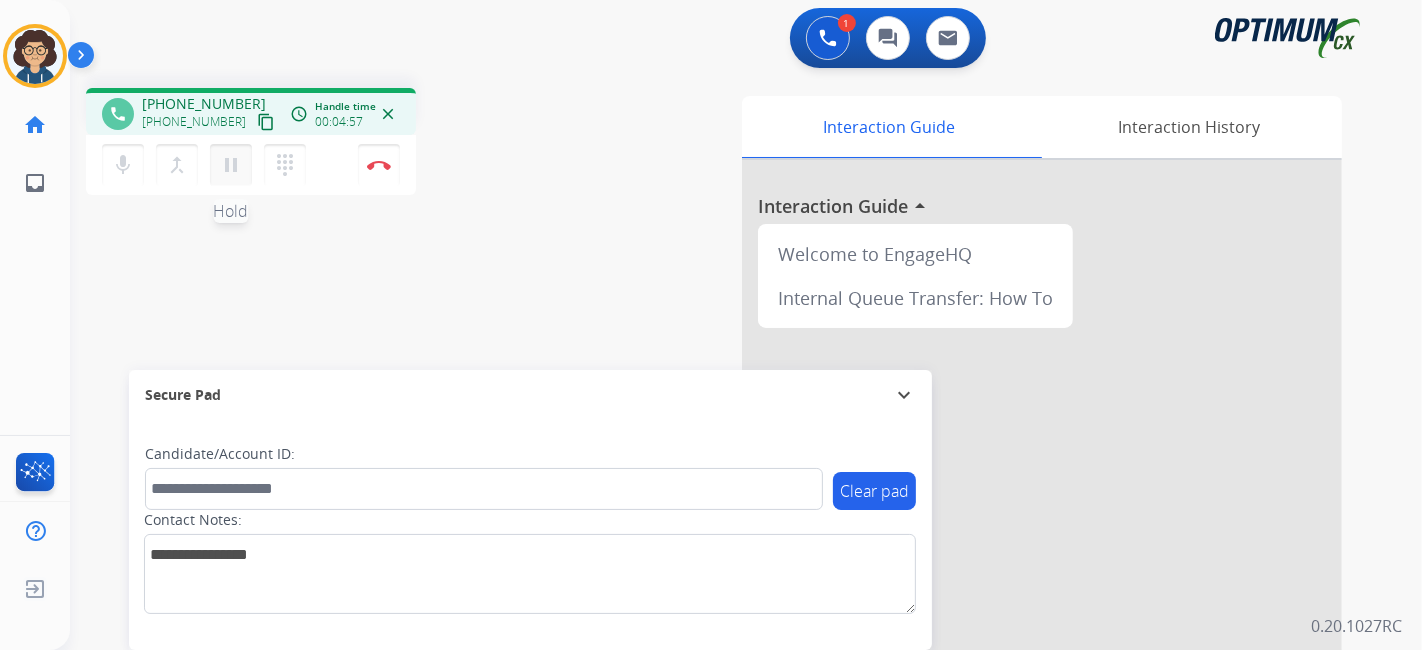 click on "pause" at bounding box center (231, 165) 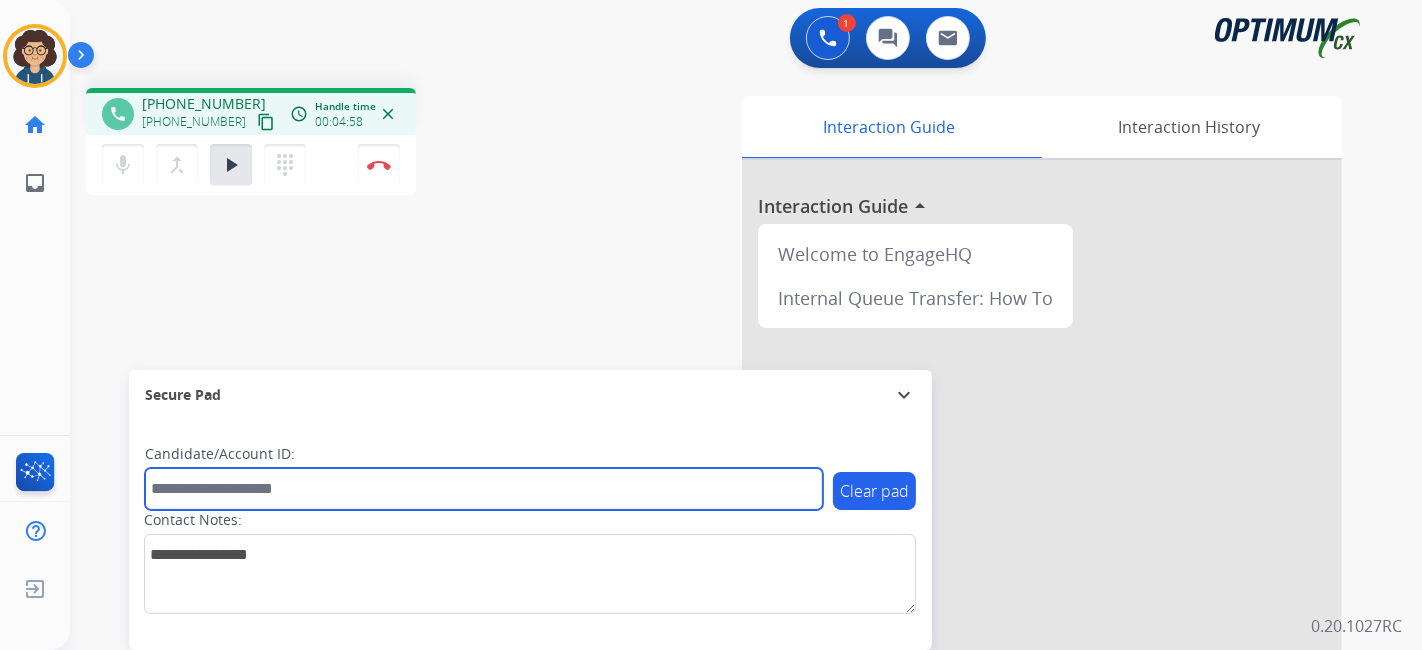 click at bounding box center [484, 489] 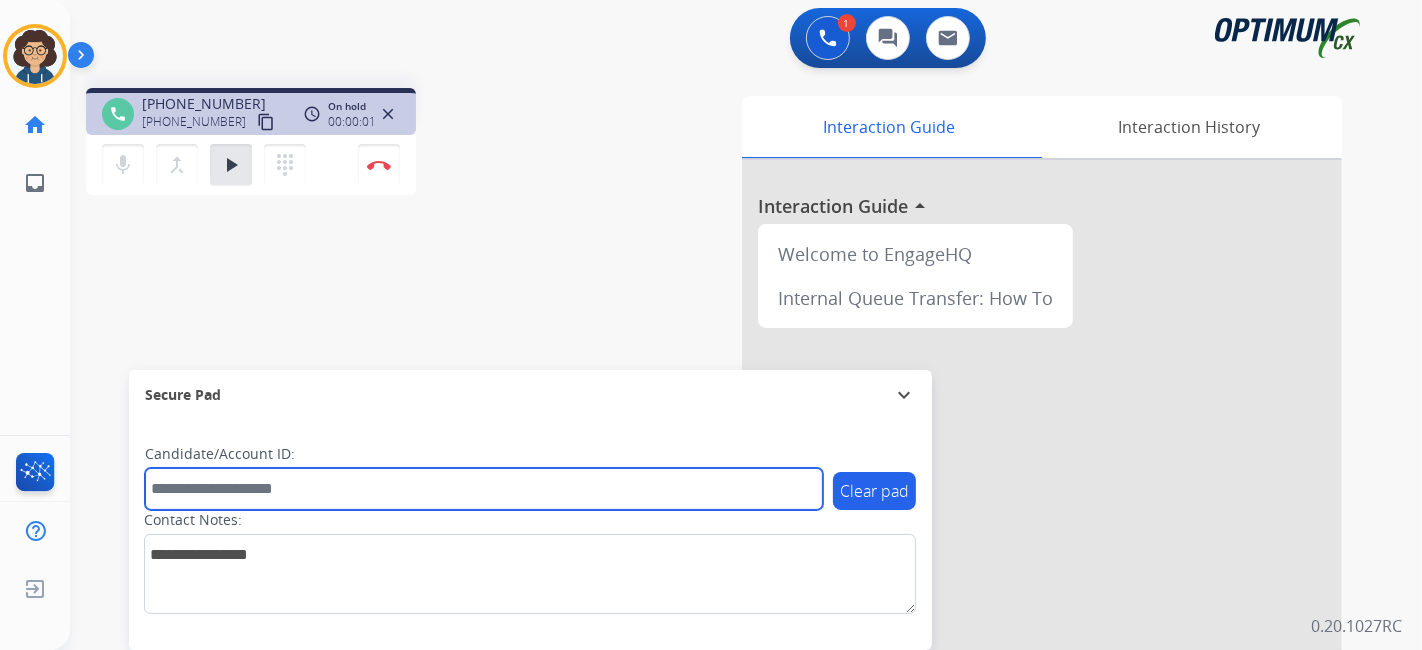 paste on "*******" 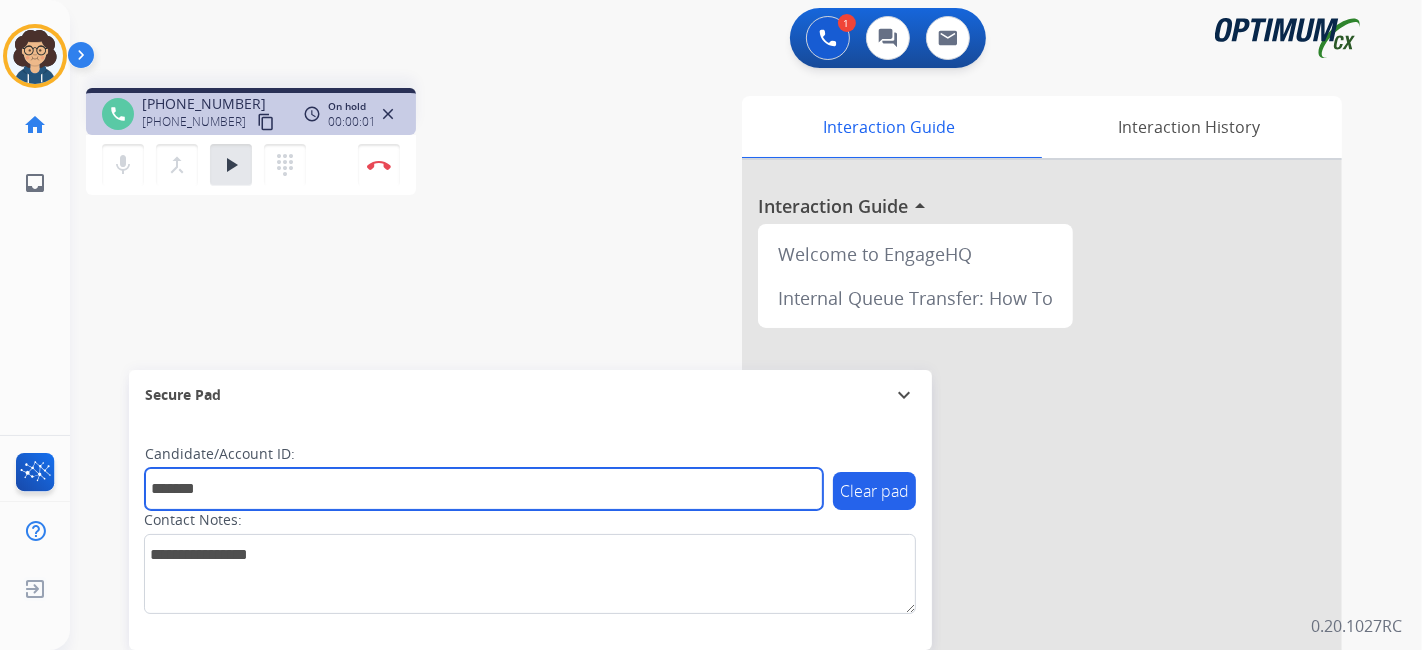 type on "*******" 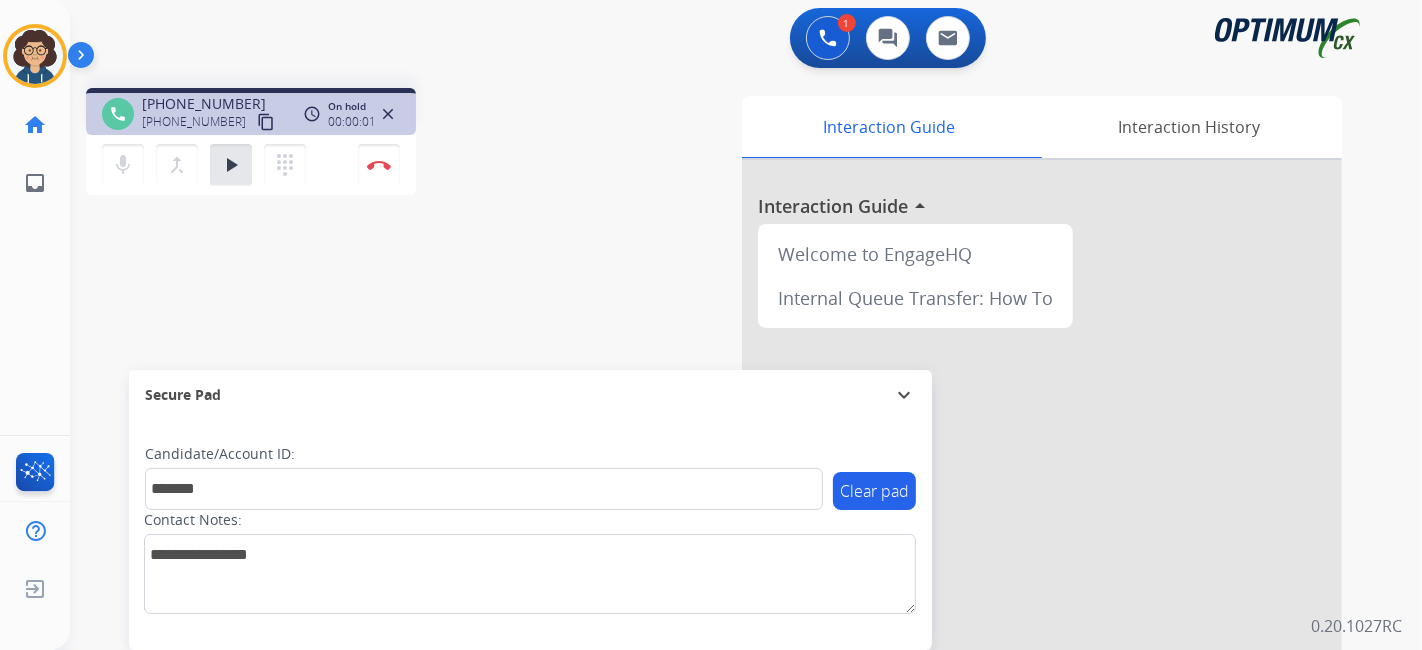 drag, startPoint x: 434, startPoint y: 311, endPoint x: 351, endPoint y: 7, distance: 315.12695 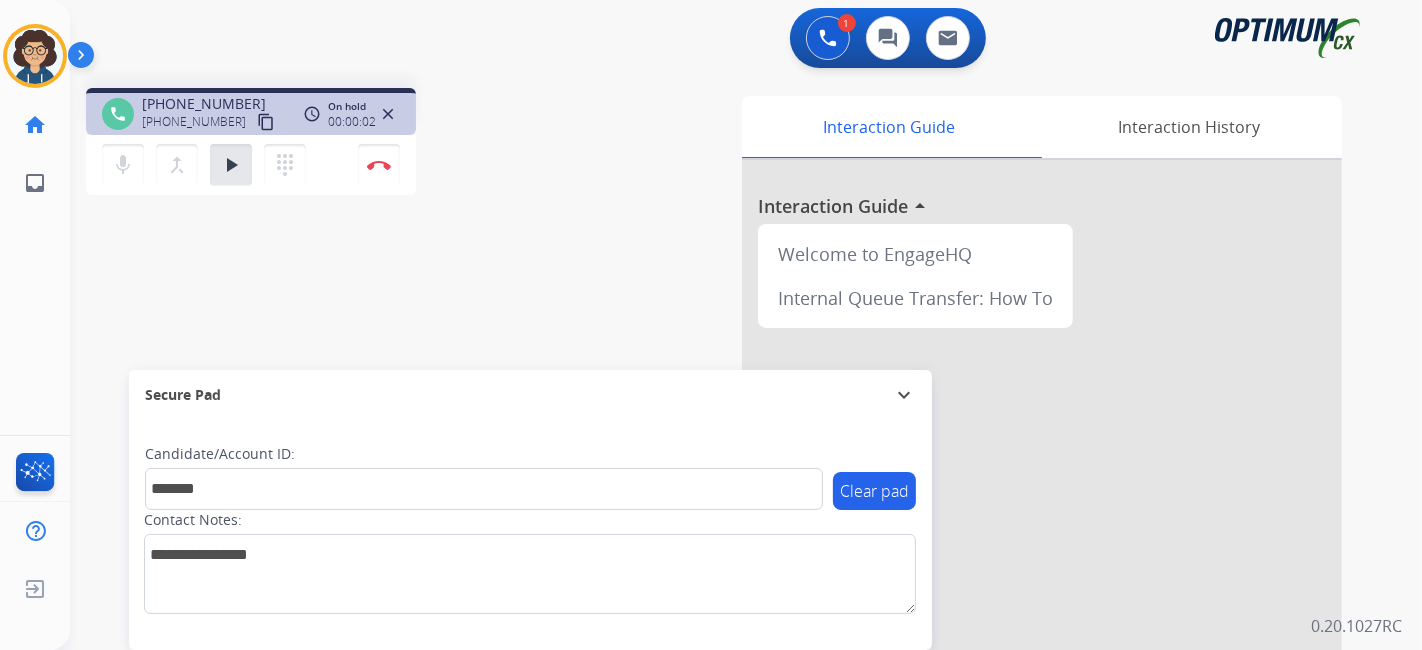 drag, startPoint x: 466, startPoint y: 84, endPoint x: 475, endPoint y: 7, distance: 77.52419 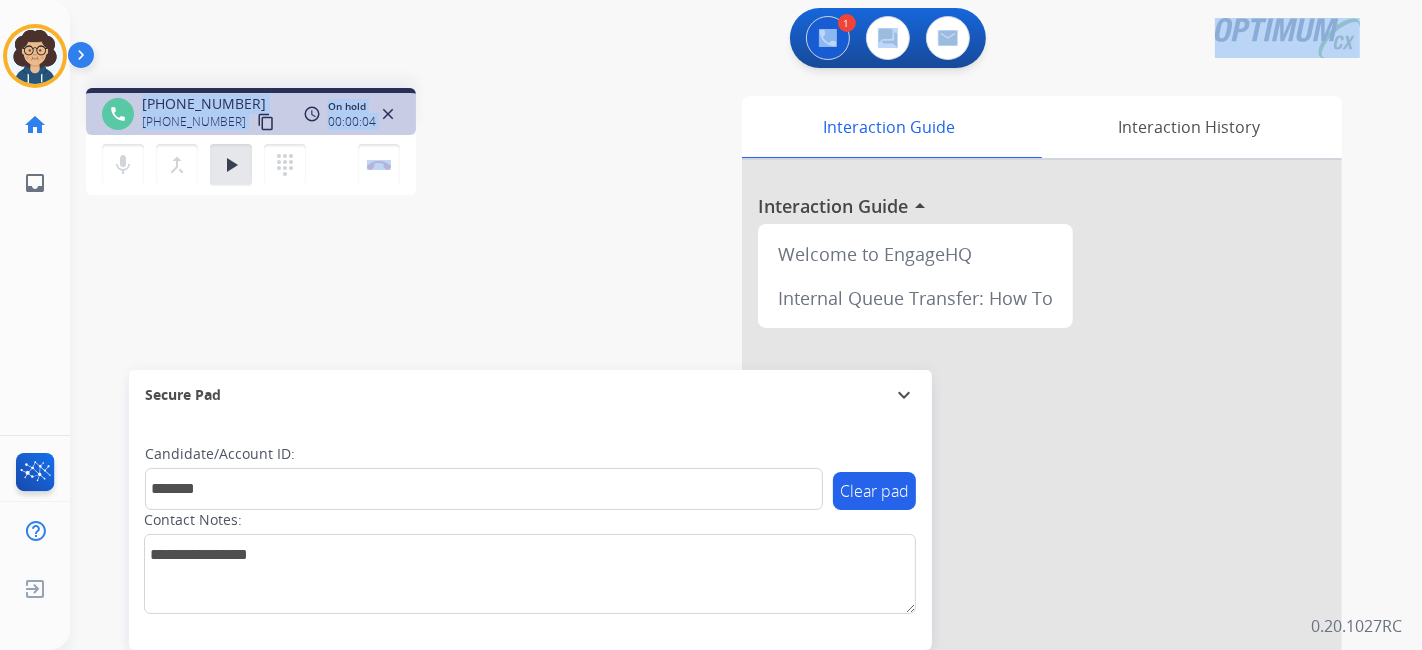 click on "phone [PHONE_NUMBER] [PHONE_NUMBER] content_copy access_time Call metrics Queue   00:09 Hold   00:04 Talk   04:59 Total   05:11 On hold 00:00:04 close mic Mute merge_type Bridge play_arrow Hold dialpad Dialpad Disconnect swap_horiz Break voice bridge close_fullscreen Connect 3-Way Call merge_type Separate 3-Way Call" at bounding box center (337, 144) 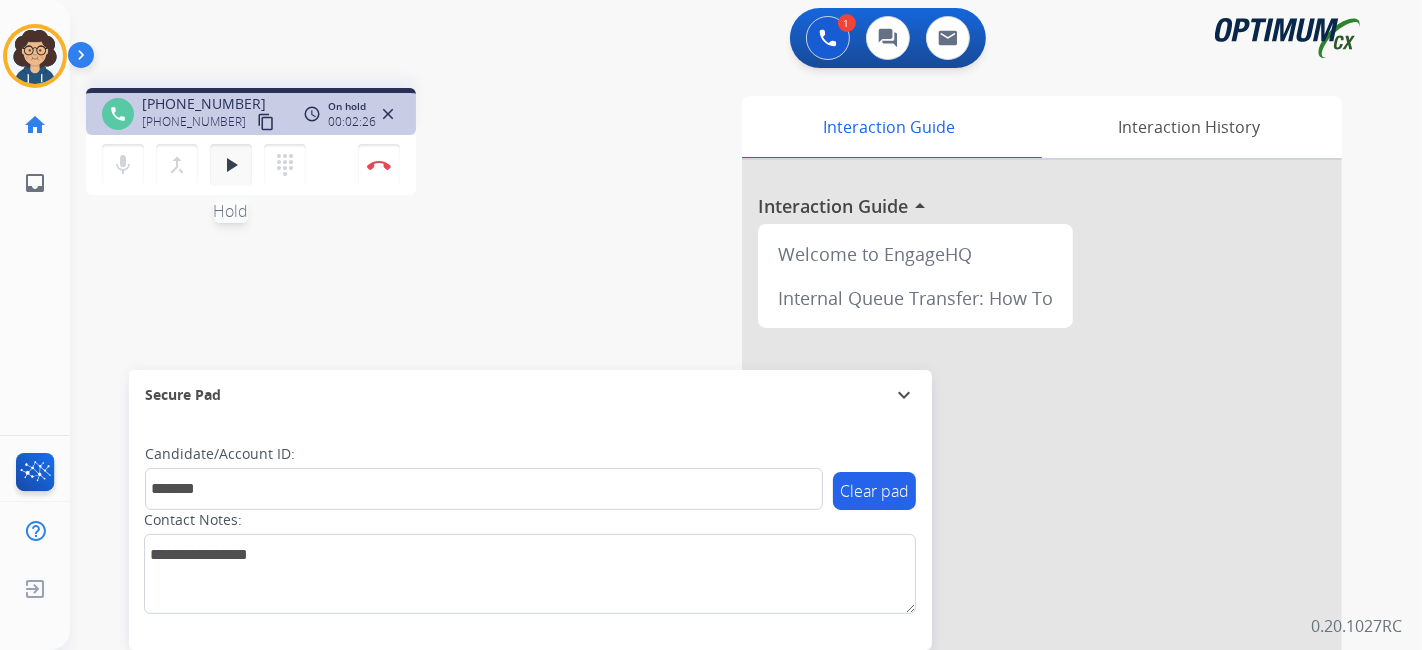 click on "play_arrow Hold" at bounding box center [231, 165] 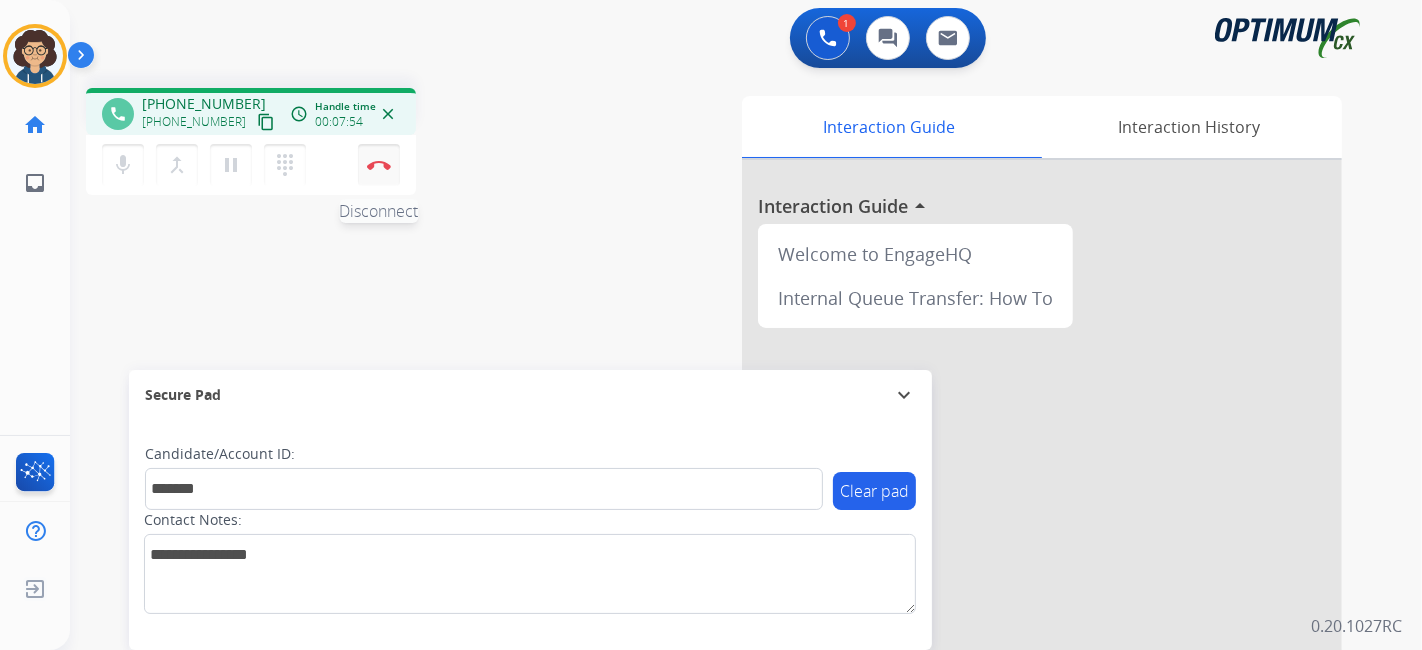 click on "Disconnect" at bounding box center (379, 165) 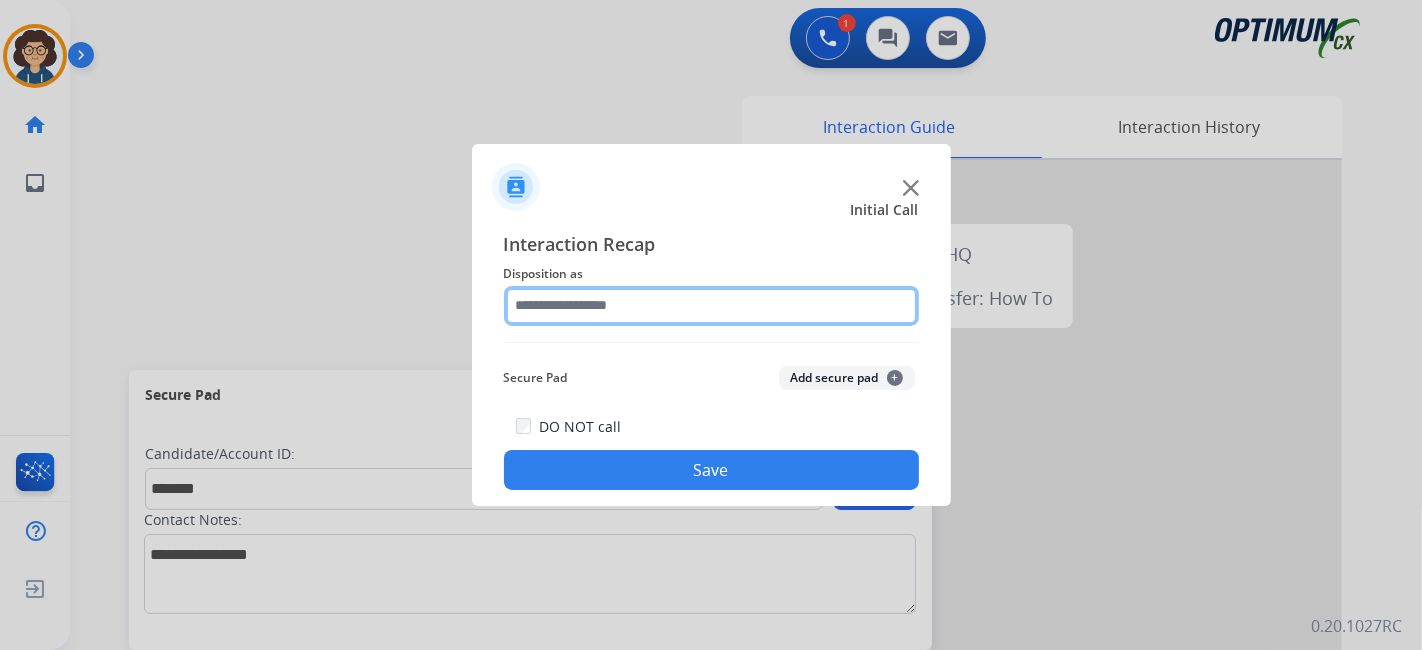 click 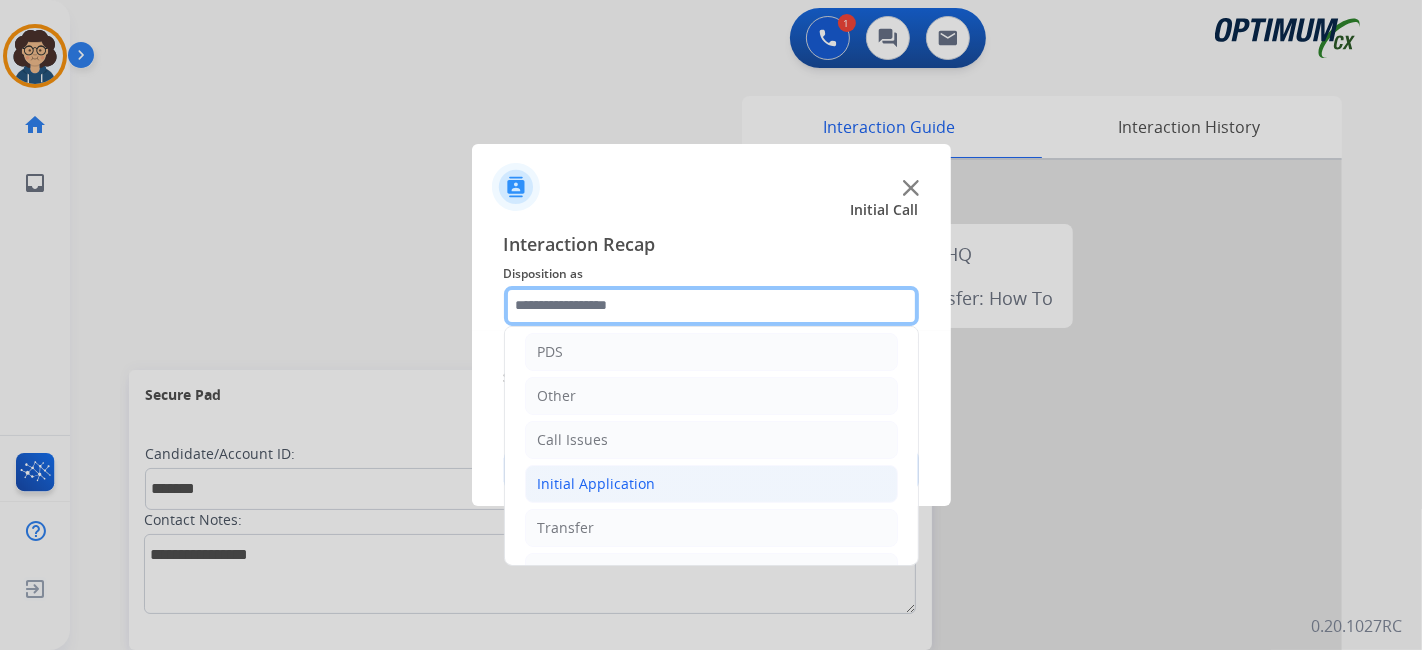 scroll, scrollTop: 131, scrollLeft: 0, axis: vertical 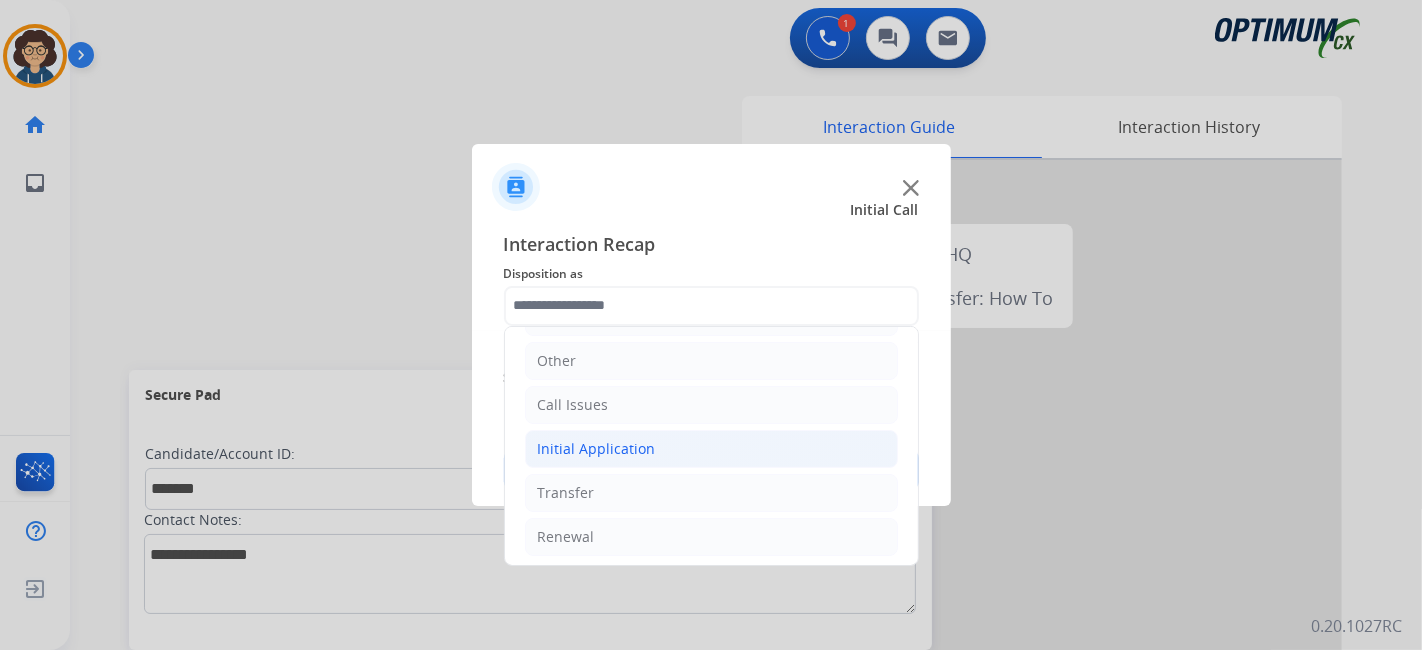 click on "Initial Application" 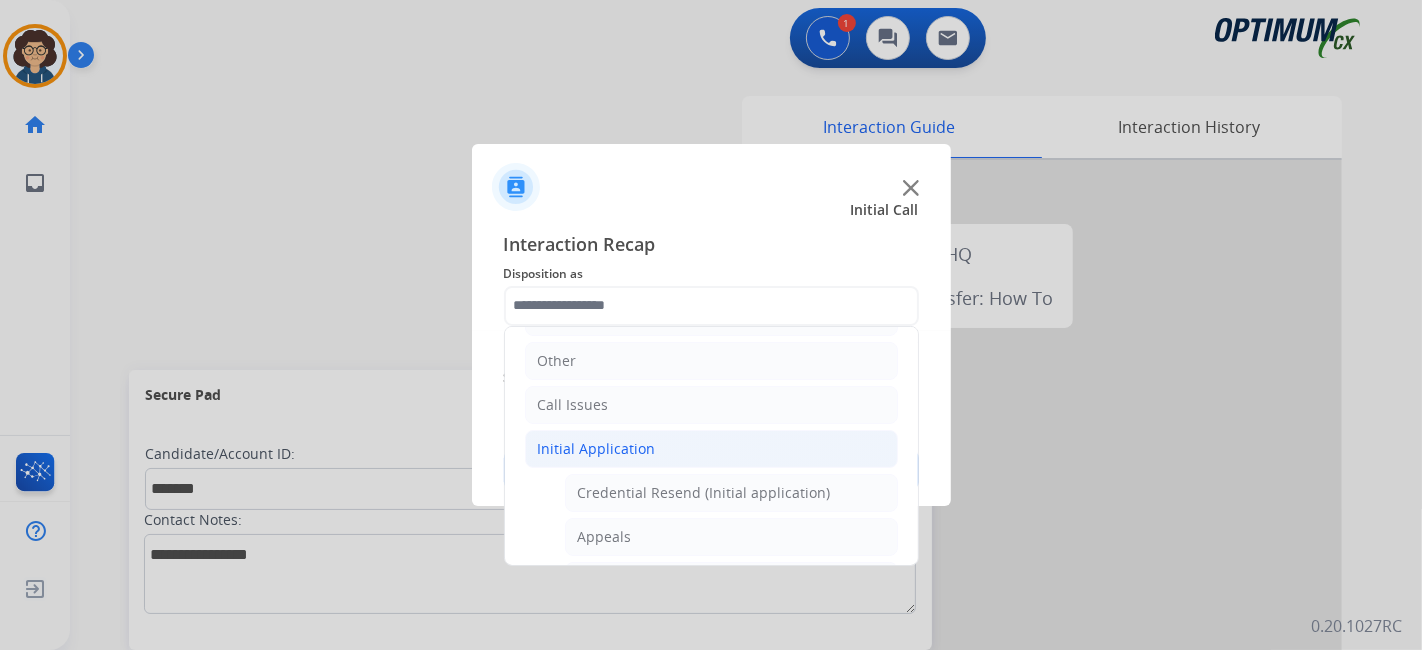 drag, startPoint x: 688, startPoint y: 494, endPoint x: 790, endPoint y: 435, distance: 117.83463 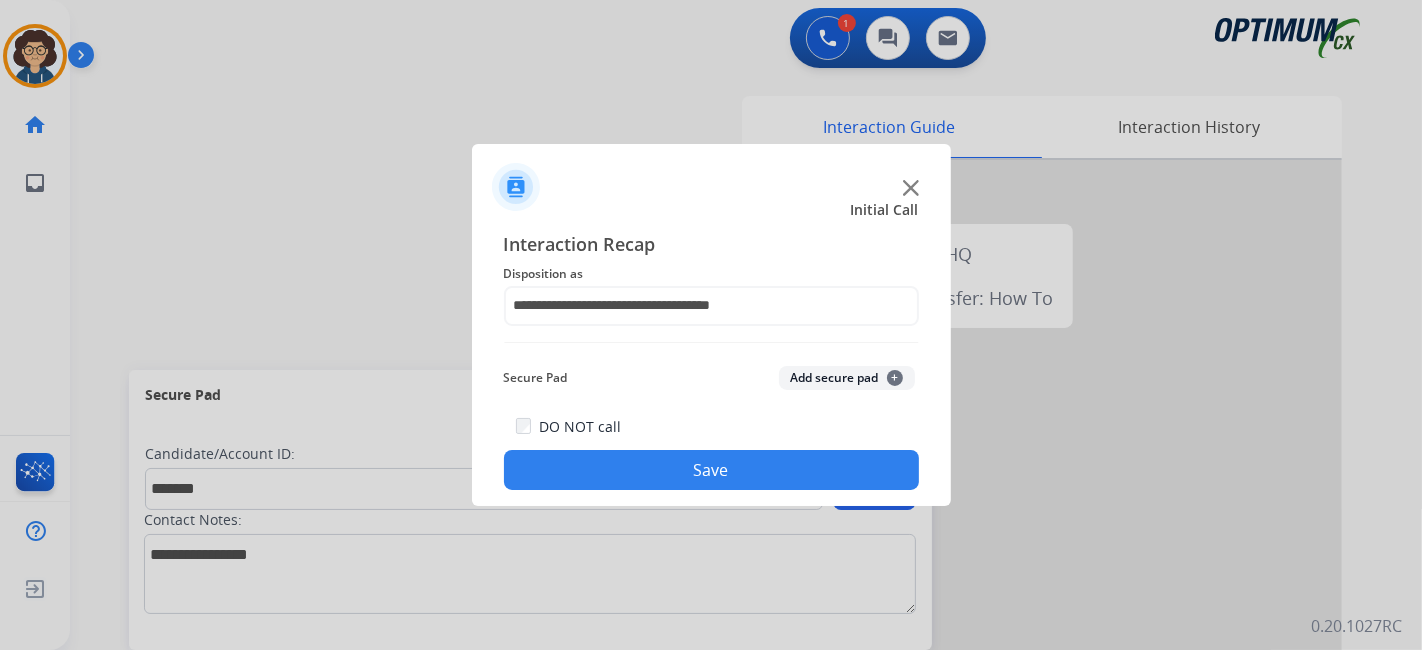 drag, startPoint x: 857, startPoint y: 361, endPoint x: 853, endPoint y: 375, distance: 14.56022 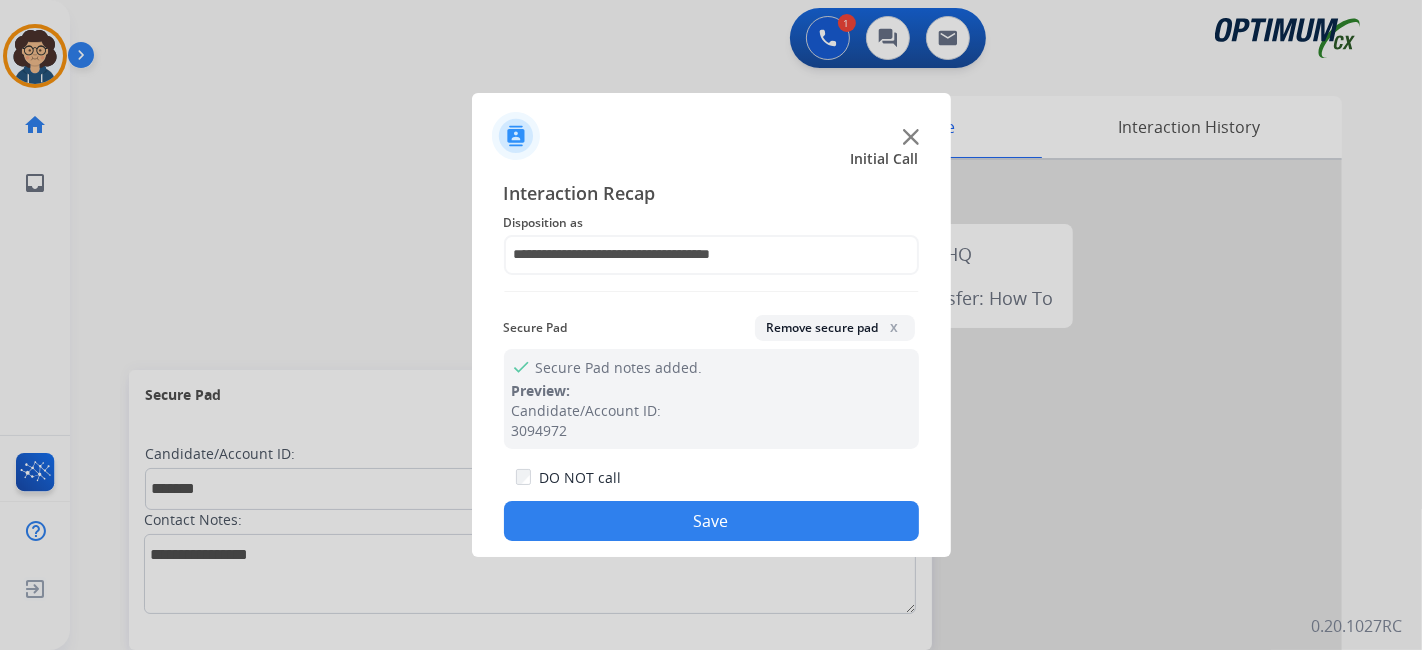 drag, startPoint x: 719, startPoint y: 523, endPoint x: 367, endPoint y: 7, distance: 624.62787 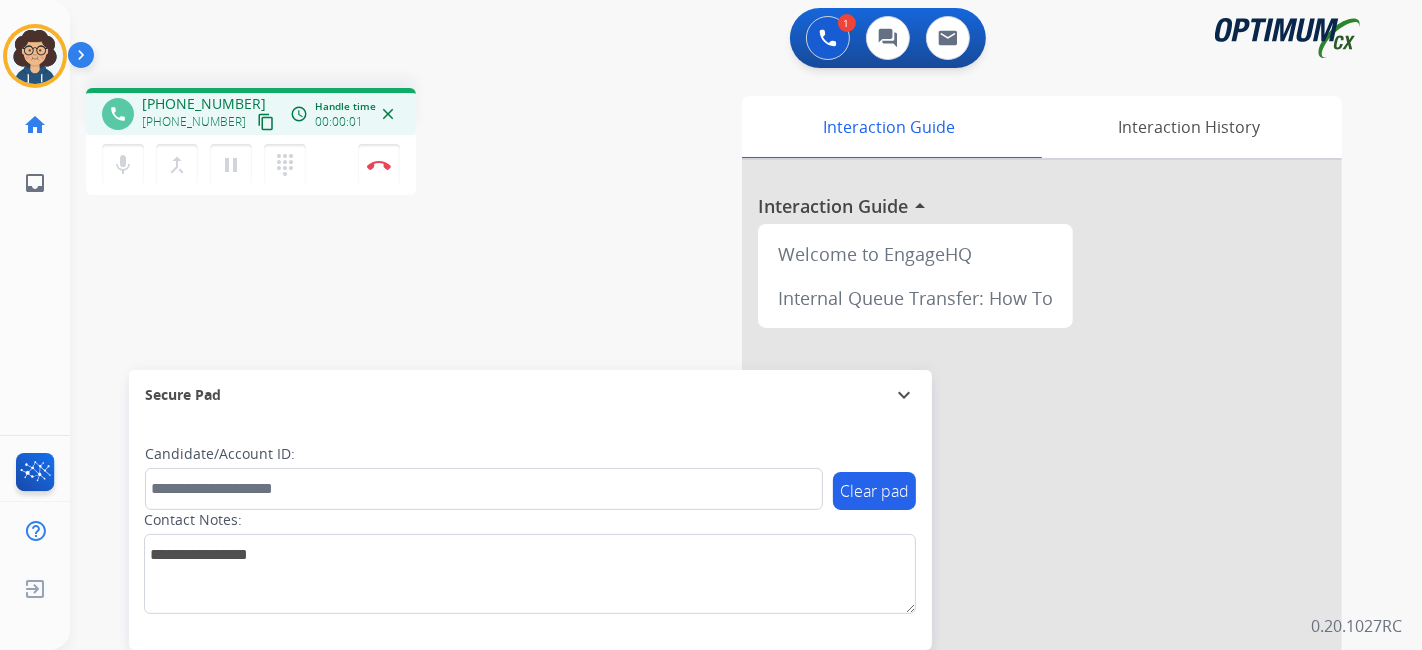 click on "content_copy" at bounding box center [266, 122] 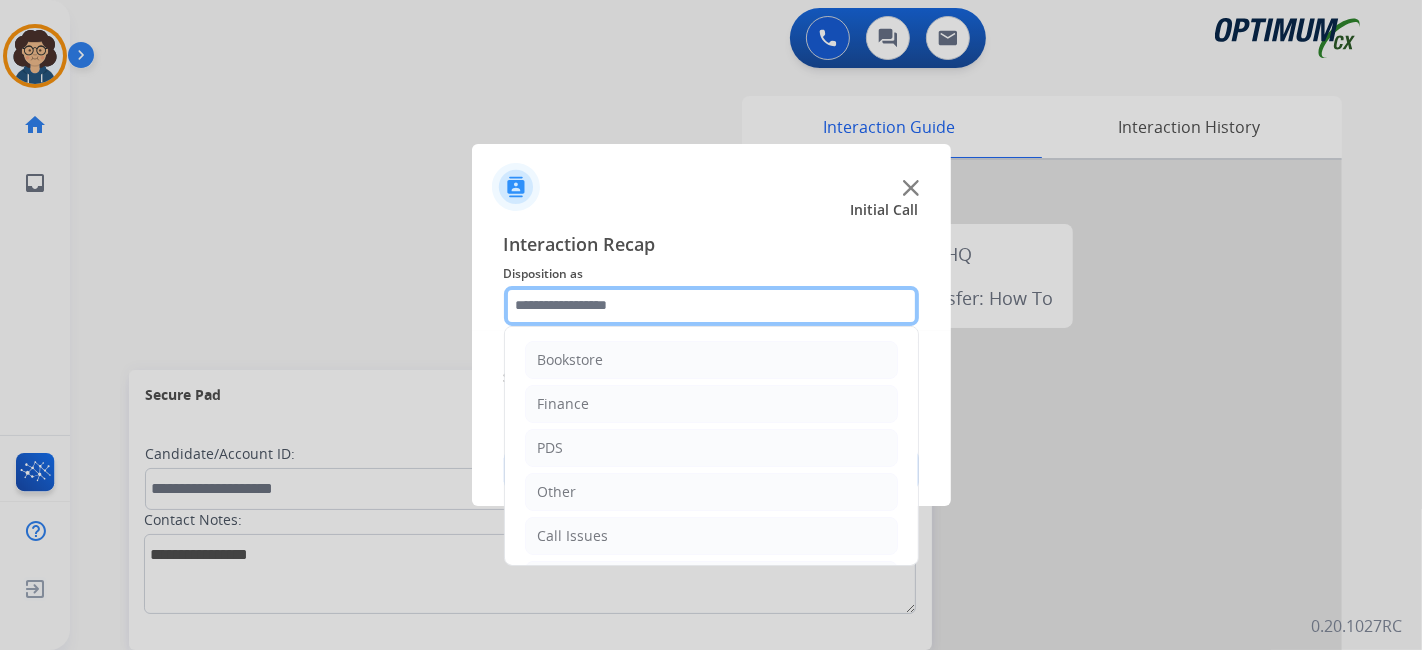 click 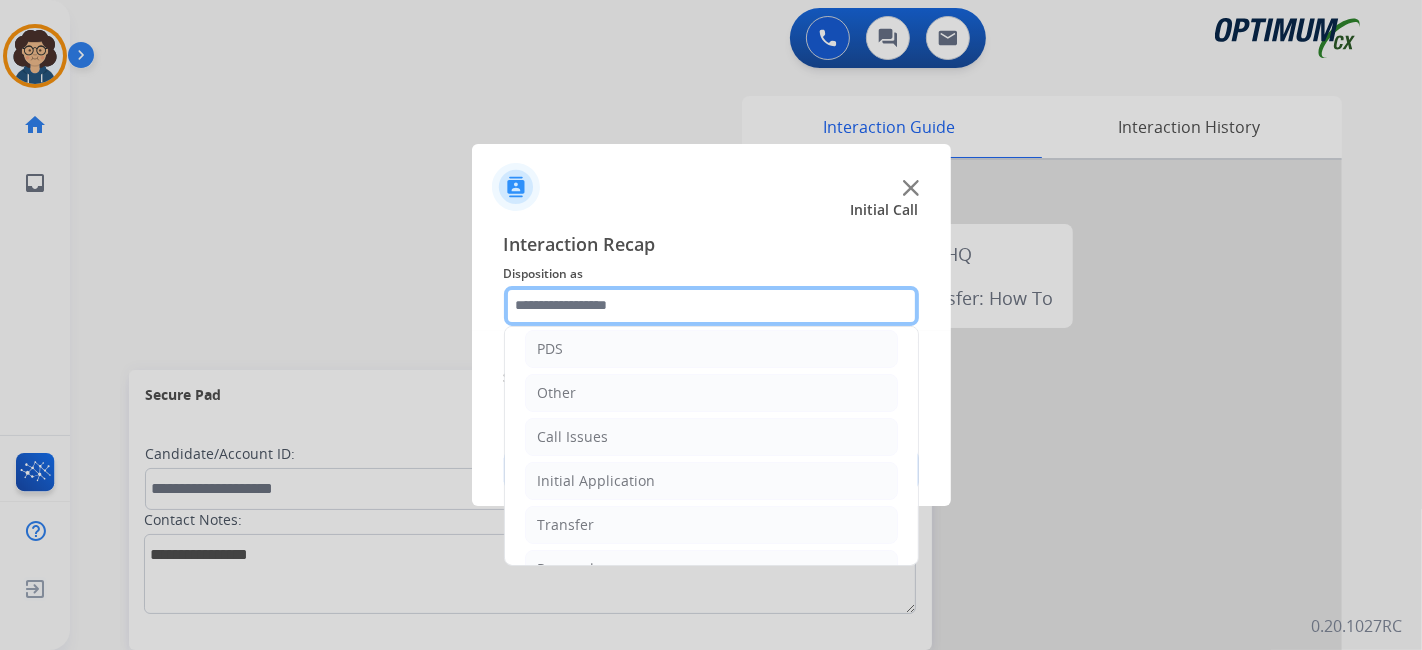 scroll, scrollTop: 131, scrollLeft: 0, axis: vertical 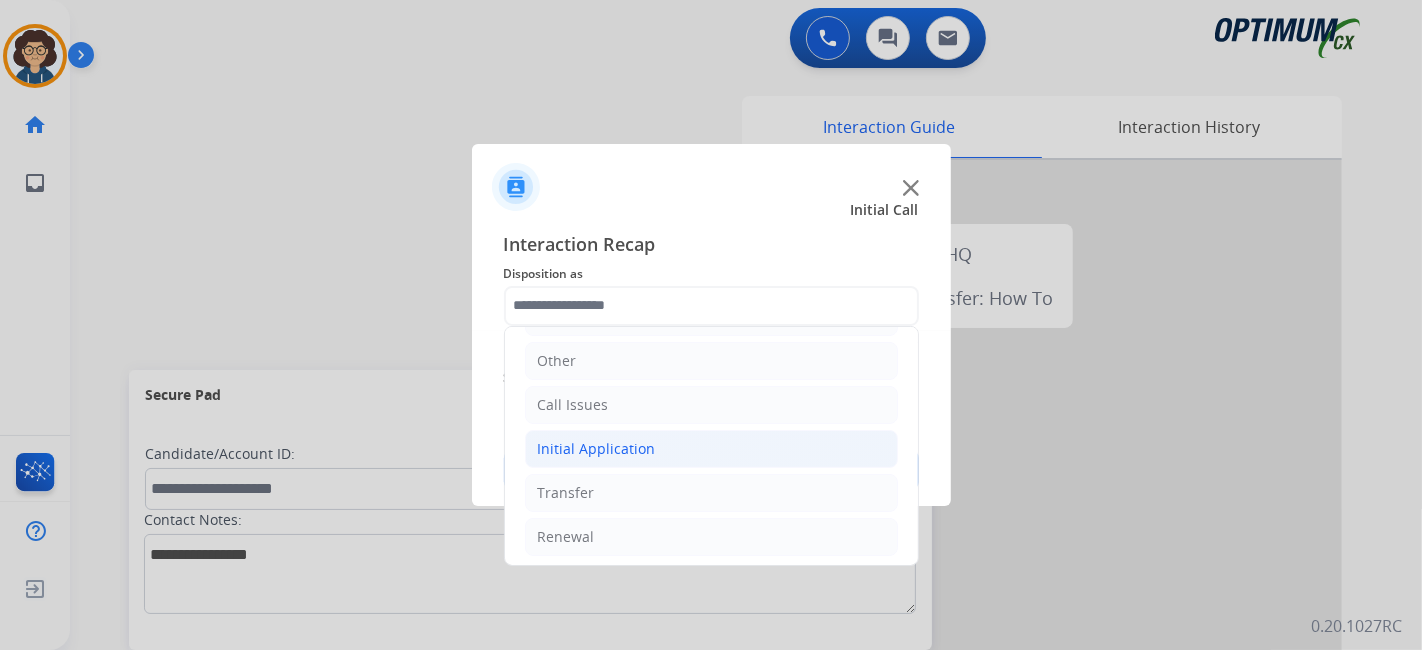 drag, startPoint x: 681, startPoint y: 435, endPoint x: 746, endPoint y: 441, distance: 65.27634 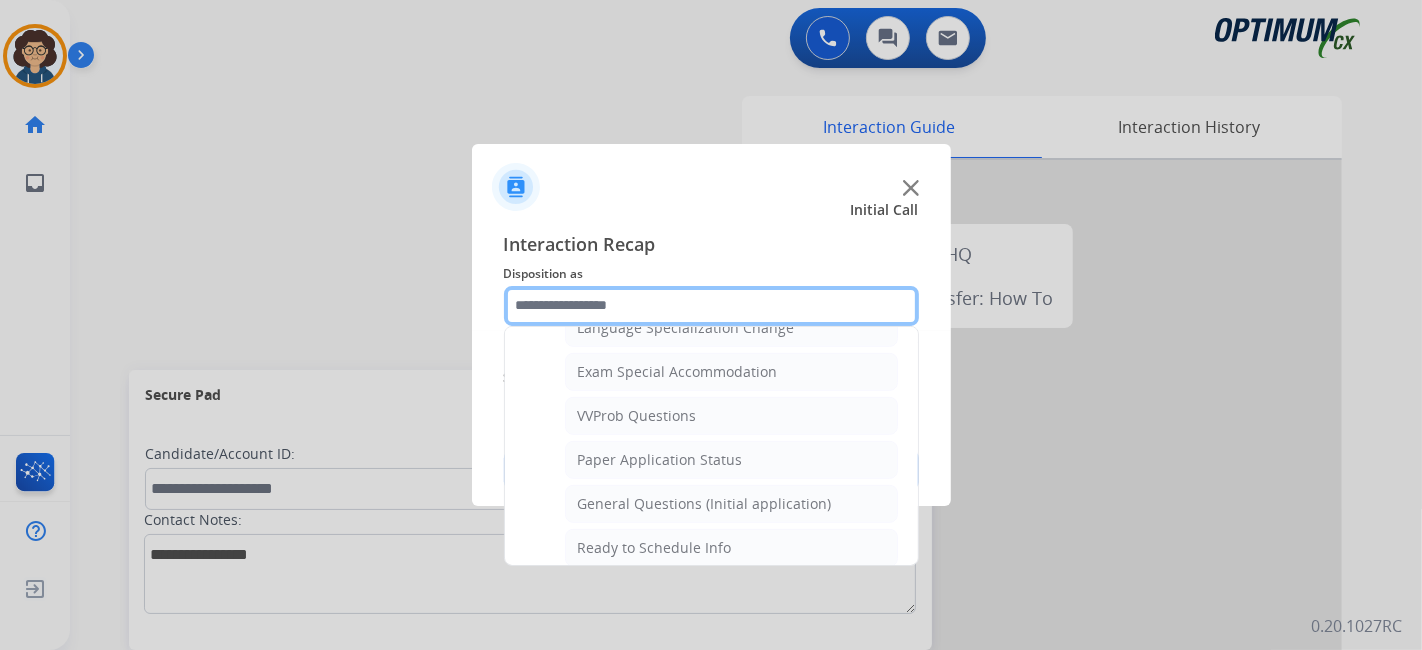 scroll, scrollTop: 1039, scrollLeft: 0, axis: vertical 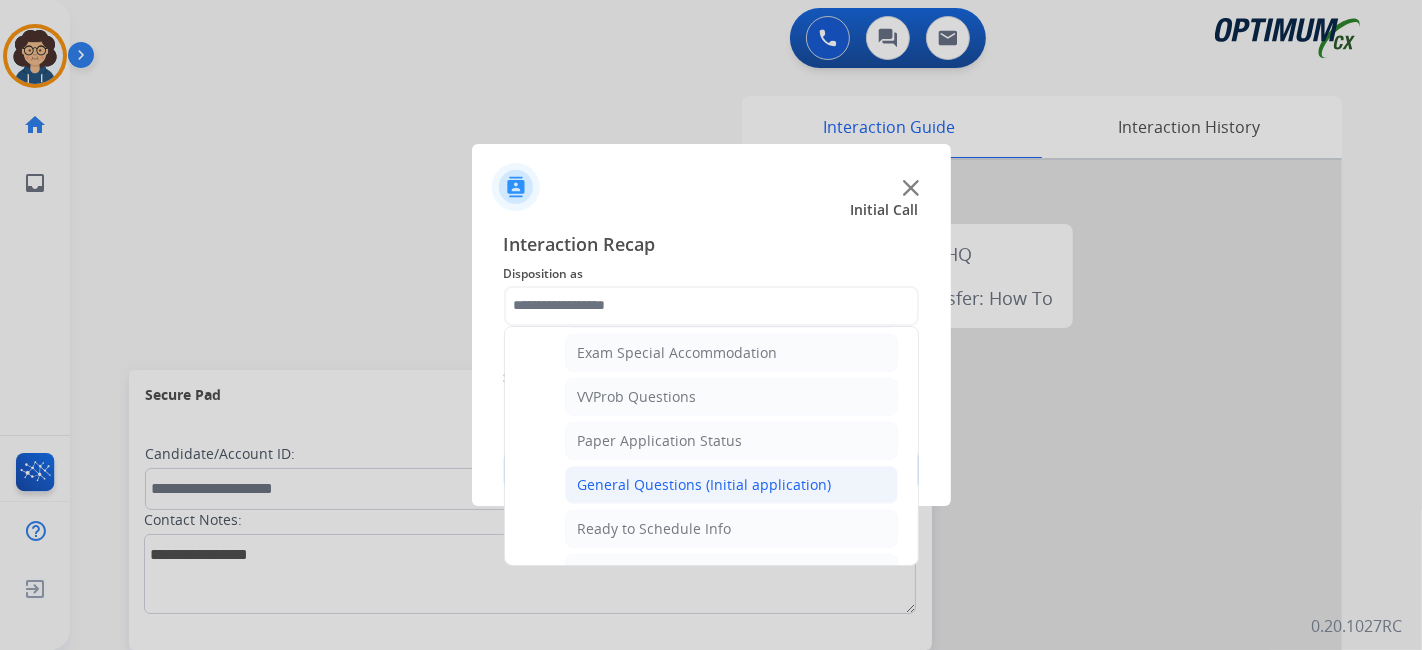 click on "General Questions (Initial application)" 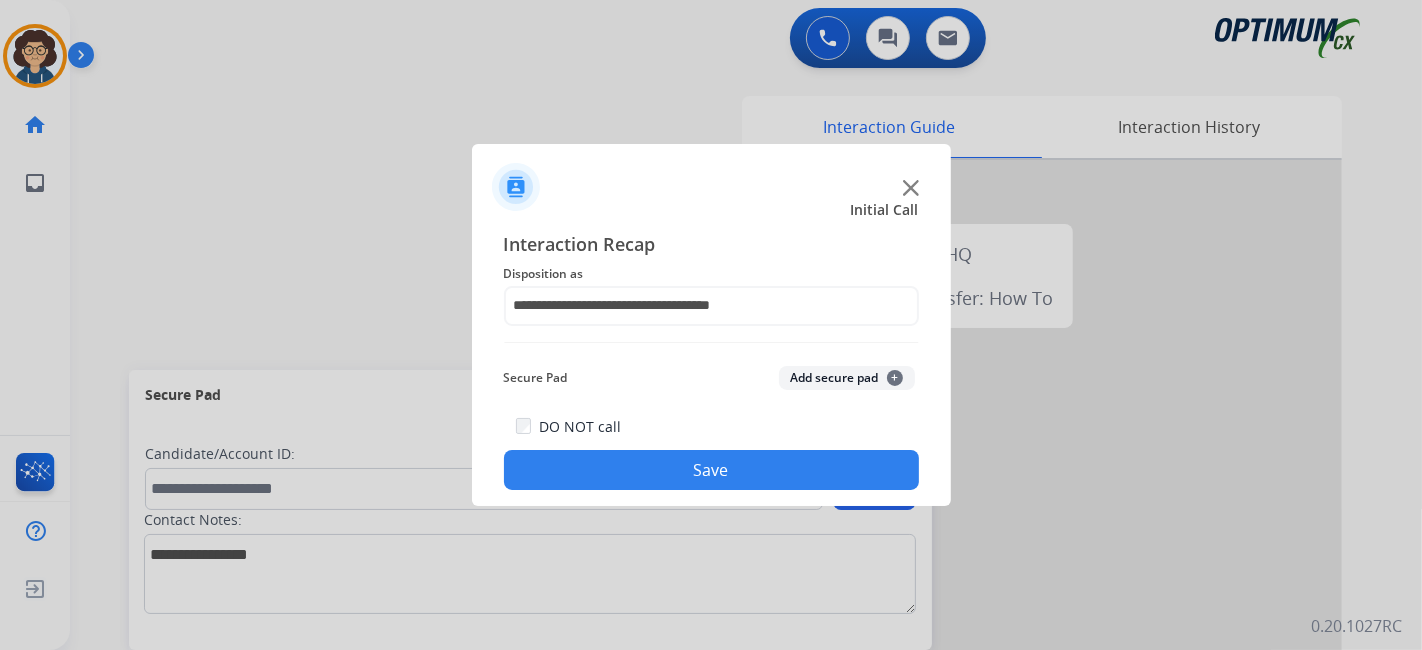 drag, startPoint x: 768, startPoint y: 462, endPoint x: 678, endPoint y: 590, distance: 156.47363 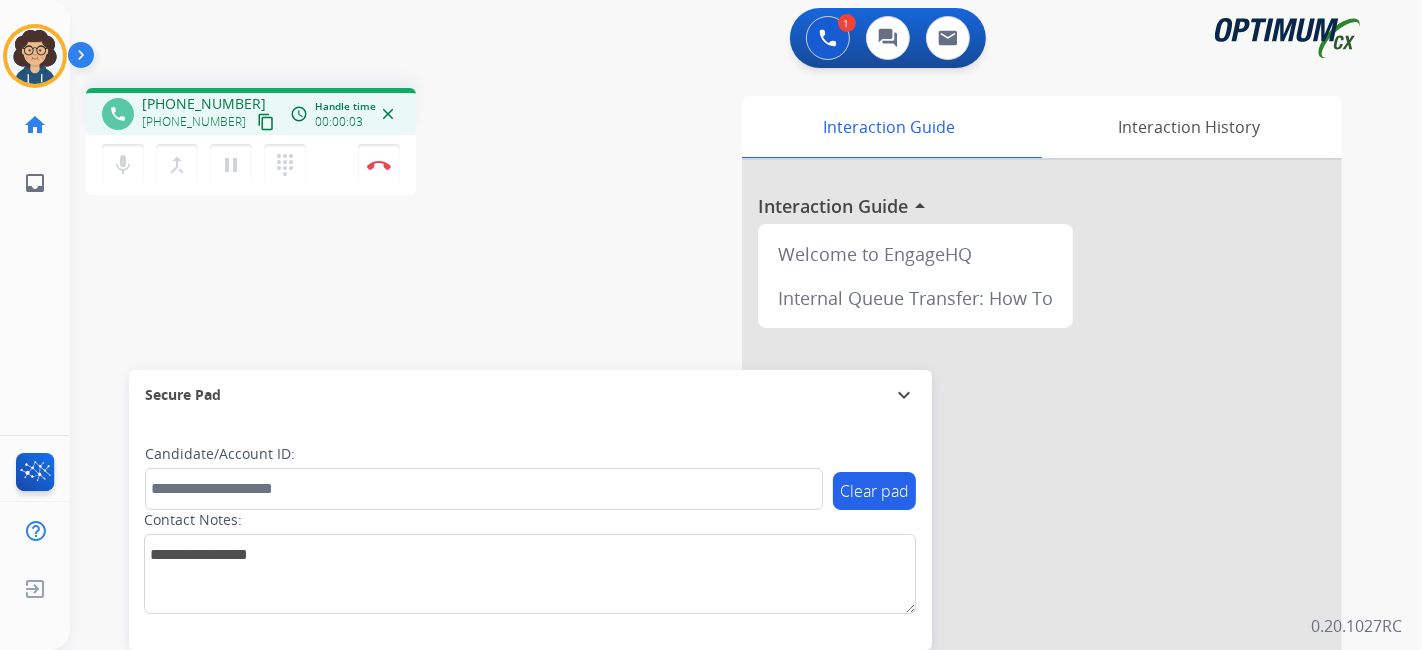 click on "content_copy" at bounding box center (266, 122) 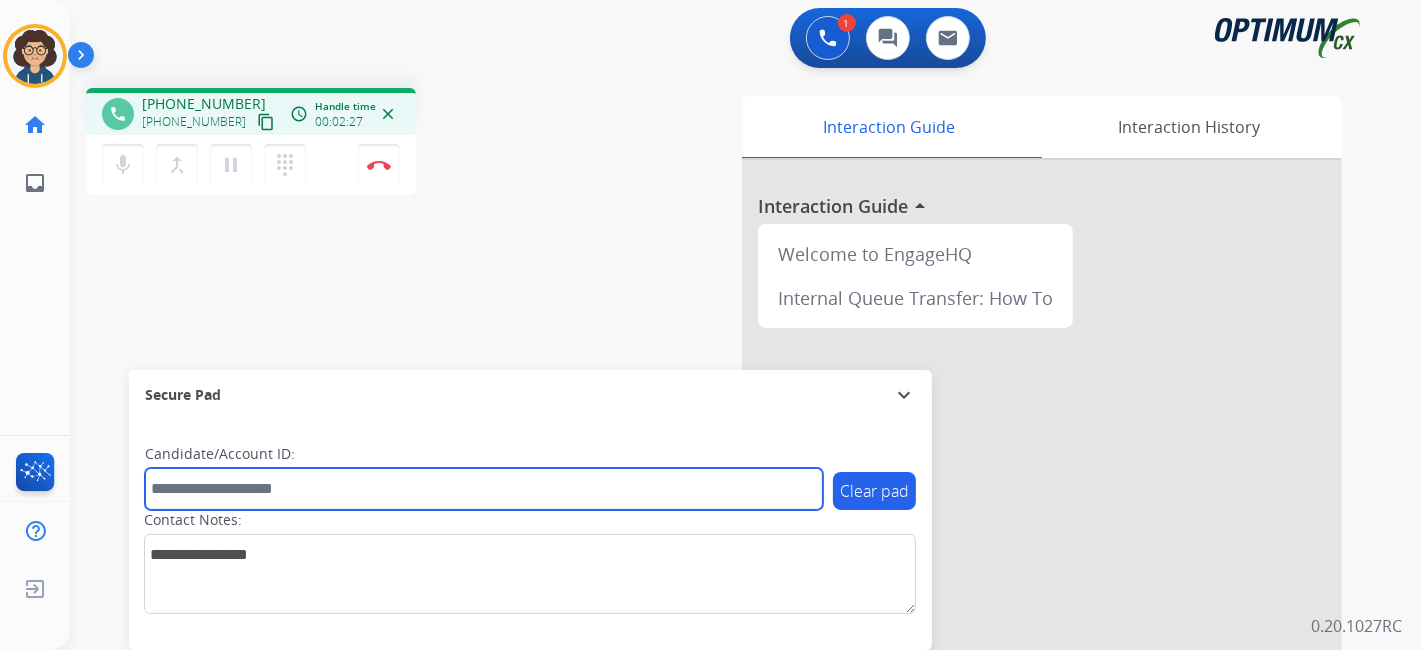 click at bounding box center [484, 489] 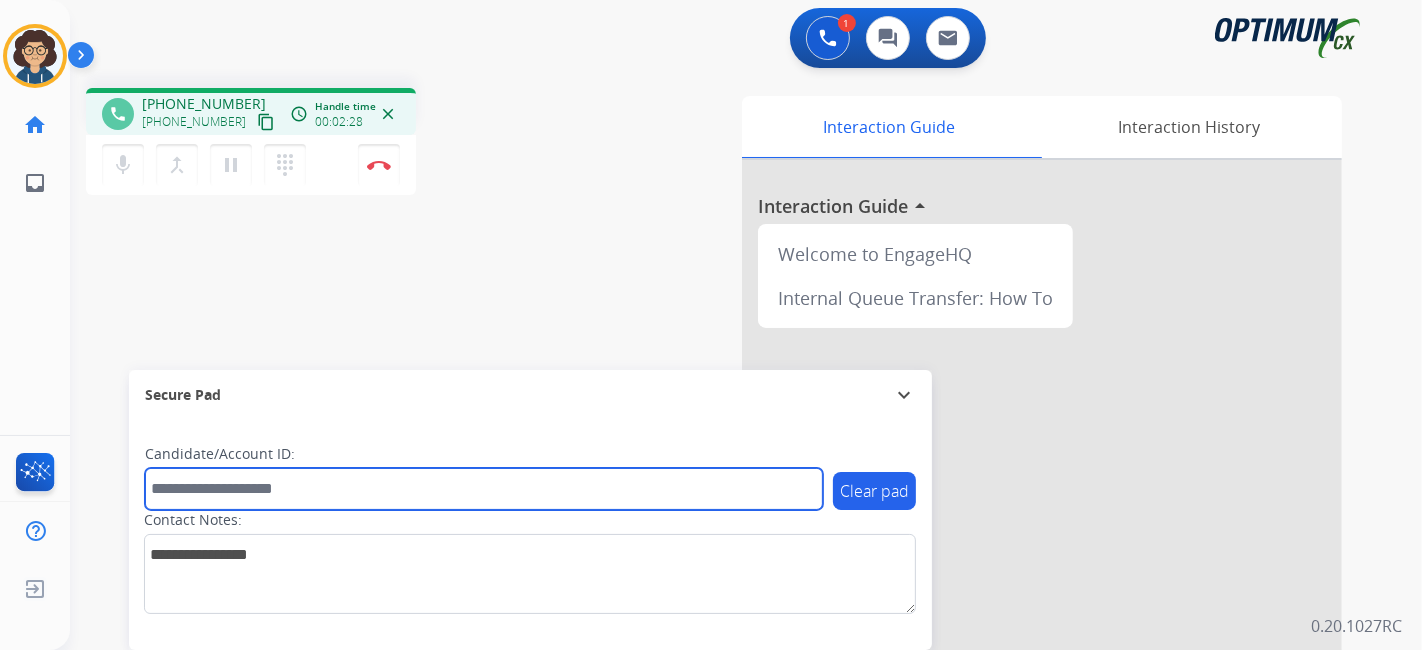 paste on "*******" 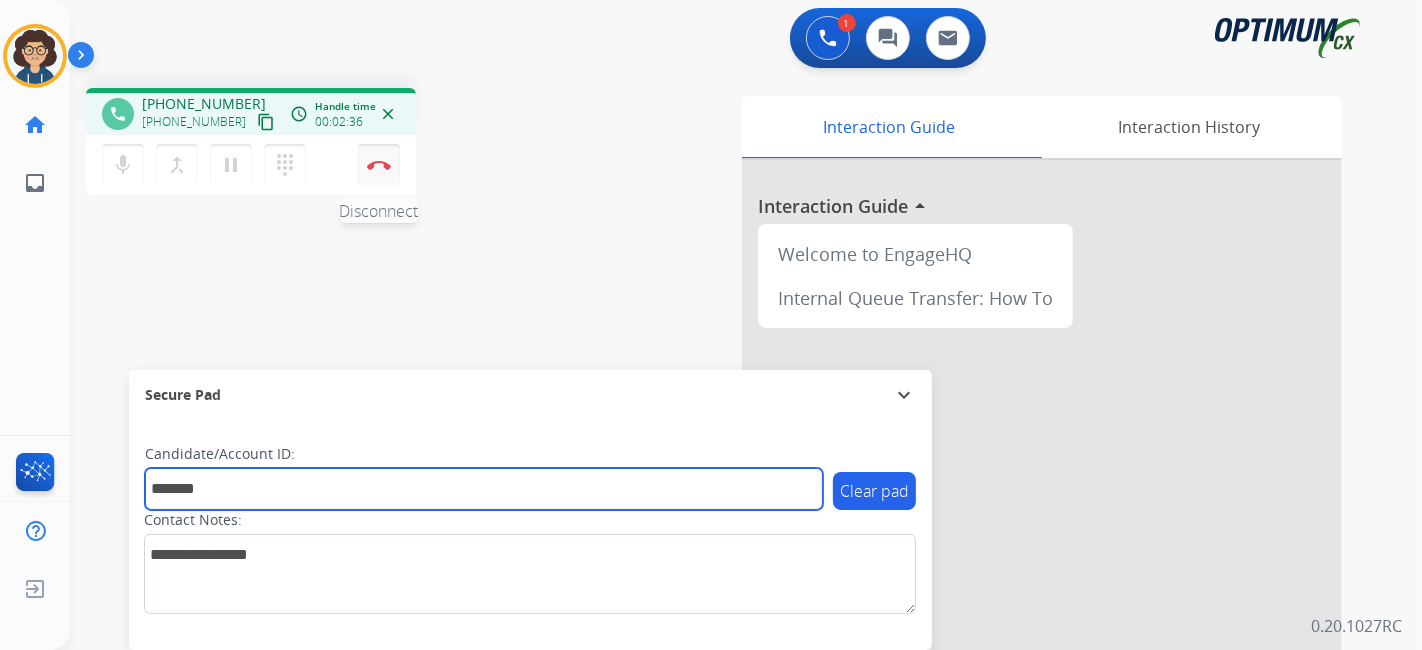 type on "*******" 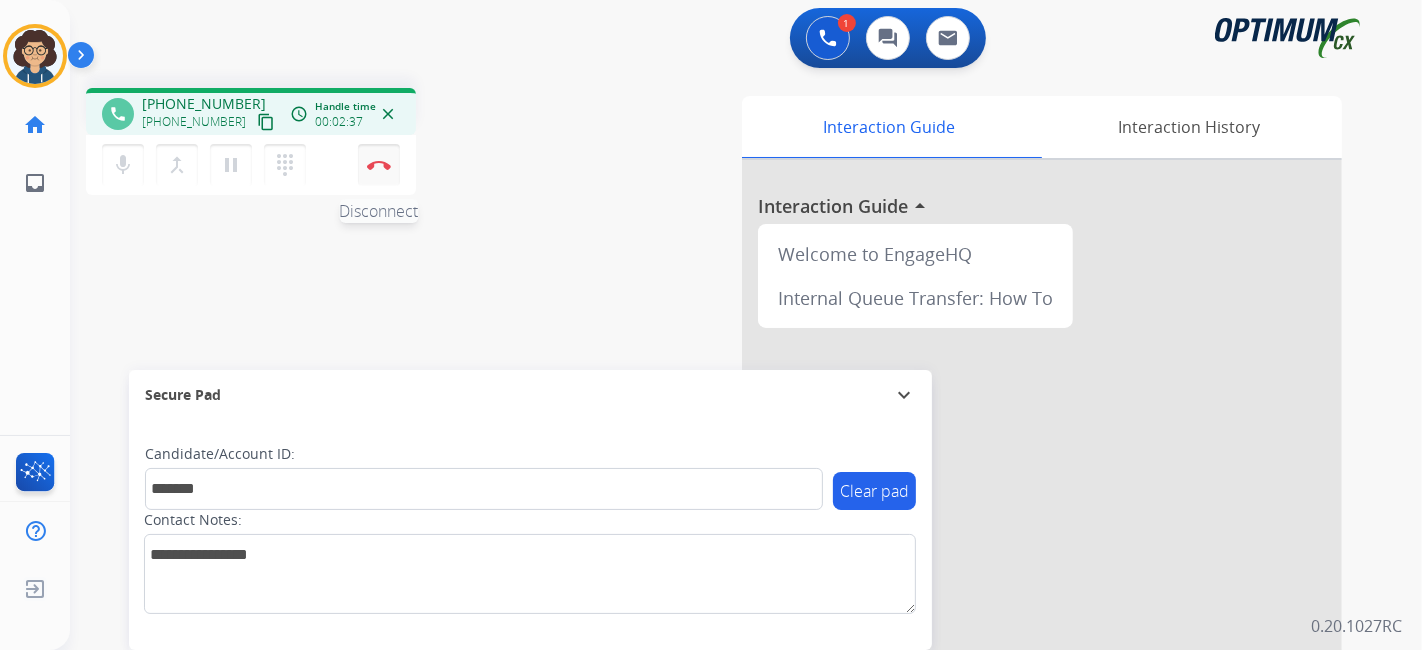 click at bounding box center (379, 165) 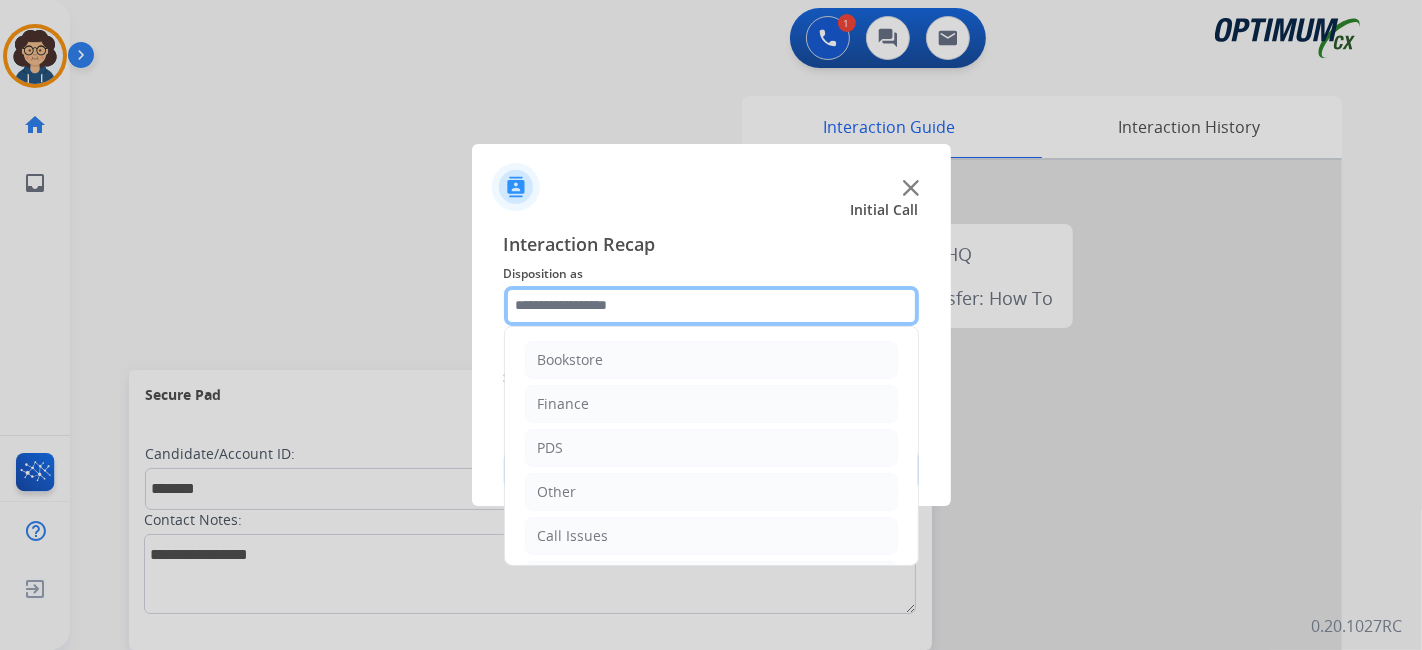 click 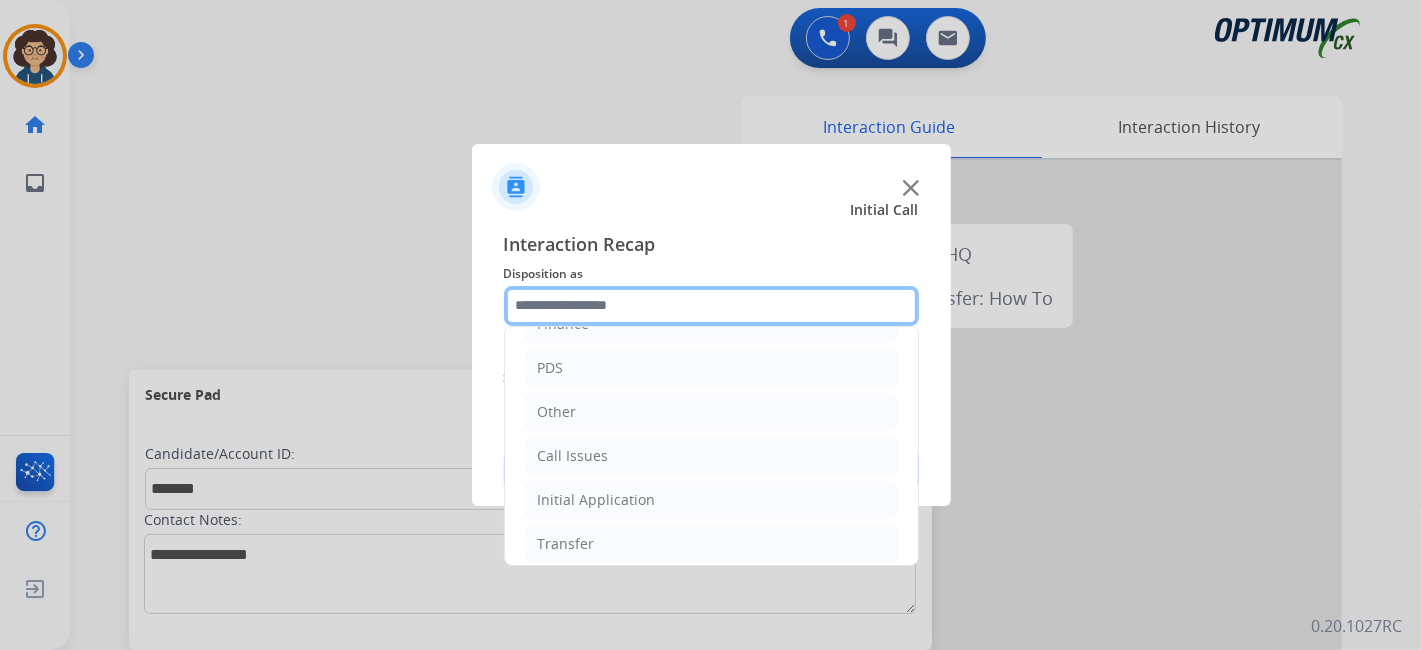 scroll, scrollTop: 131, scrollLeft: 0, axis: vertical 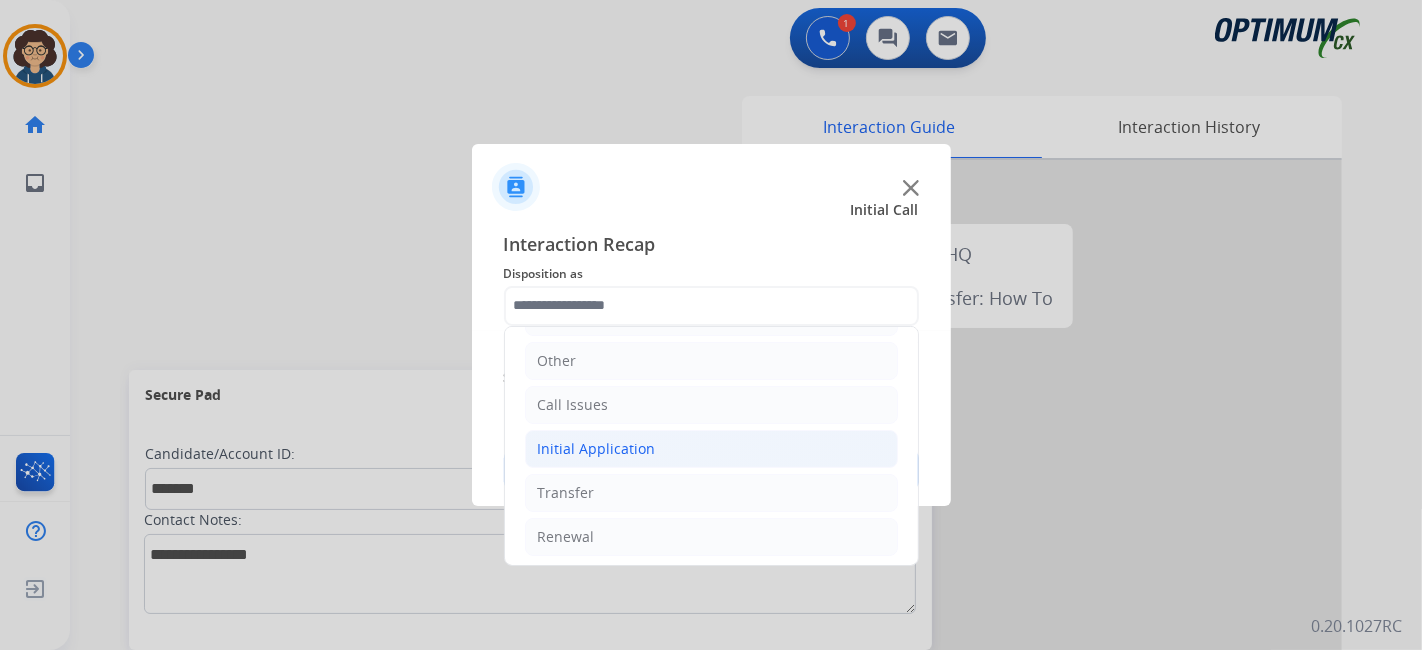click on "Initial Application" 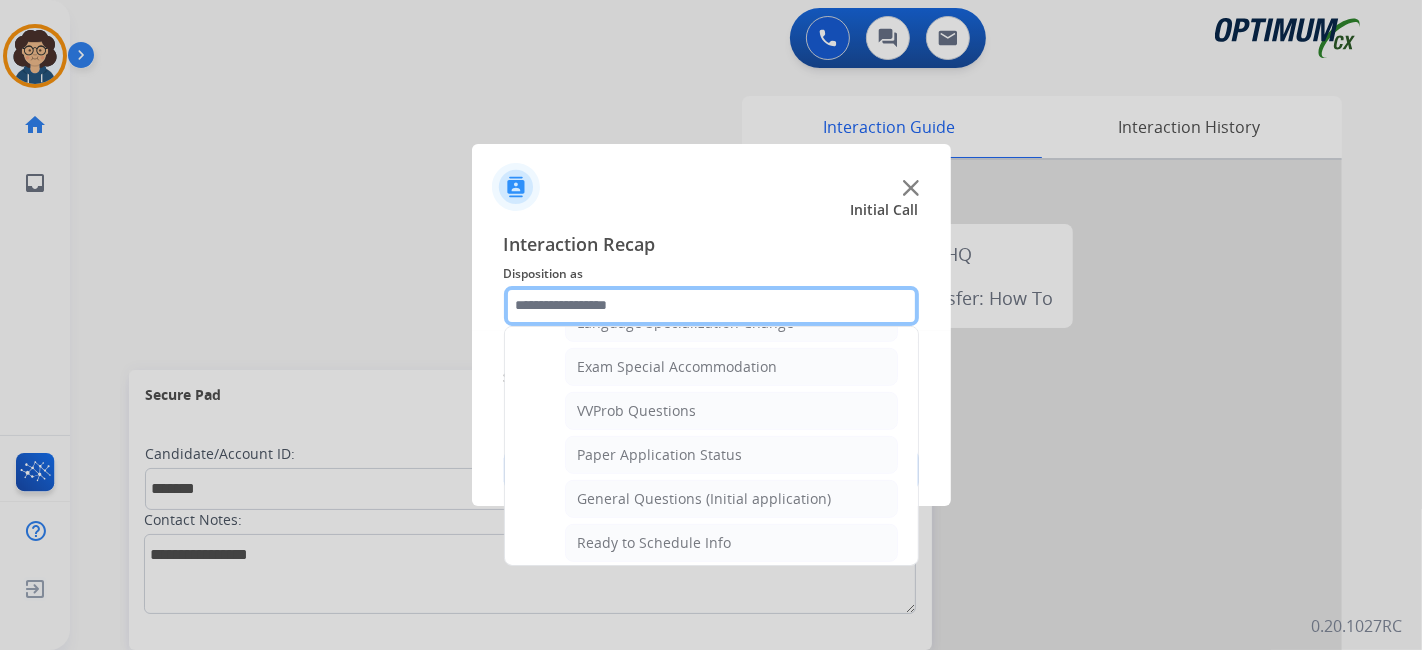 scroll, scrollTop: 1065, scrollLeft: 0, axis: vertical 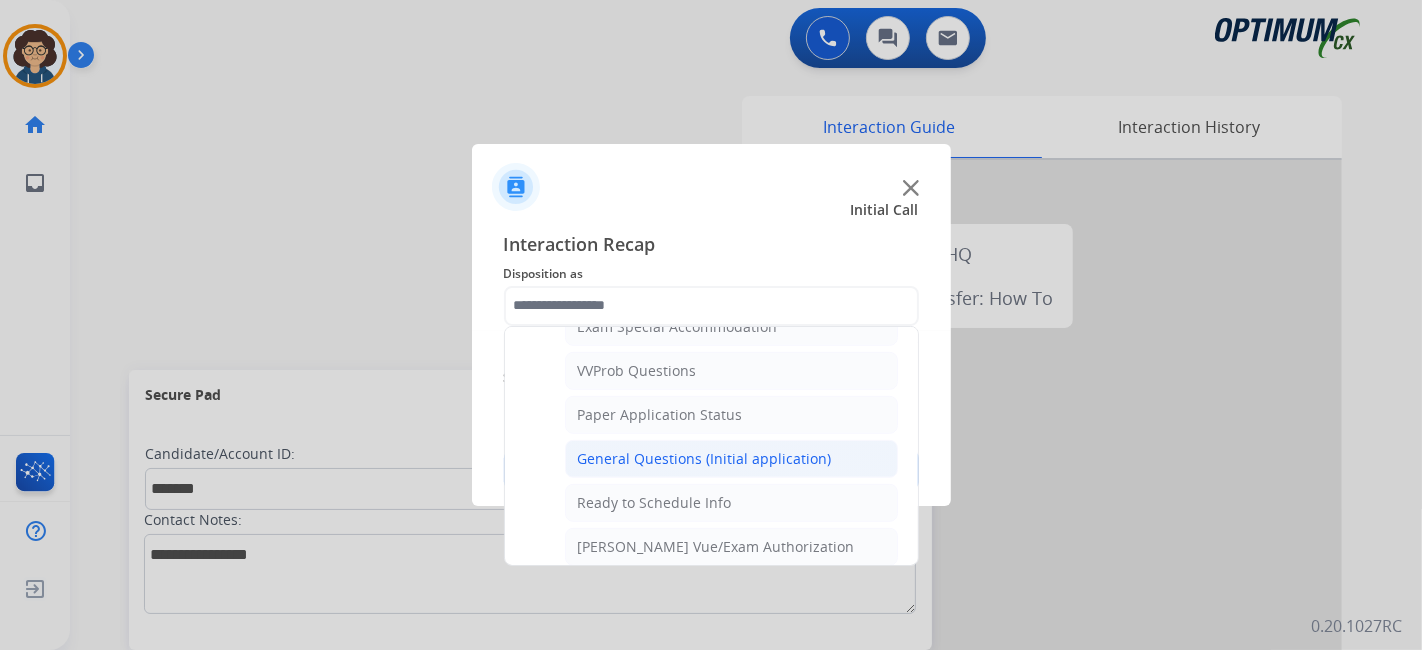 click on "General Questions (Initial application)" 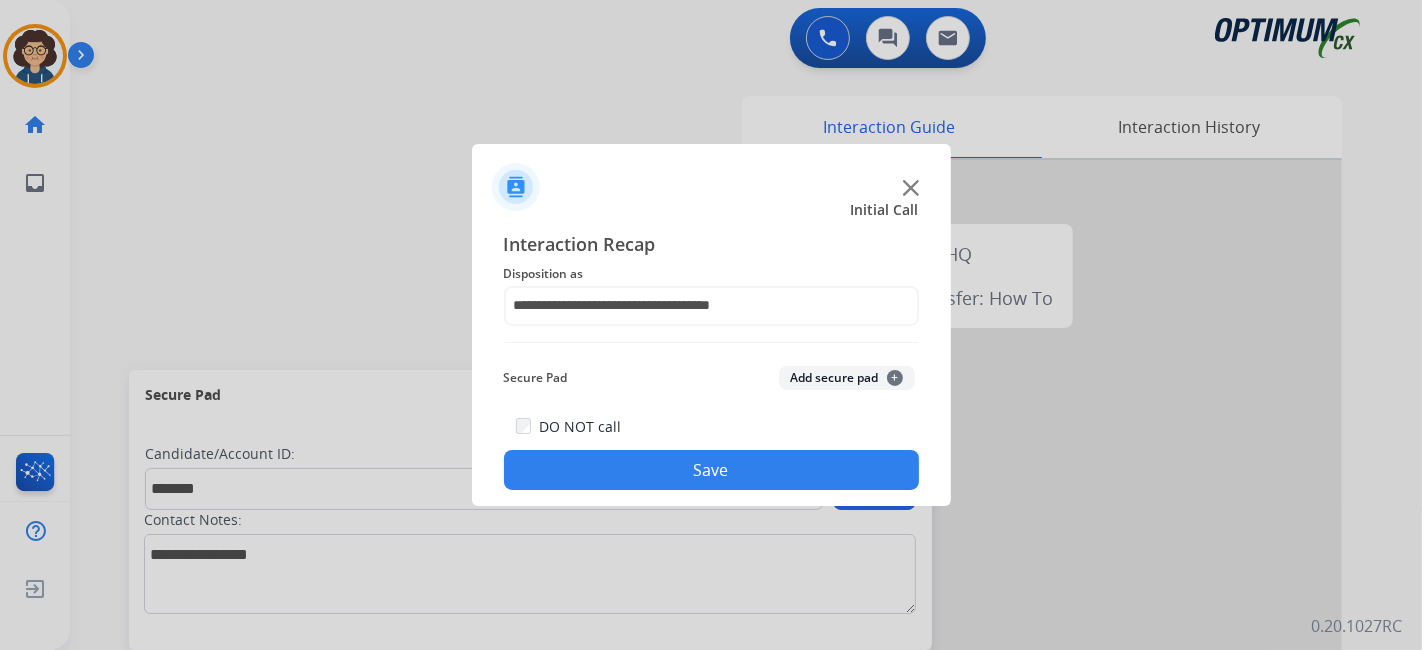 drag, startPoint x: 830, startPoint y: 381, endPoint x: 796, endPoint y: 438, distance: 66.37017 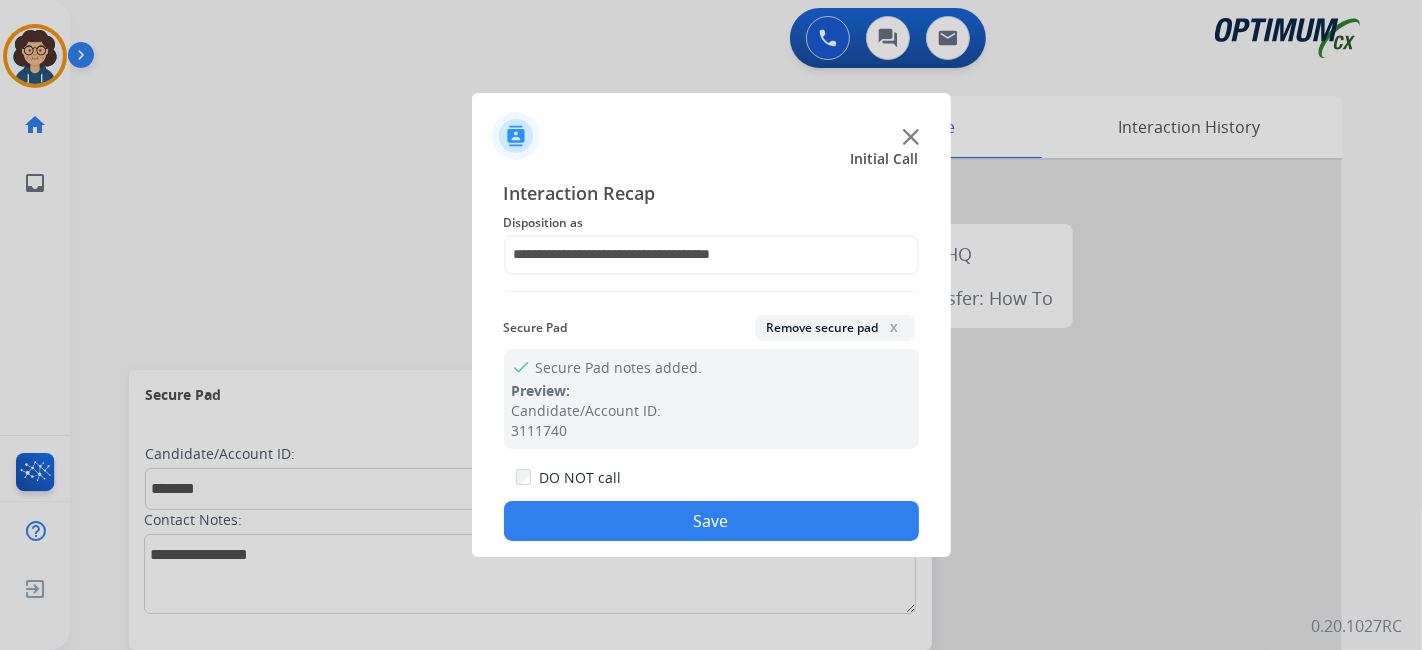 drag, startPoint x: 696, startPoint y: 518, endPoint x: 491, endPoint y: 41, distance: 519.1859 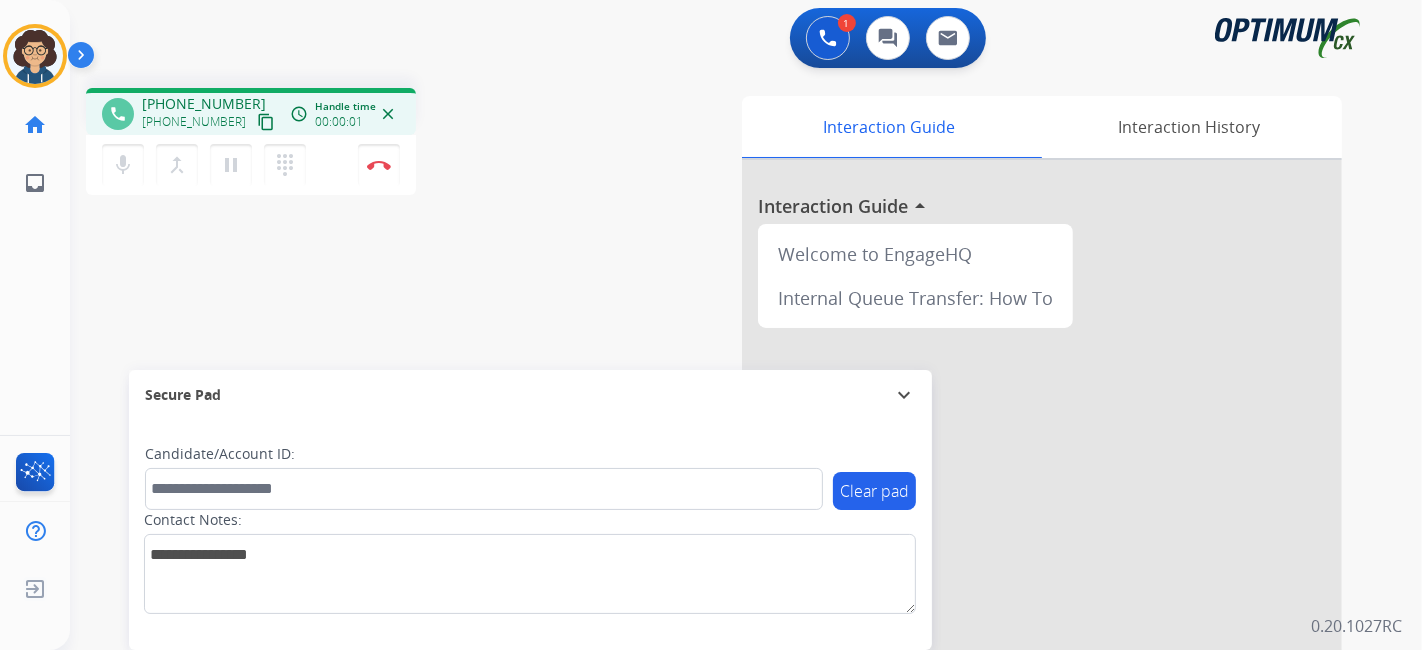 click on "content_copy" at bounding box center (266, 122) 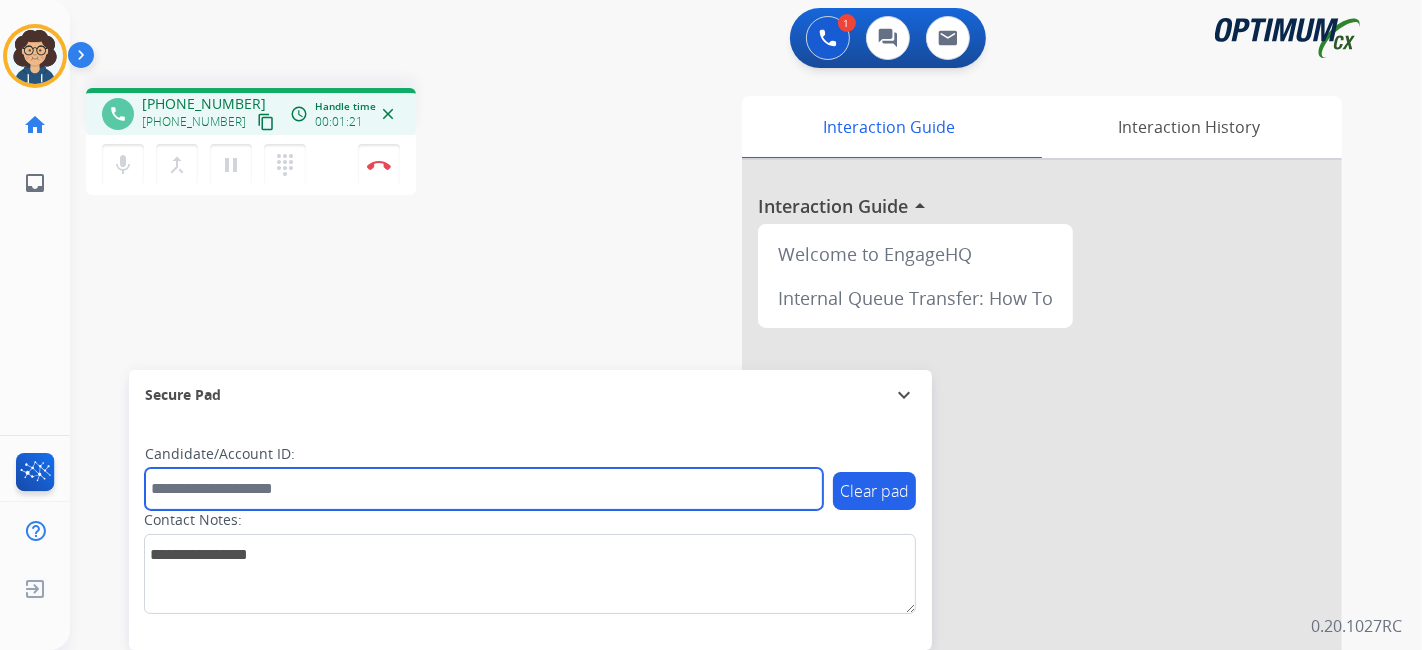 click at bounding box center [484, 489] 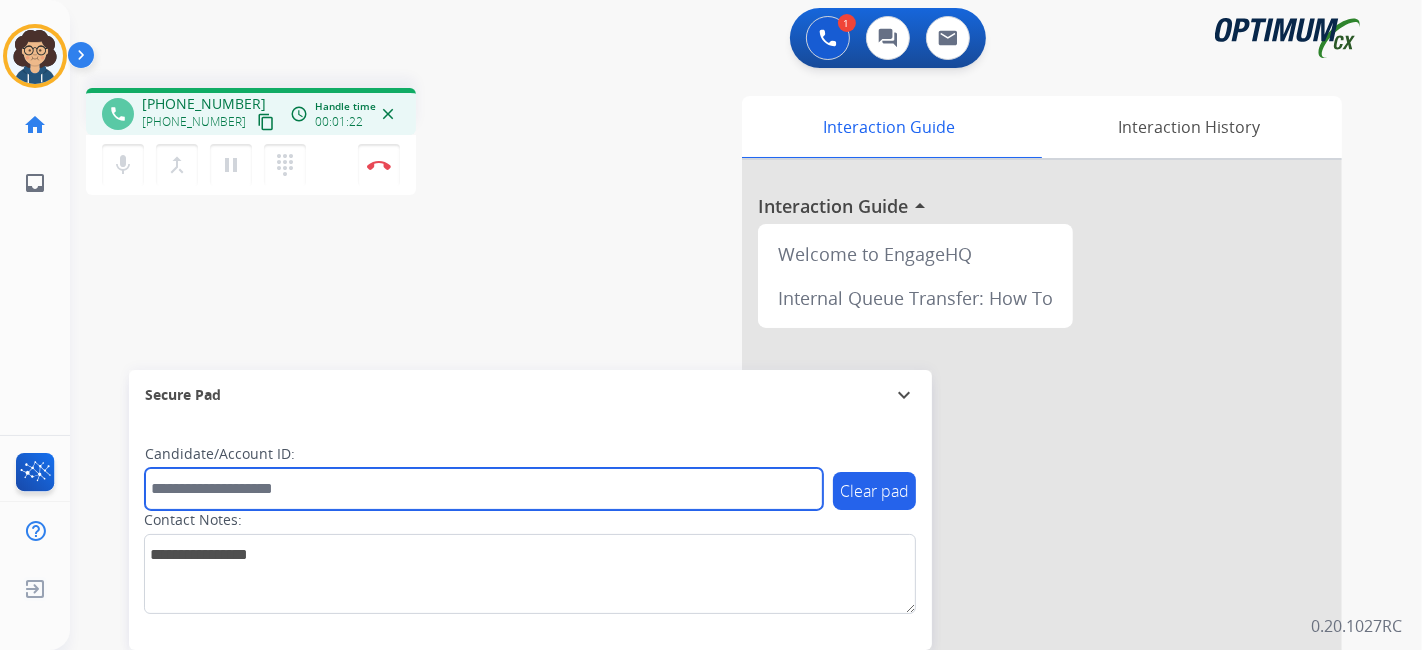 paste on "*******" 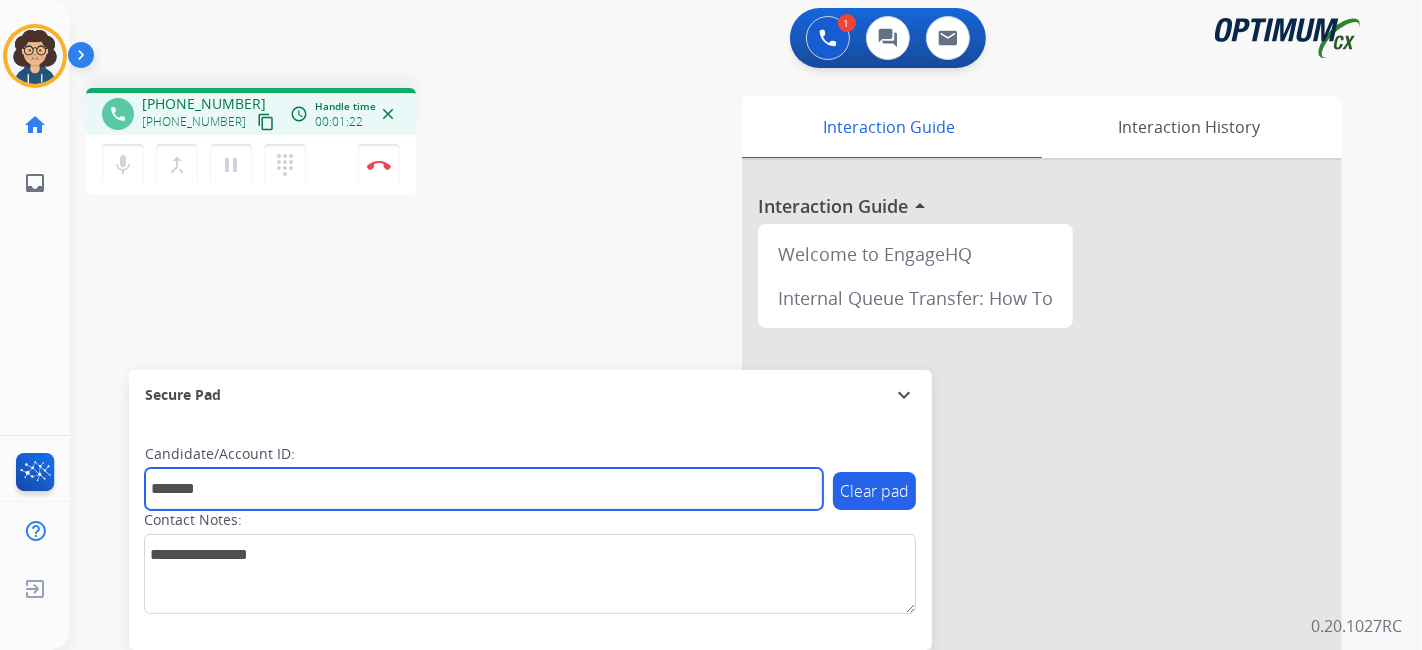 type on "*******" 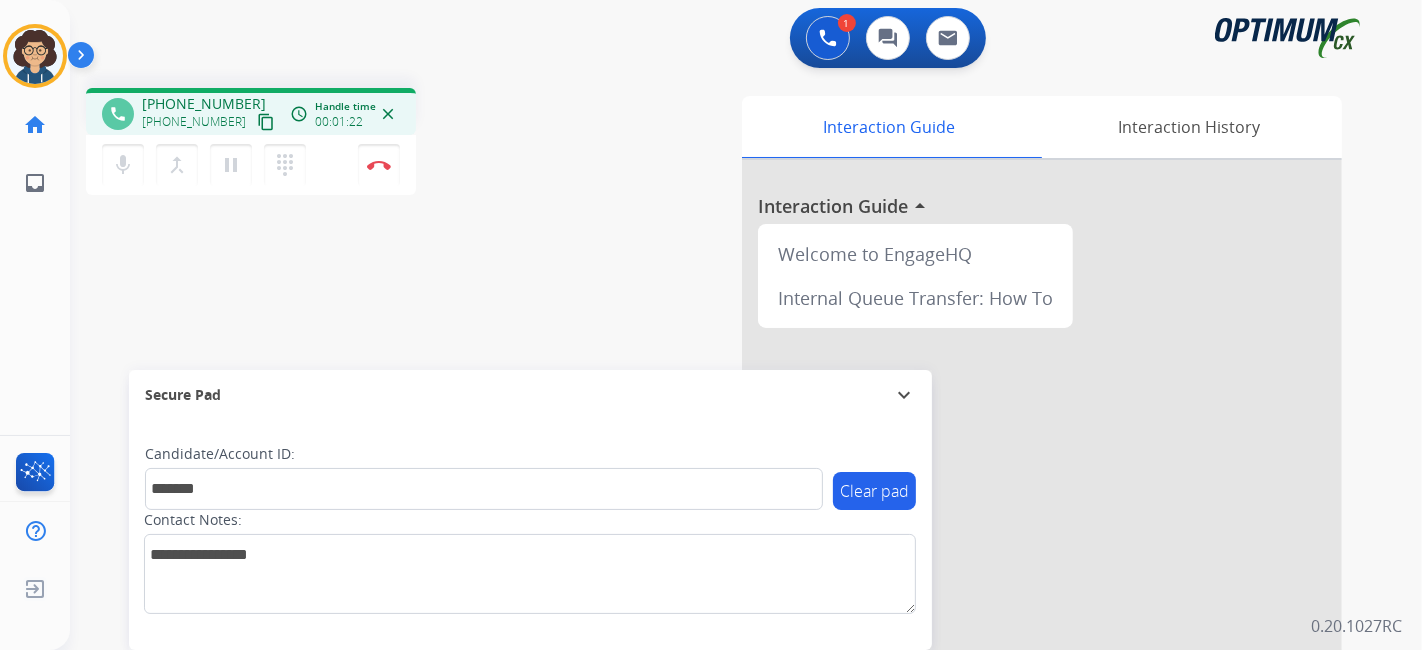 drag, startPoint x: 402, startPoint y: 321, endPoint x: 451, endPoint y: 272, distance: 69.29646 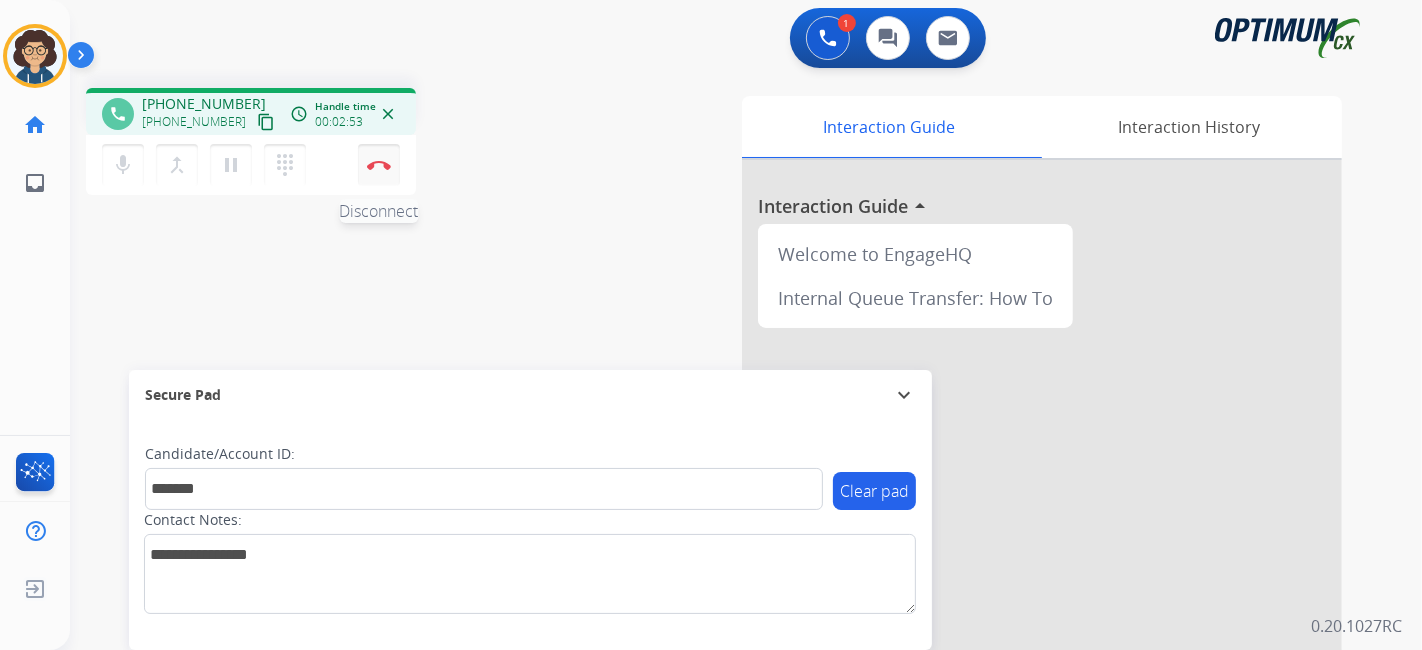 drag, startPoint x: 376, startPoint y: 190, endPoint x: 380, endPoint y: 153, distance: 37.215588 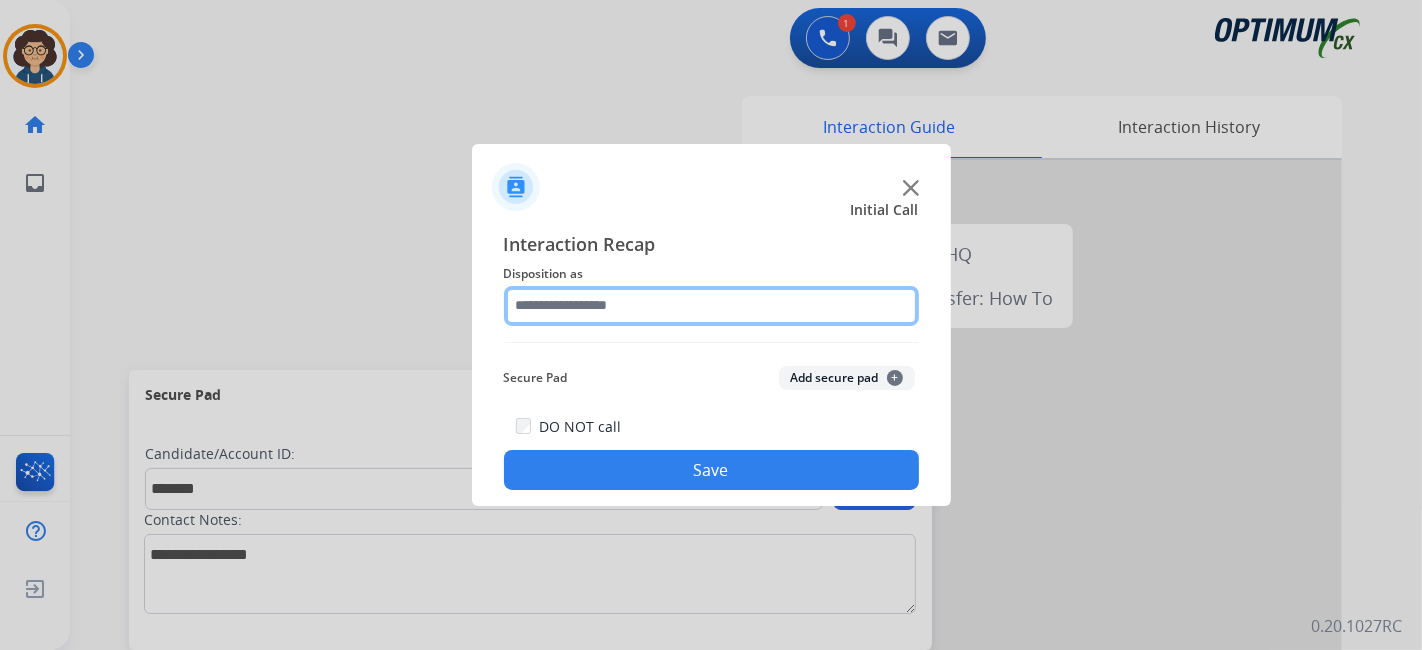 click 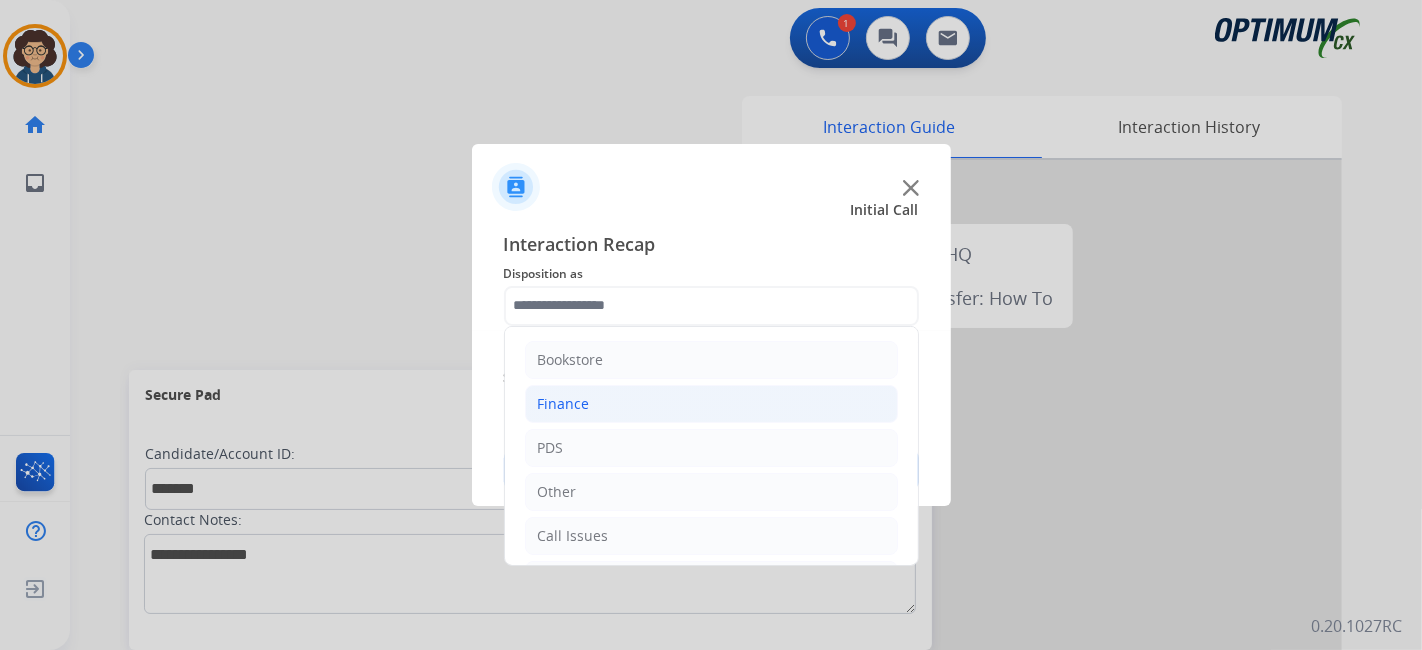 drag, startPoint x: 689, startPoint y: 437, endPoint x: 868, endPoint y: 403, distance: 182.20044 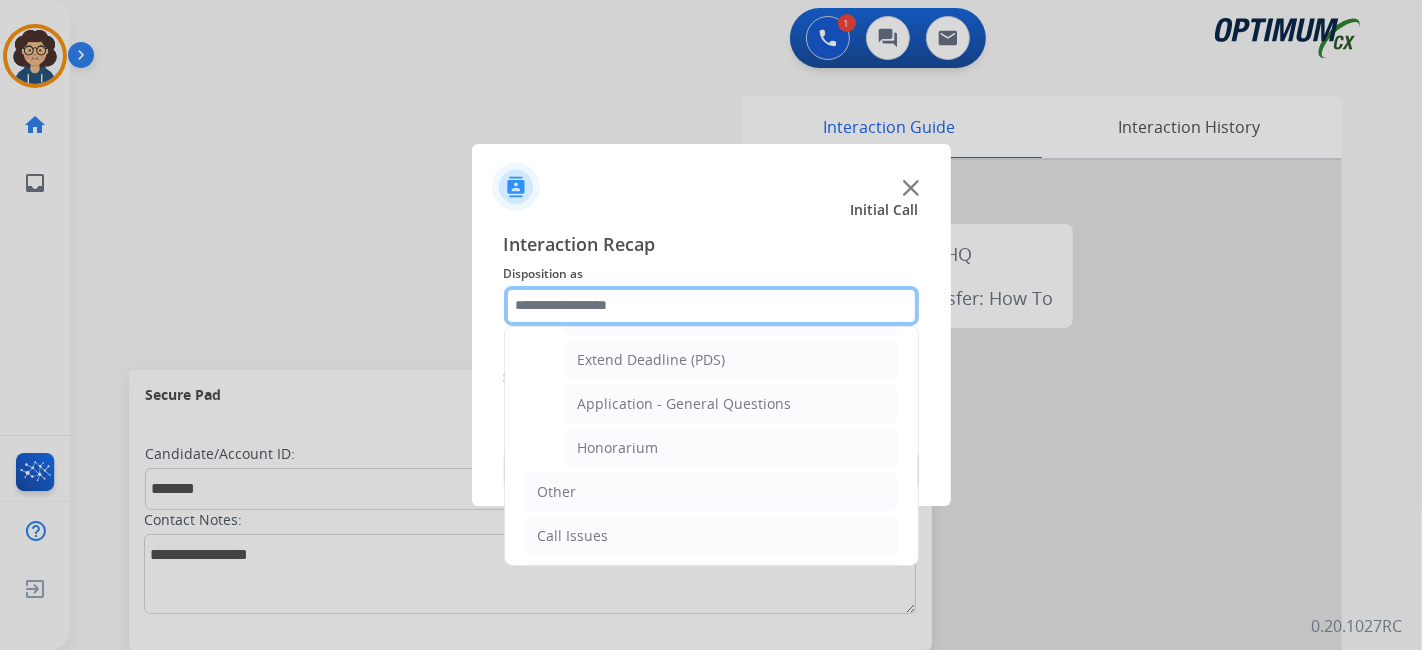 scroll, scrollTop: 540, scrollLeft: 0, axis: vertical 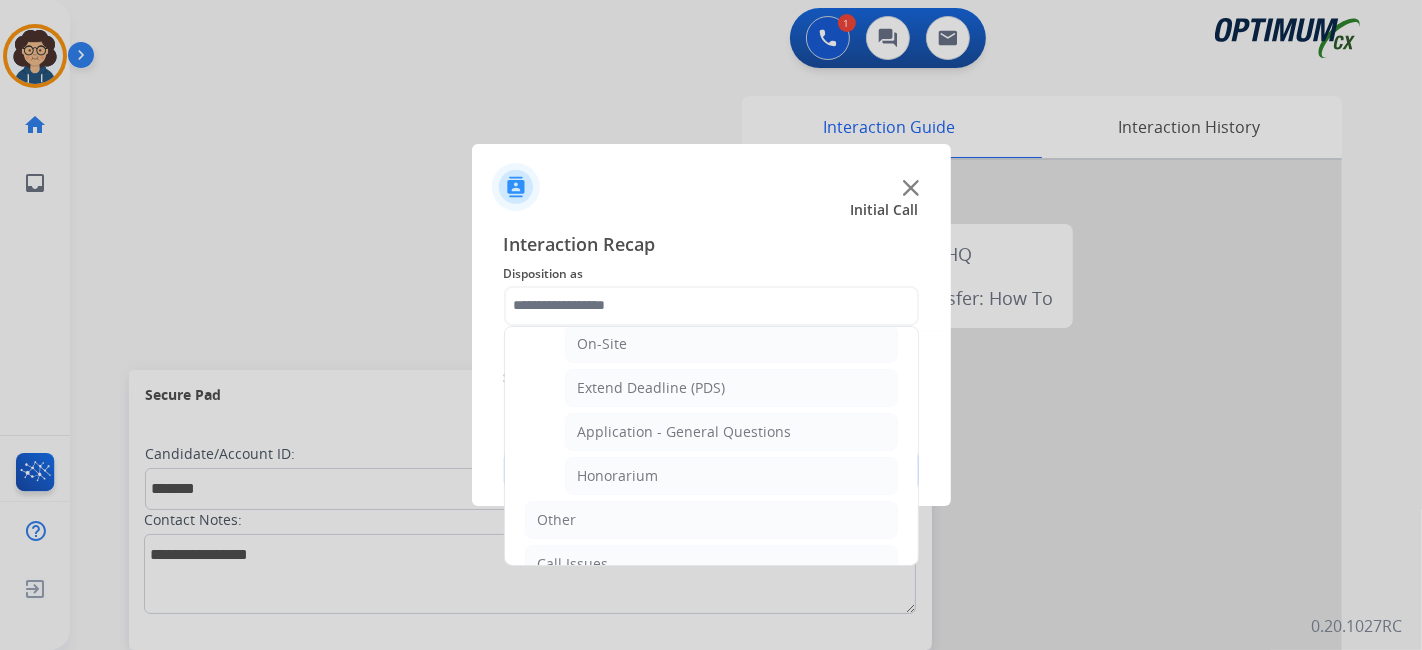 drag, startPoint x: 755, startPoint y: 423, endPoint x: 791, endPoint y: 412, distance: 37.64306 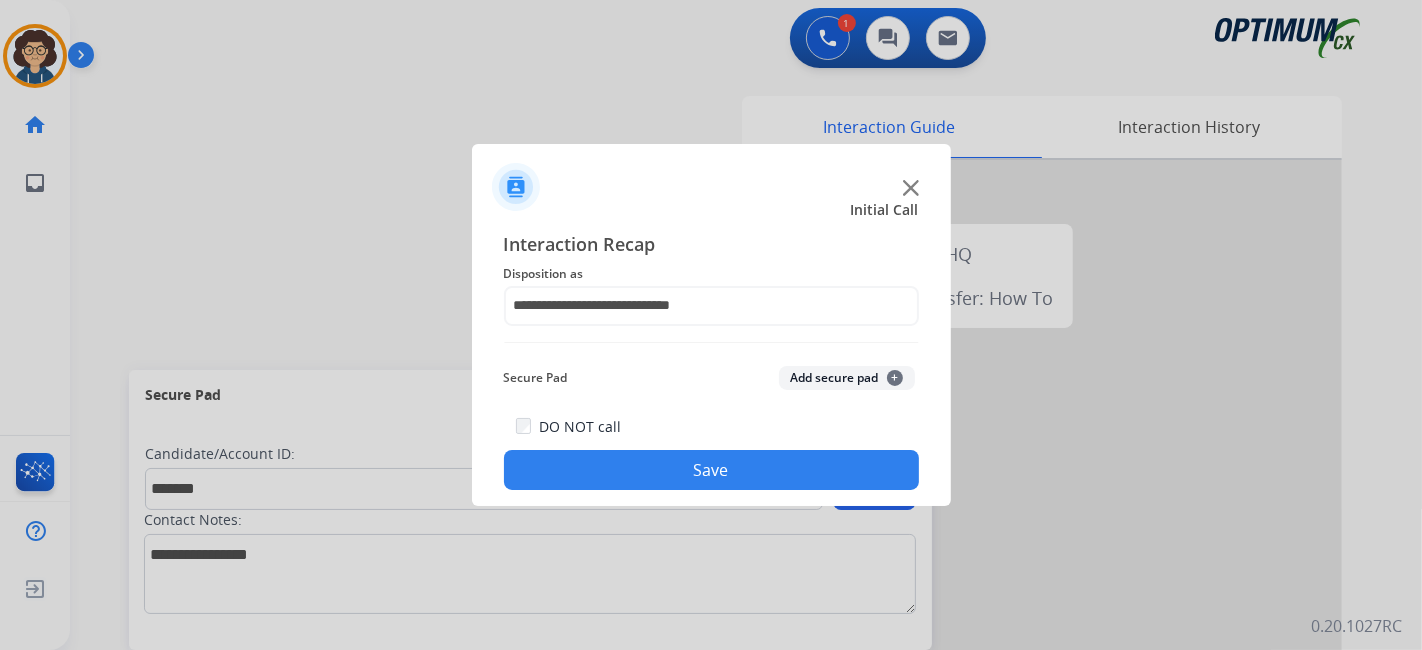 drag, startPoint x: 820, startPoint y: 382, endPoint x: 814, endPoint y: 394, distance: 13.416408 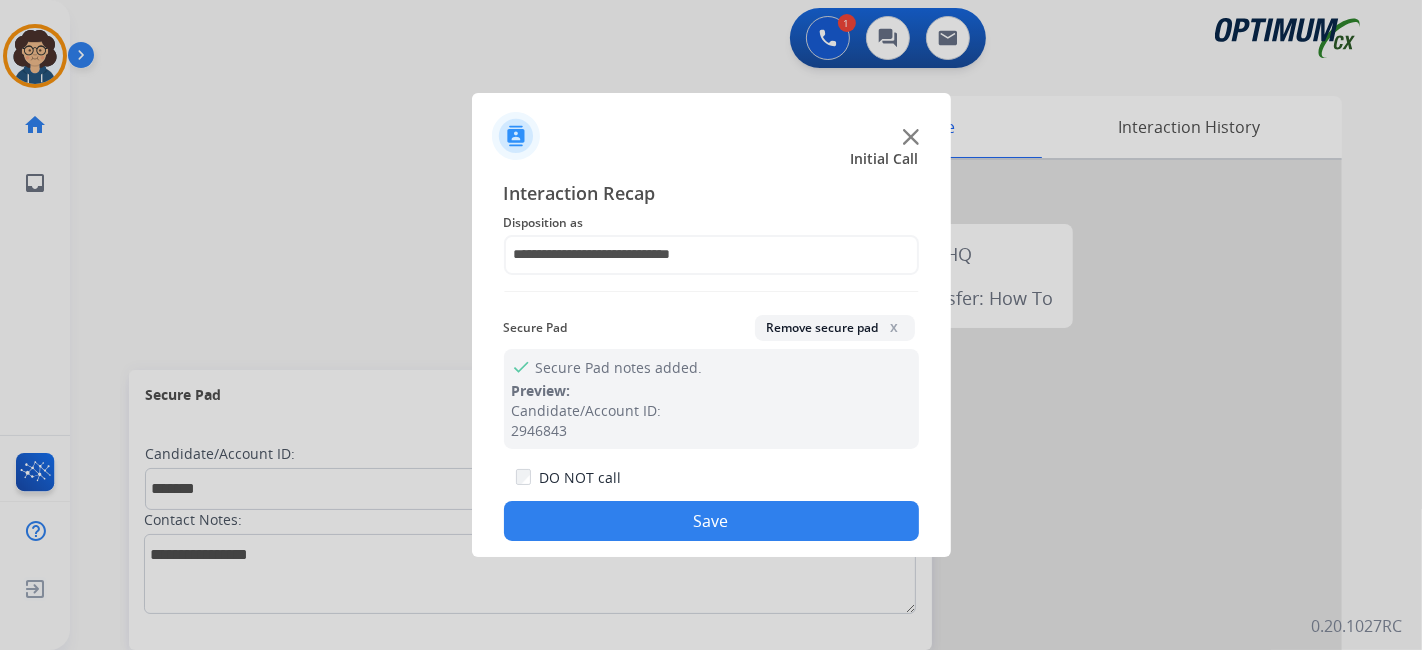 drag, startPoint x: 732, startPoint y: 525, endPoint x: 363, endPoint y: 23, distance: 623.0289 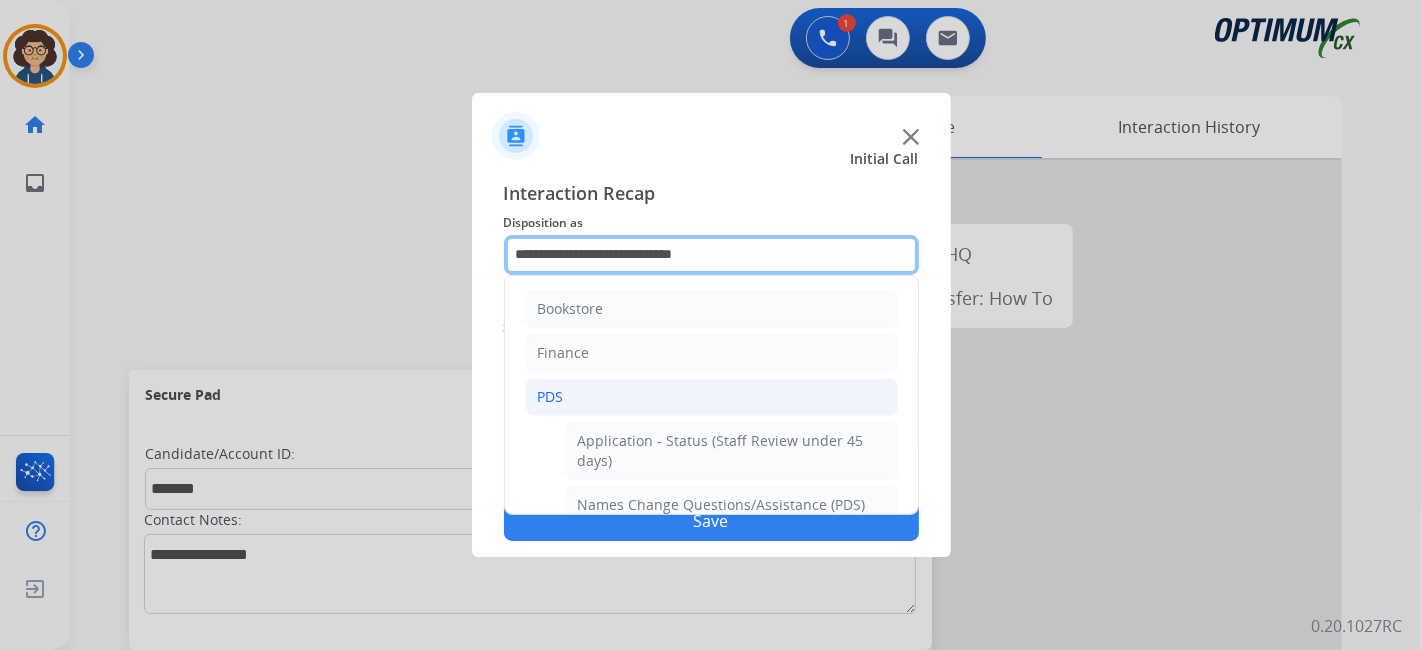 click on "**********" 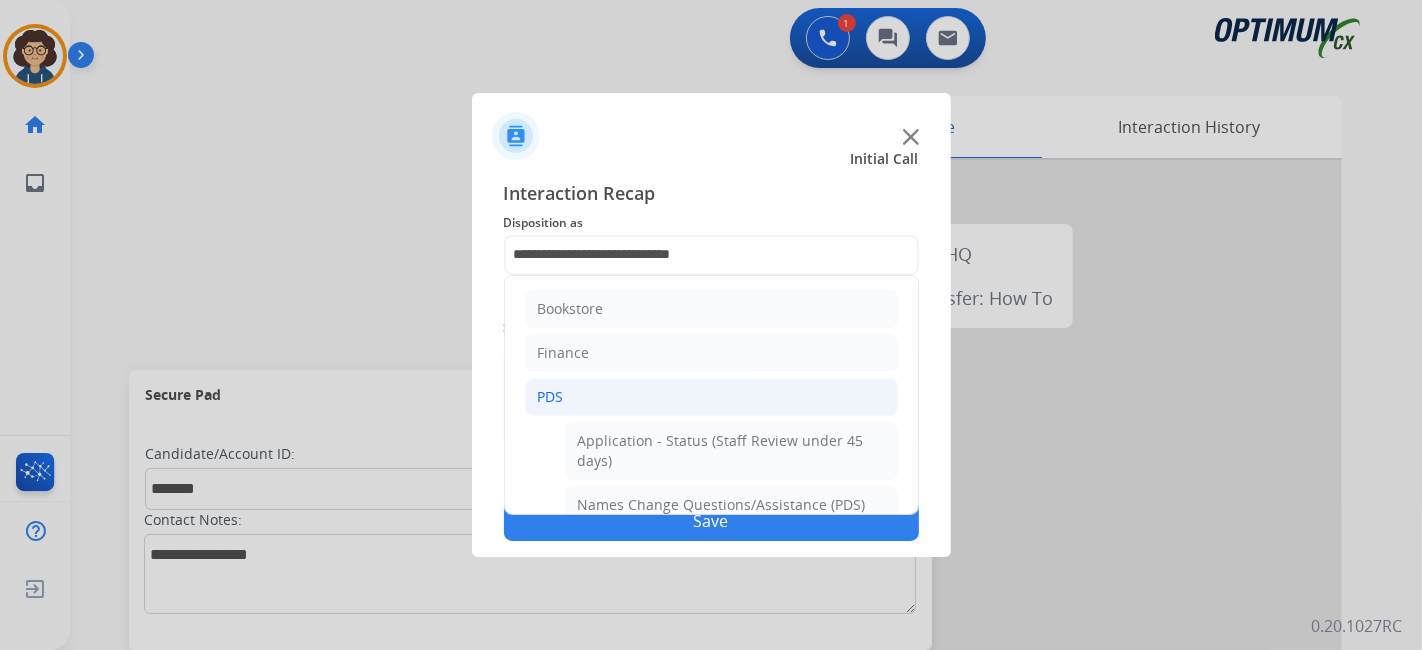 click on "Interaction Recap" 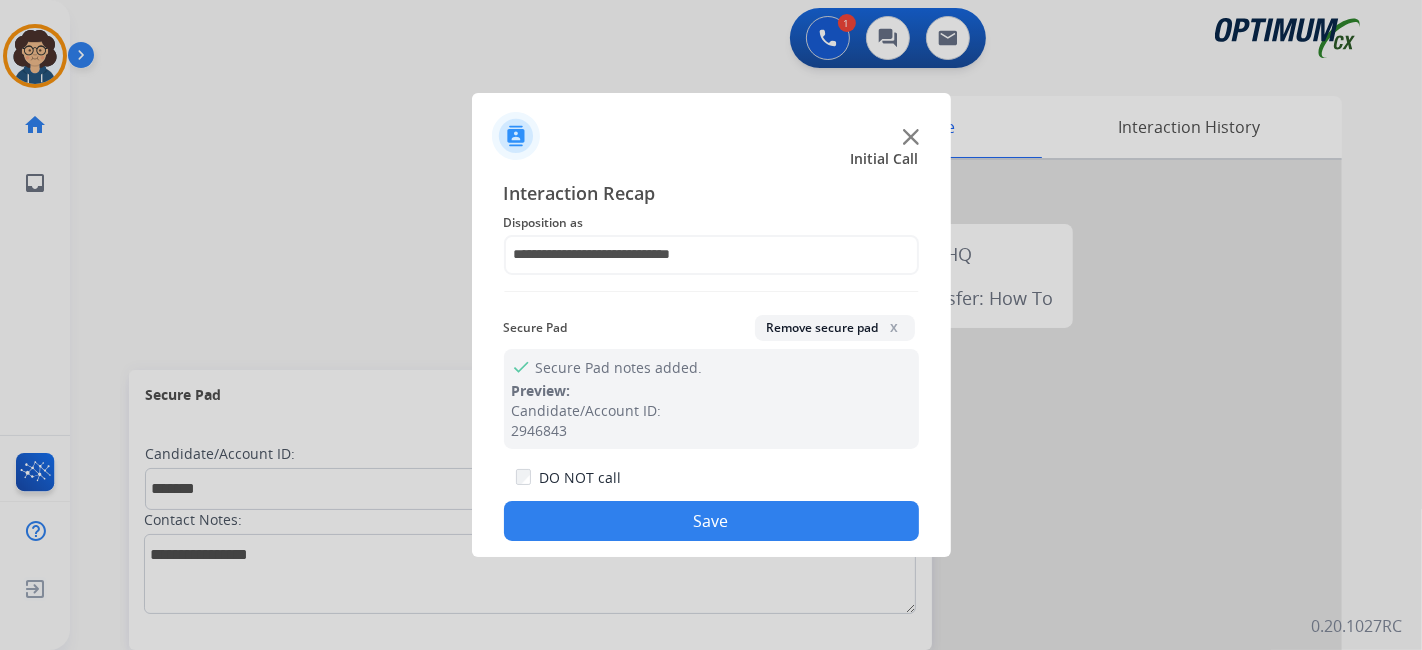 click on "Save" 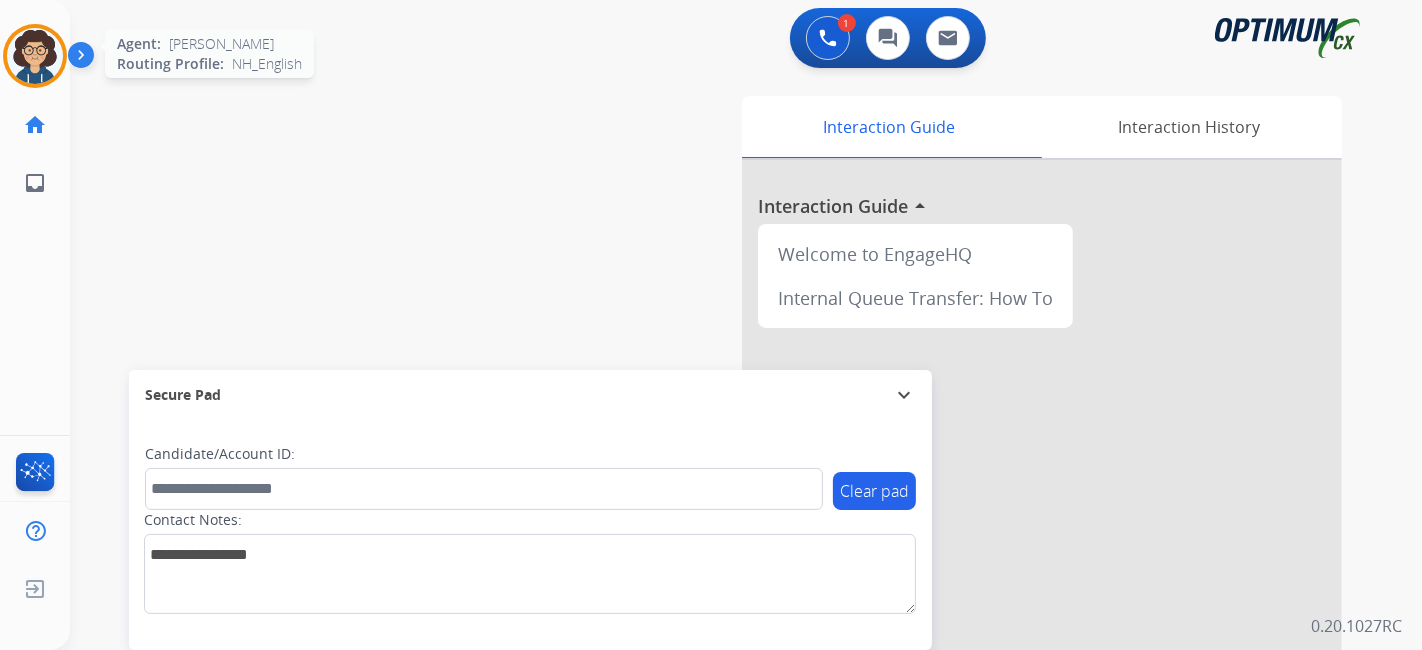 click at bounding box center [35, 56] 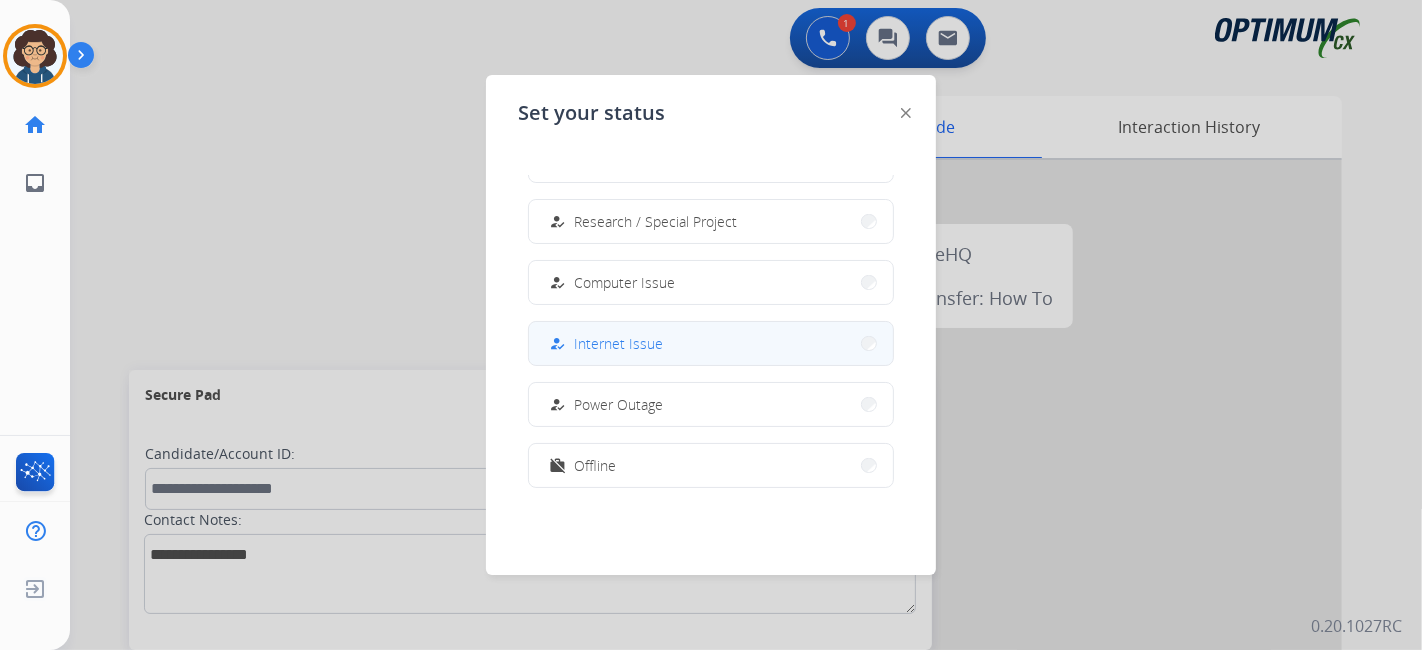 scroll, scrollTop: 498, scrollLeft: 0, axis: vertical 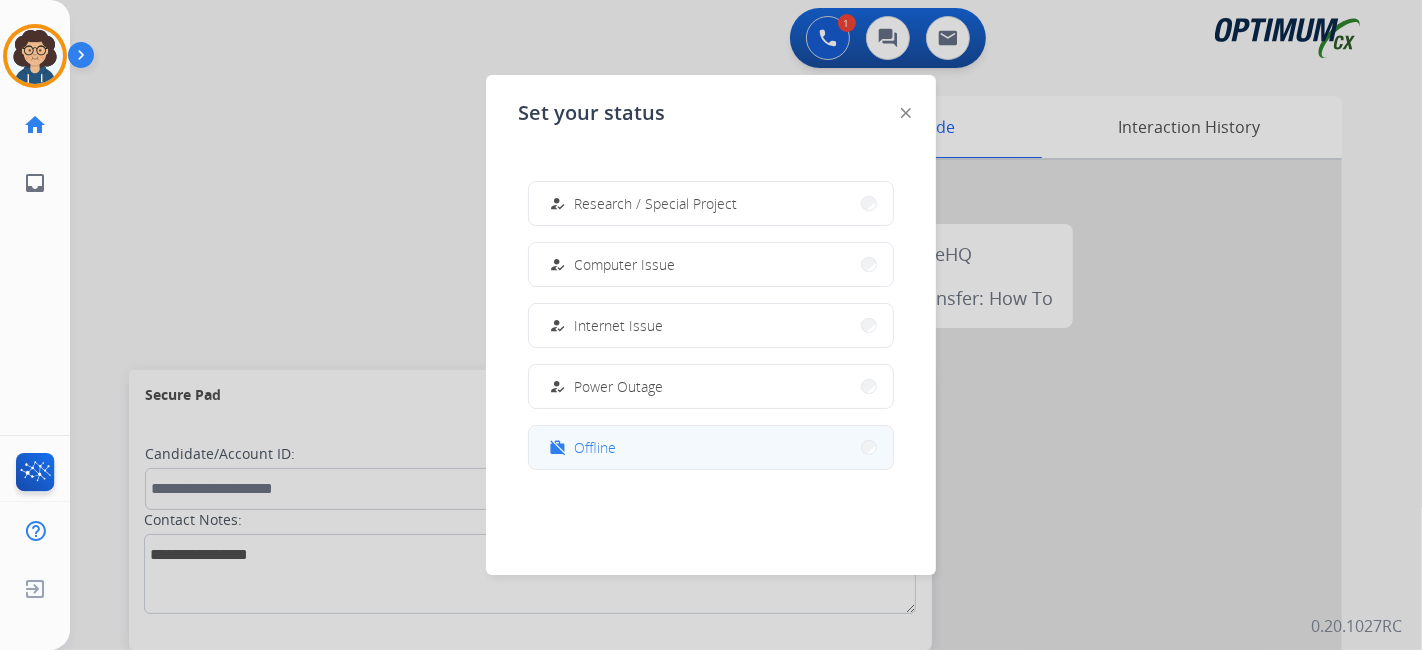 click on "work_off Offline" at bounding box center (711, 447) 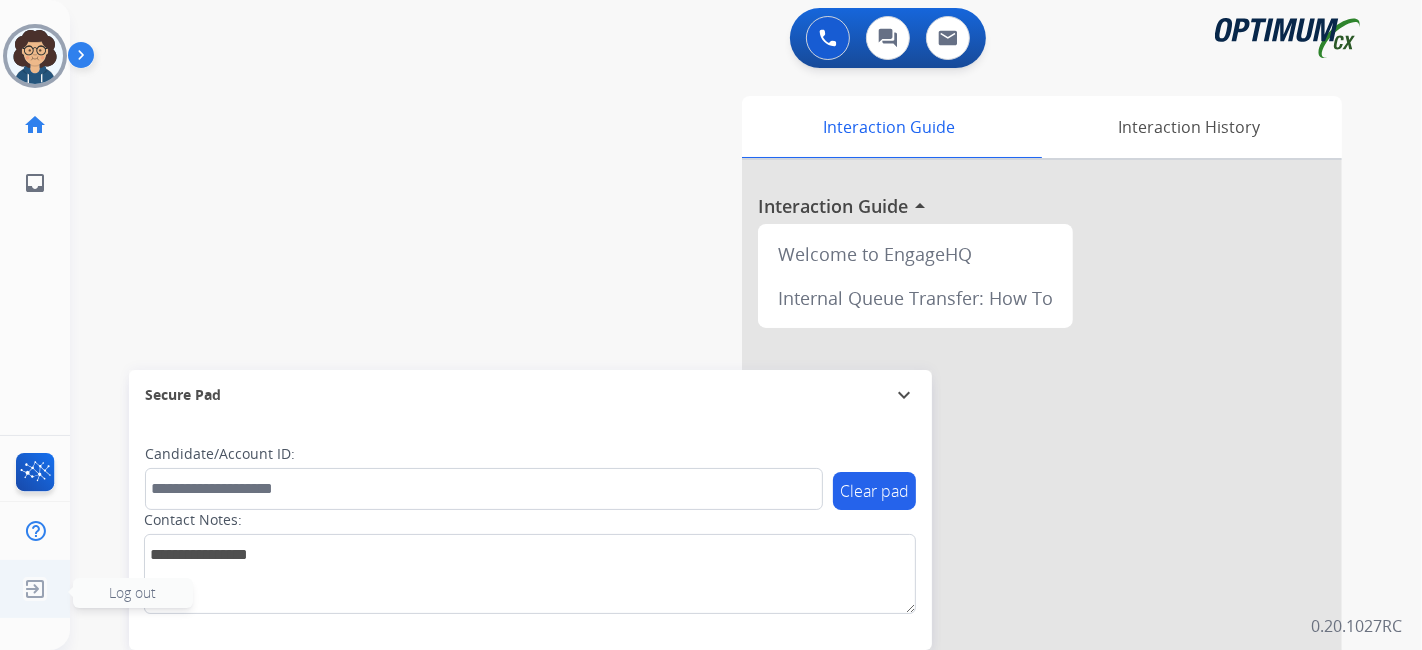 click 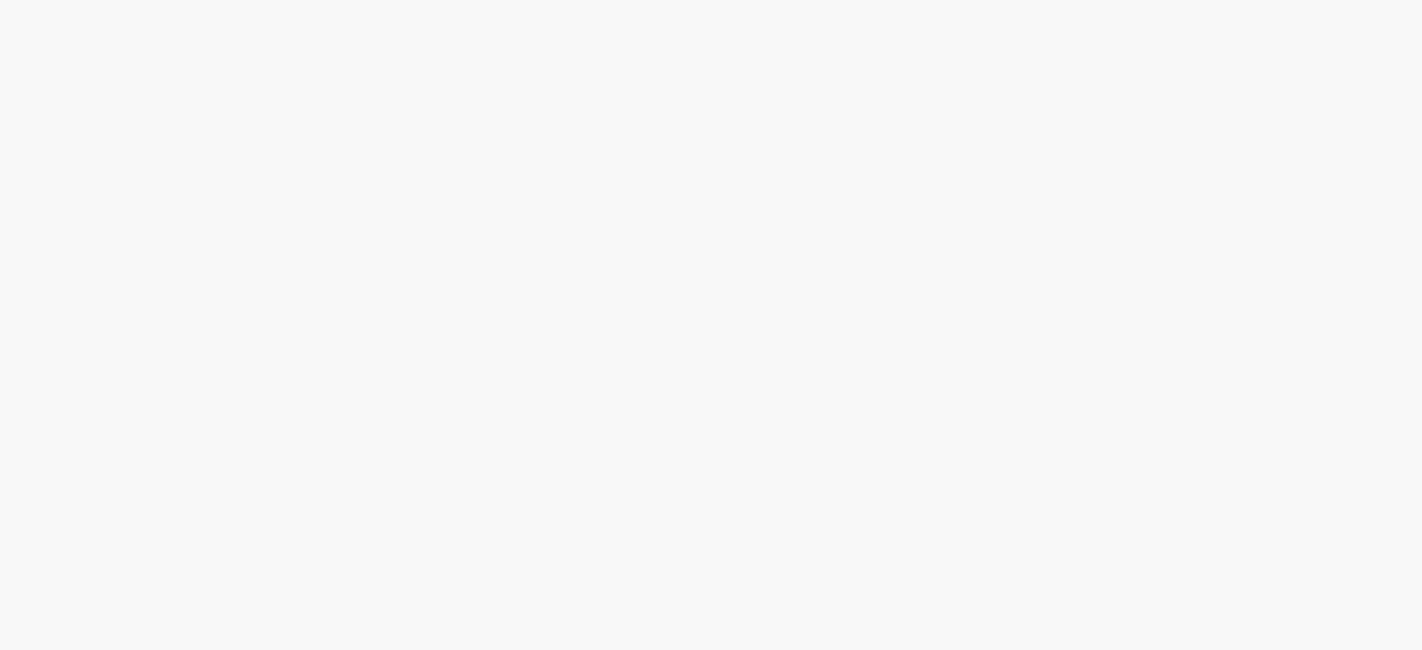 scroll, scrollTop: 0, scrollLeft: 0, axis: both 